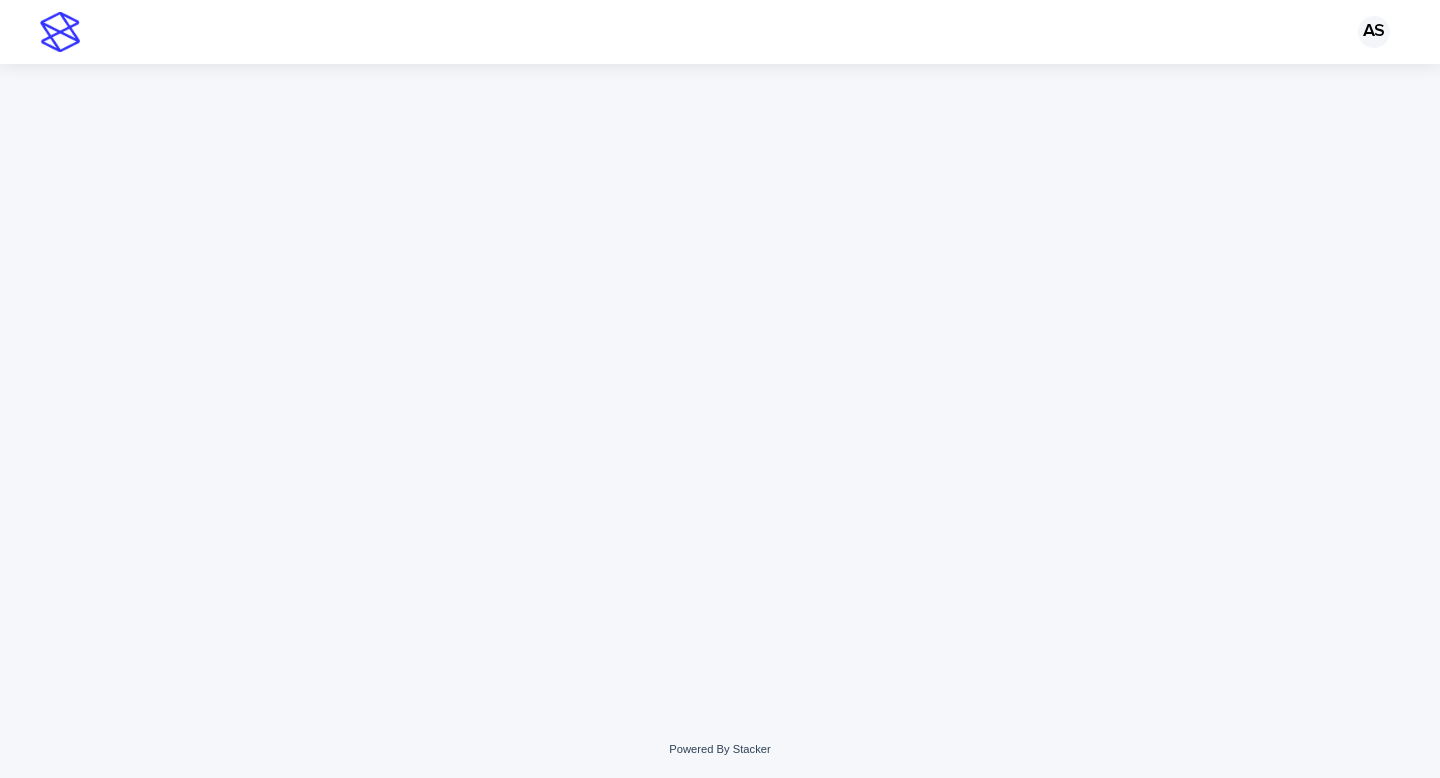 scroll, scrollTop: 0, scrollLeft: 0, axis: both 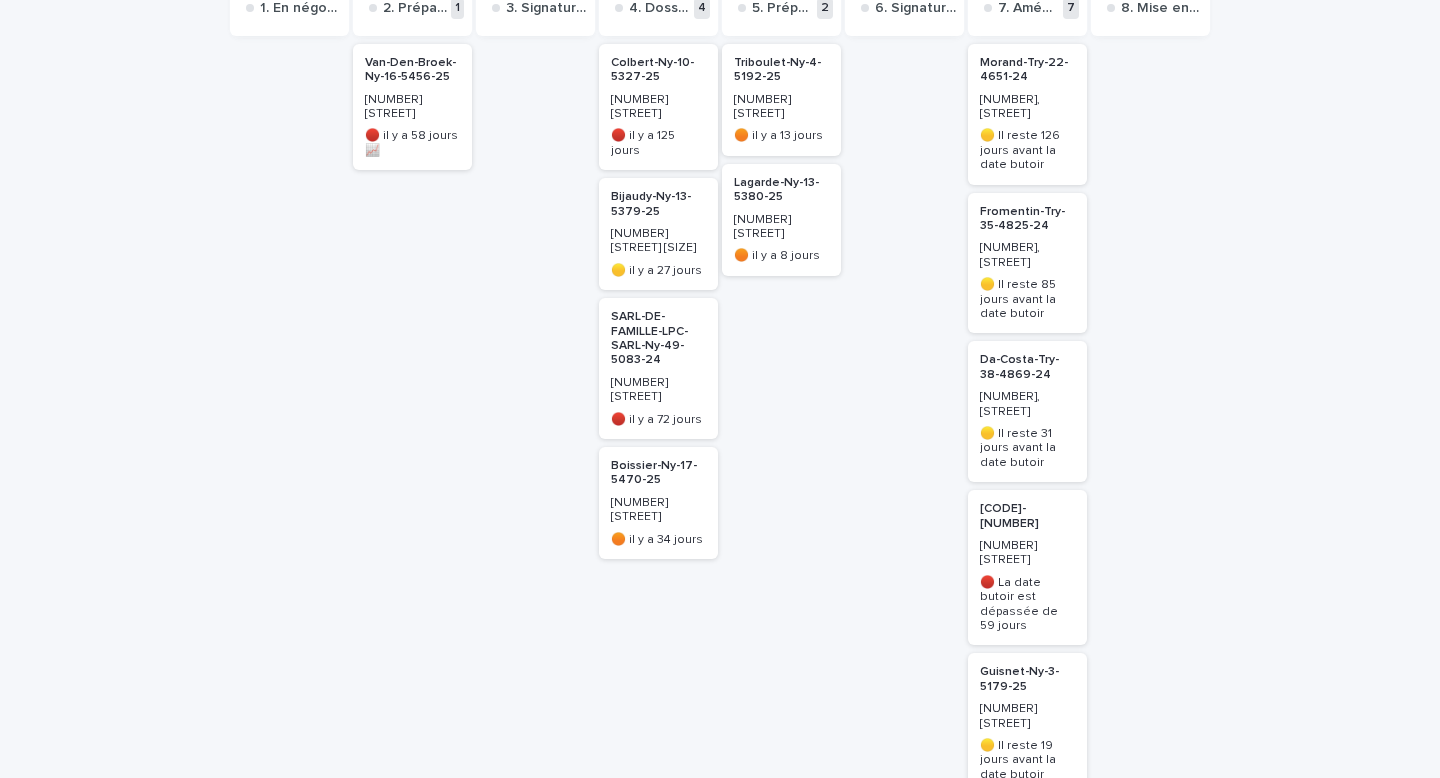 click on "Boissier-Ny-17-5470-25" at bounding box center [658, 473] 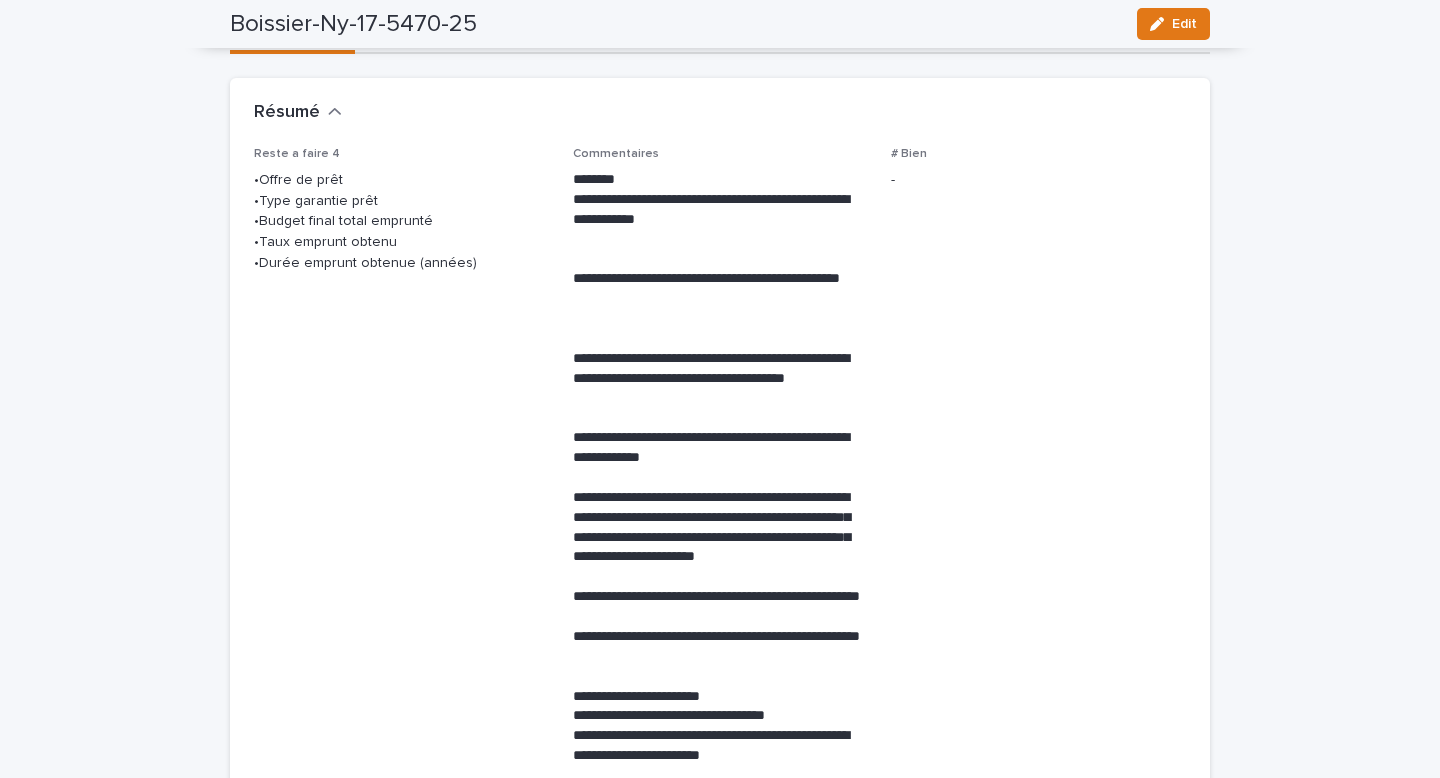 scroll, scrollTop: 0, scrollLeft: 0, axis: both 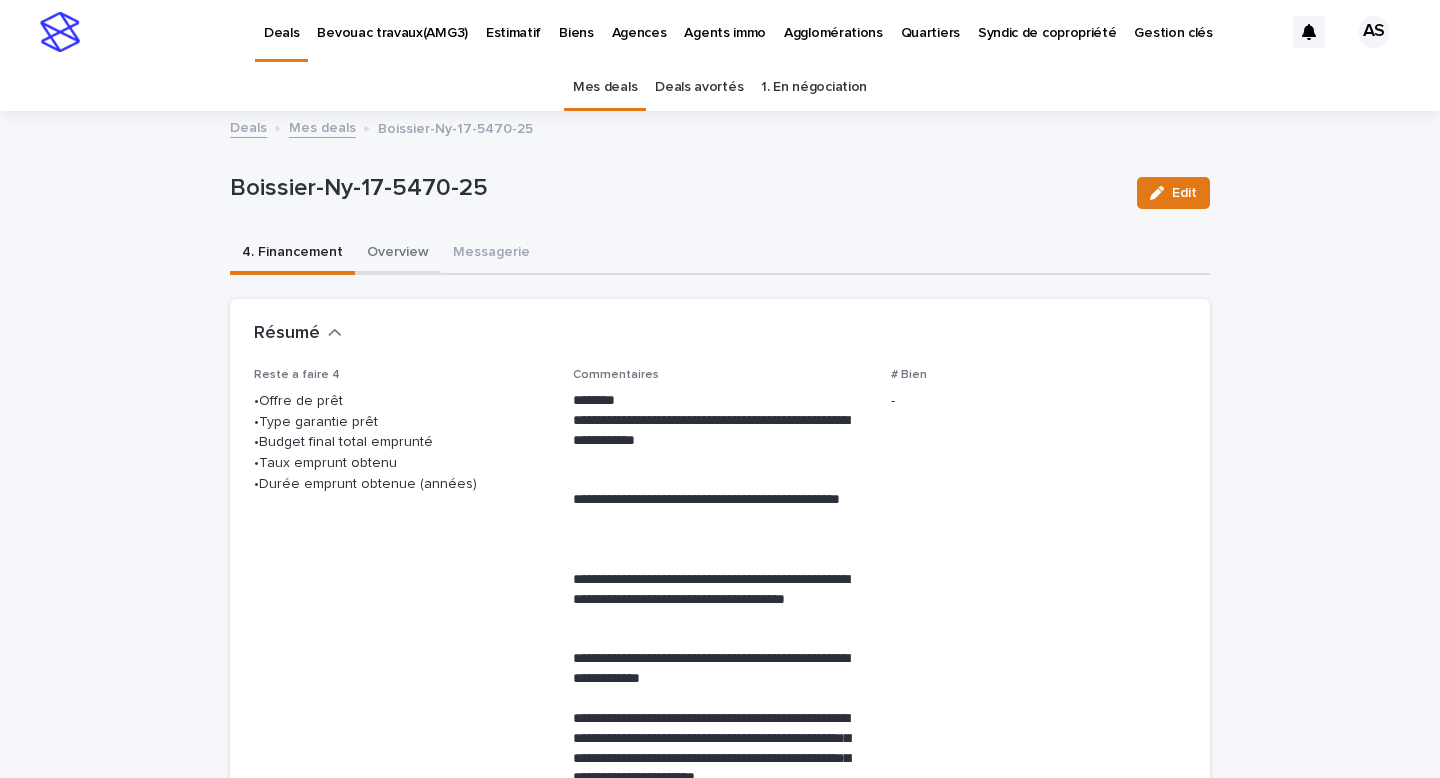 click on "Overview" at bounding box center (398, 254) 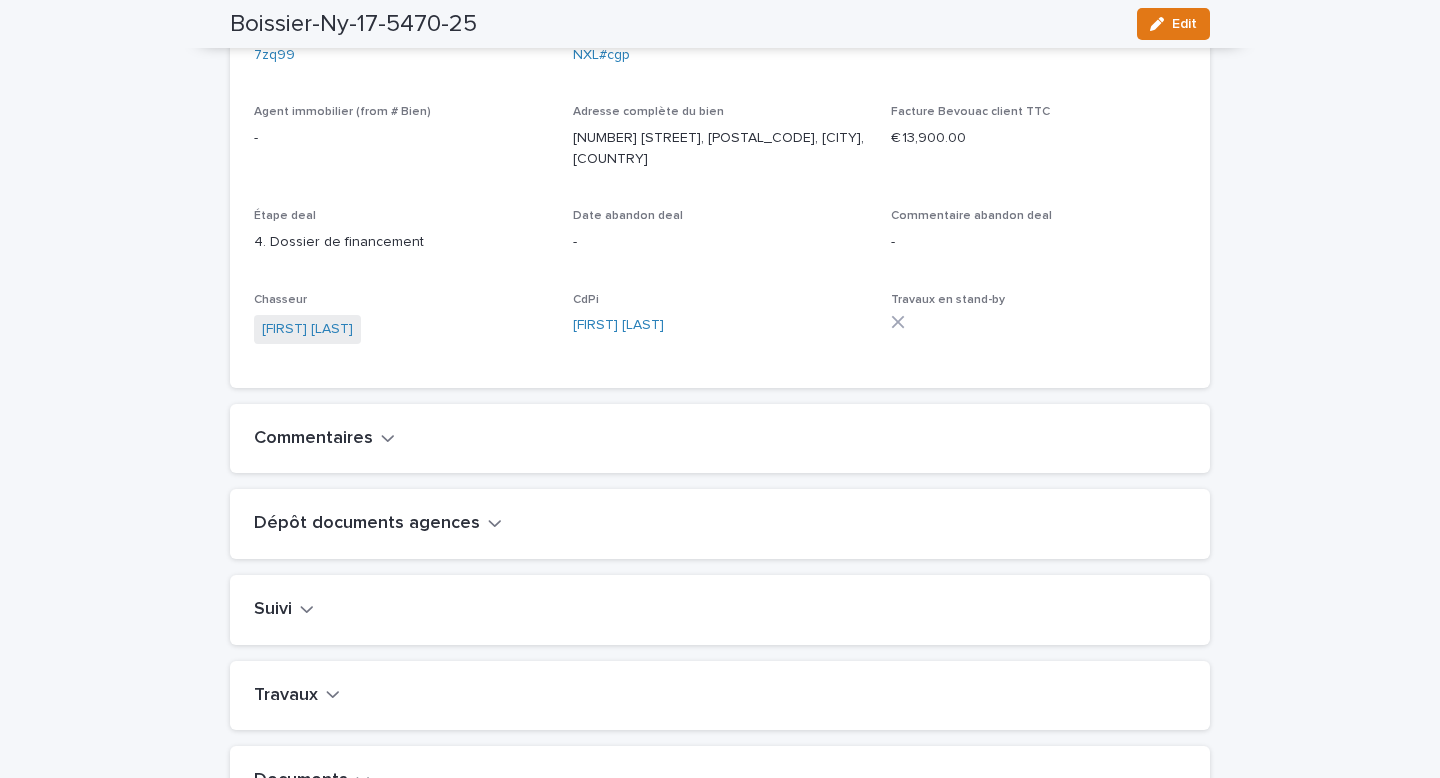 scroll, scrollTop: 360, scrollLeft: 0, axis: vertical 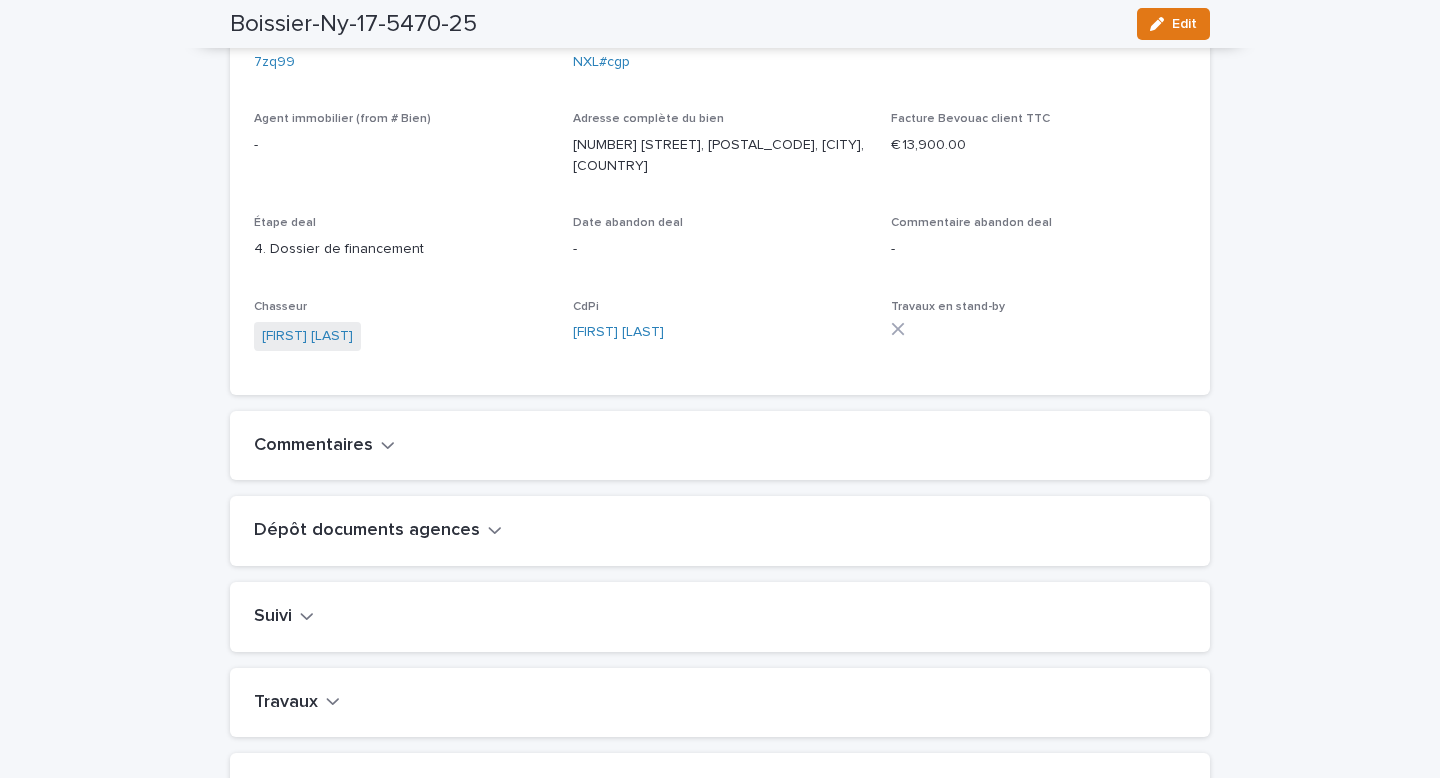 click on "Commentaires" at bounding box center [313, 446] 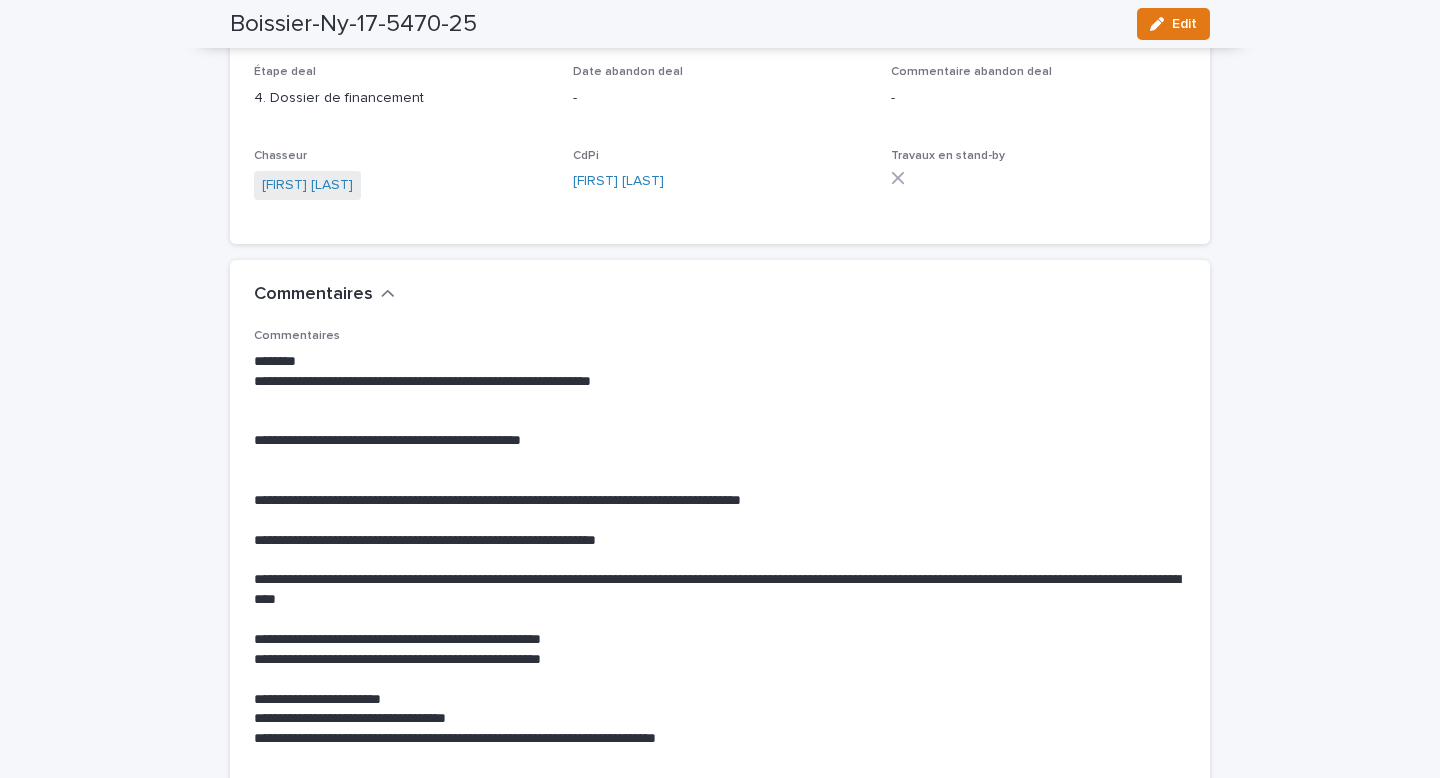 scroll, scrollTop: 510, scrollLeft: 0, axis: vertical 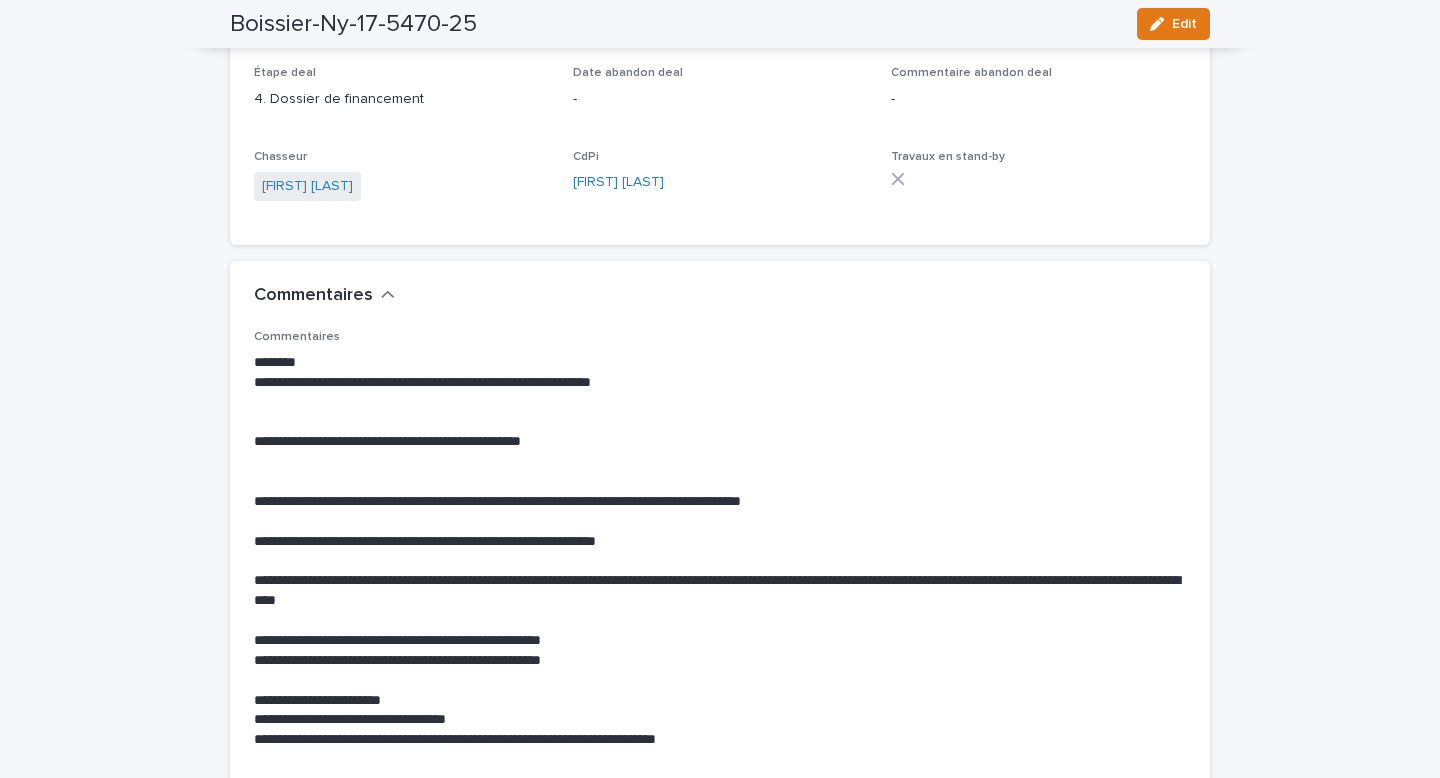 click on "Commentaires" at bounding box center (313, 296) 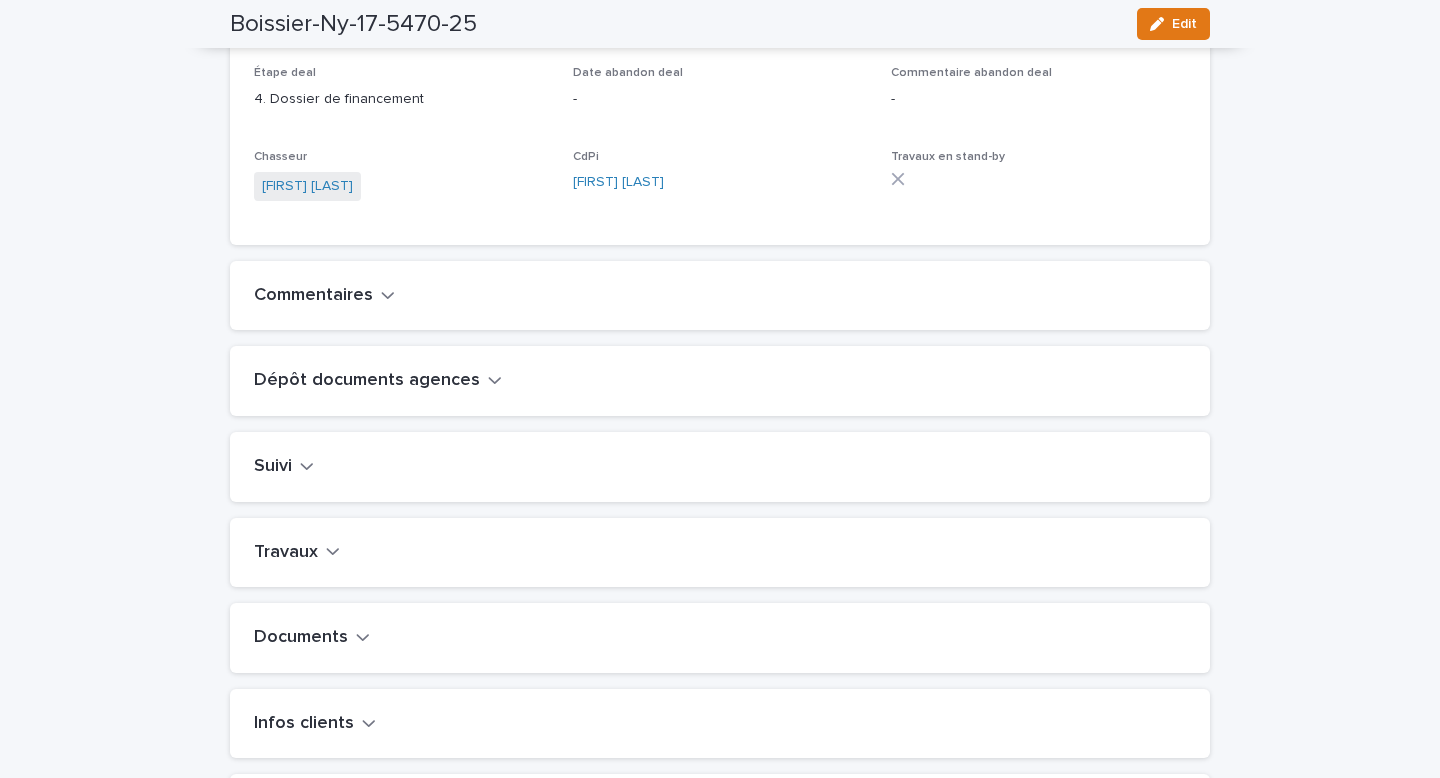 click on "Dépôt documents agences" at bounding box center [367, 381] 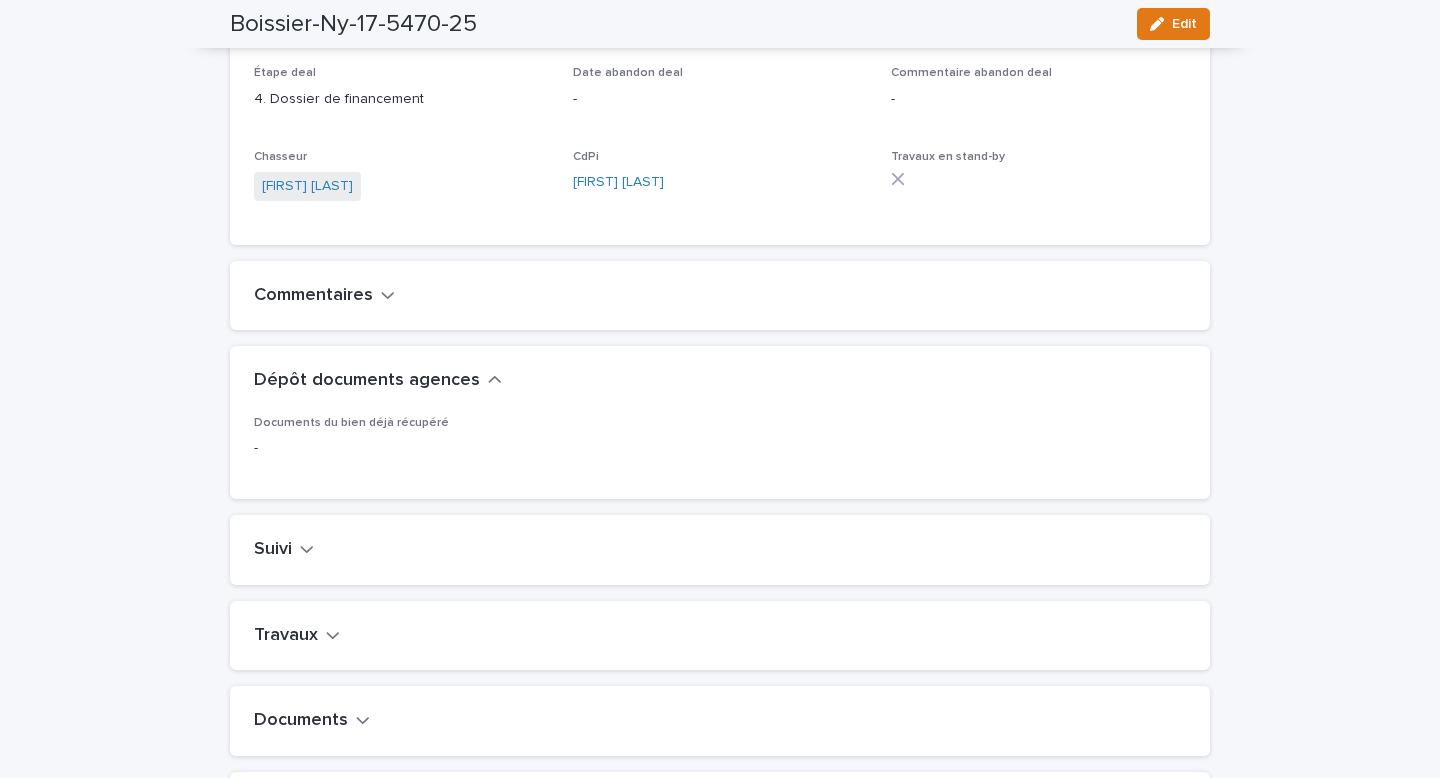 click on "Commentaires" at bounding box center (313, 296) 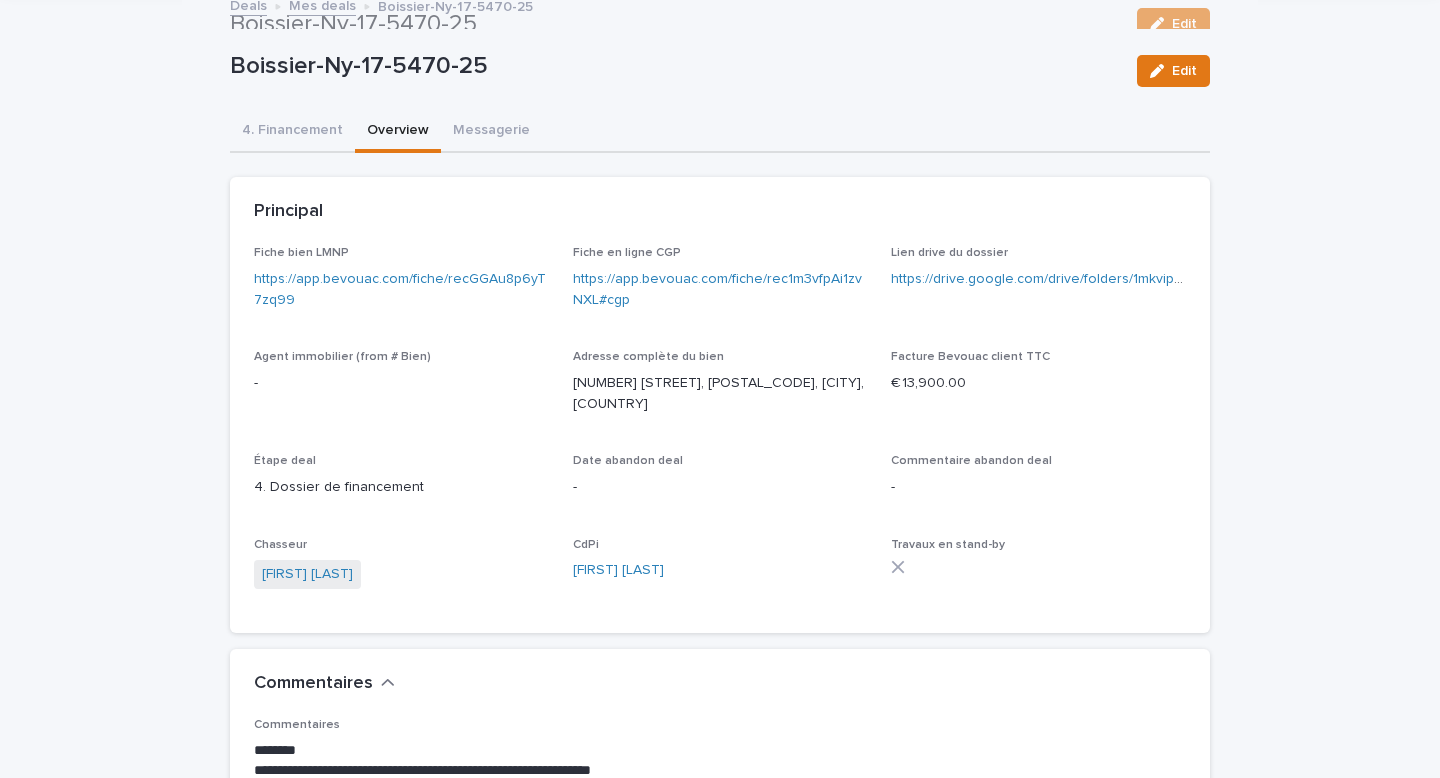 scroll, scrollTop: 0, scrollLeft: 0, axis: both 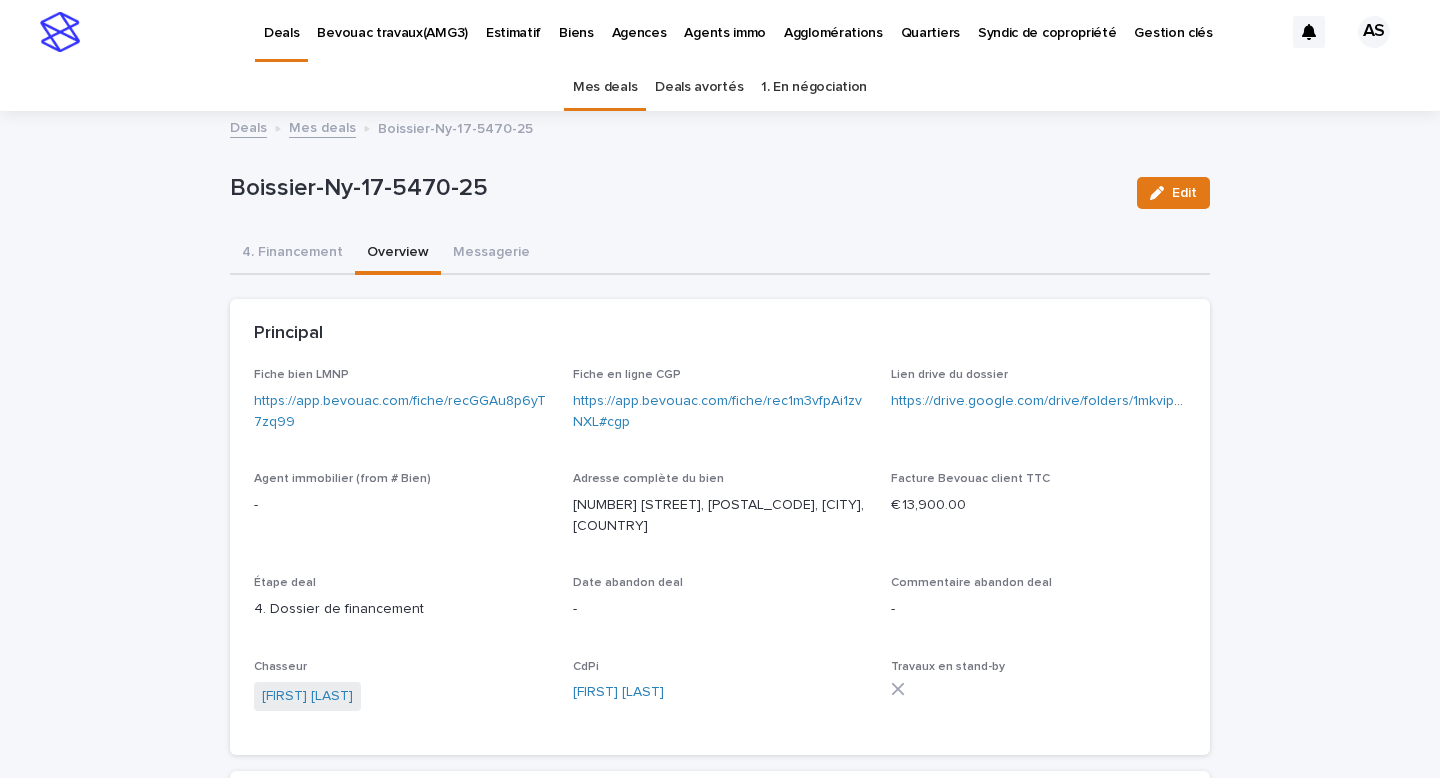 type 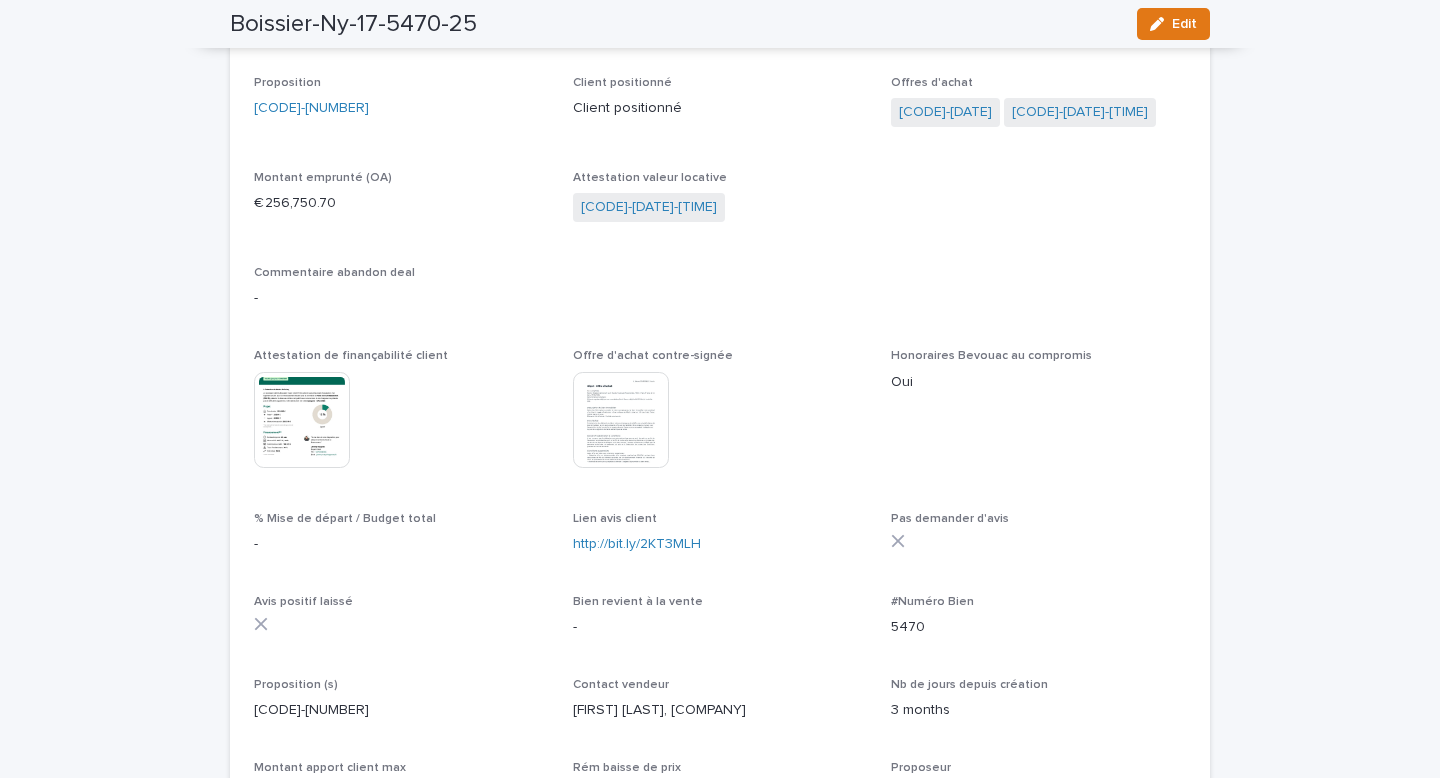 scroll, scrollTop: 6589, scrollLeft: 0, axis: vertical 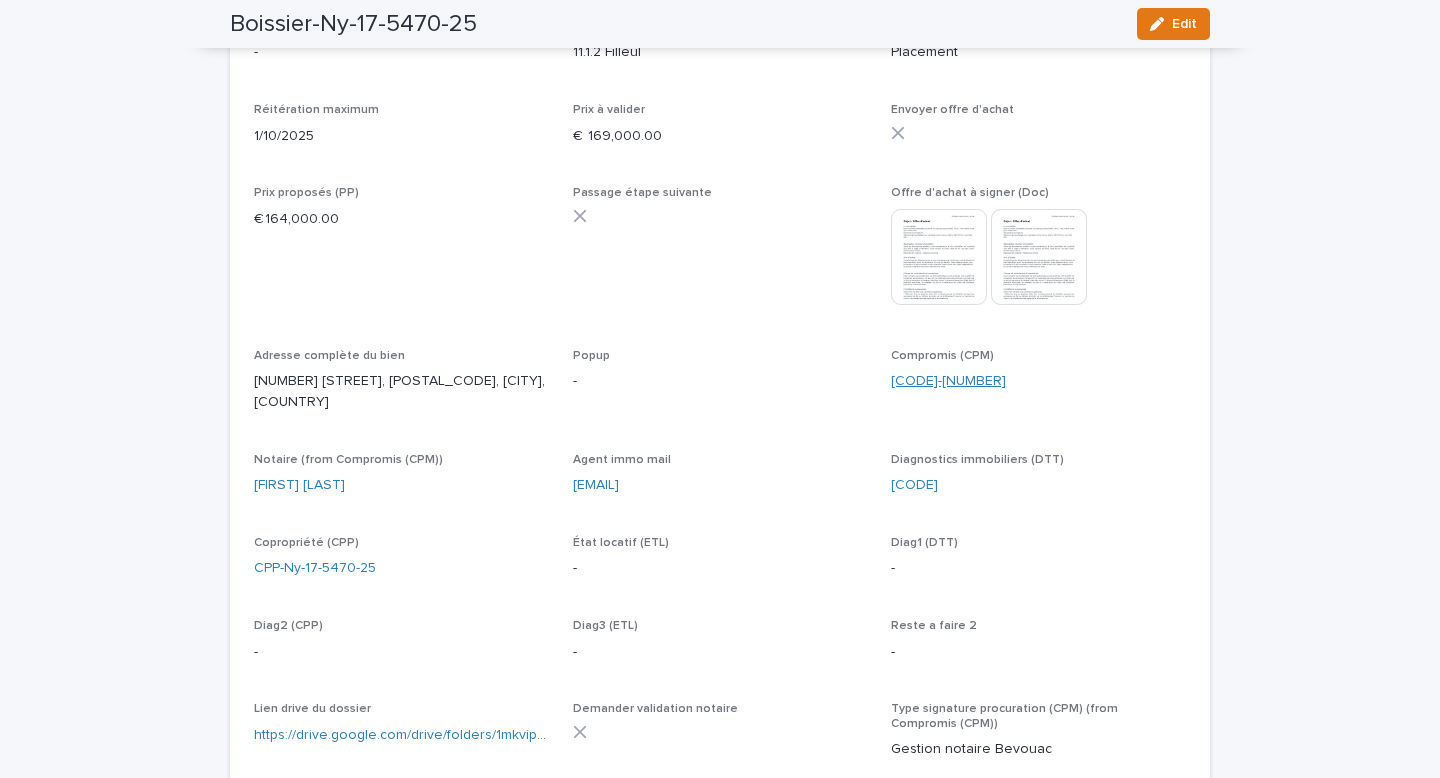 click on "[CODE]-[NUMBER]" at bounding box center (948, 381) 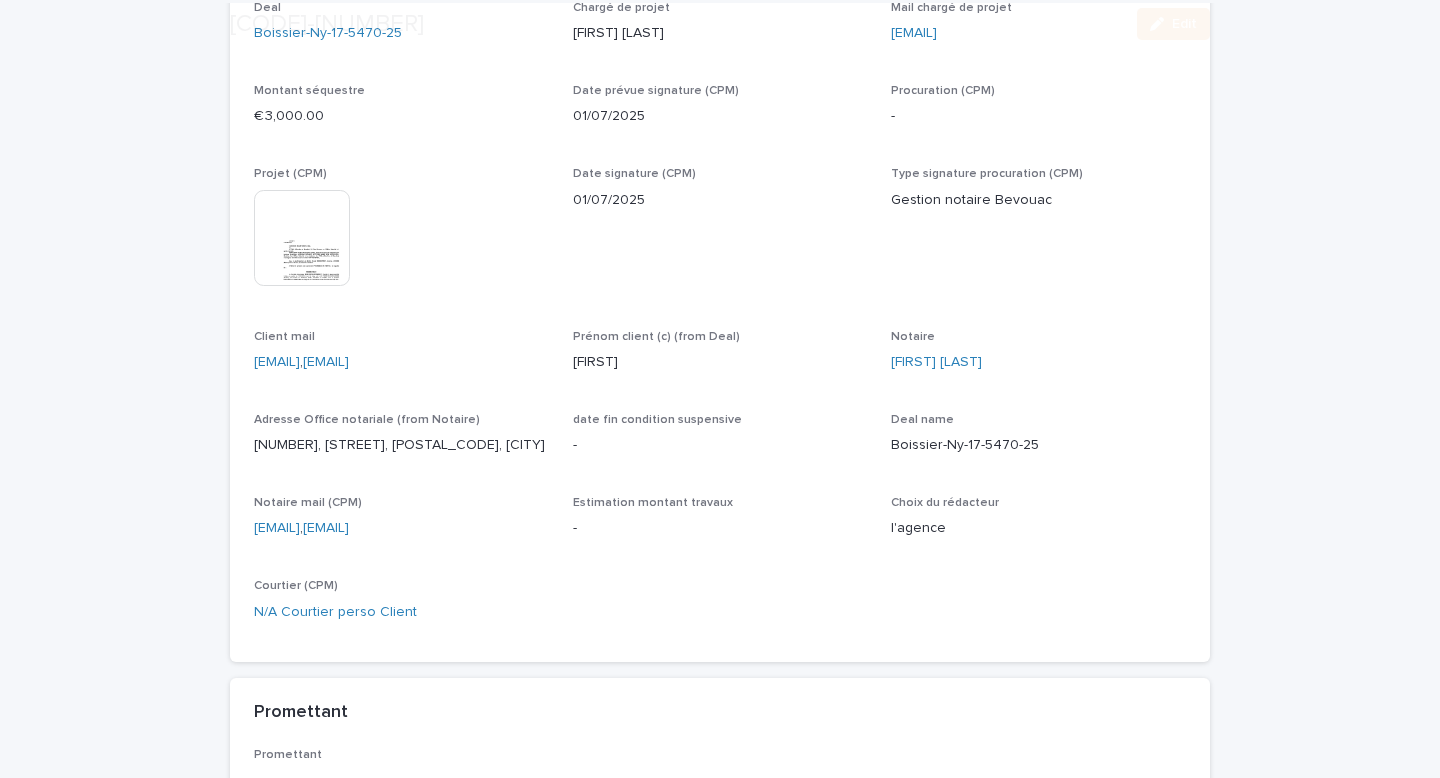 scroll, scrollTop: 278, scrollLeft: 0, axis: vertical 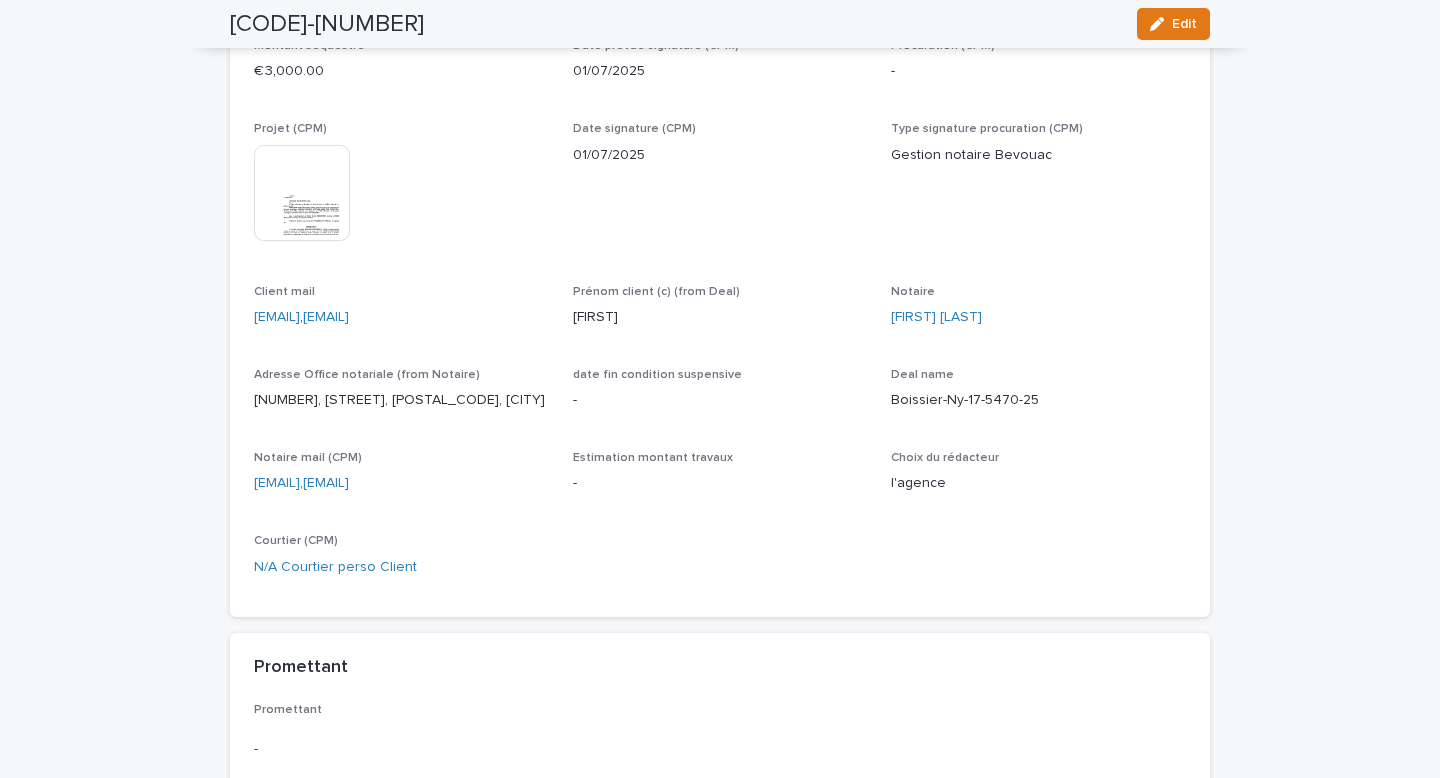 click at bounding box center (302, 193) 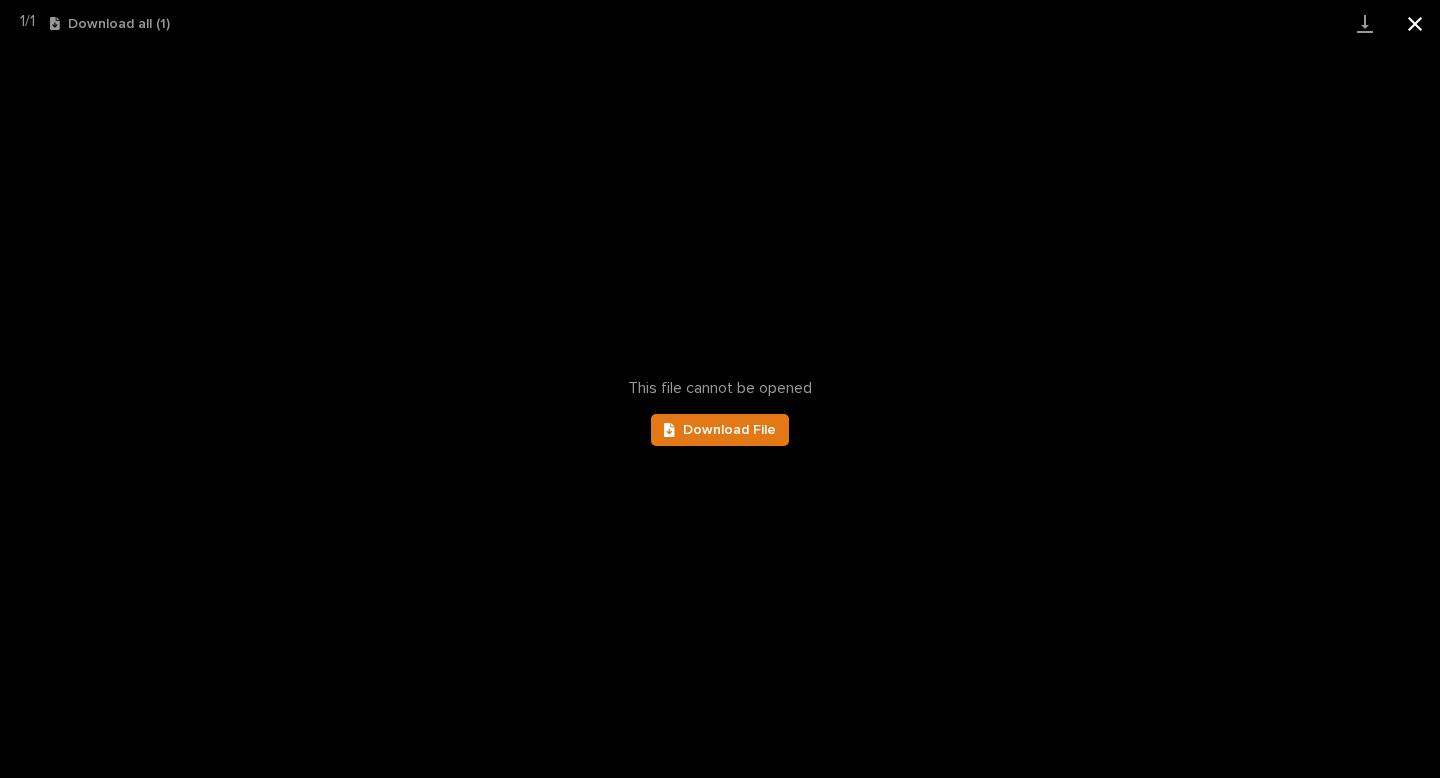 click at bounding box center [1415, 23] 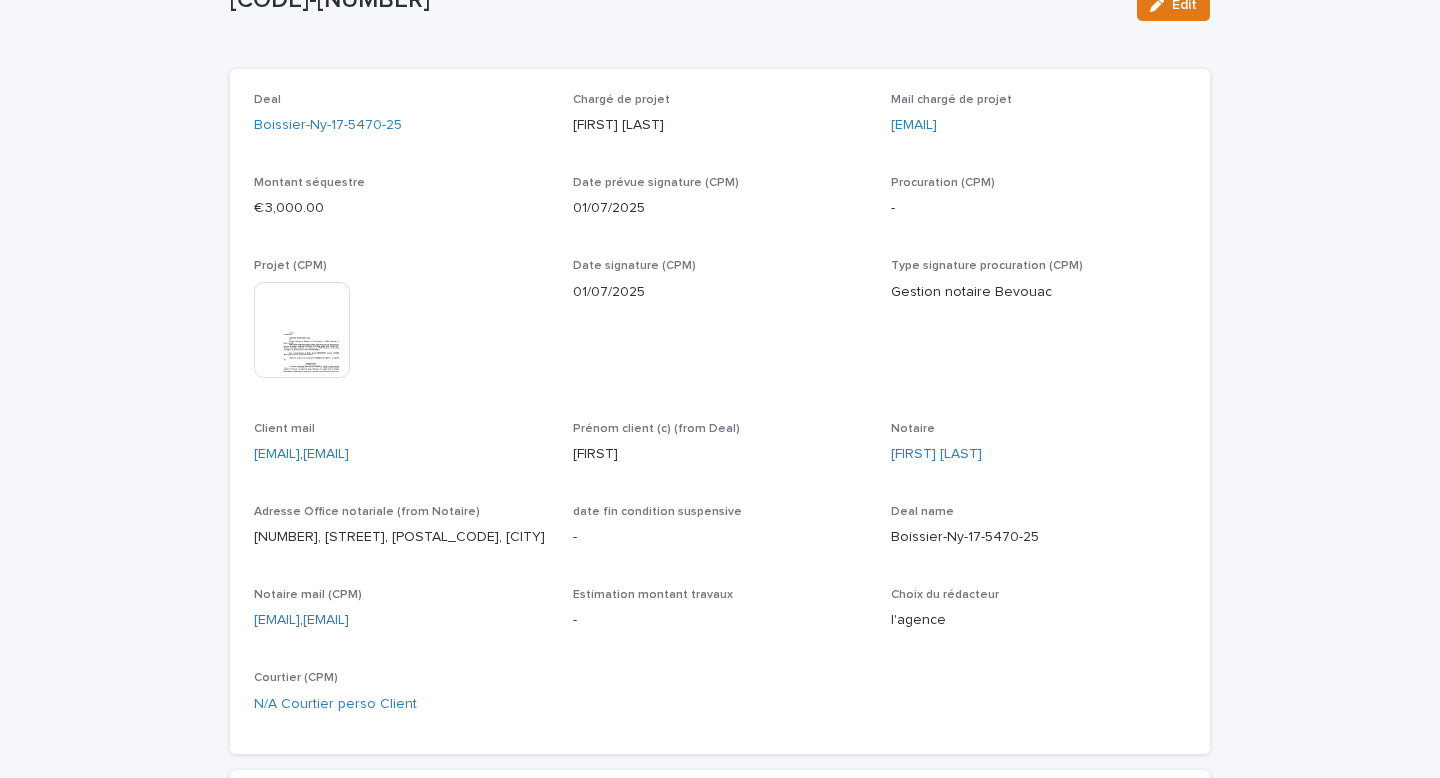 scroll, scrollTop: 0, scrollLeft: 0, axis: both 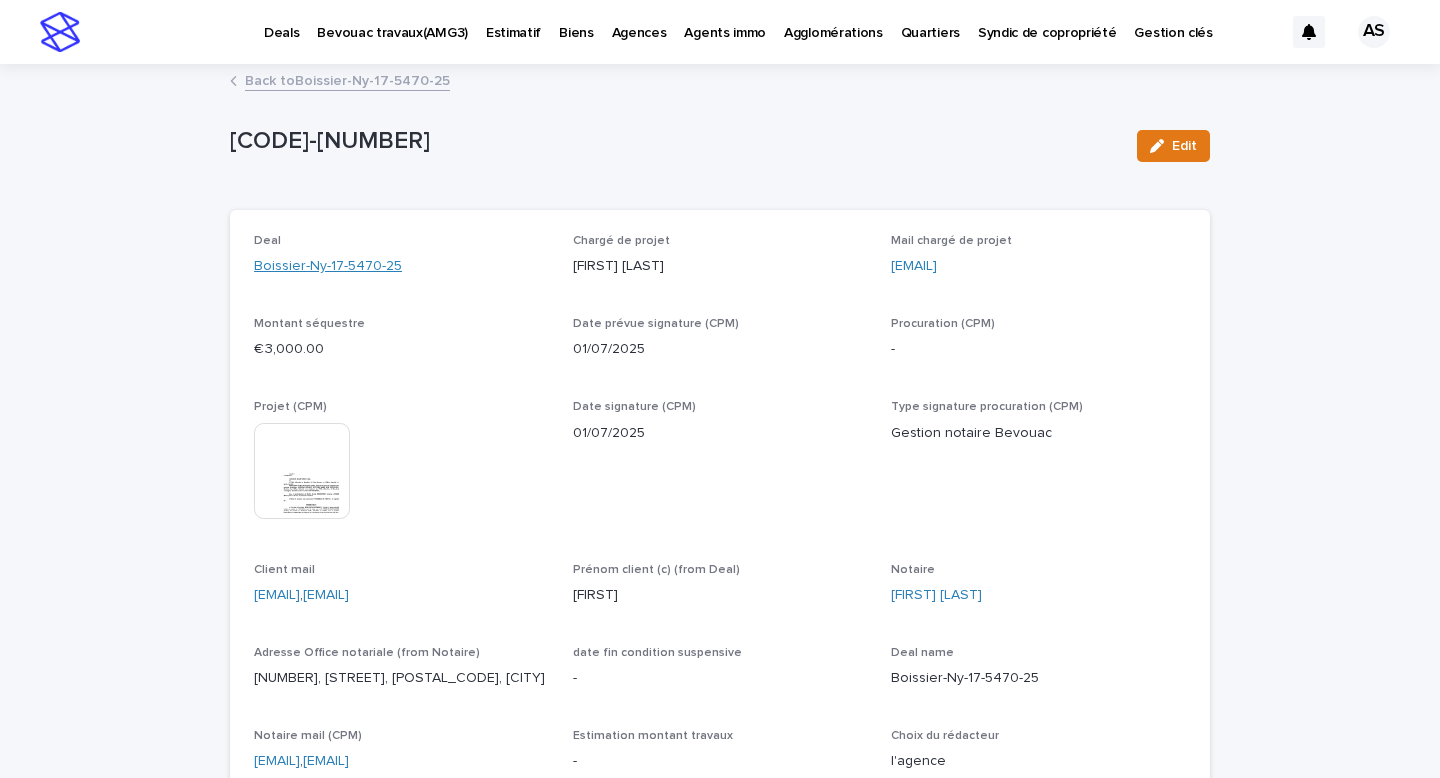 click on "Boissier-Ny-17-5470-25" at bounding box center (328, 266) 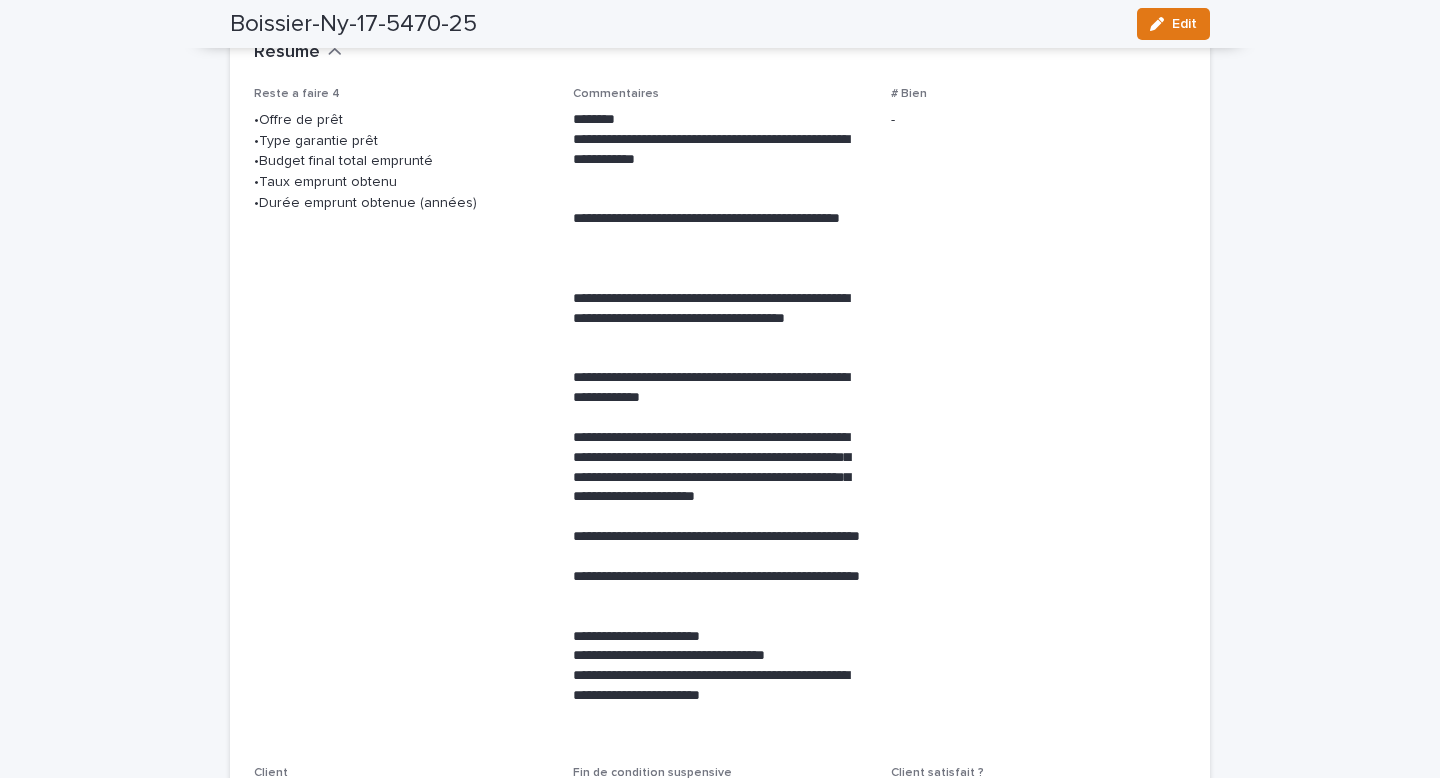 scroll, scrollTop: 0, scrollLeft: 0, axis: both 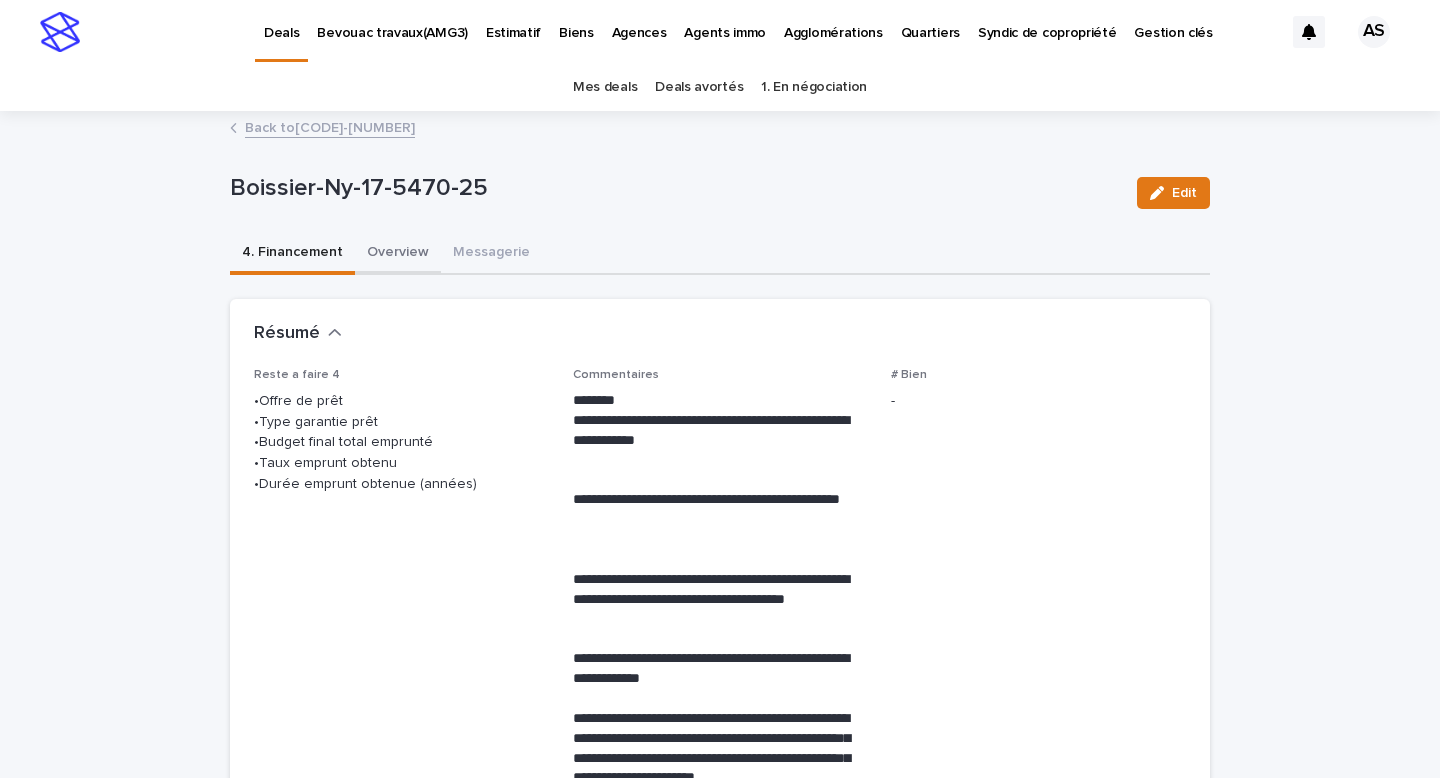 click on "Overview" at bounding box center (398, 254) 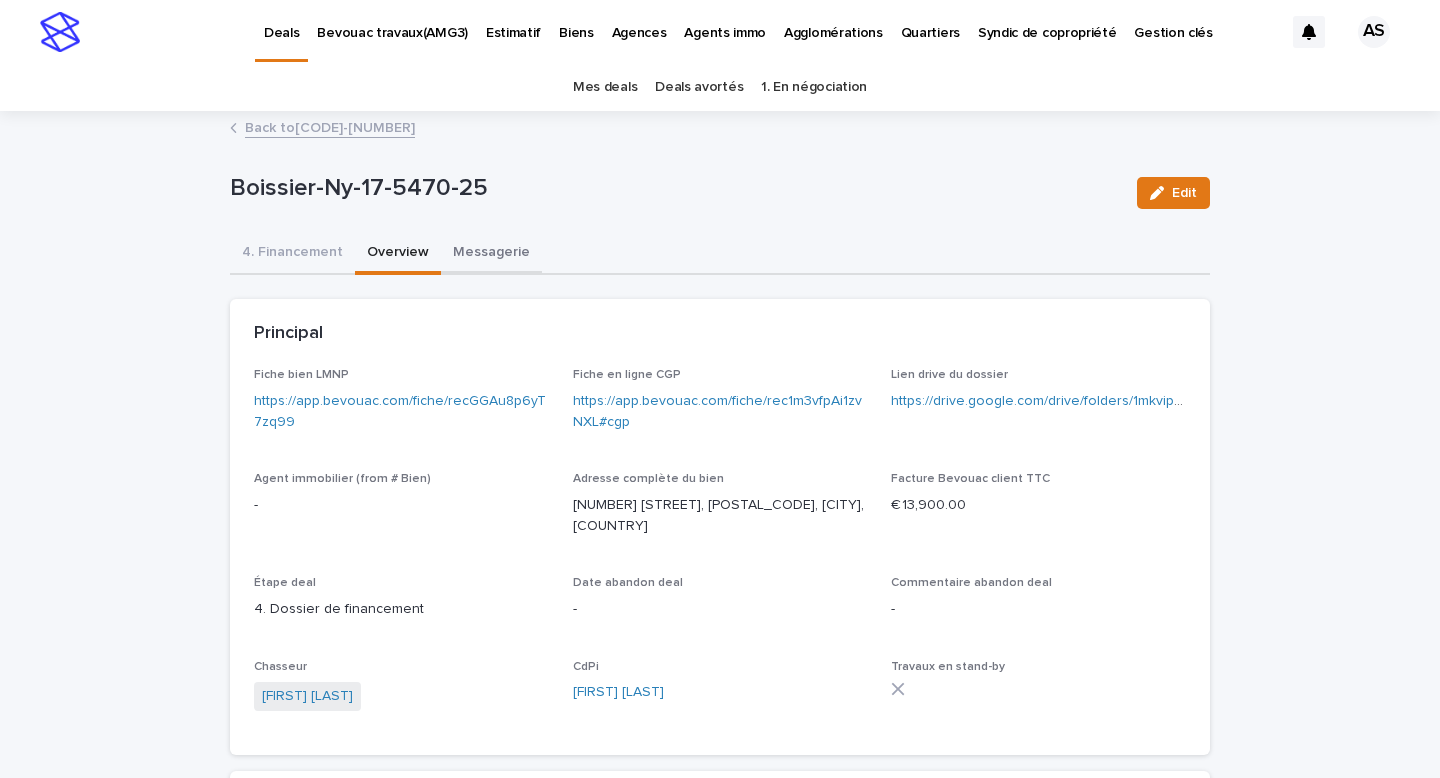 click on "Messagerie" at bounding box center [491, 254] 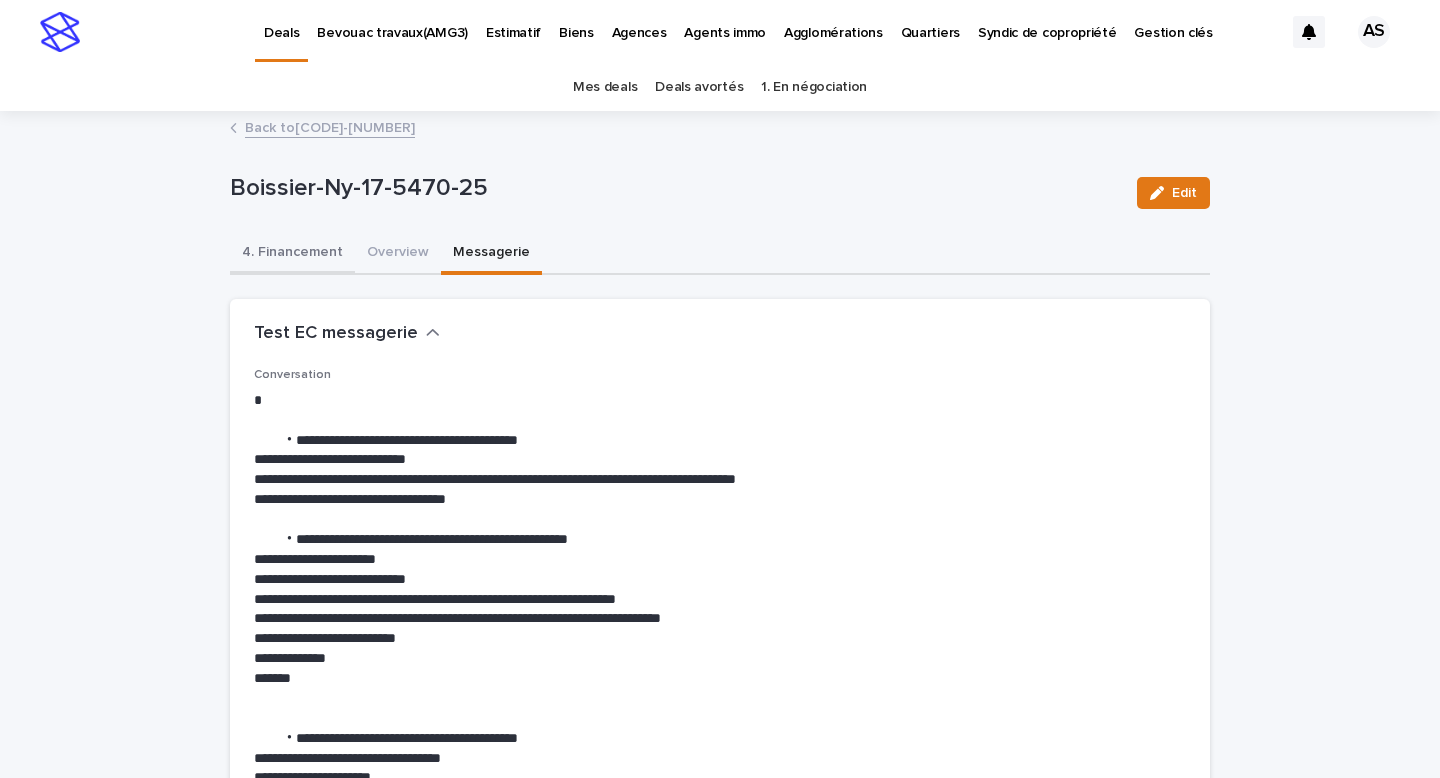 click on "Overview" at bounding box center [398, 254] 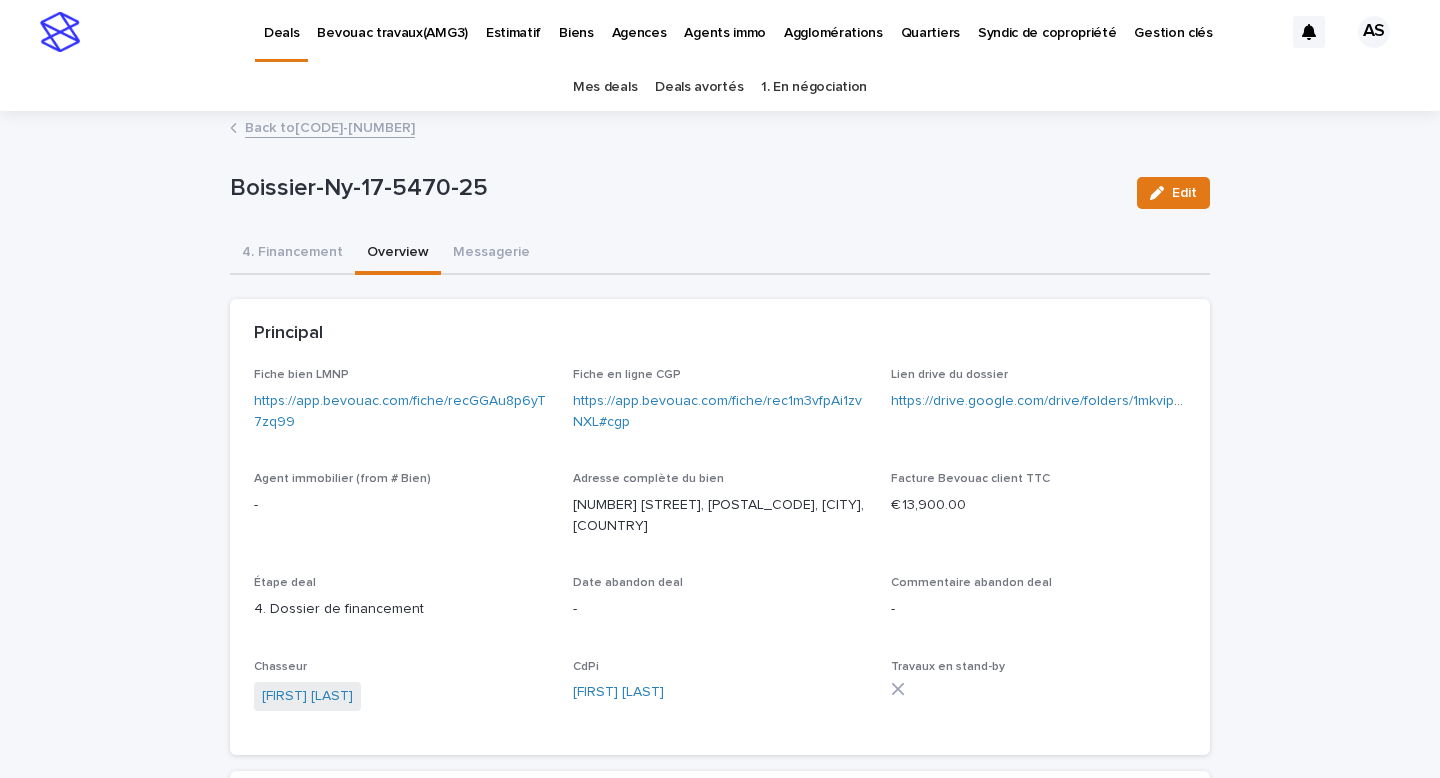 click on "Overview" at bounding box center (398, 254) 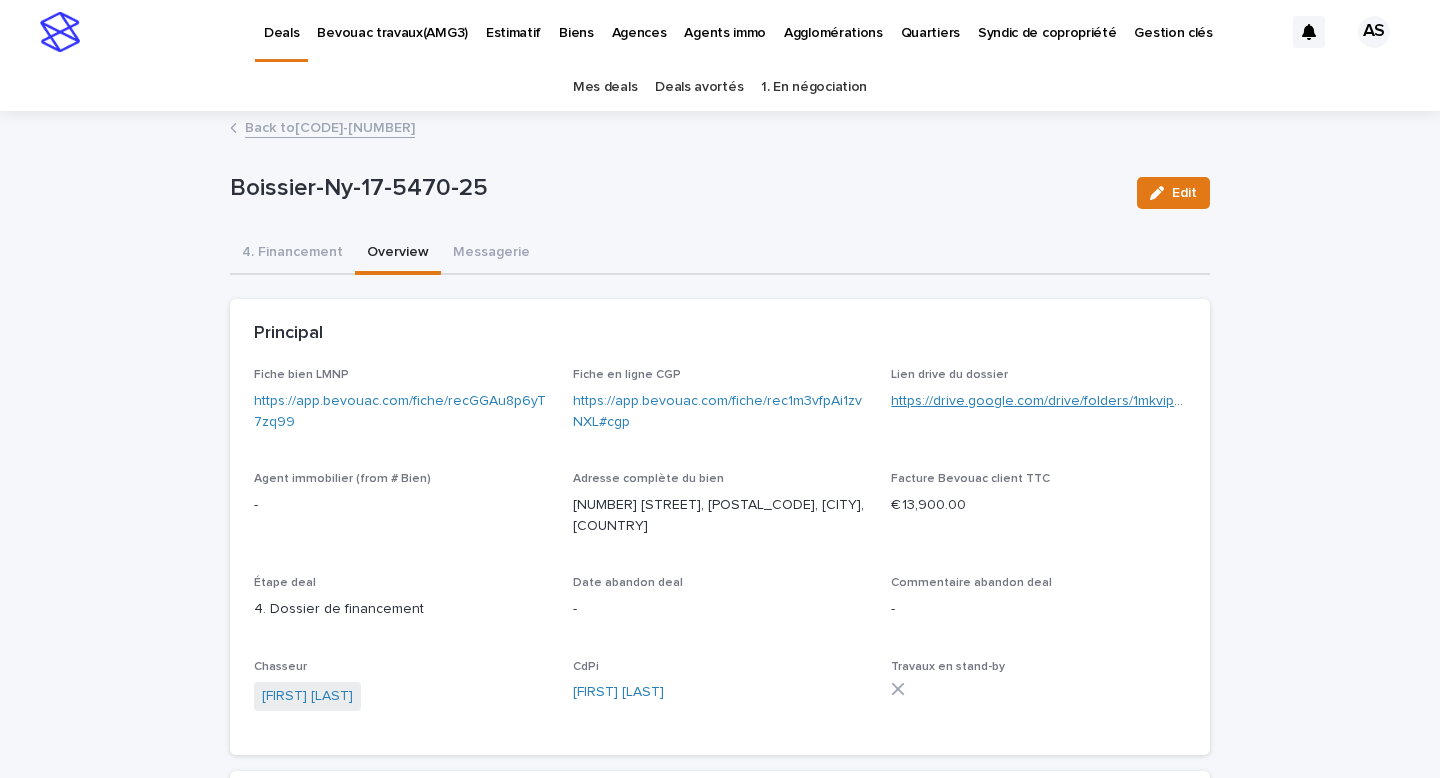 click on "https://drive.google.com/drive/folders/1mkviphKpQuXGrMM0G859thm4WWUzFSzF" at bounding box center [1150, 401] 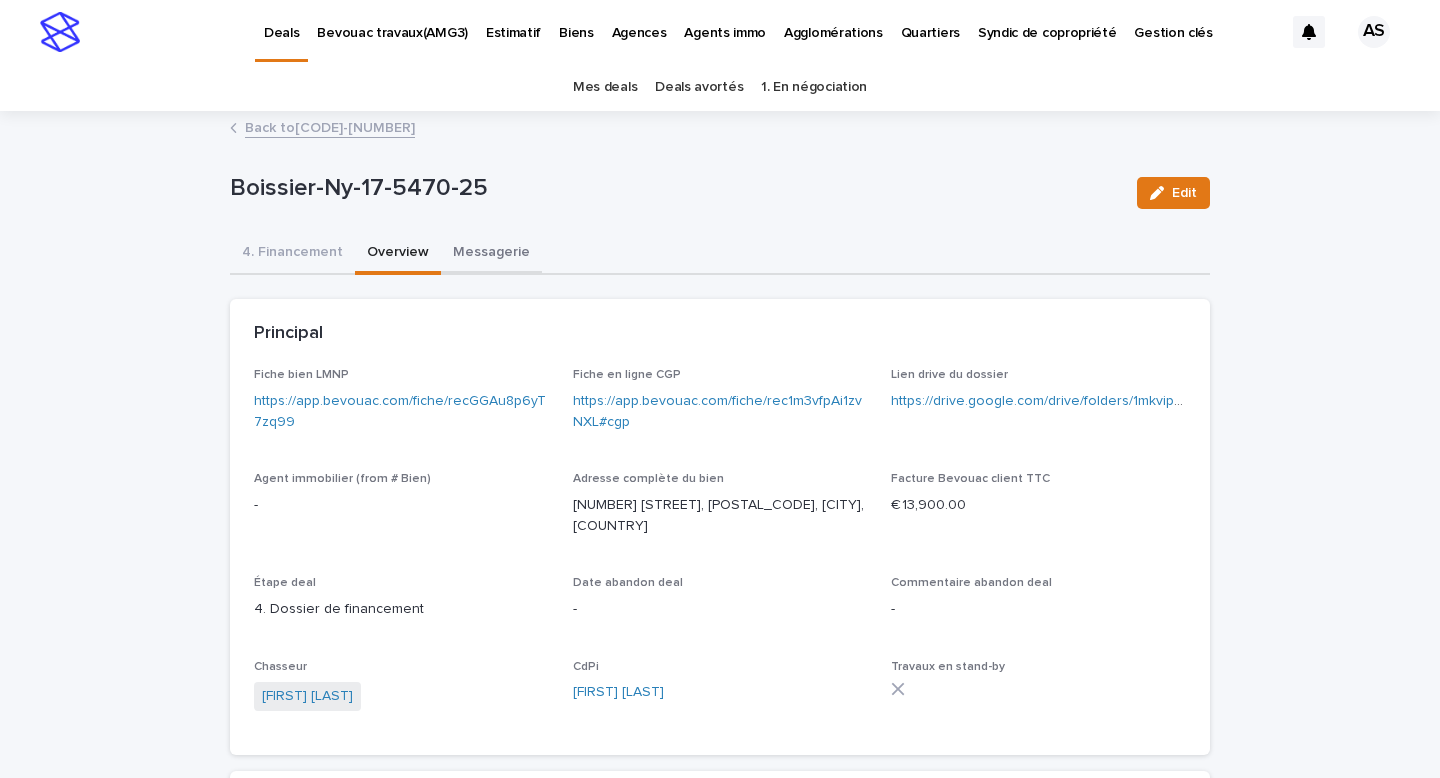 click on "Messagerie" at bounding box center [491, 254] 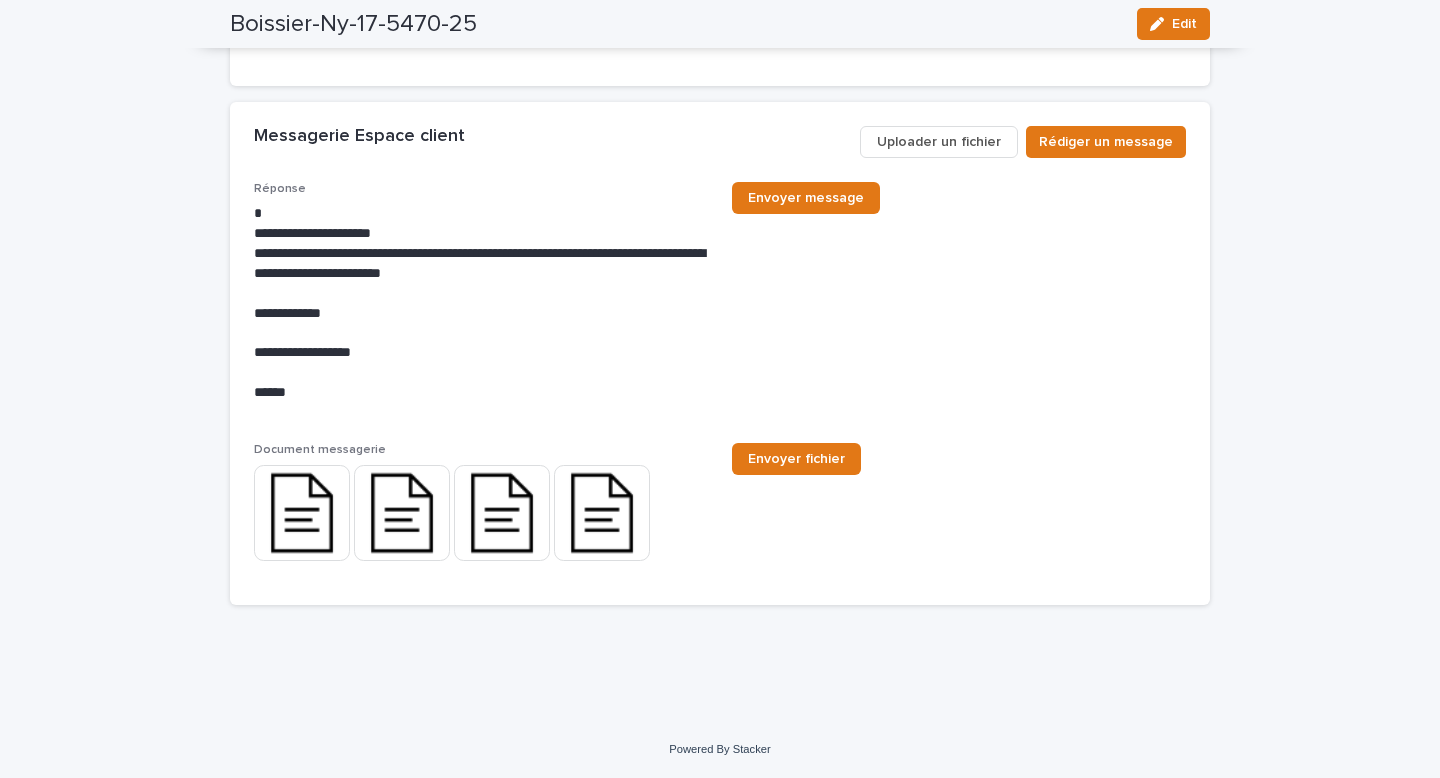 scroll, scrollTop: 8873, scrollLeft: 0, axis: vertical 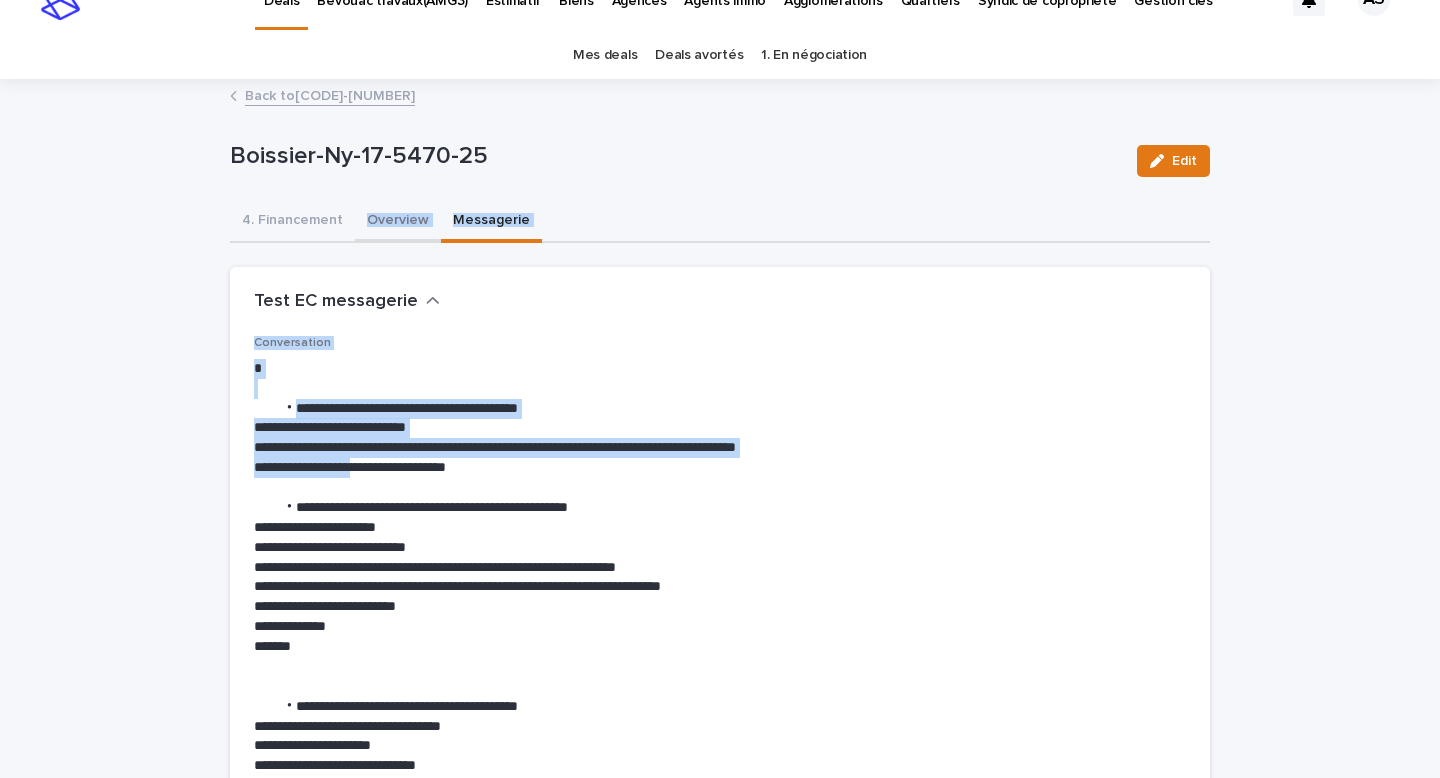 drag, startPoint x: 378, startPoint y: 476, endPoint x: 378, endPoint y: 201, distance: 275 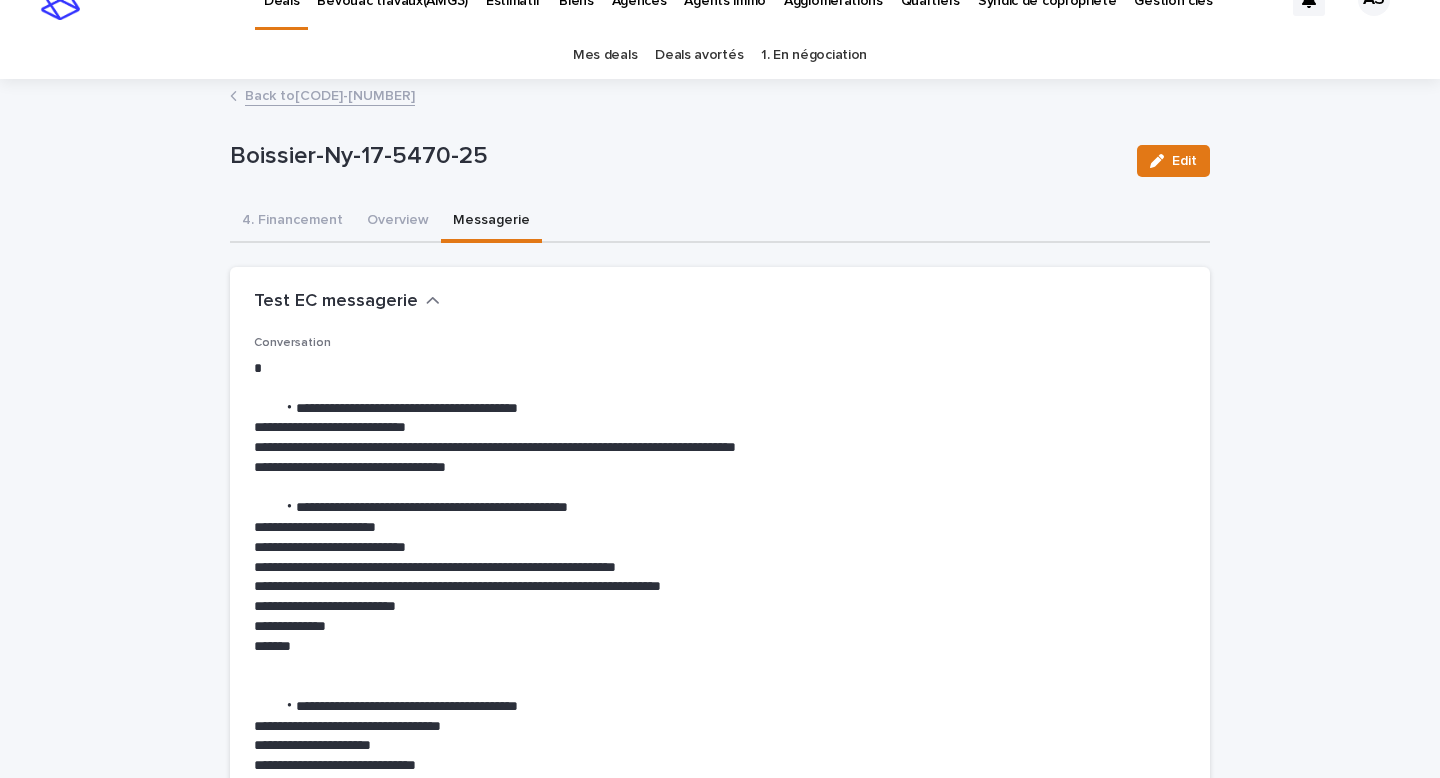 click on "**********" at bounding box center (720, 548) 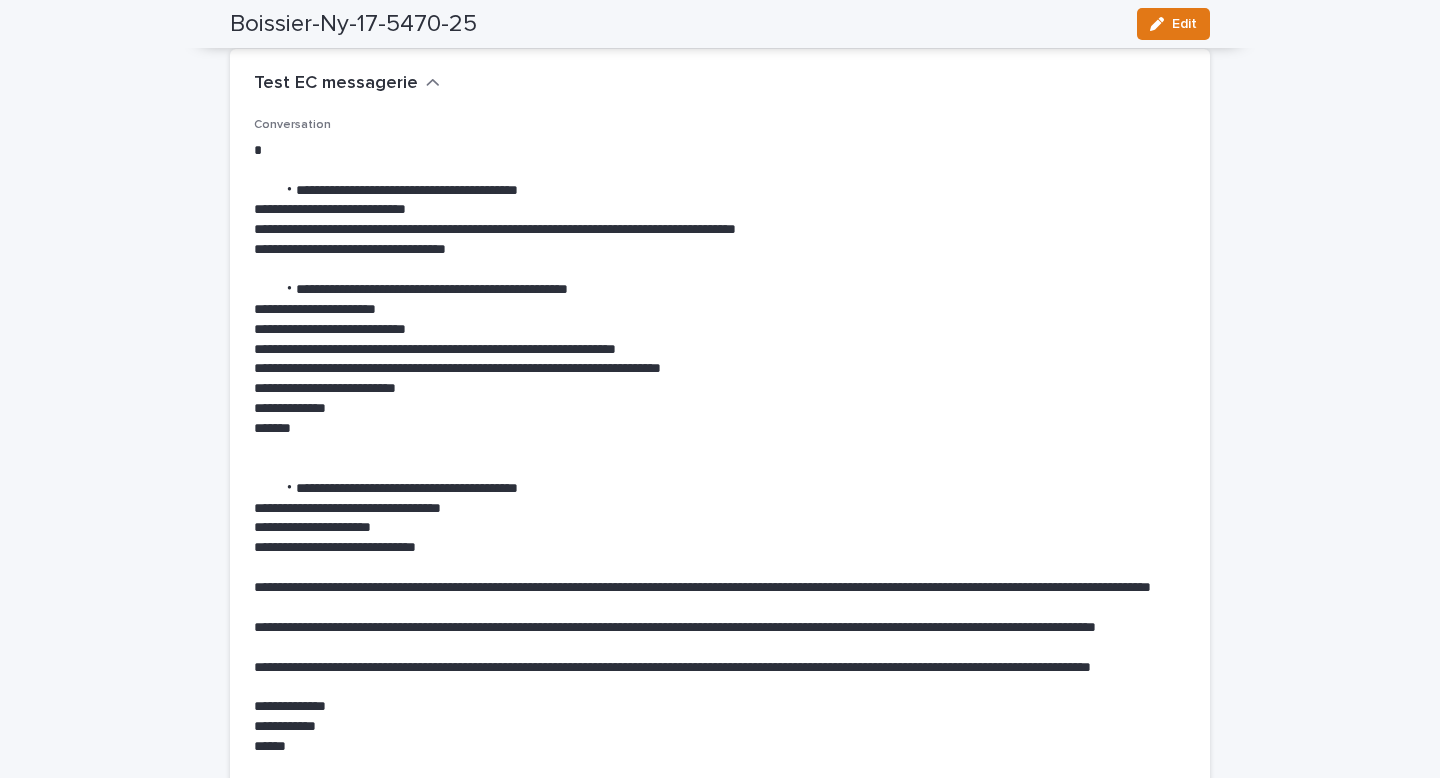 click on "**********" at bounding box center [720, 369] 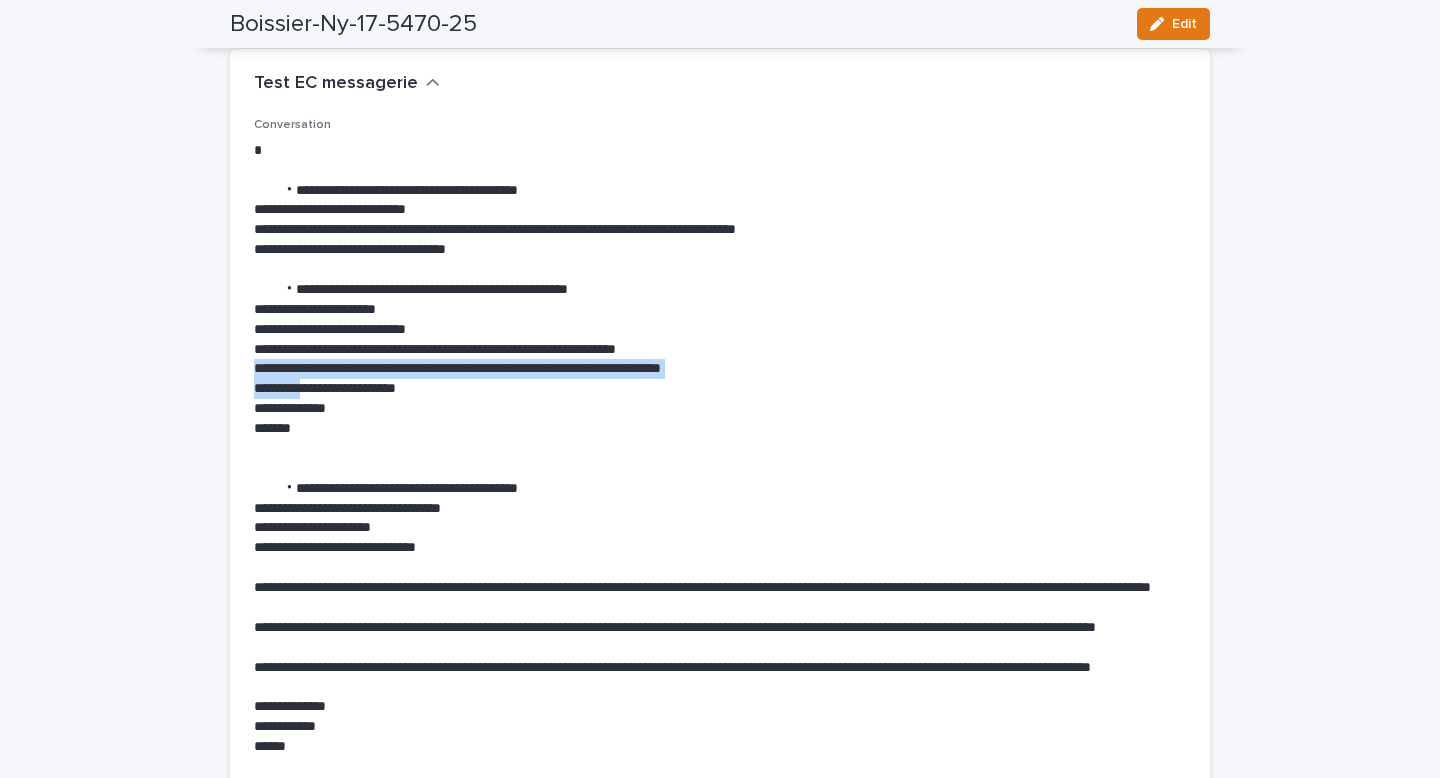 drag, startPoint x: 256, startPoint y: 367, endPoint x: 309, endPoint y: 380, distance: 54.571056 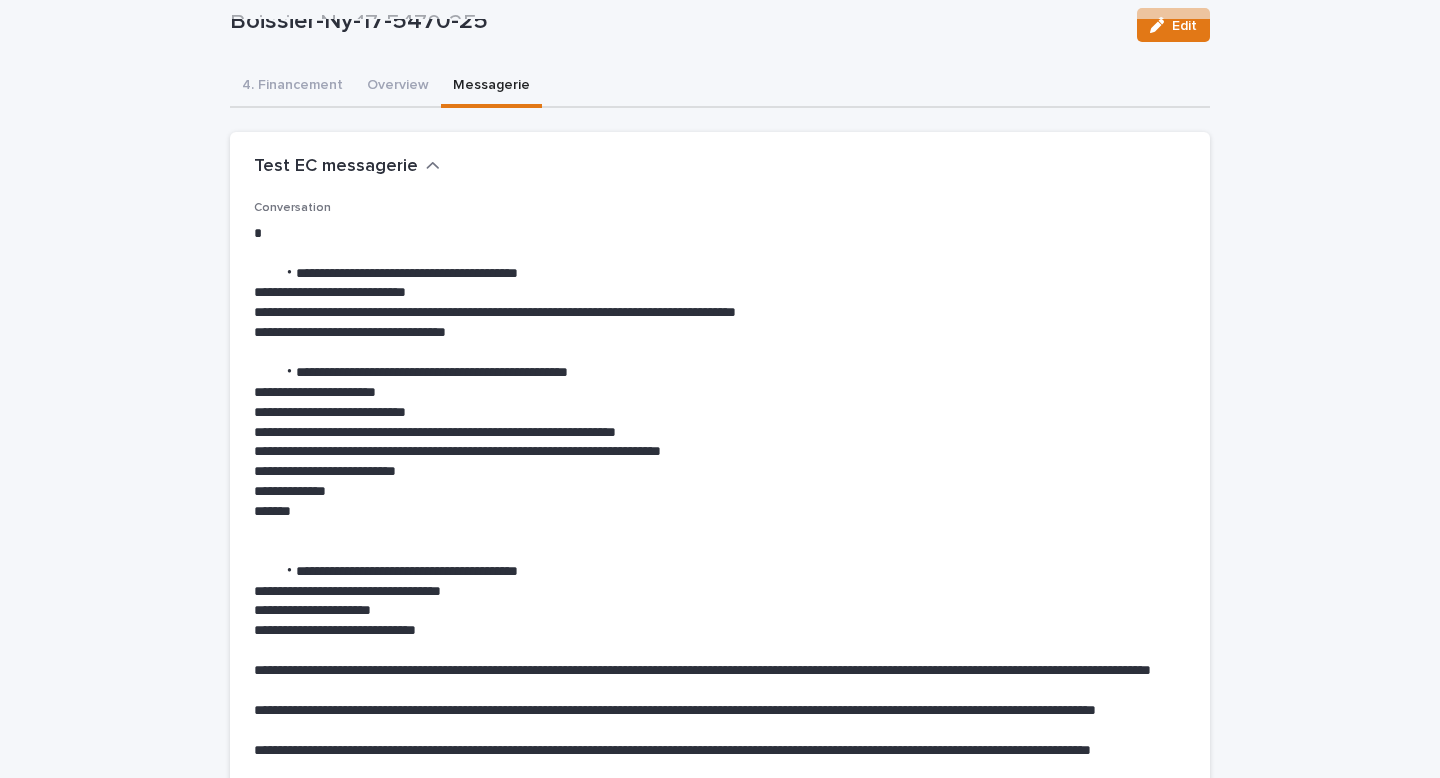 scroll, scrollTop: 166, scrollLeft: 0, axis: vertical 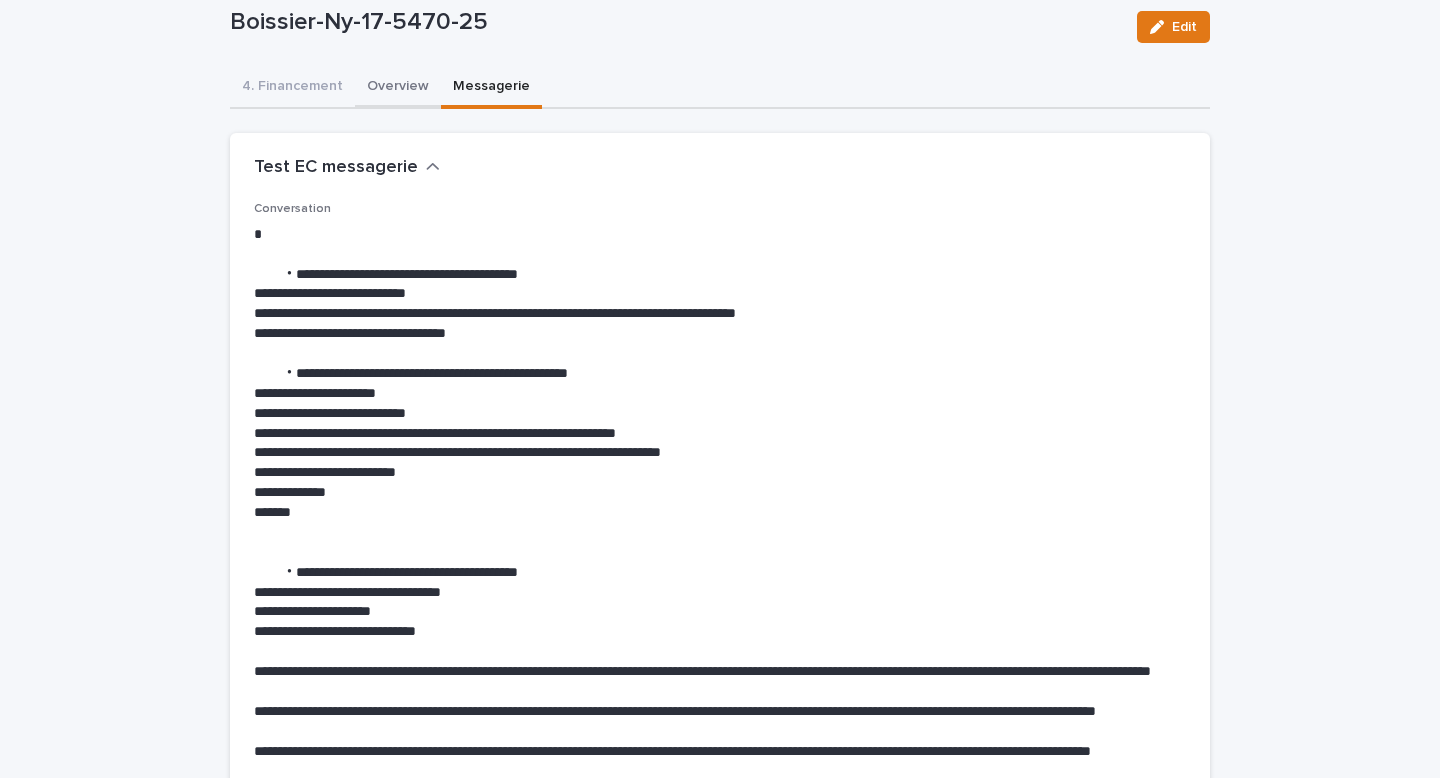 click on "Overview" at bounding box center (398, 88) 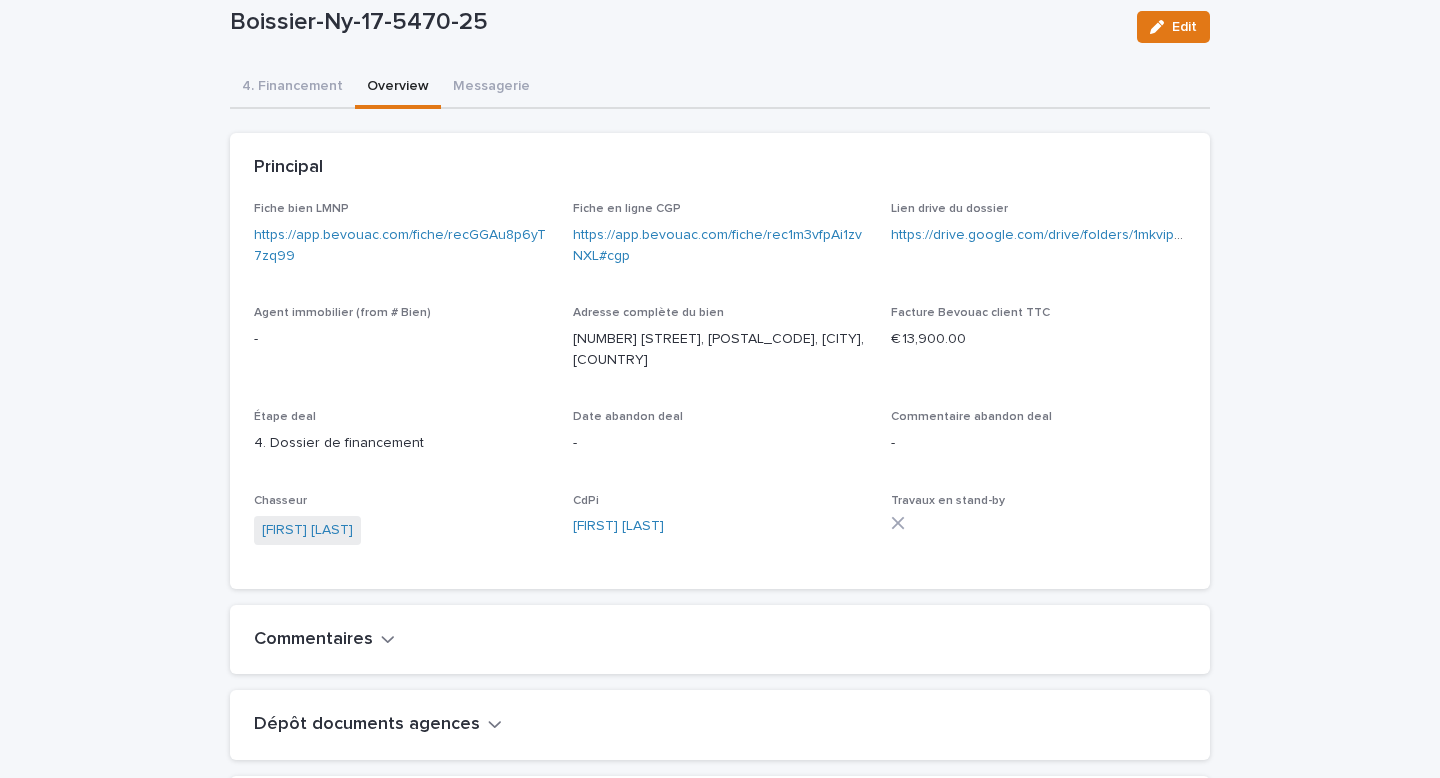 click on "https://app.bevouac.com/fiche/recGGAu8p6yT7zq99" at bounding box center [401, 246] 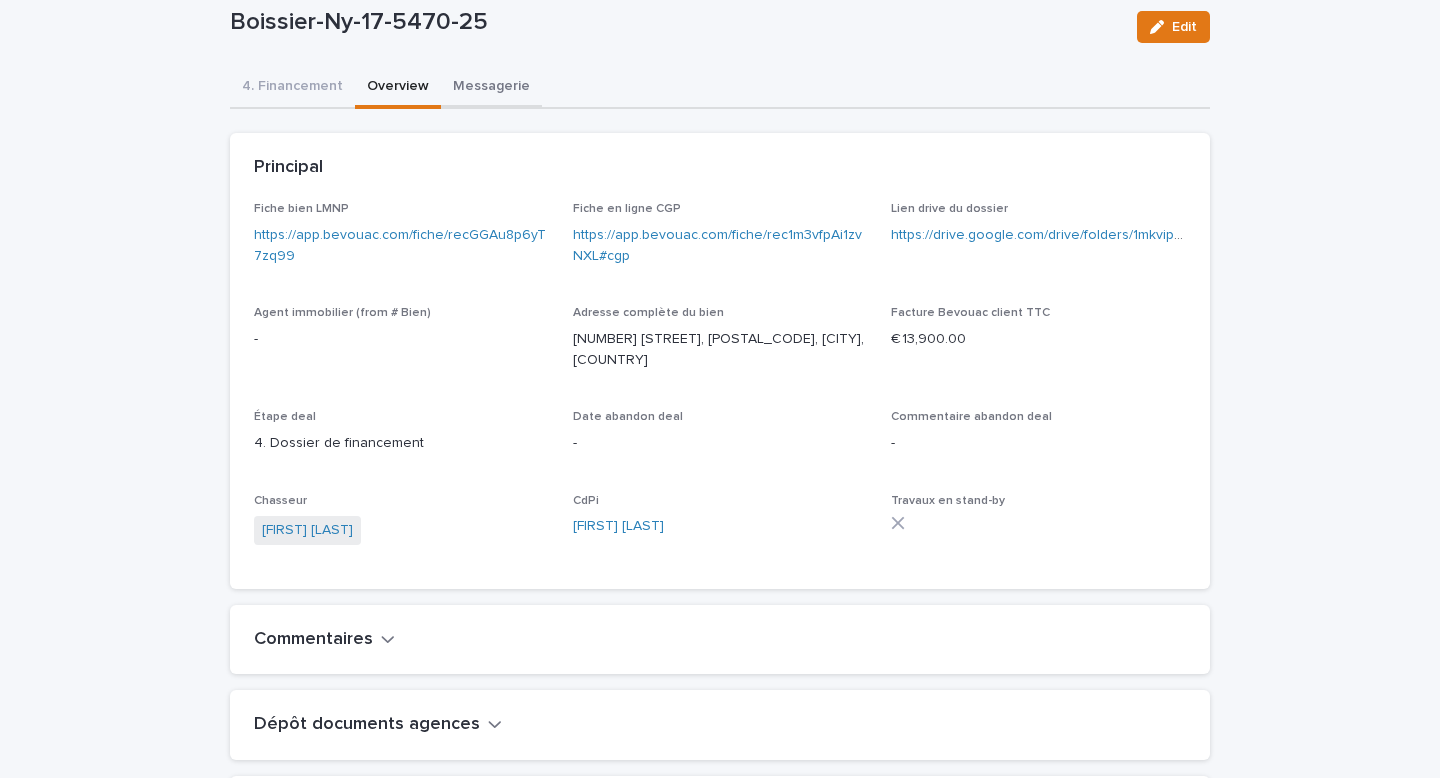 click on "Messagerie" at bounding box center (491, 88) 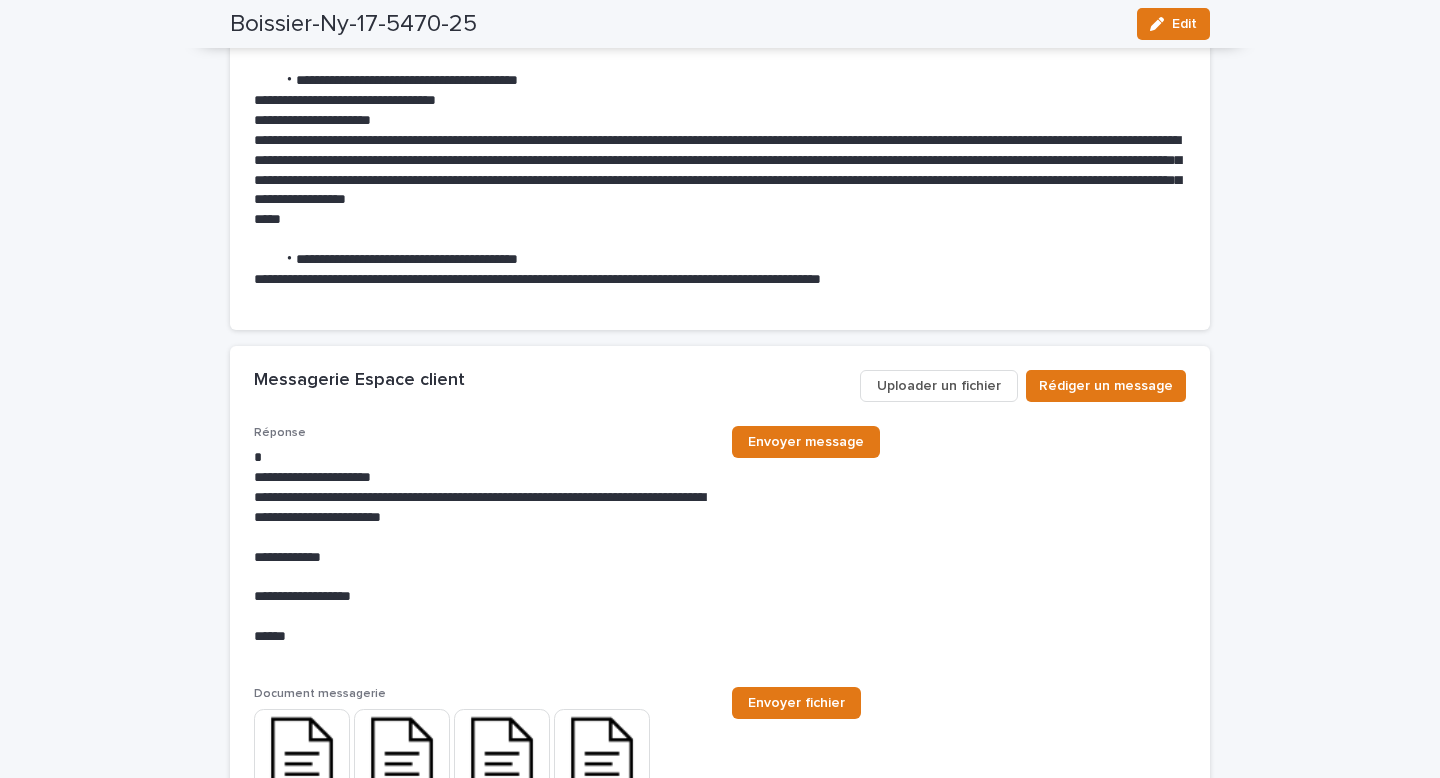 scroll, scrollTop: 9001, scrollLeft: 0, axis: vertical 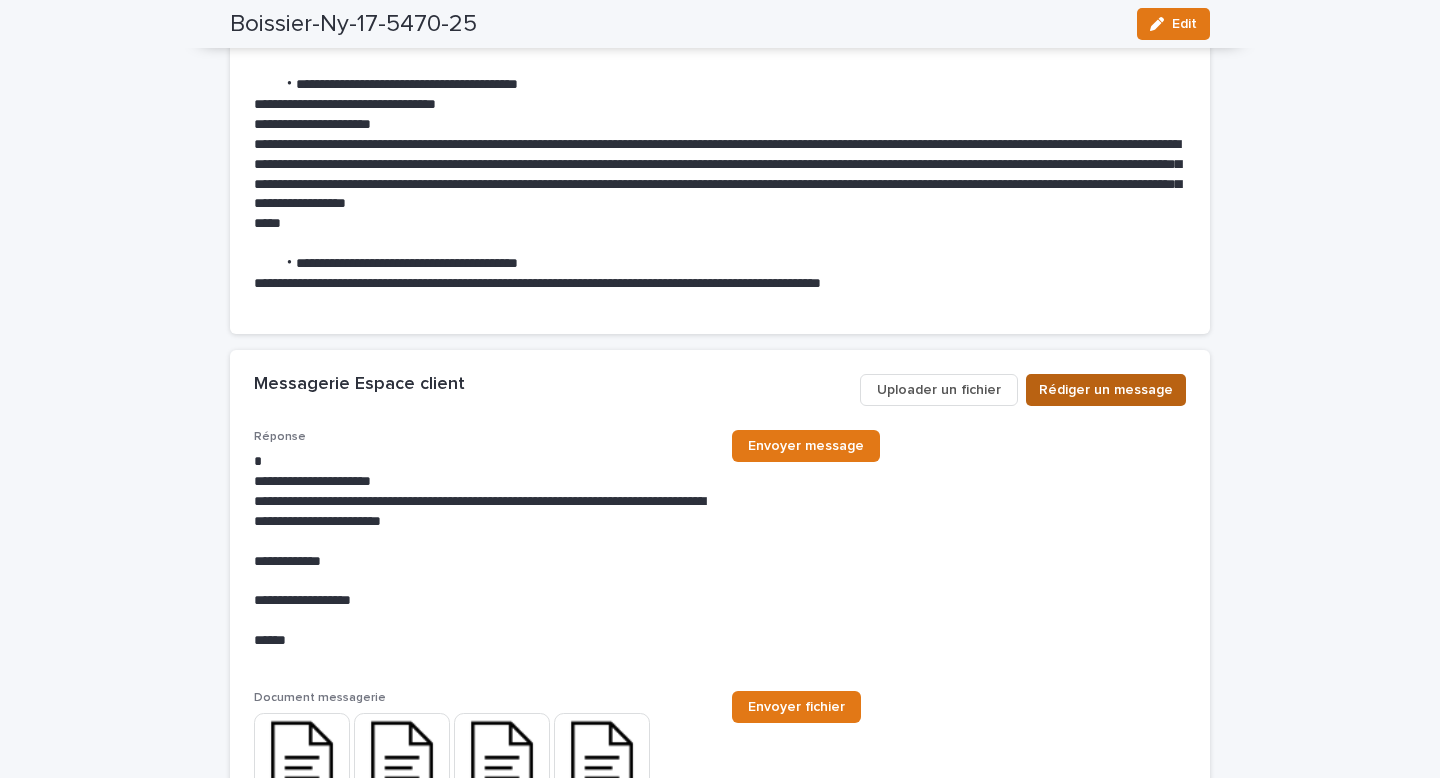 click on "Rédiger un message" at bounding box center [1106, 390] 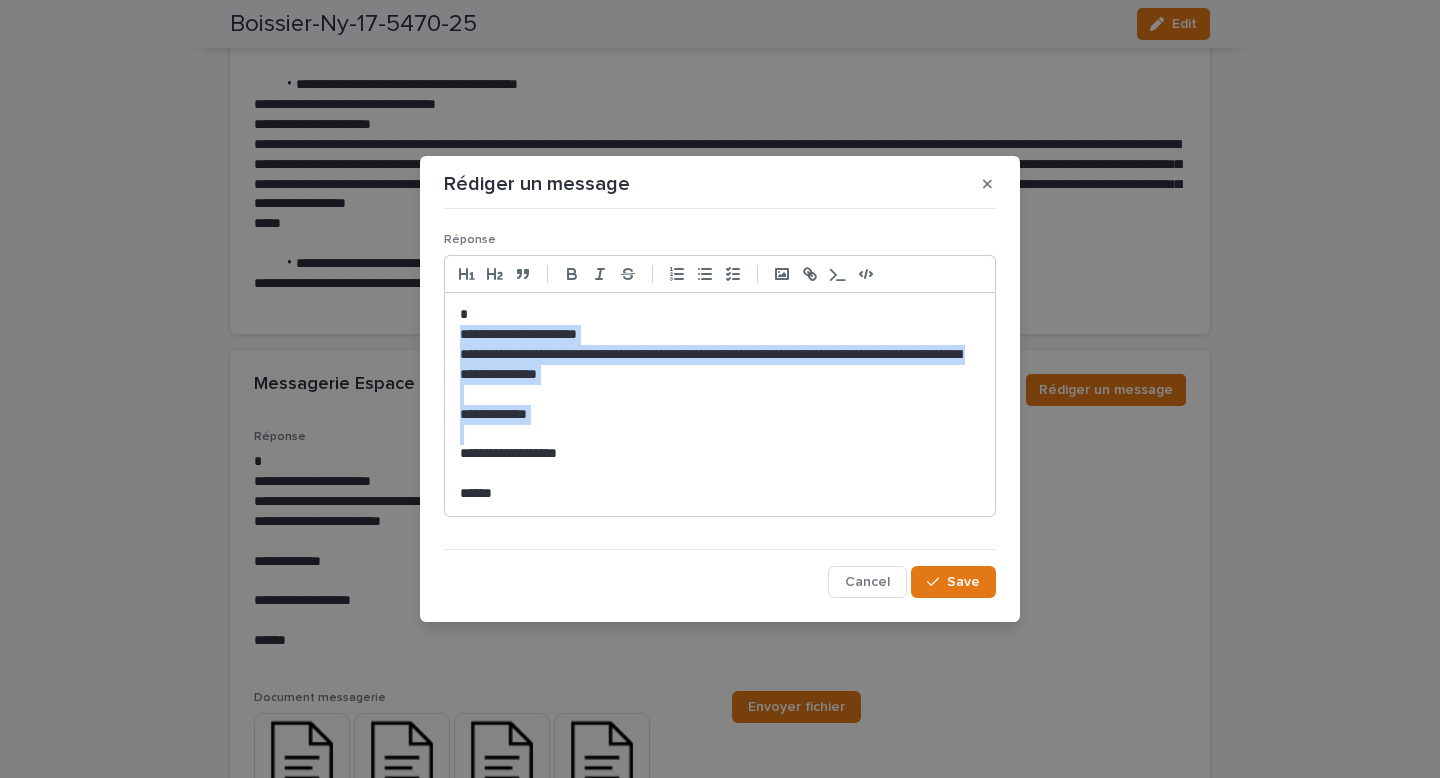 drag, startPoint x: 462, startPoint y: 327, endPoint x: 633, endPoint y: 432, distance: 200.6639 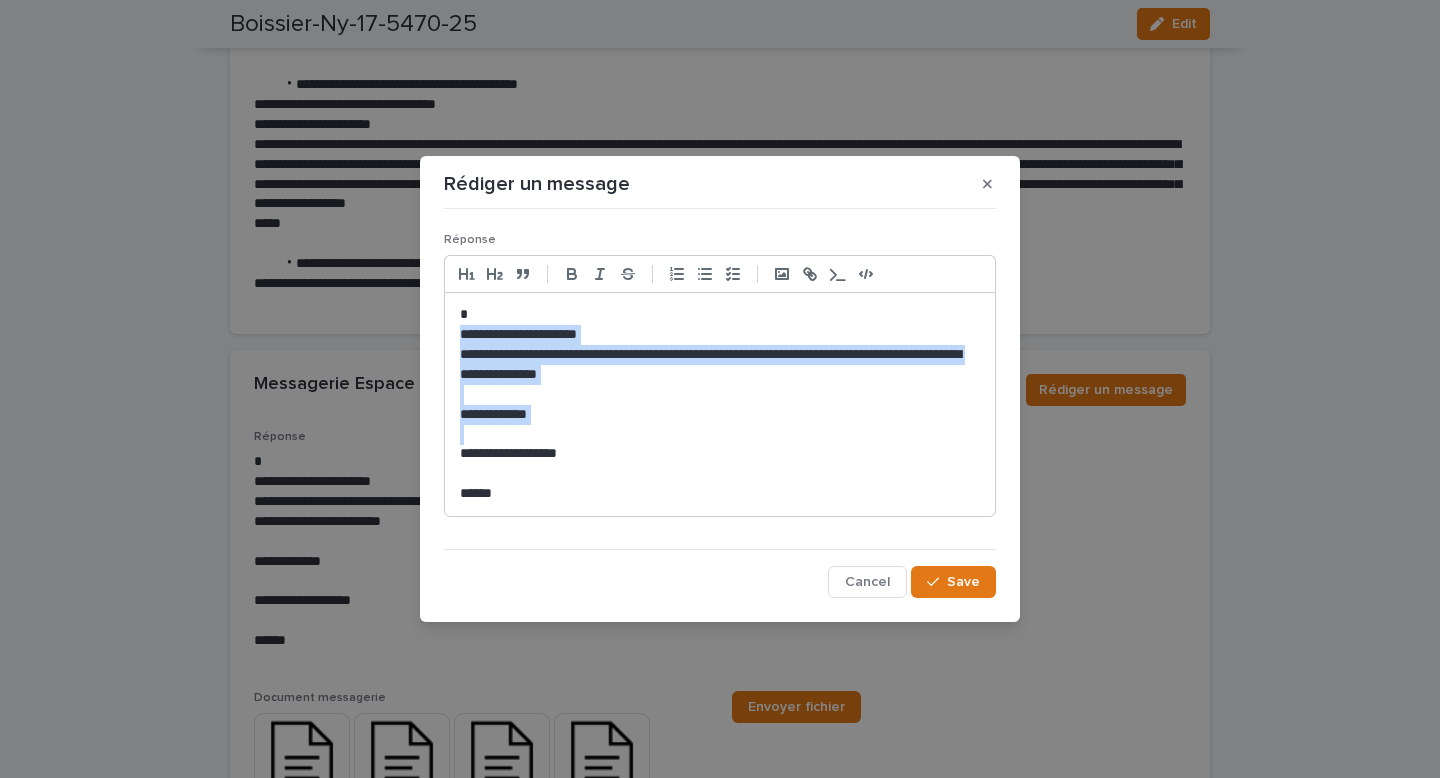 click on "**********" at bounding box center [720, 404] 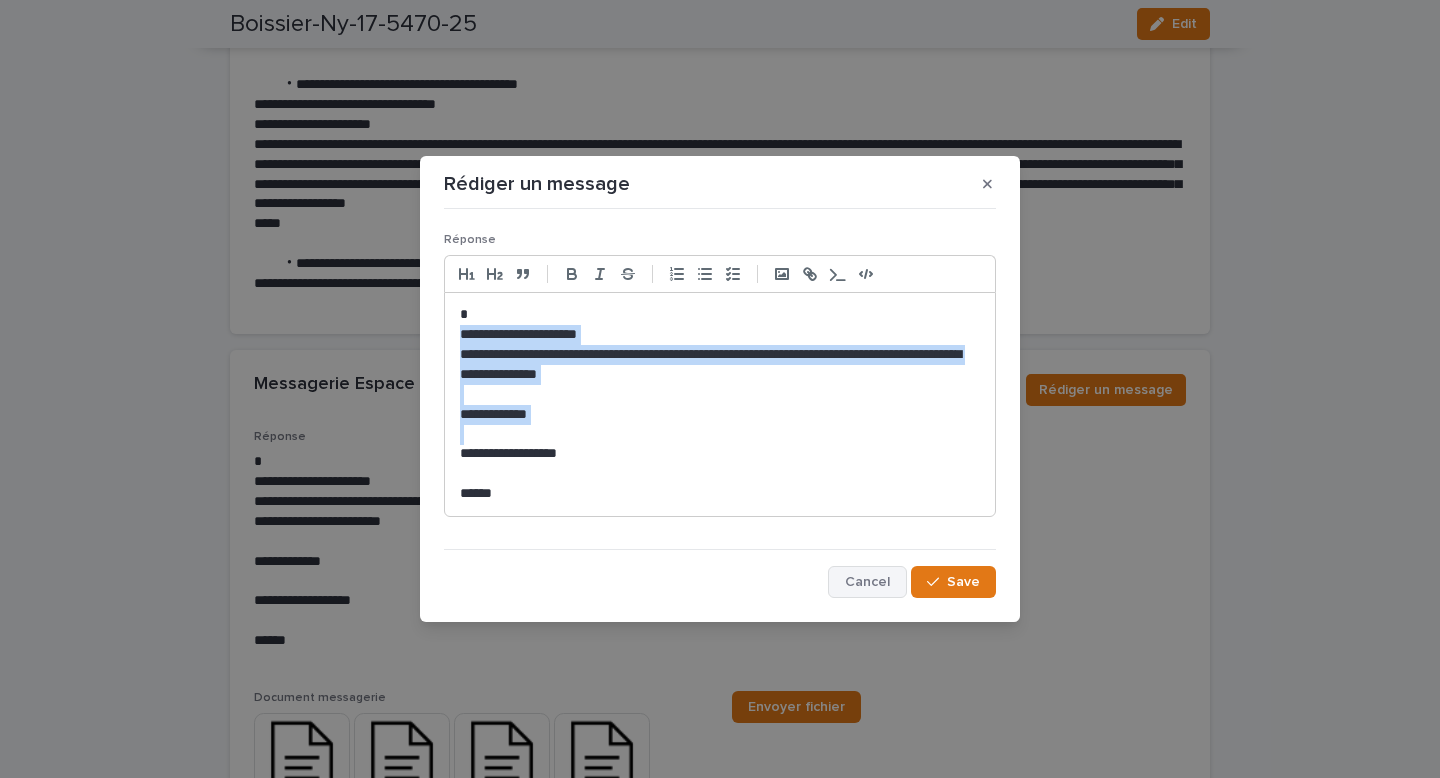 click on "Cancel" at bounding box center [867, 582] 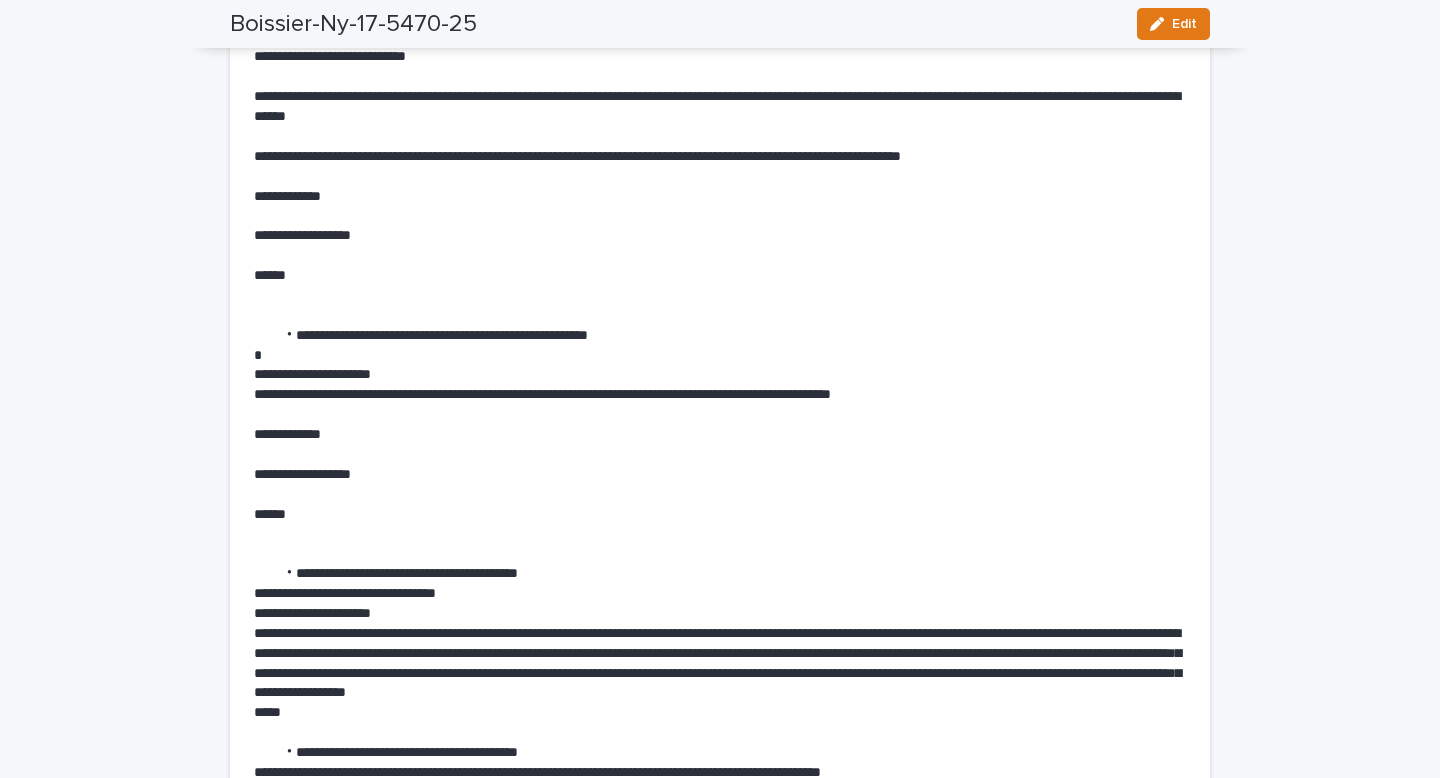 scroll, scrollTop: 8387, scrollLeft: 0, axis: vertical 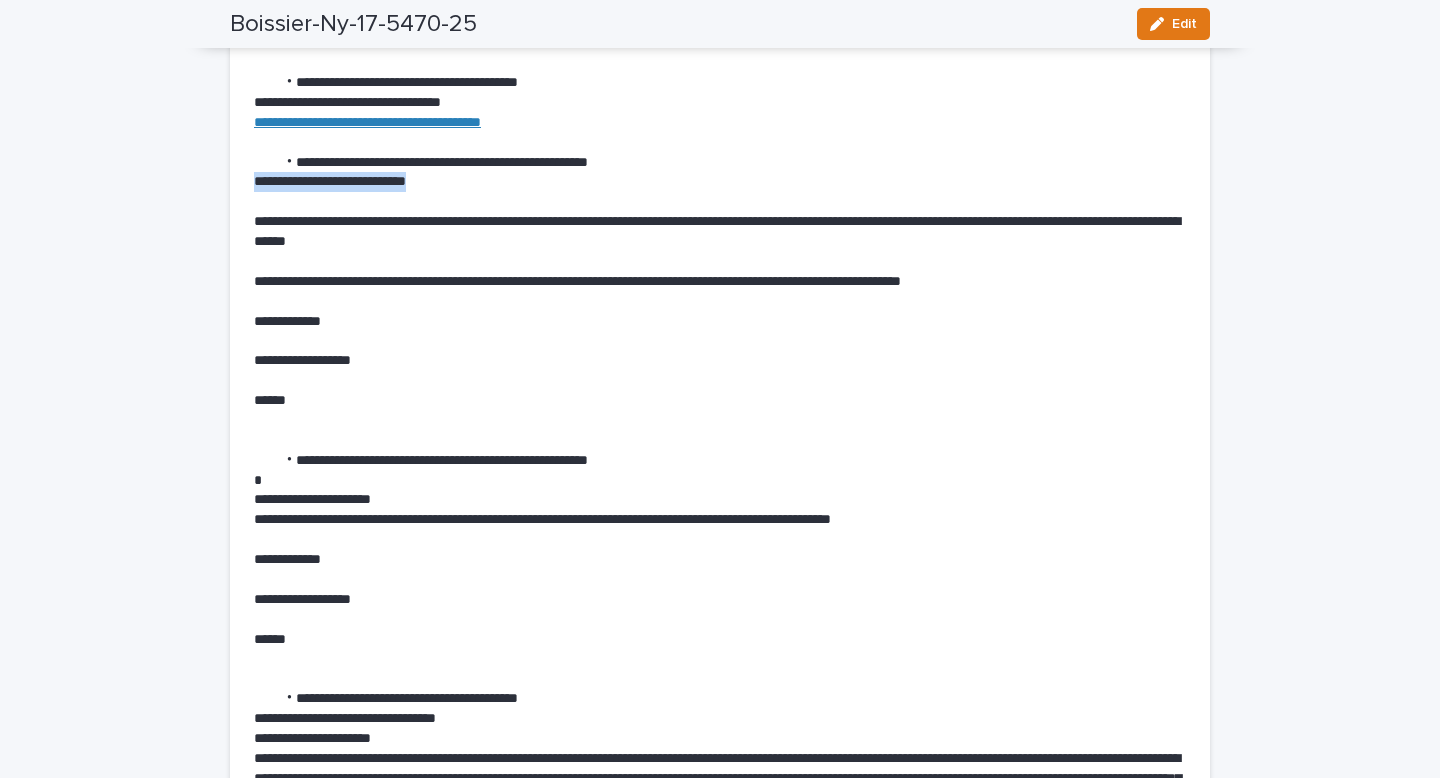 drag, startPoint x: 451, startPoint y: 189, endPoint x: 229, endPoint y: 183, distance: 222.08107 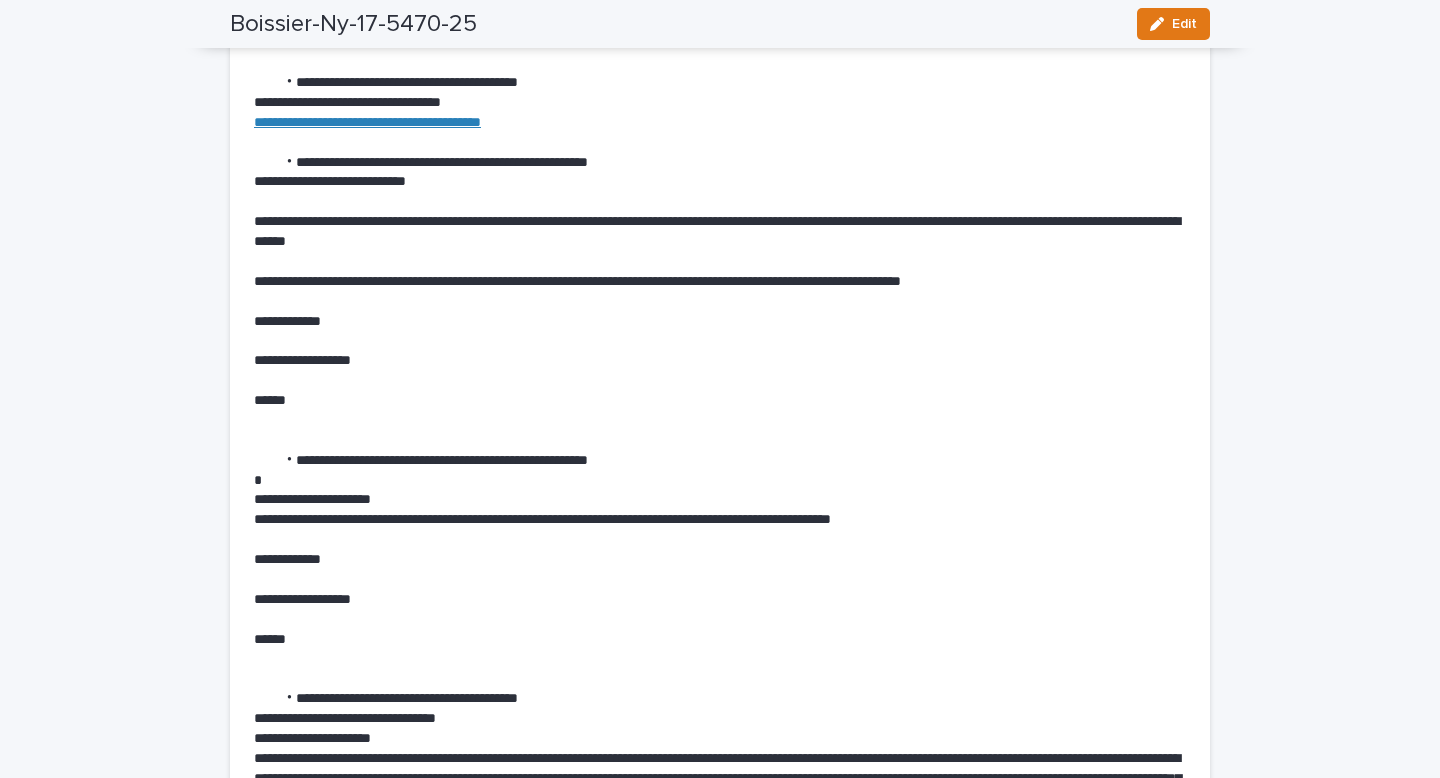 click on "**********" at bounding box center (720, 361) 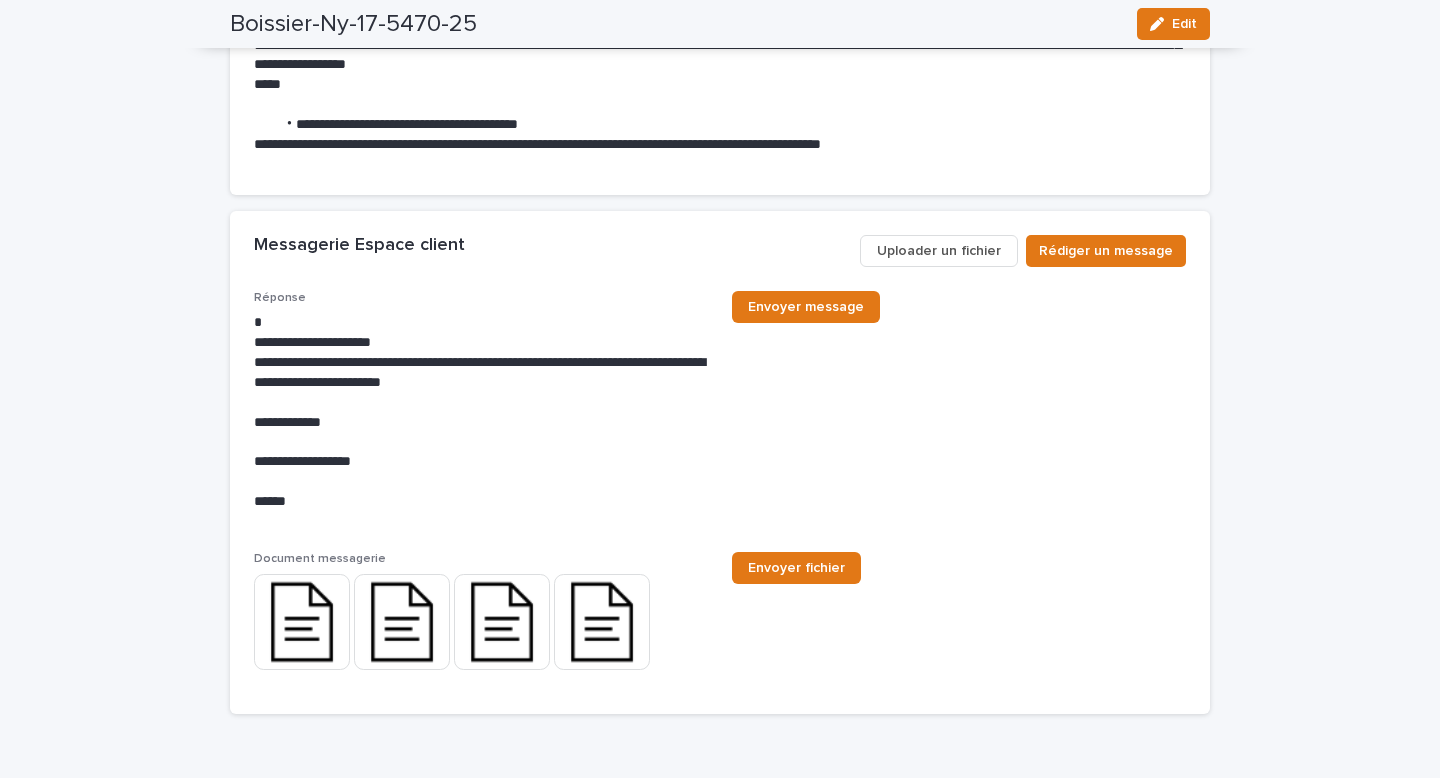 scroll, scrollTop: 9177, scrollLeft: 0, axis: vertical 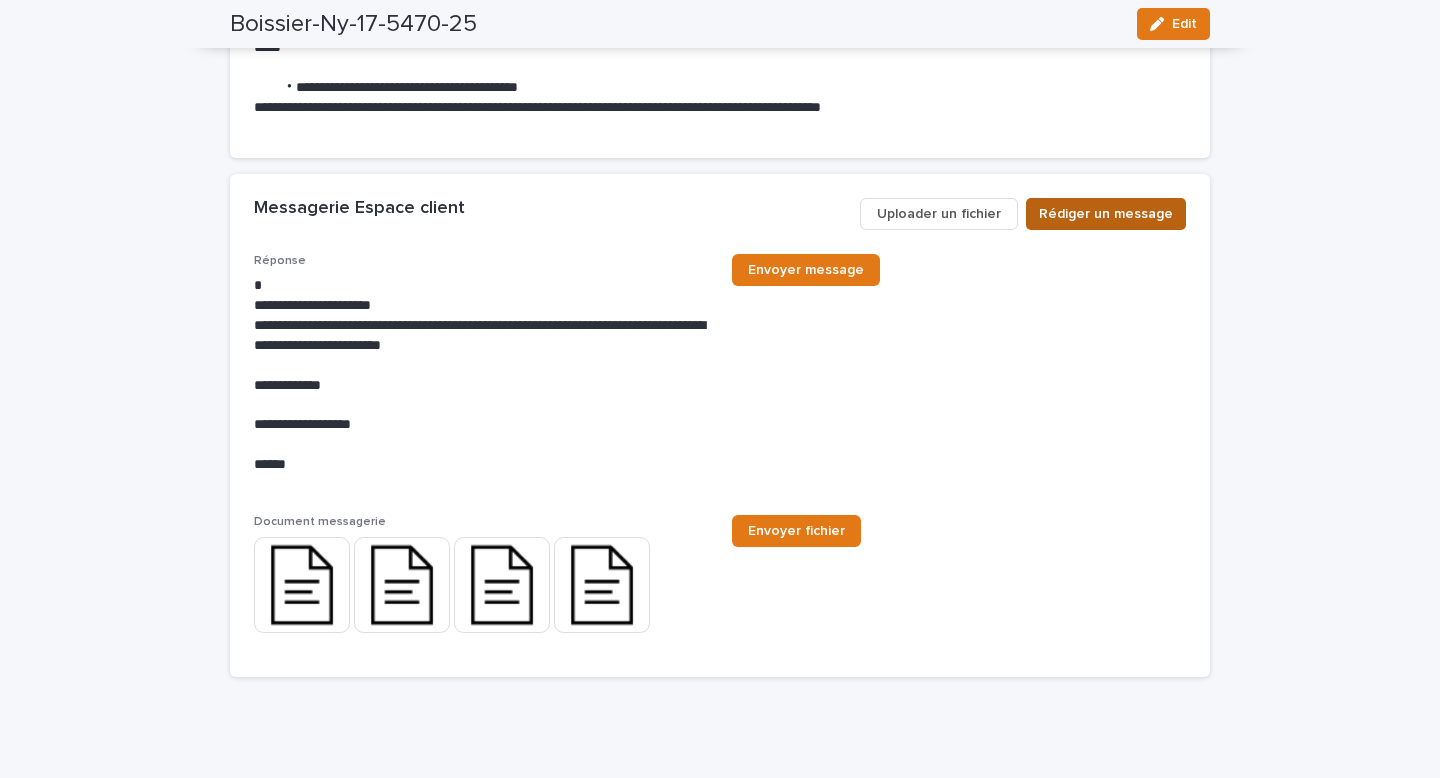 click on "Rédiger un message" at bounding box center [1106, 214] 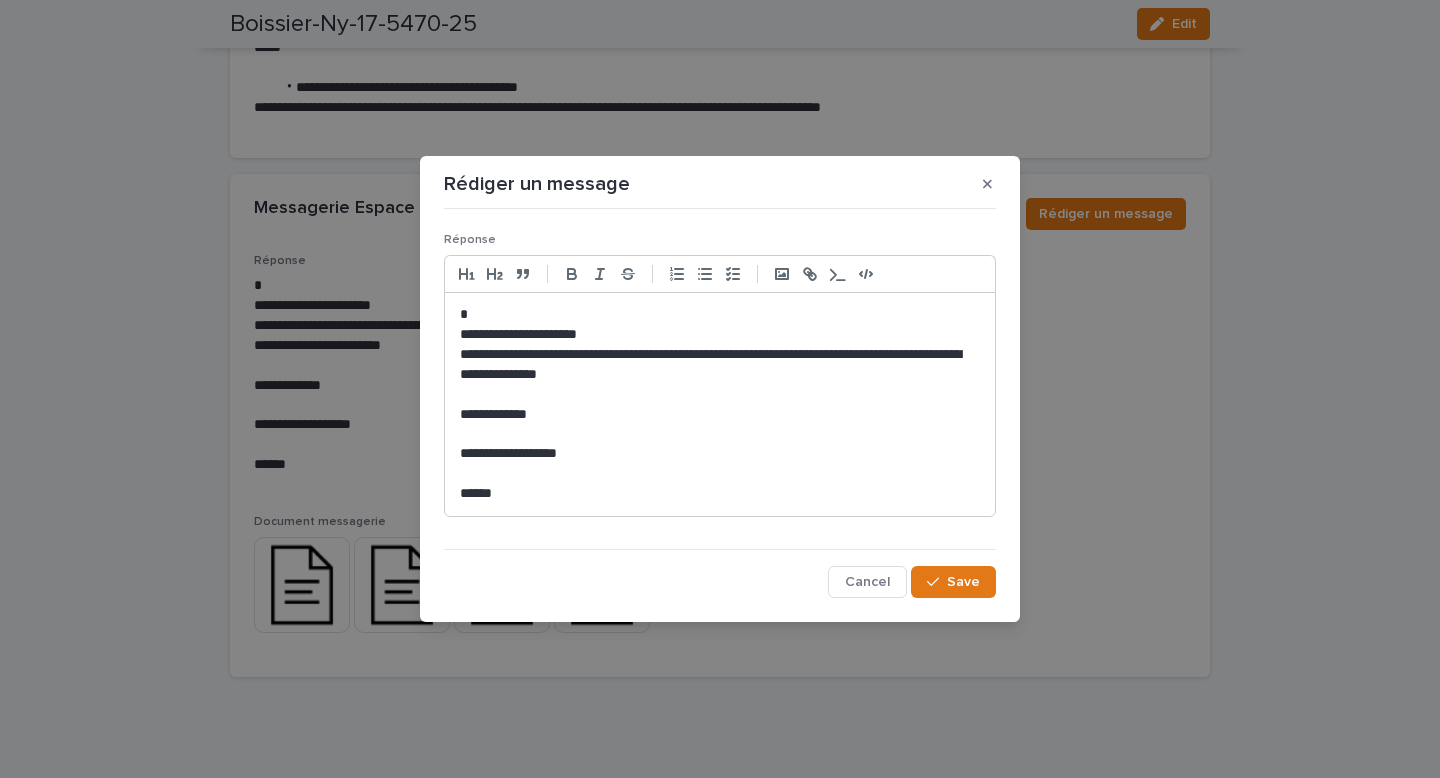 click at bounding box center [720, 315] 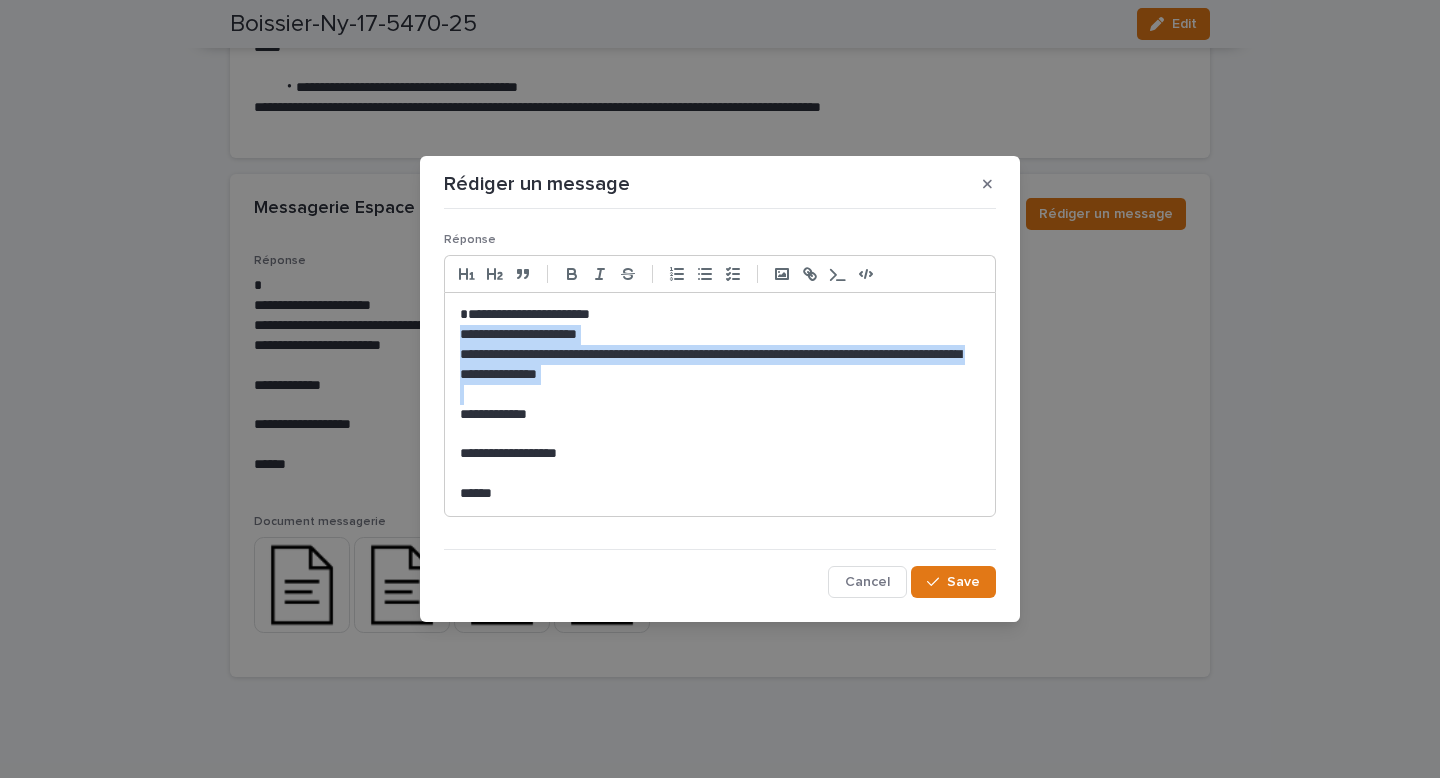 drag, startPoint x: 451, startPoint y: 335, endPoint x: 681, endPoint y: 385, distance: 235.37204 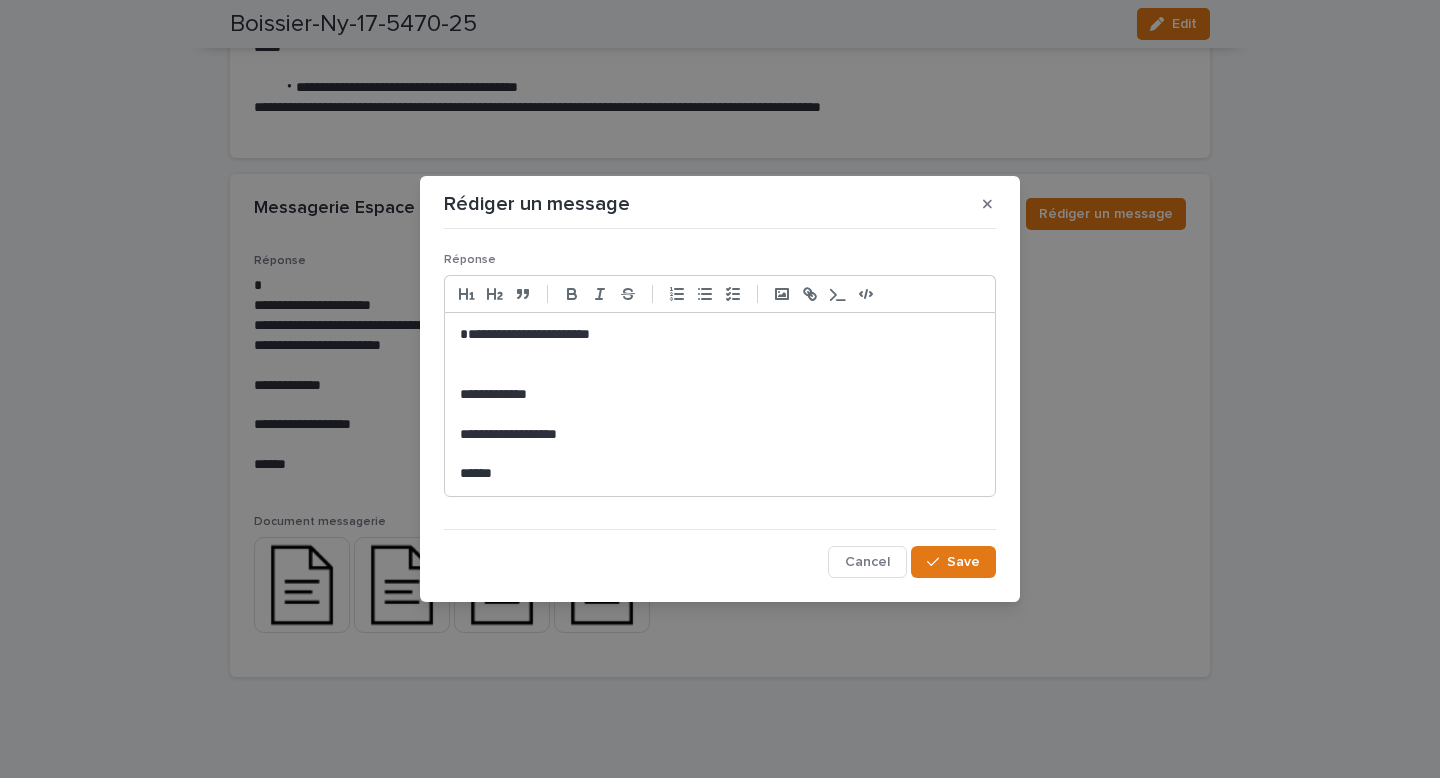 click on "**********" at bounding box center (720, 335) 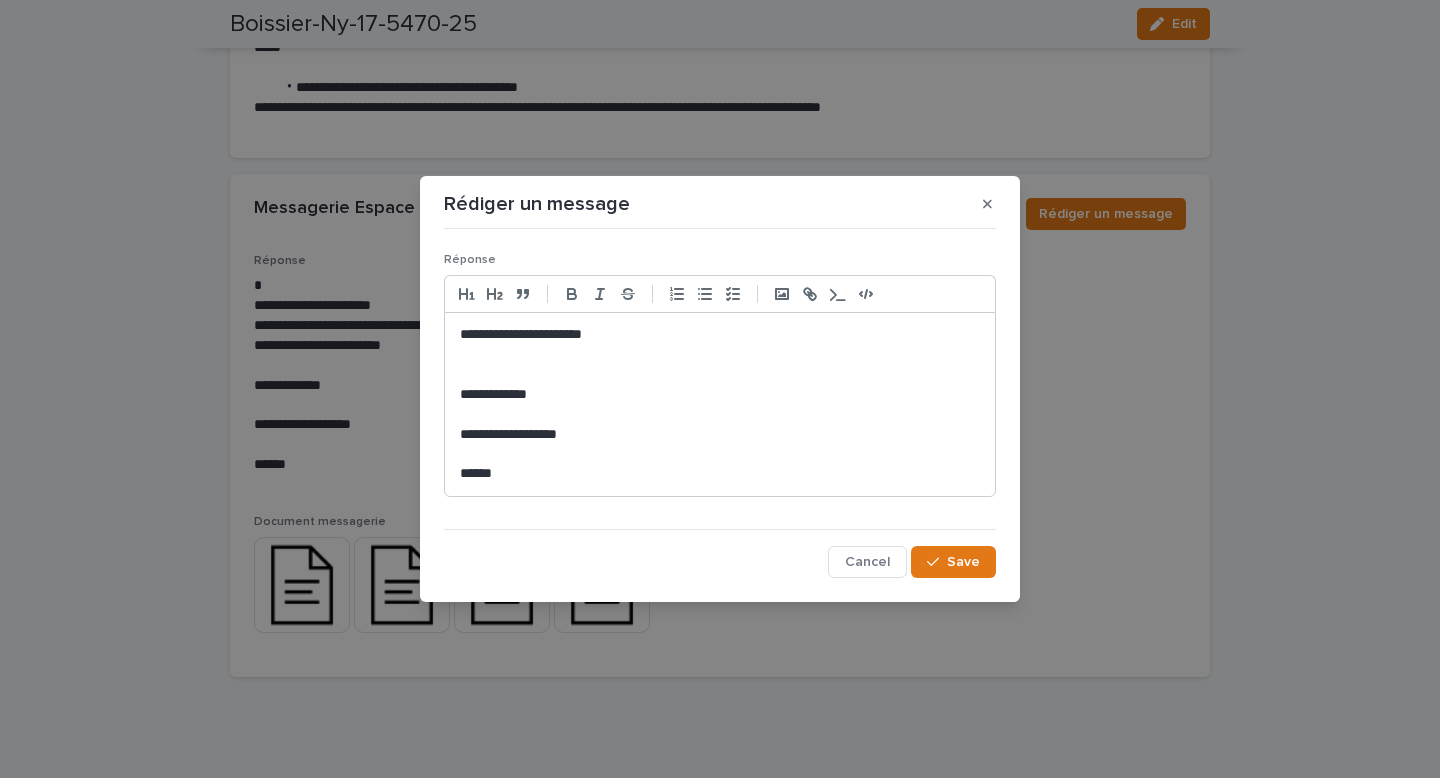 click at bounding box center [720, 355] 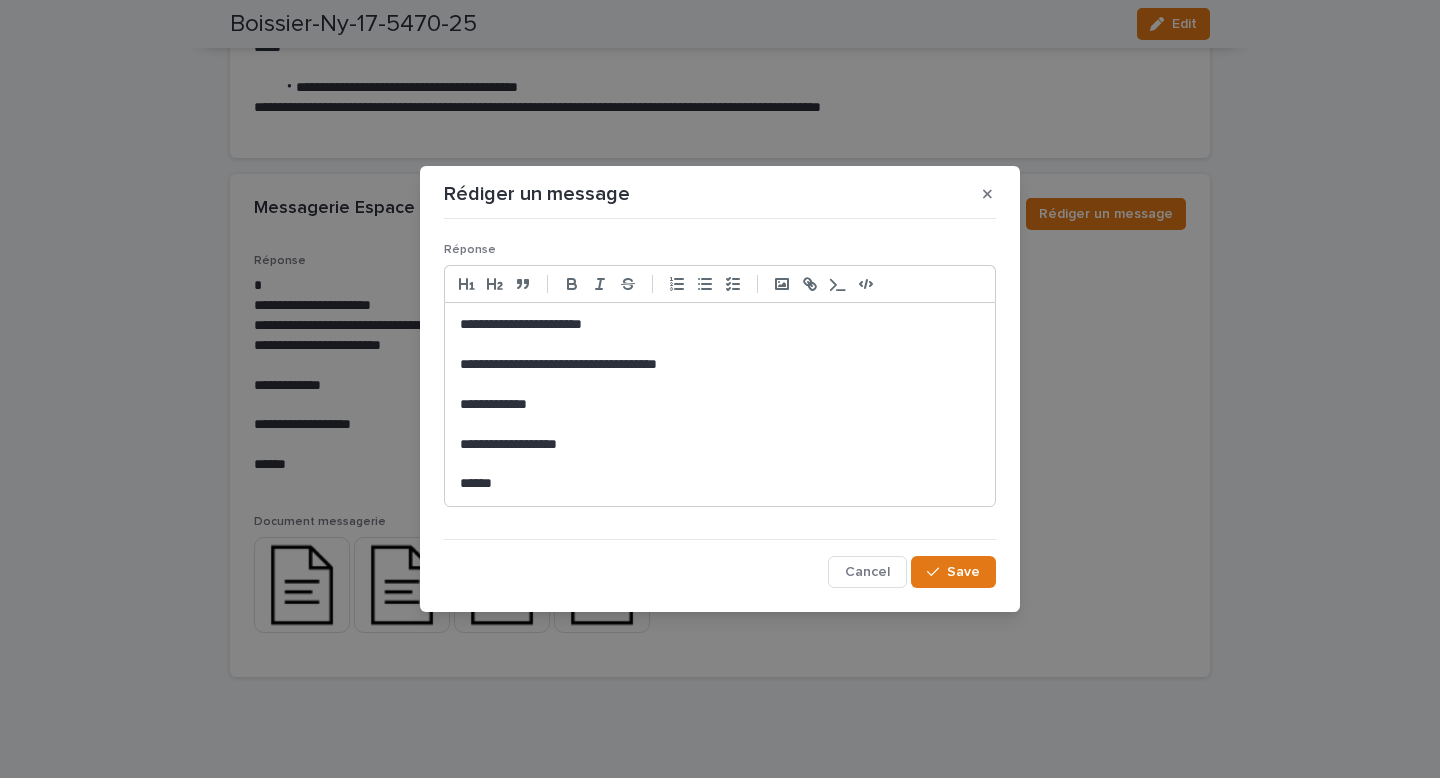 click at bounding box center [720, 345] 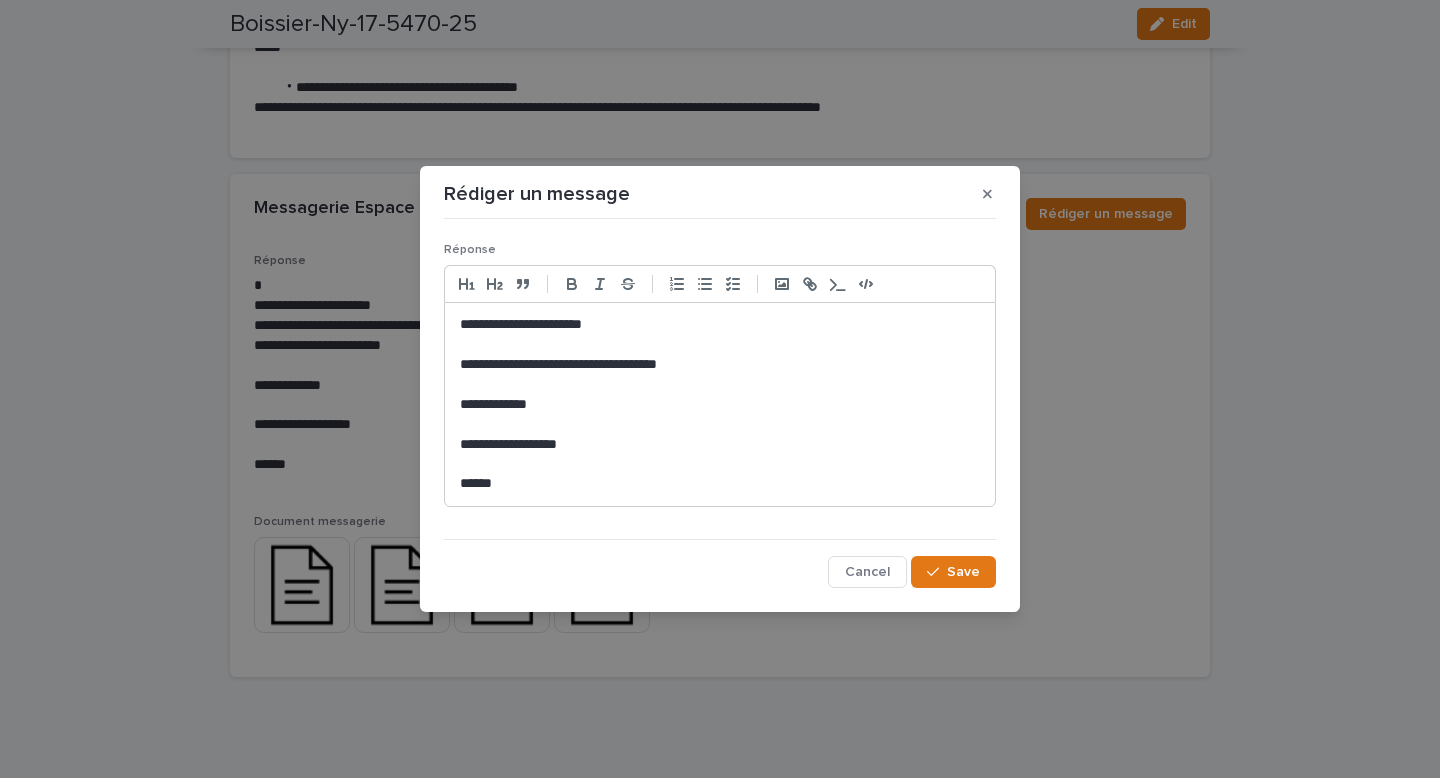 click on "**********" at bounding box center (720, 365) 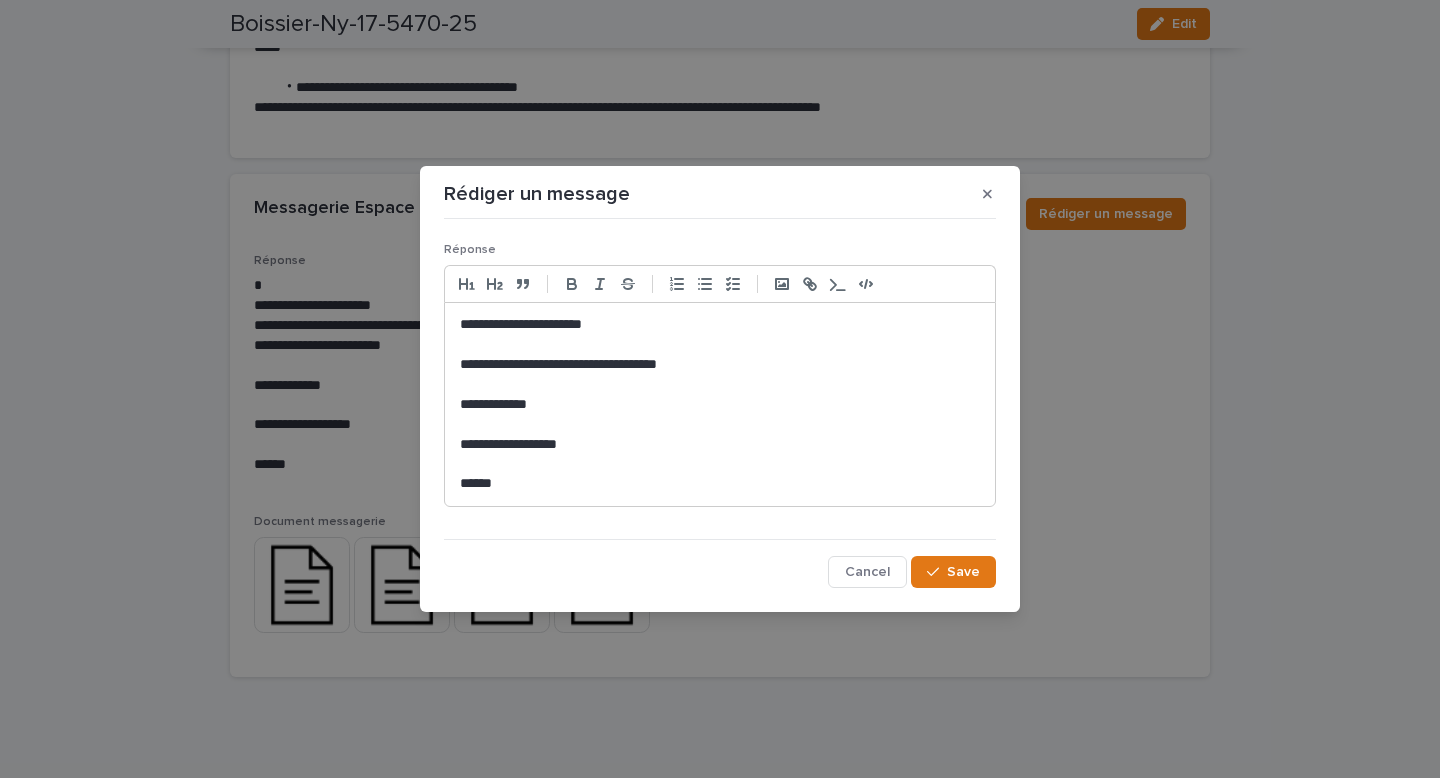 click on "**********" at bounding box center (720, 365) 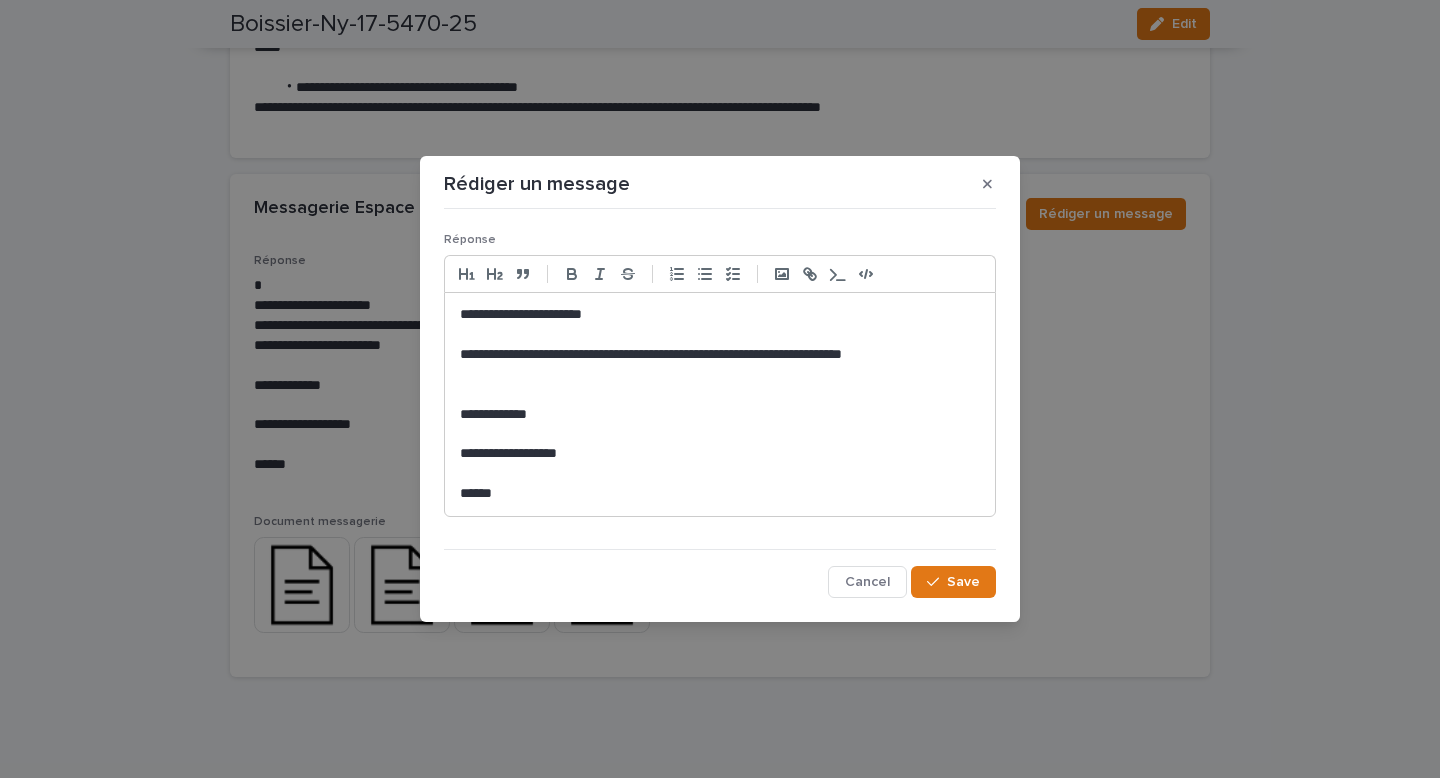 scroll, scrollTop: 0, scrollLeft: 0, axis: both 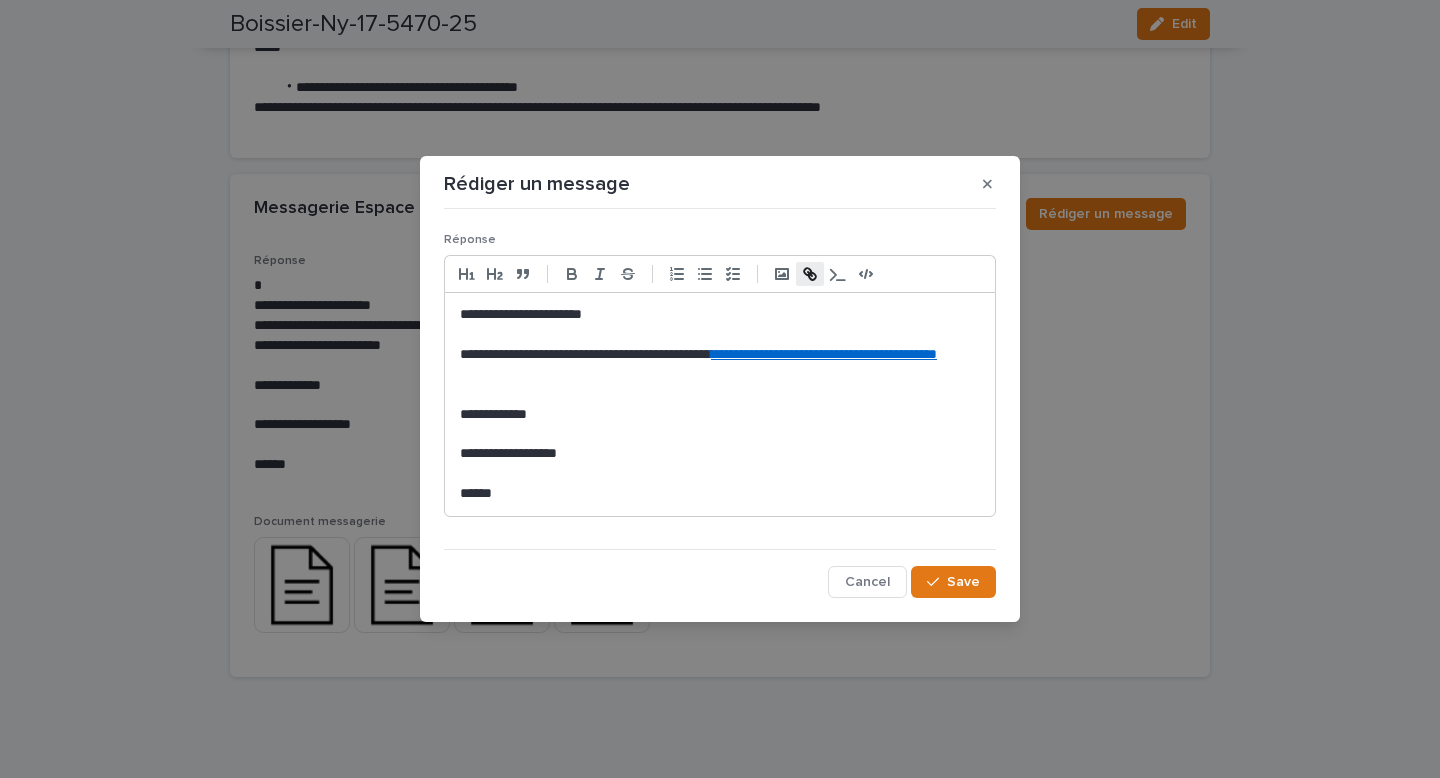 click on "**********" at bounding box center (720, 365) 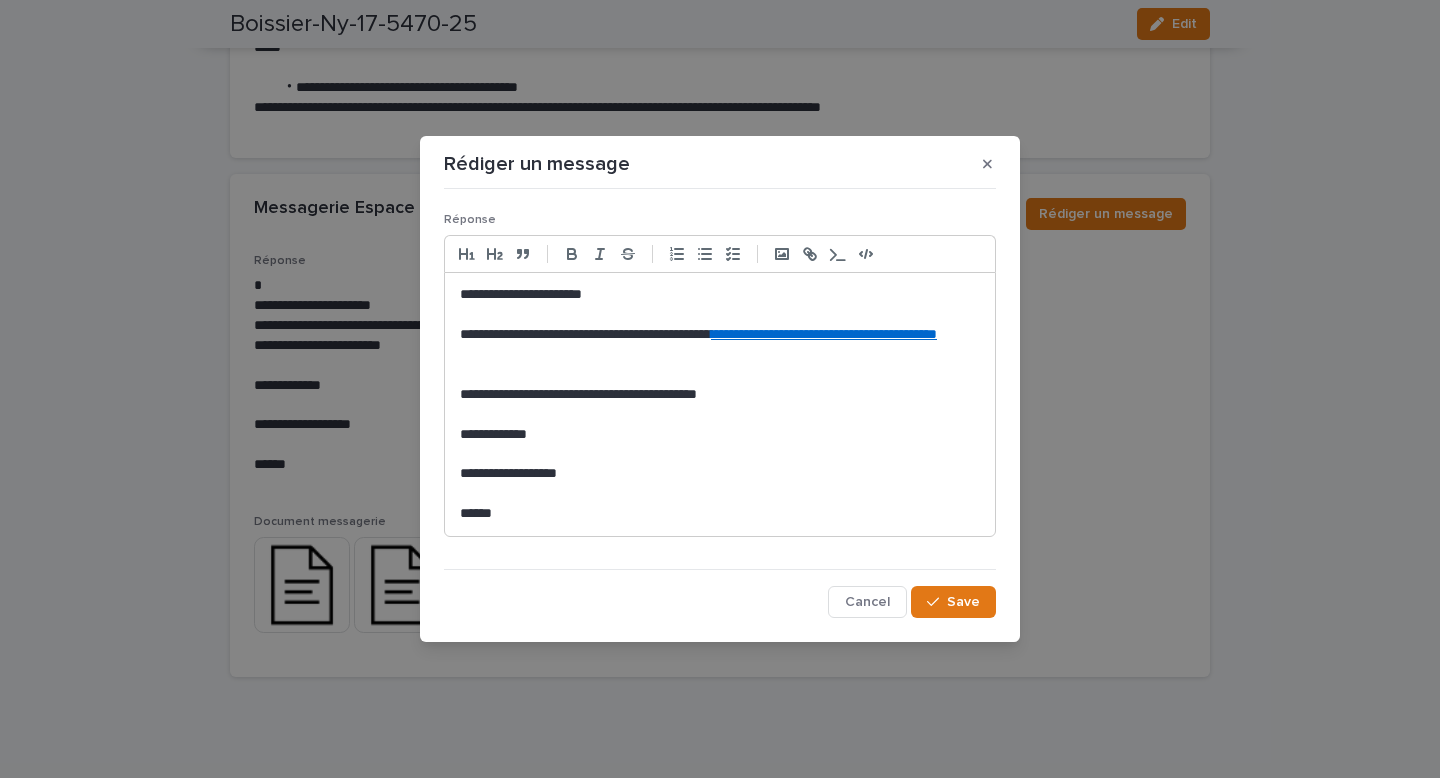 click on "**********" at bounding box center [720, 395] 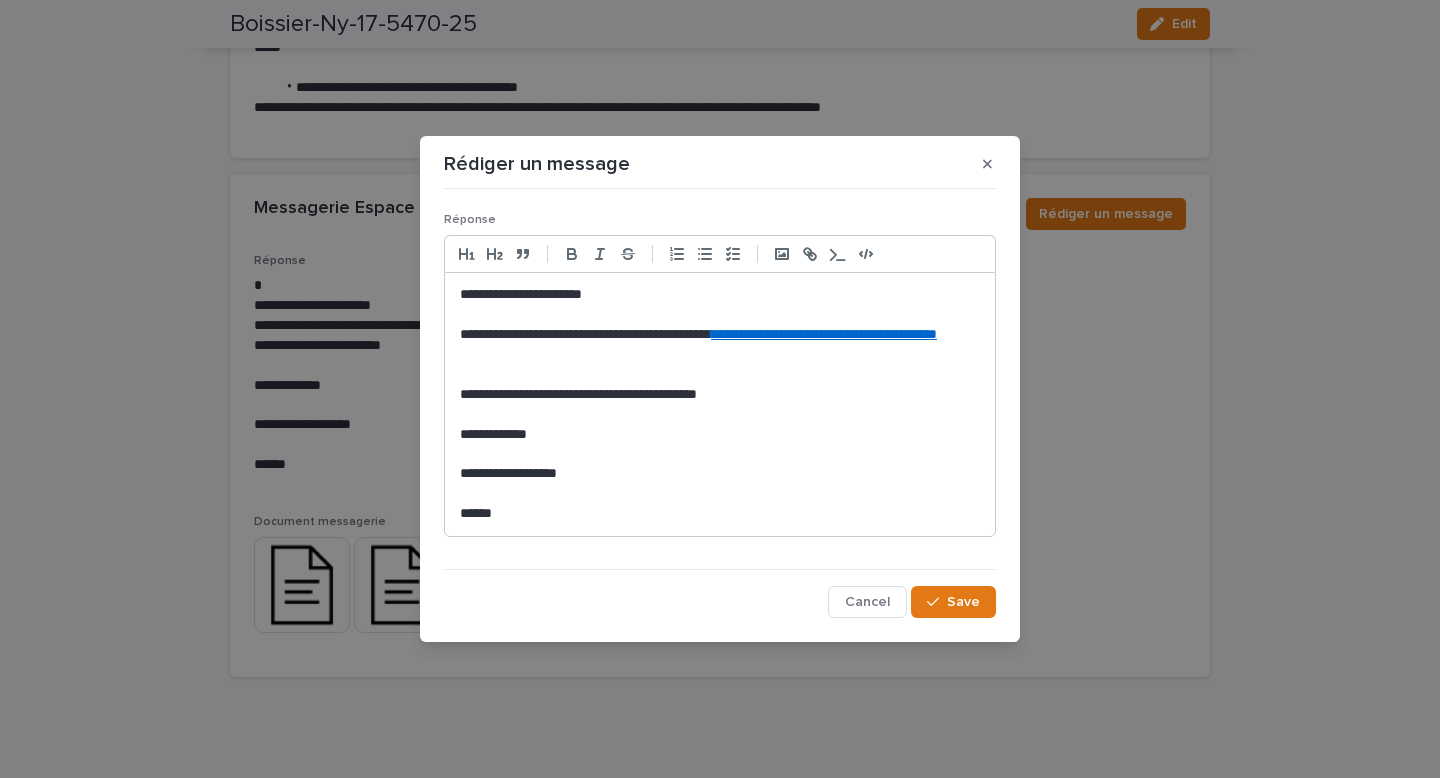 click on "**** *" 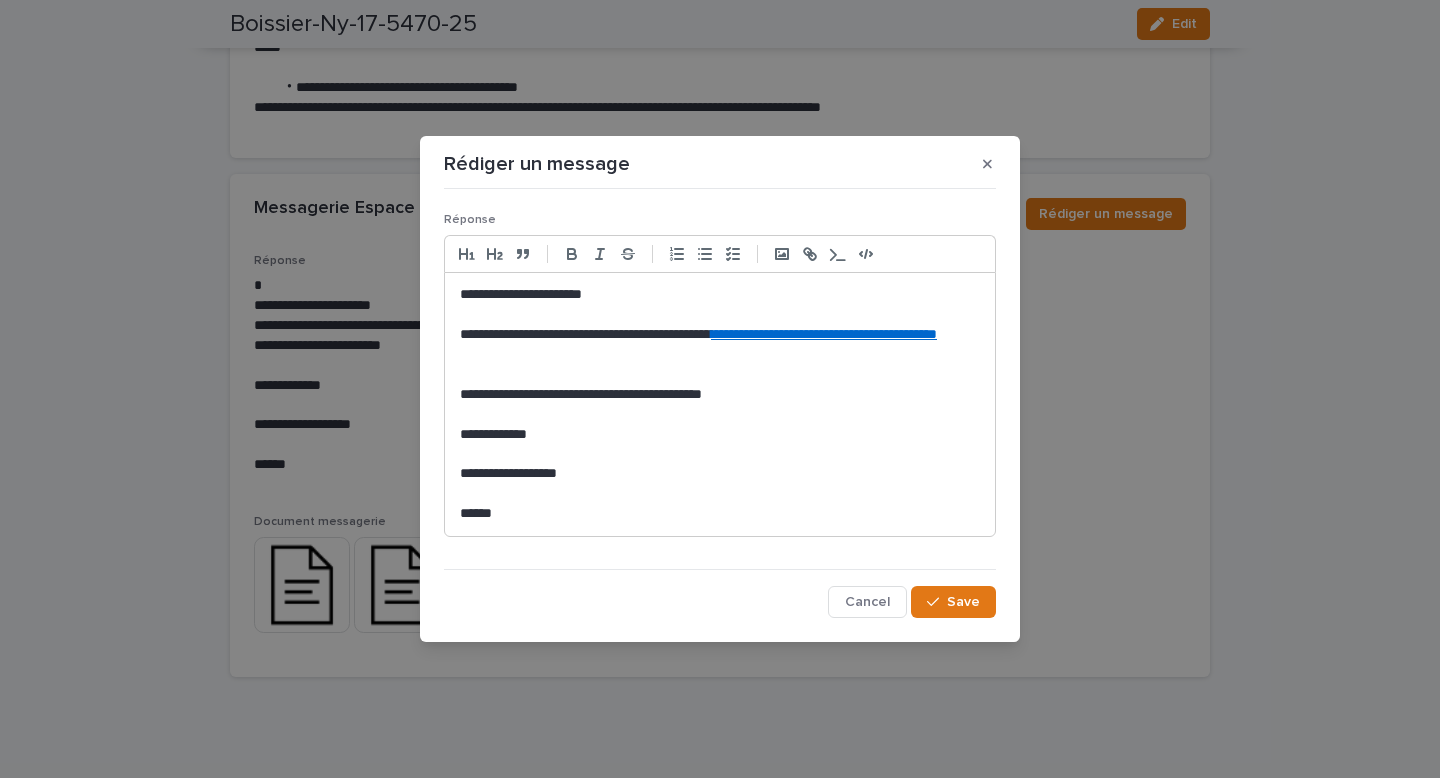 click on "**********" at bounding box center [720, 395] 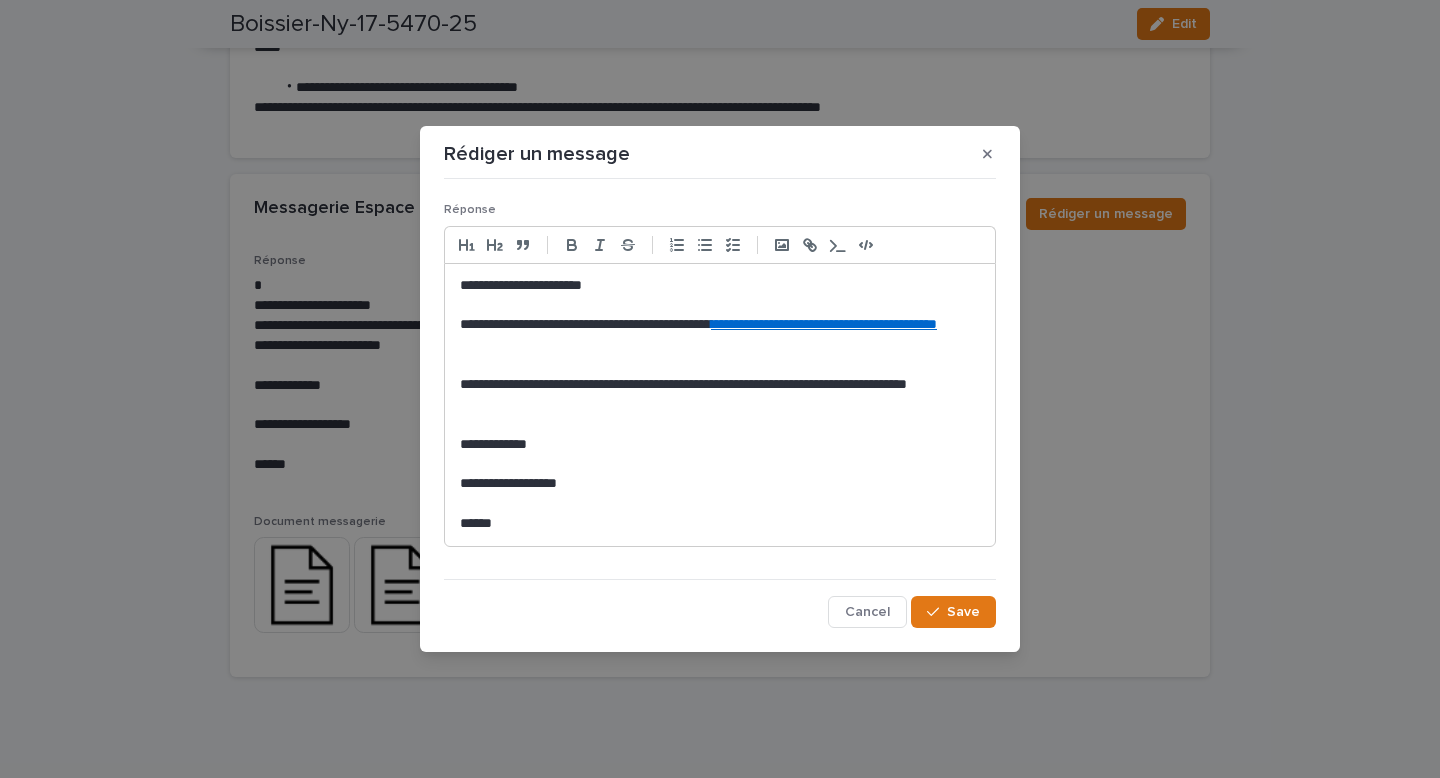 click on "**********" at bounding box center [720, 395] 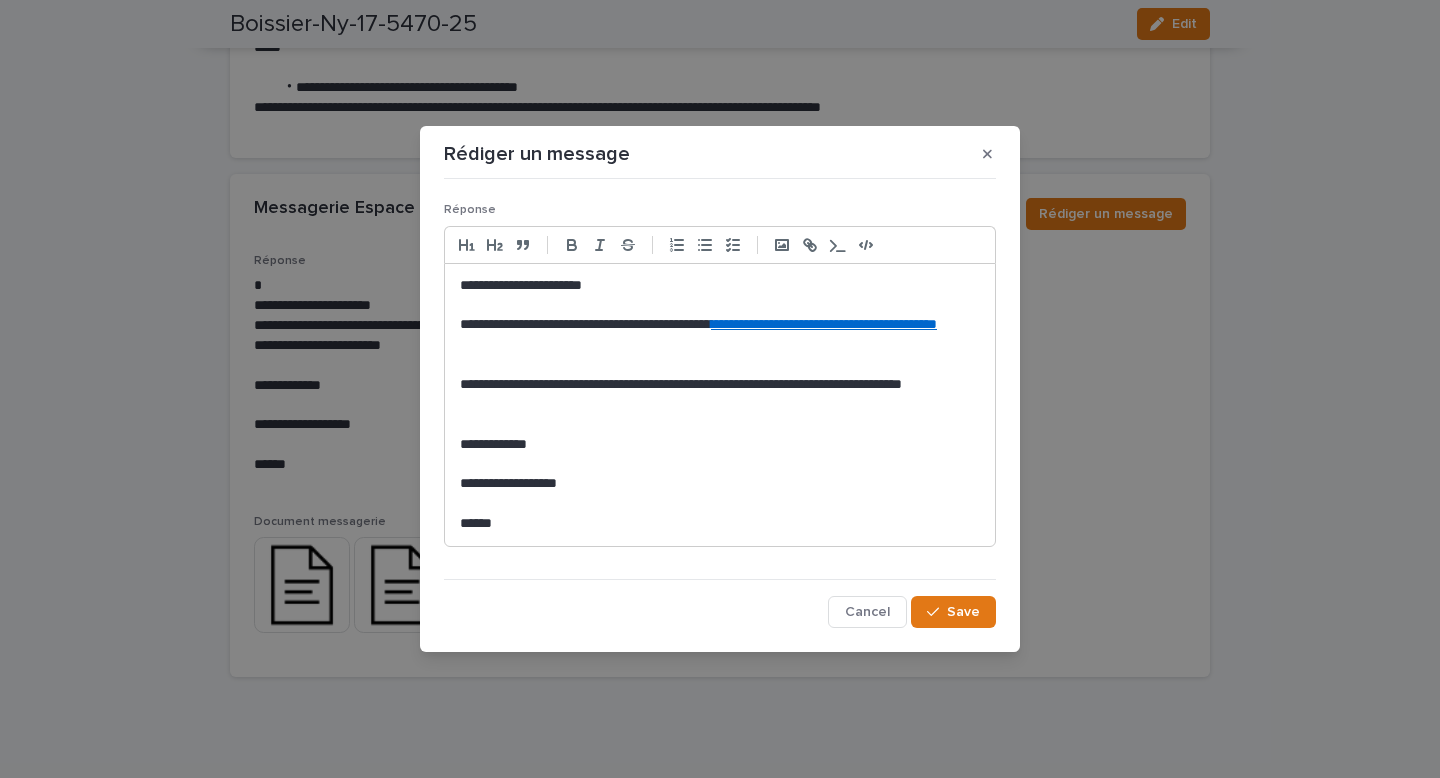 click on "**********" at bounding box center (720, 395) 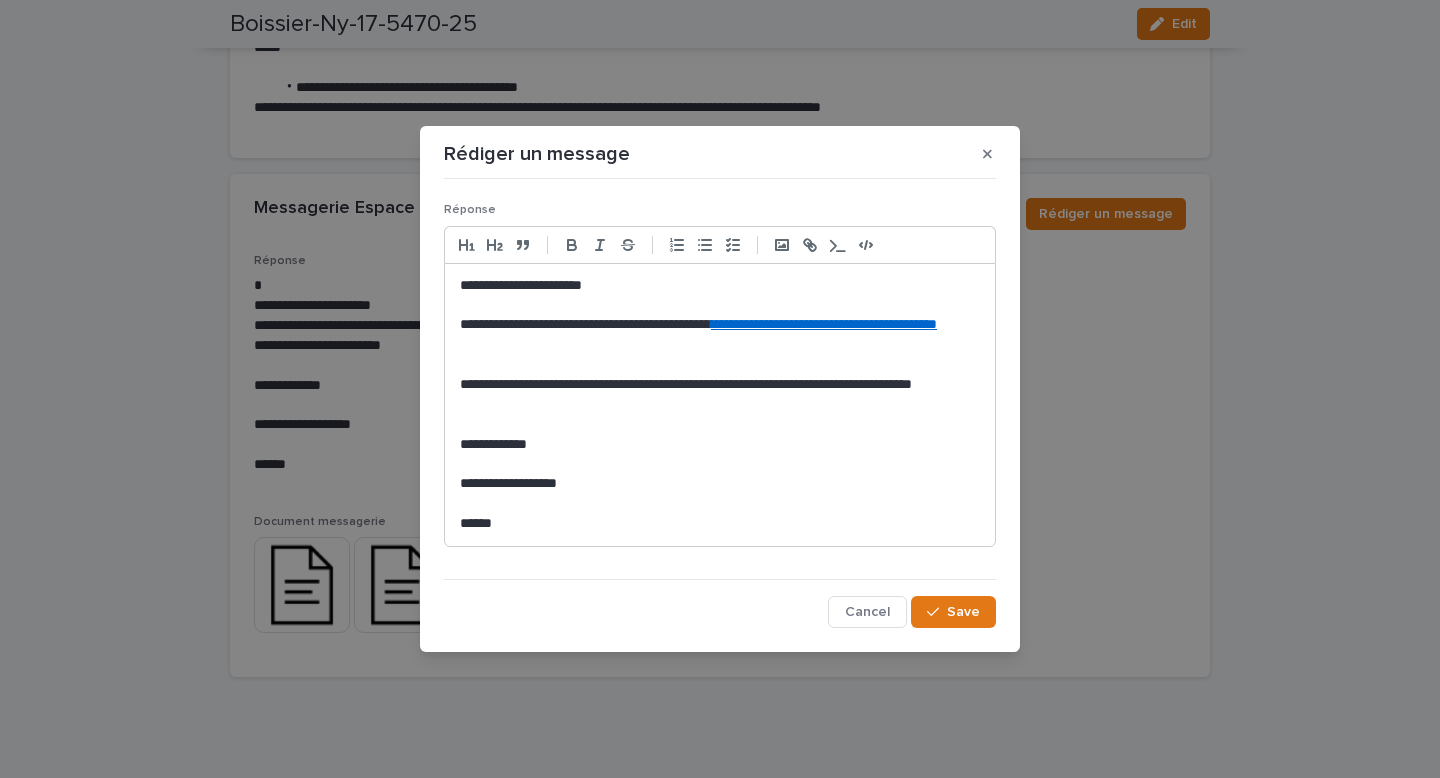 click on "**********" at bounding box center [824, 324] 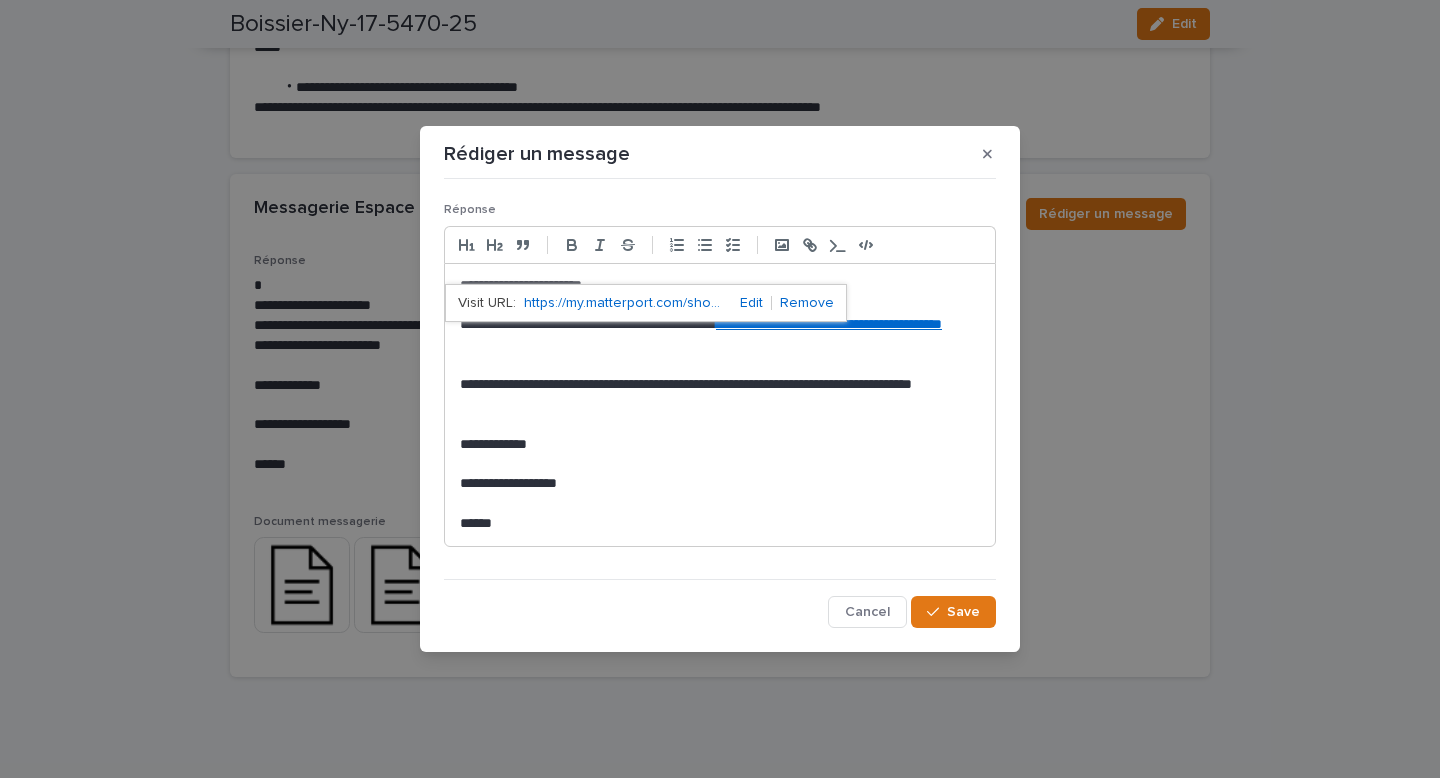 click on "**********" at bounding box center [720, 395] 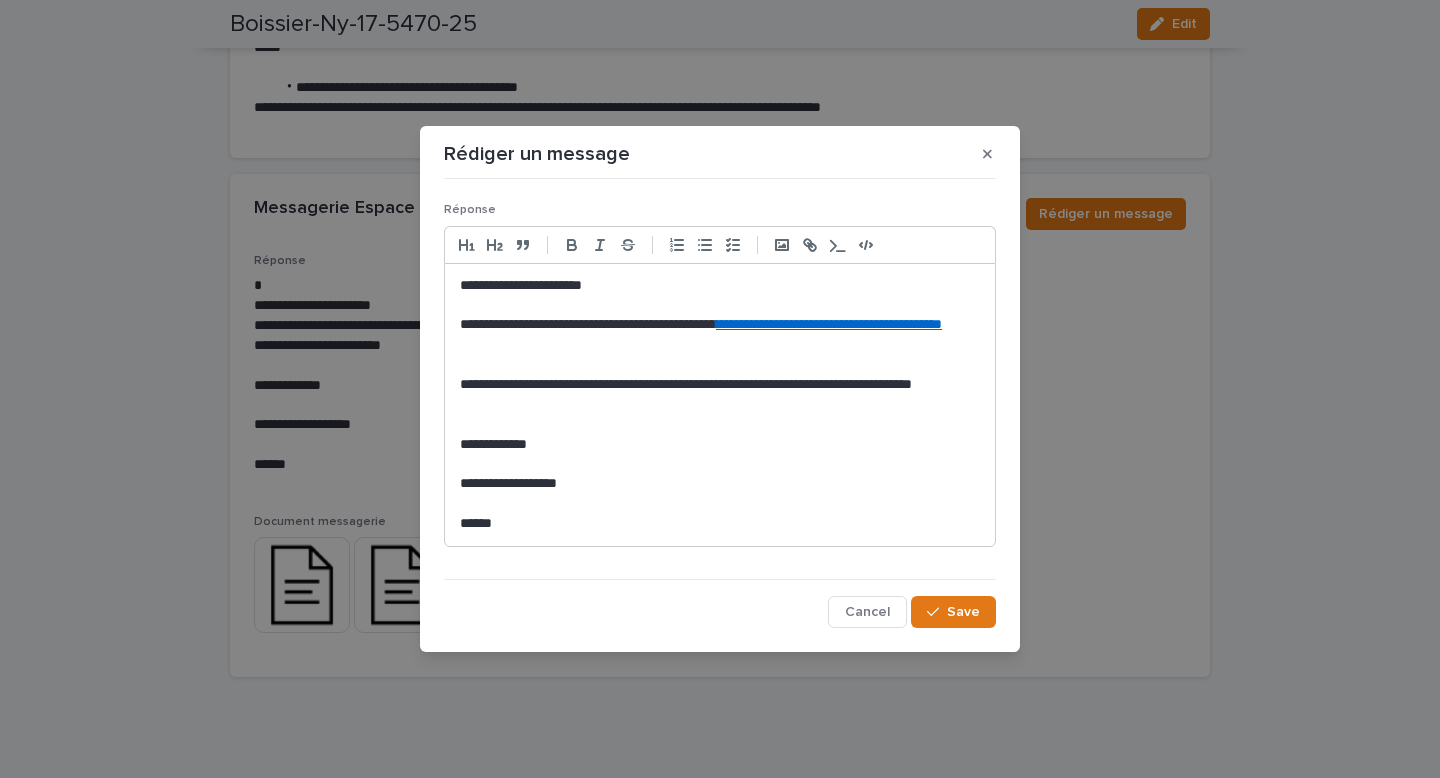 click on "**********" at bounding box center [720, 335] 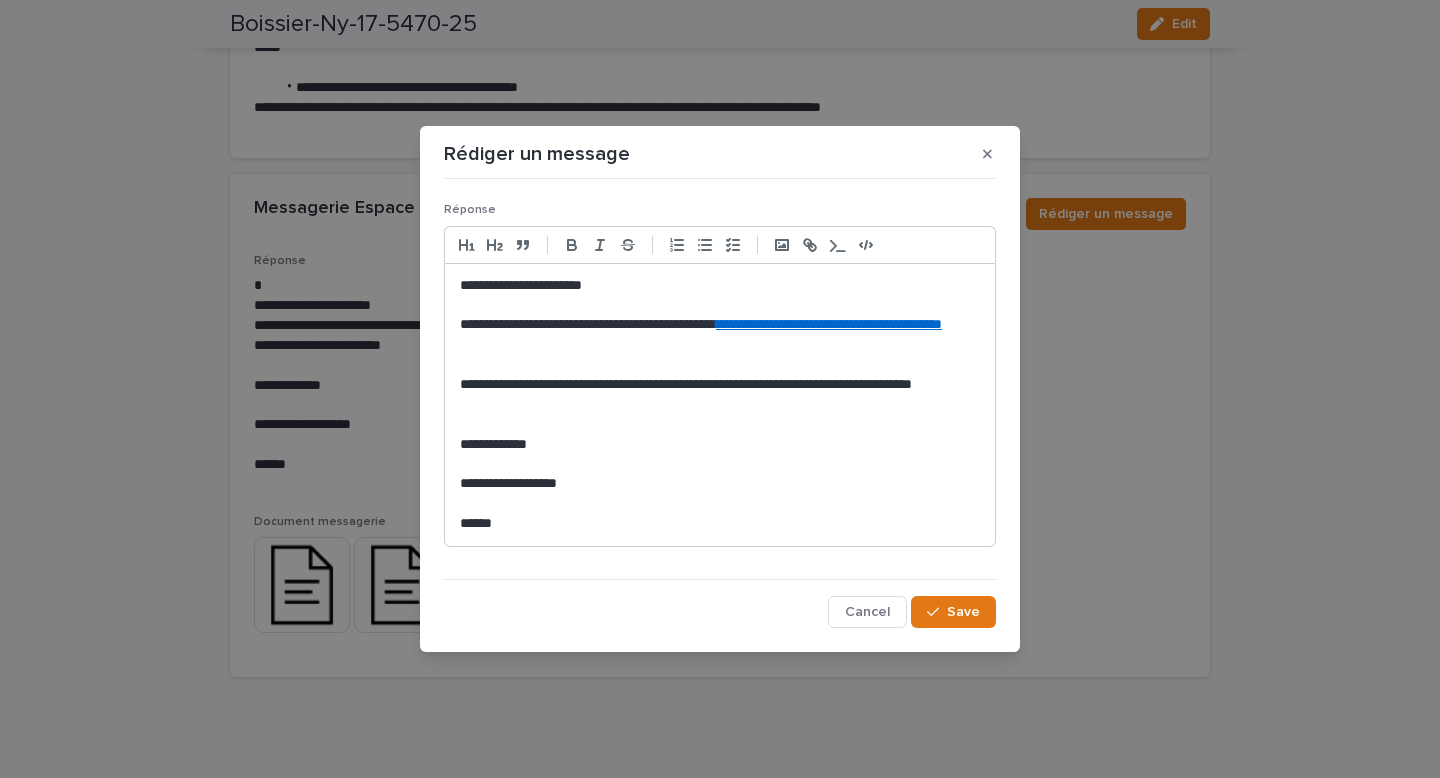 click on "**********" at bounding box center [720, 335] 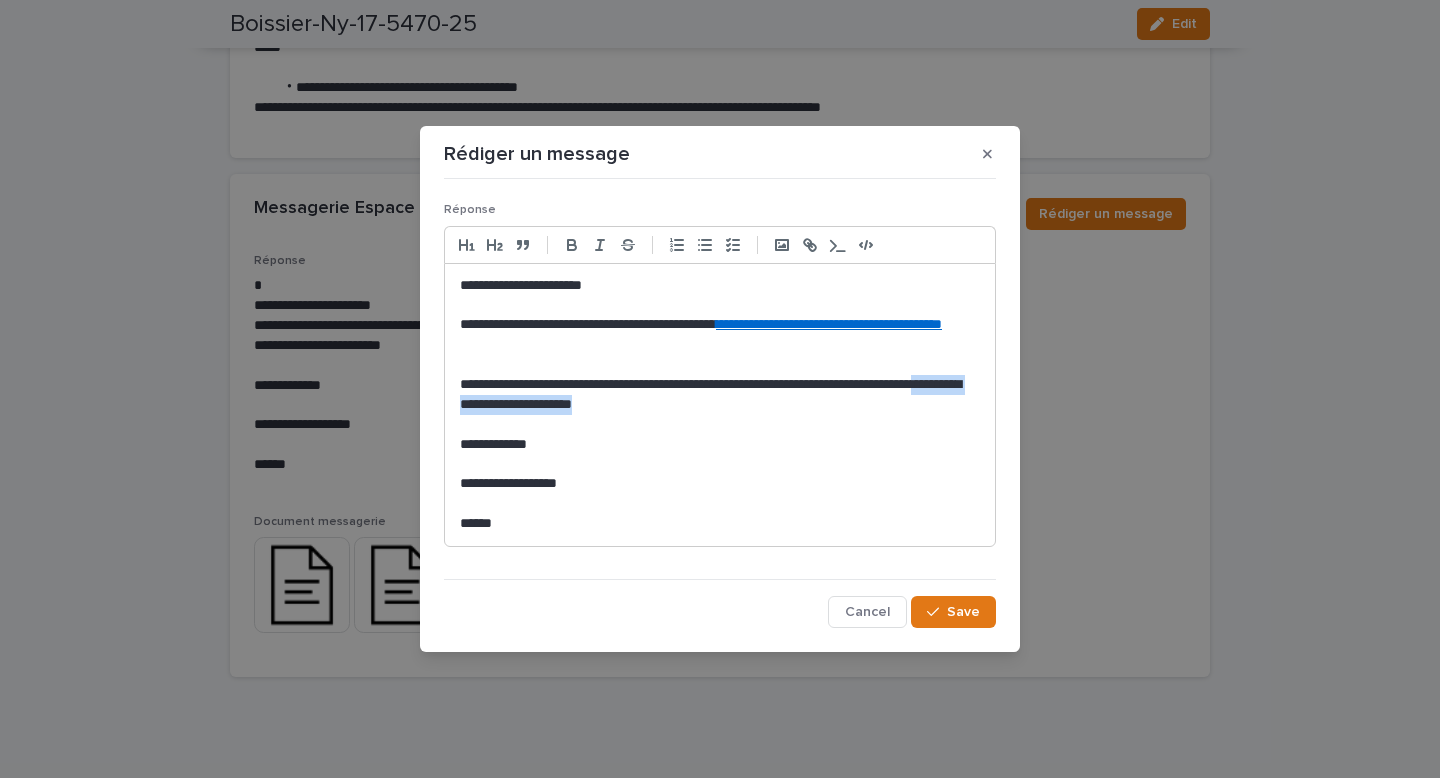 drag, startPoint x: 731, startPoint y: 407, endPoint x: 546, endPoint y: 404, distance: 185.02432 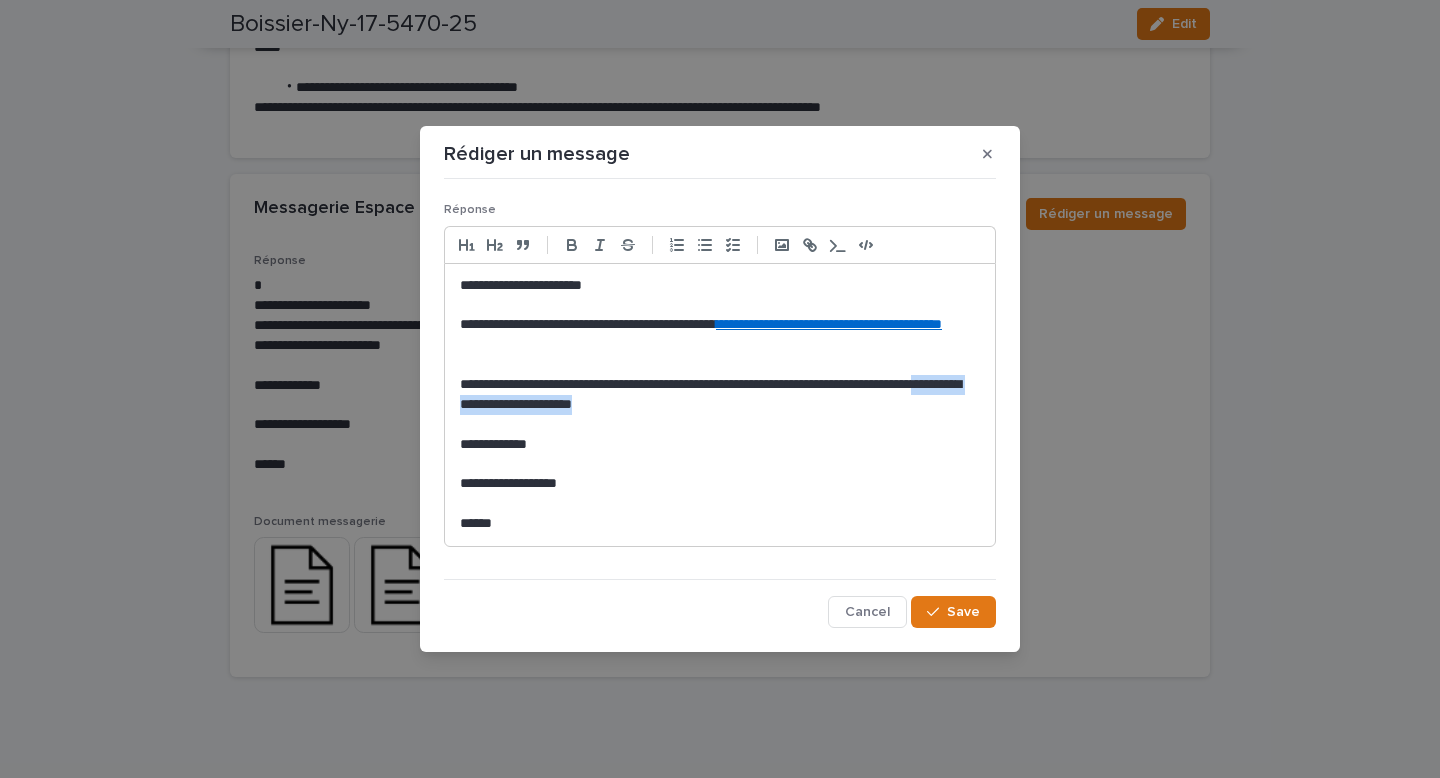 click on "**********" at bounding box center (720, 395) 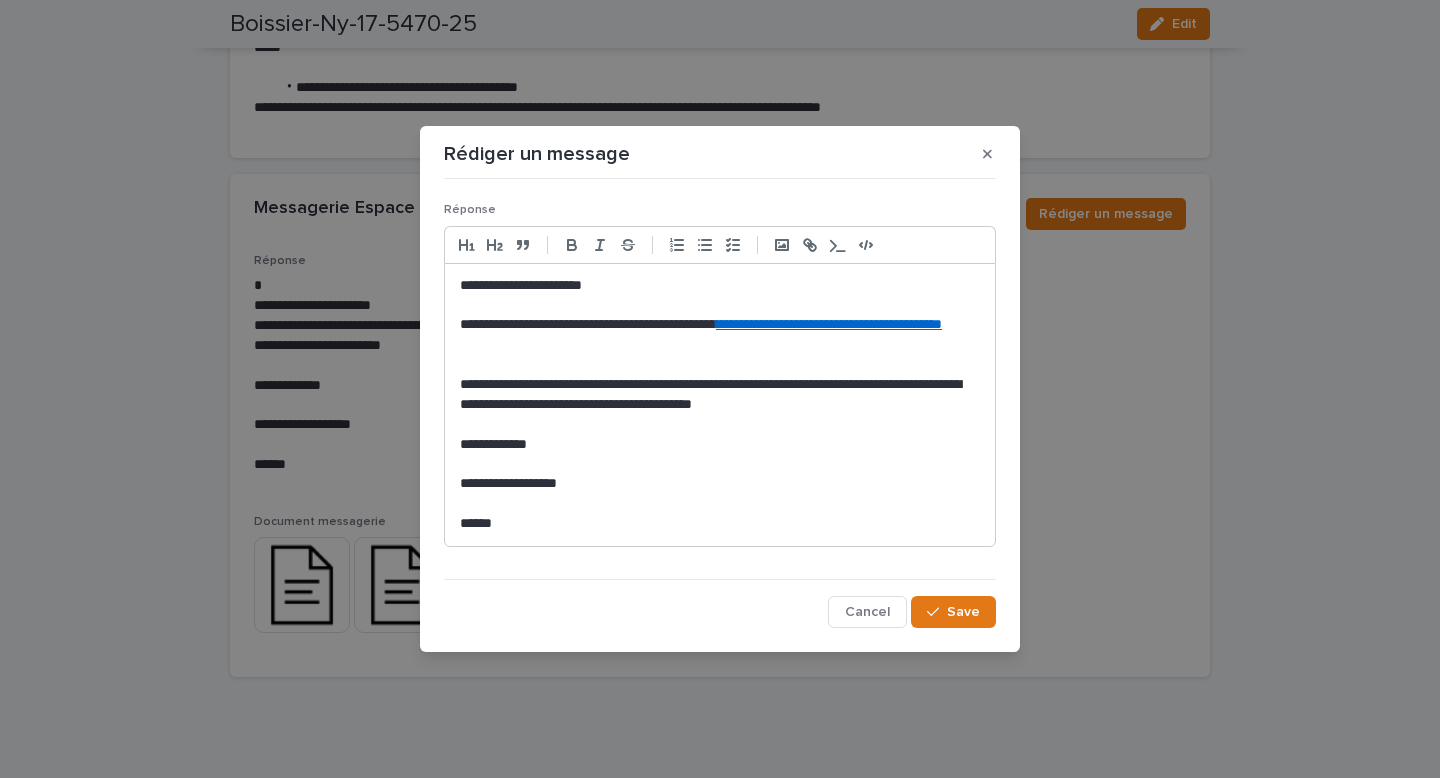 click on "**********" at bounding box center [720, 395] 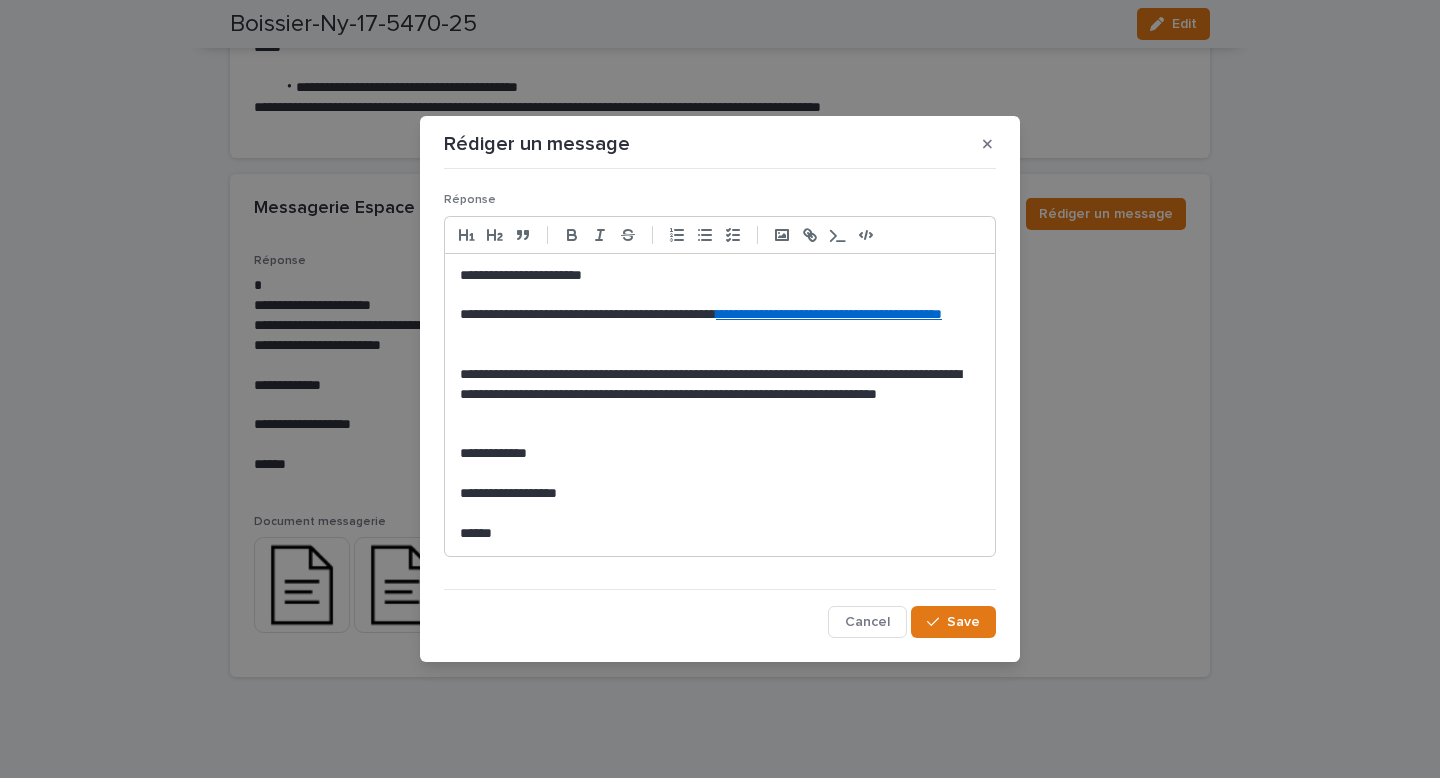 click on "**********" at bounding box center (720, 395) 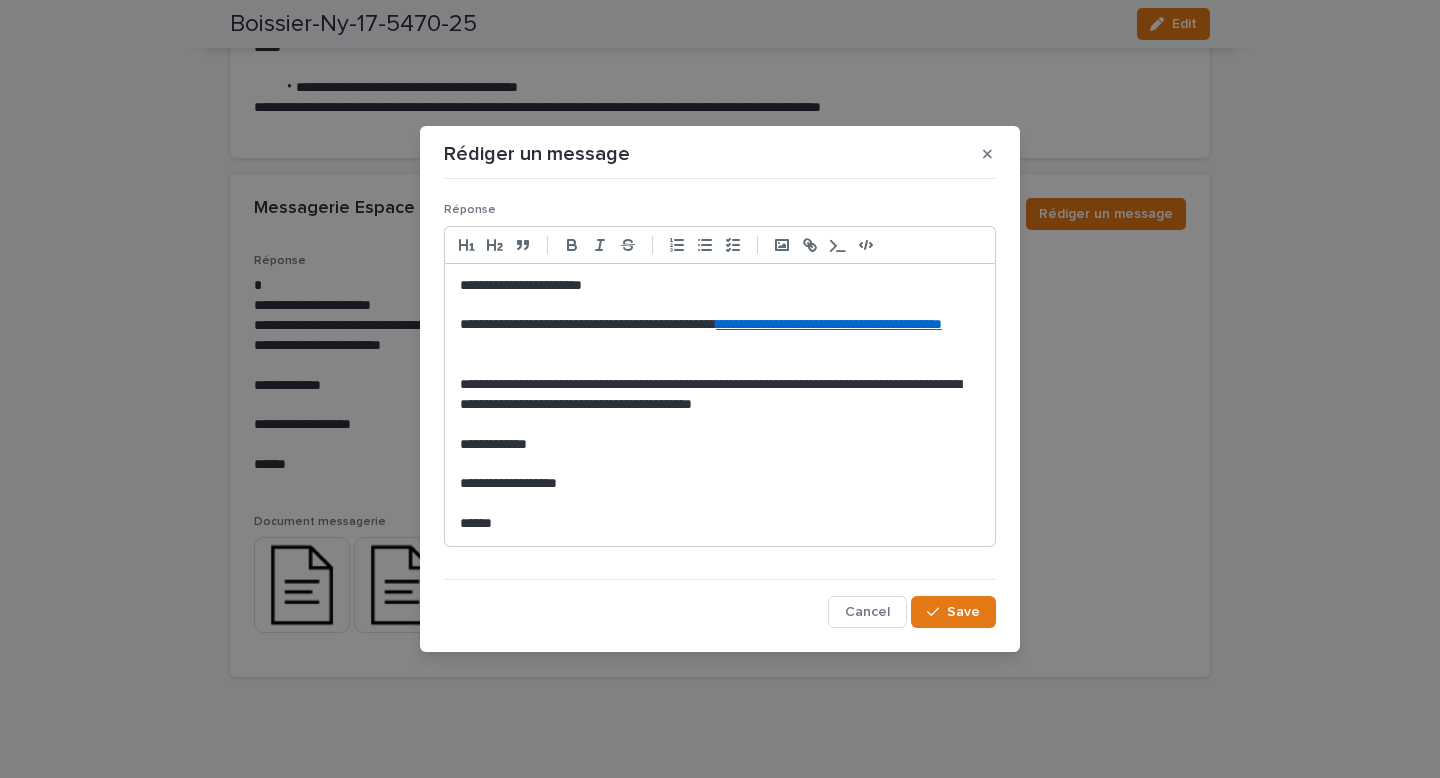 drag, startPoint x: 902, startPoint y: 404, endPoint x: 890, endPoint y: 409, distance: 13 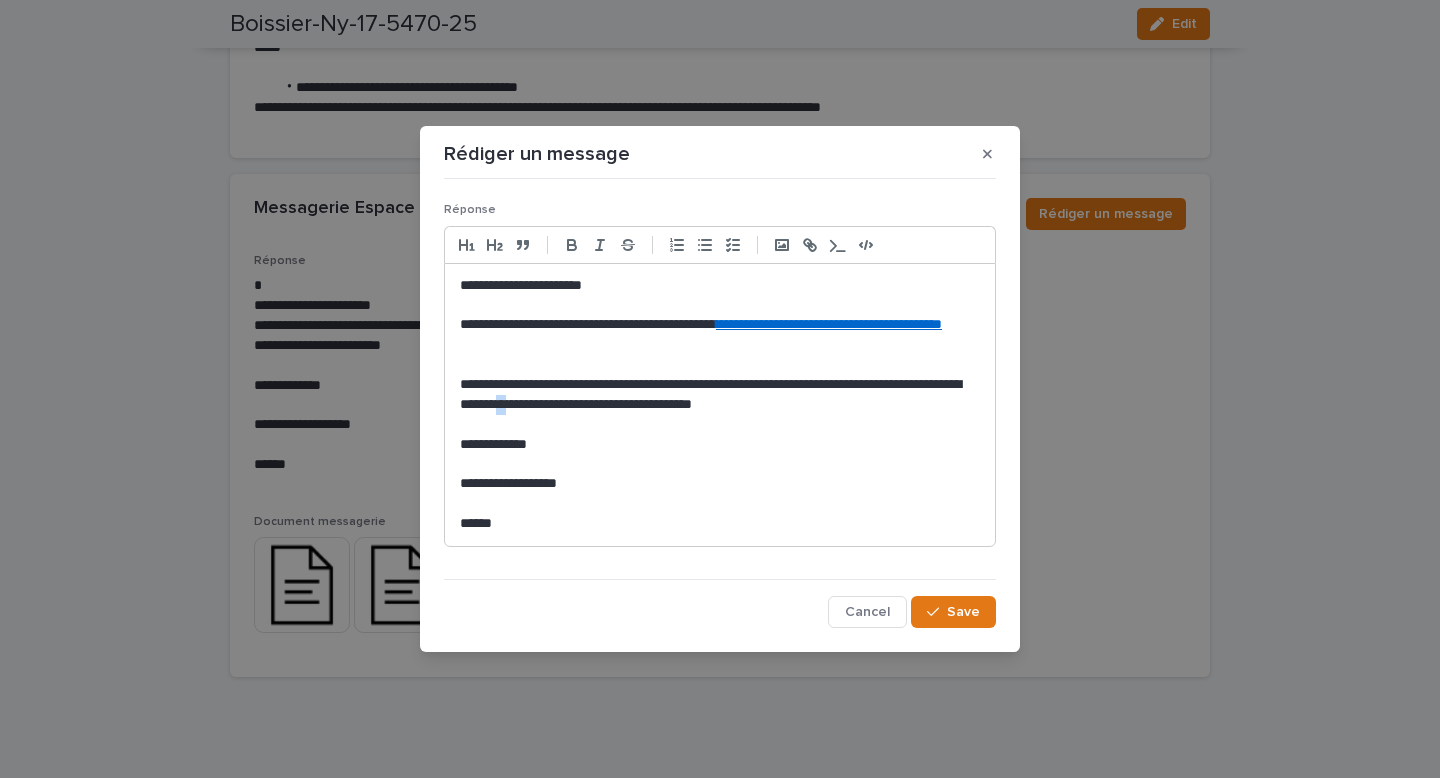 drag, startPoint x: 652, startPoint y: 405, endPoint x: 639, endPoint y: 405, distance: 13 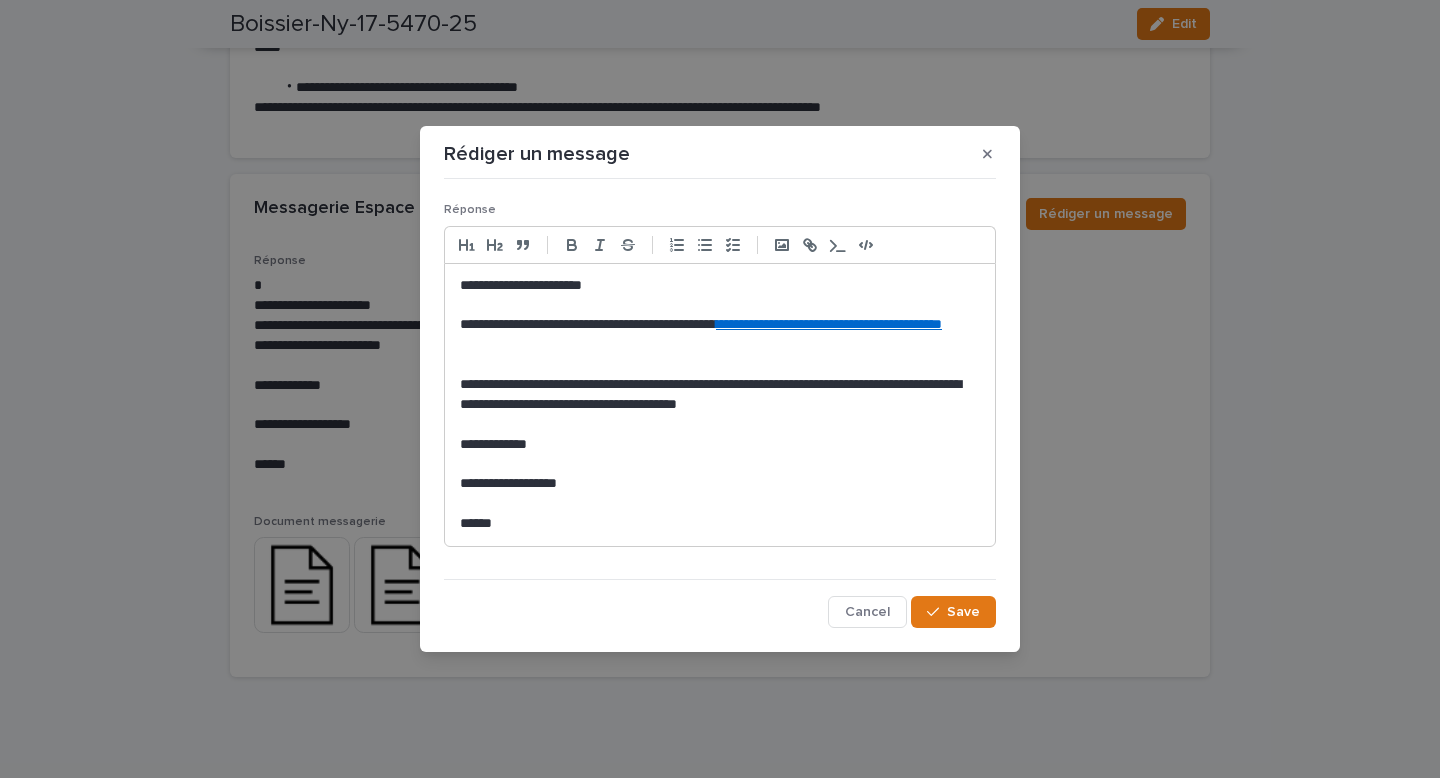 click on "**********" at bounding box center [720, 395] 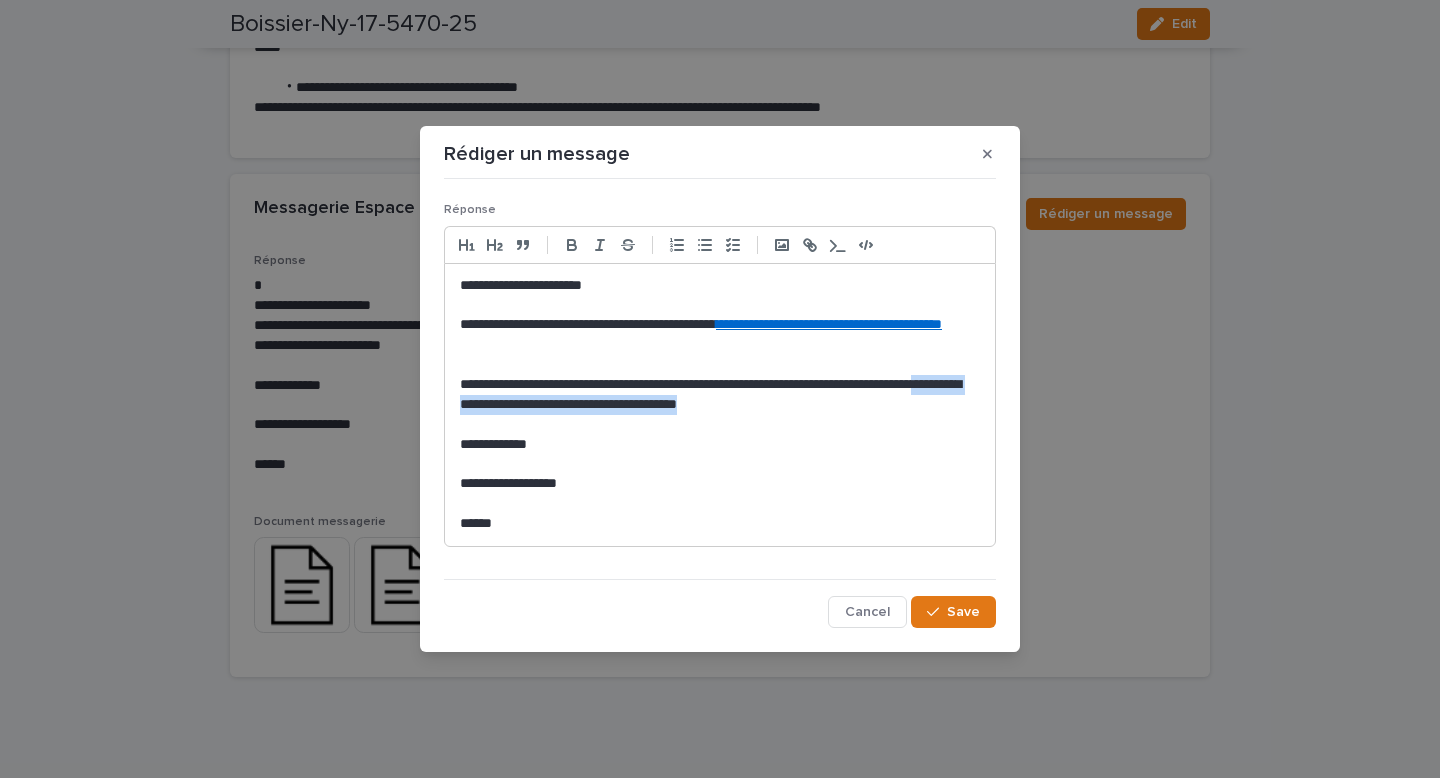 drag, startPoint x: 920, startPoint y: 409, endPoint x: 545, endPoint y: 402, distance: 375.06534 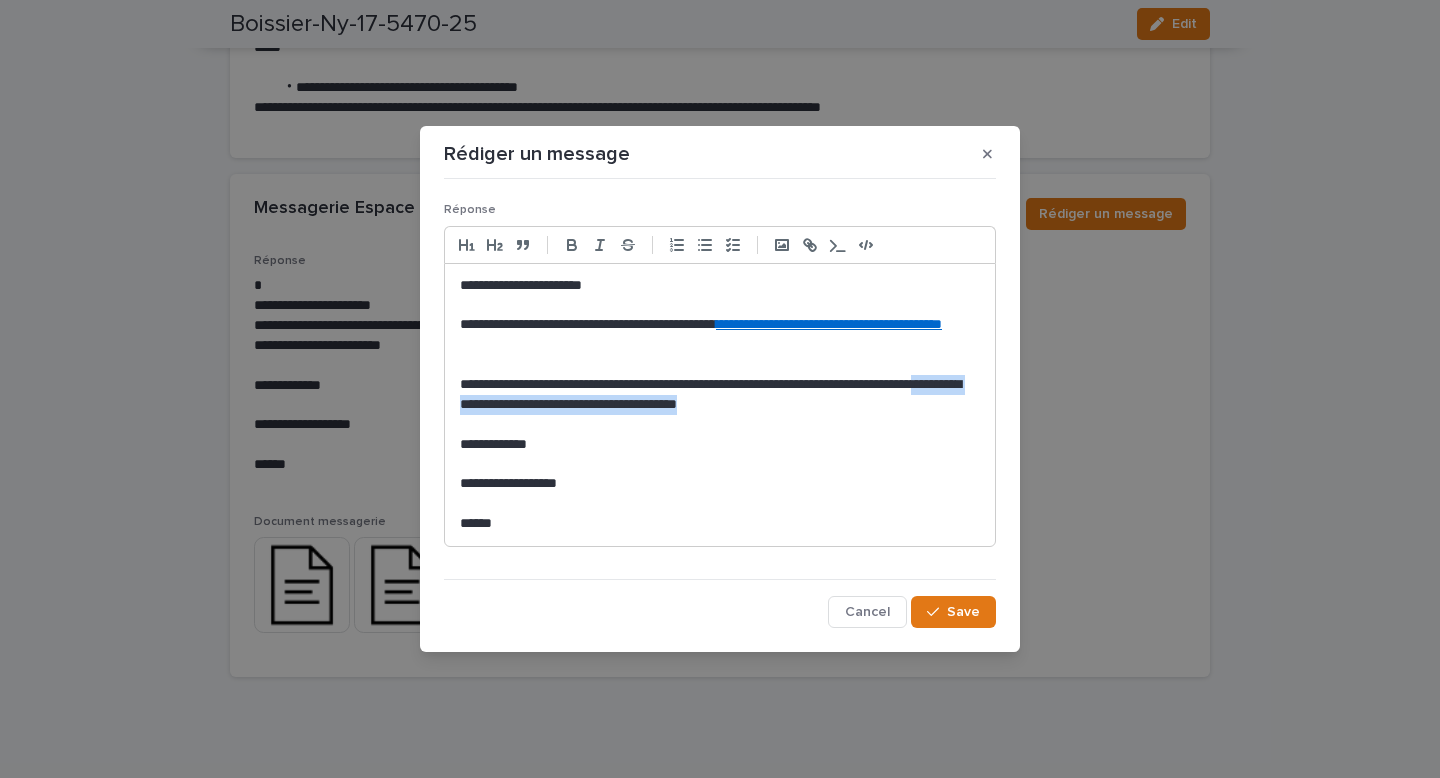 click on "**********" at bounding box center [720, 395] 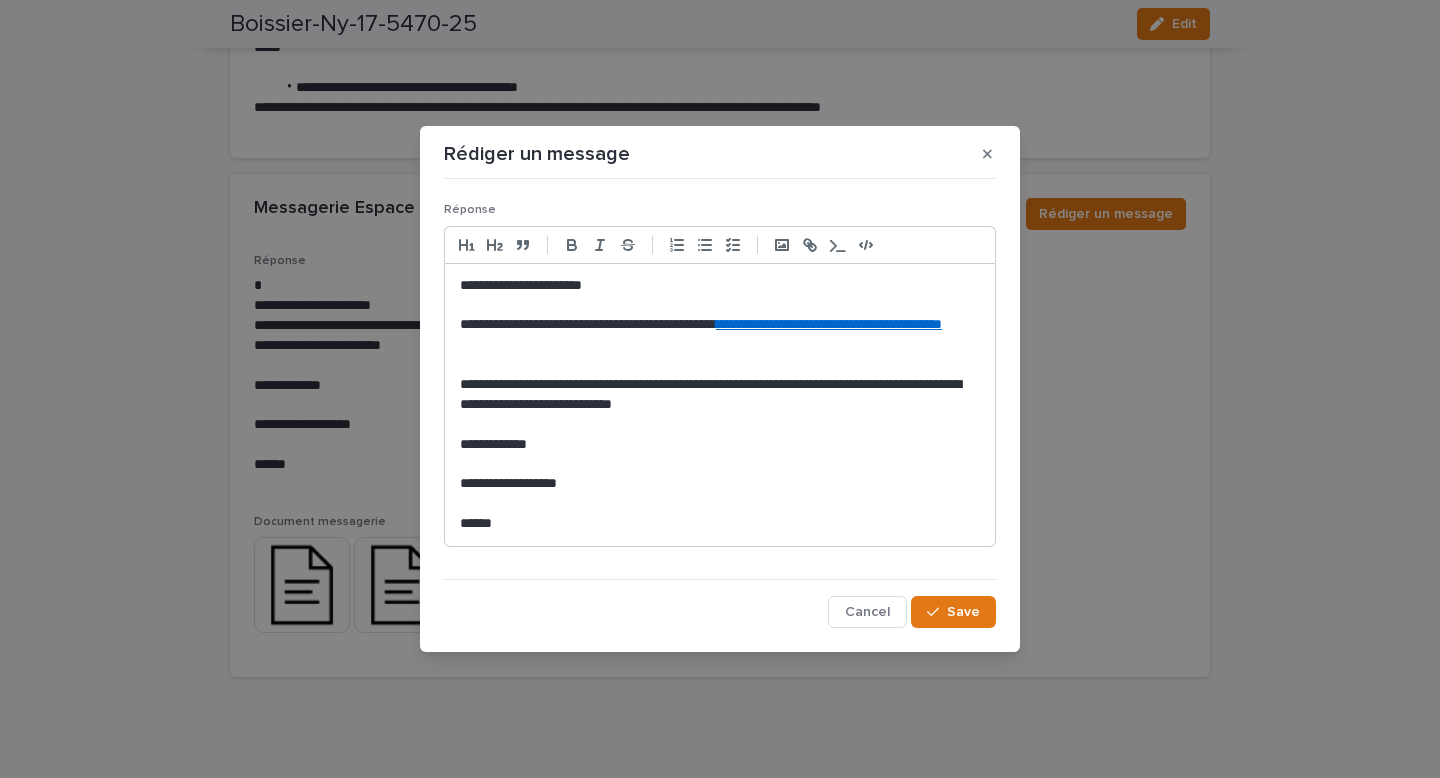 click on "**********" at bounding box center [720, 395] 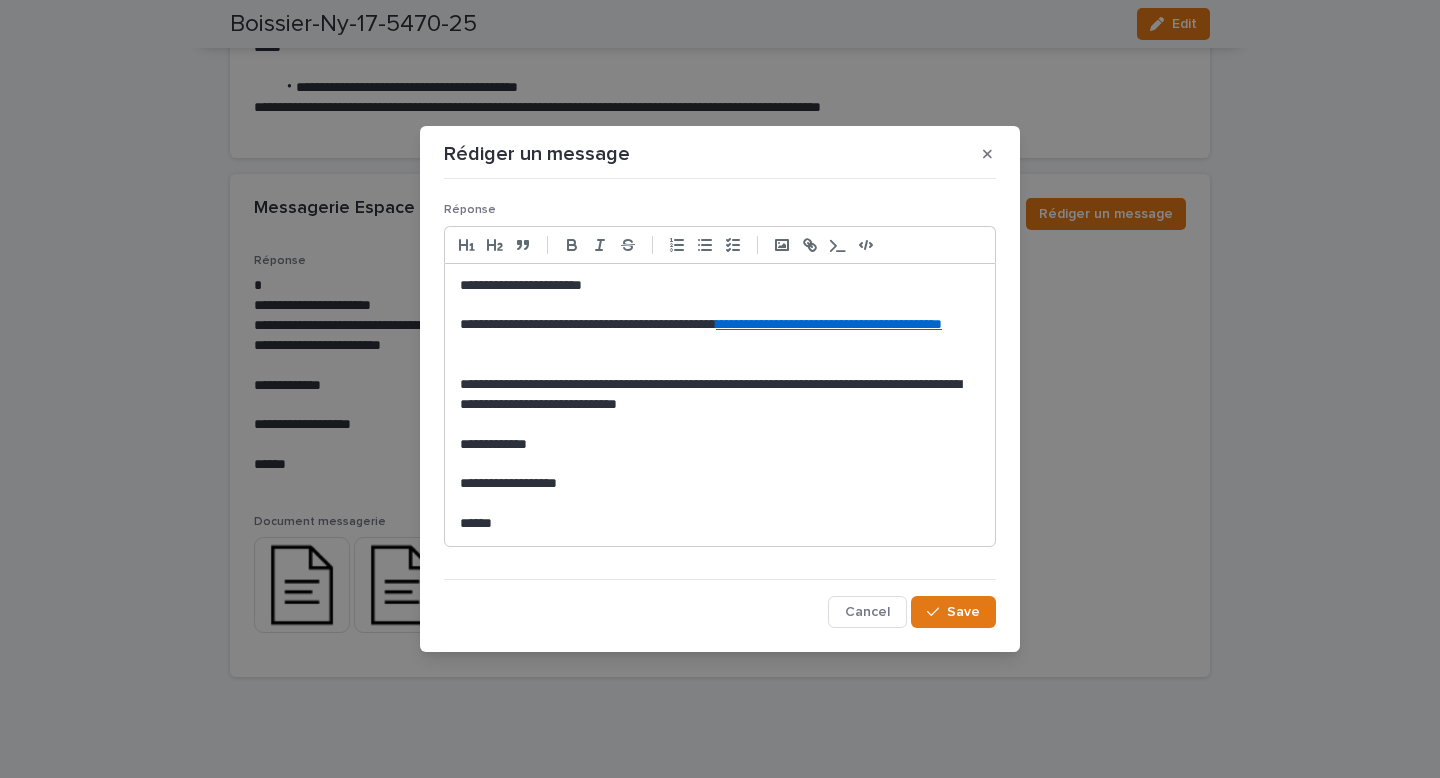 click on "**********" at bounding box center [720, 395] 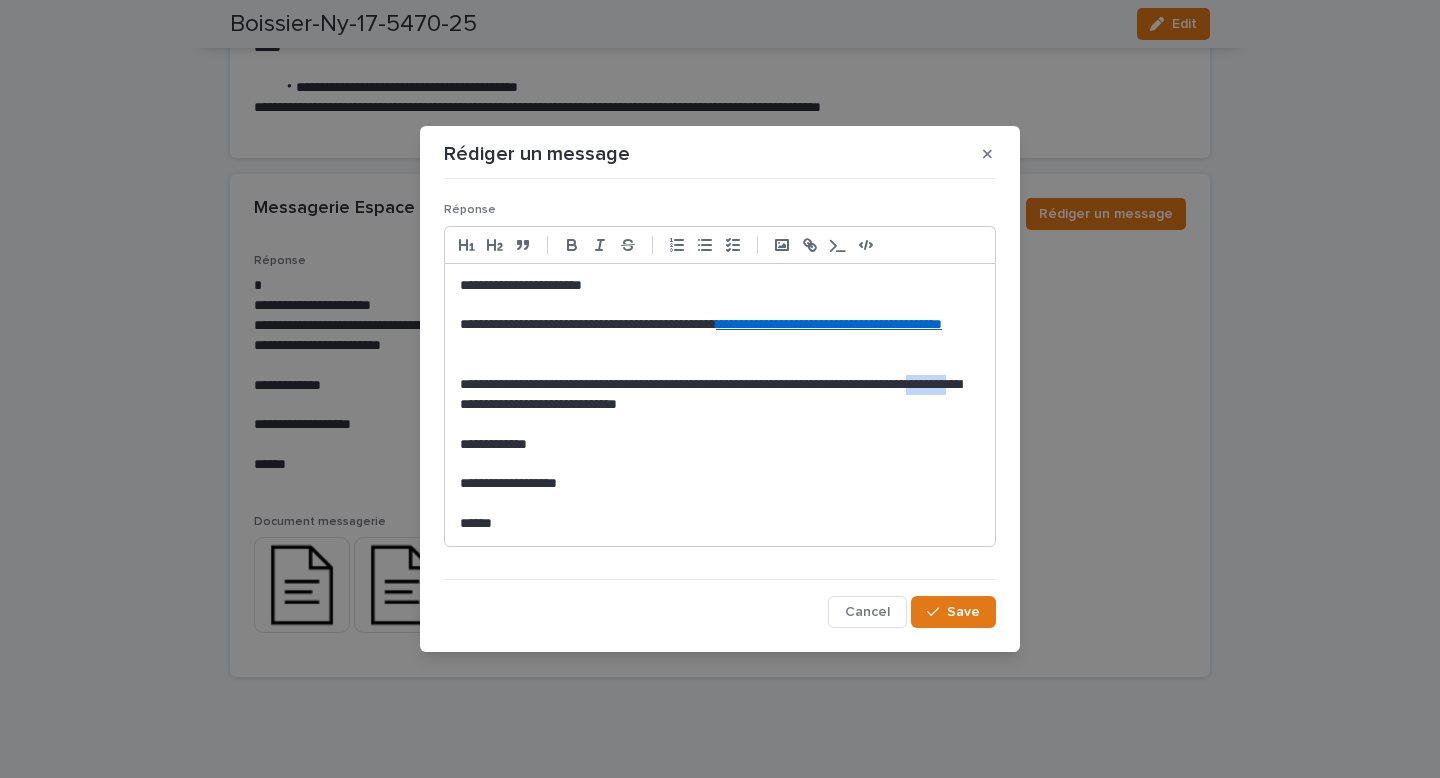 drag, startPoint x: 577, startPoint y: 404, endPoint x: 544, endPoint y: 404, distance: 33 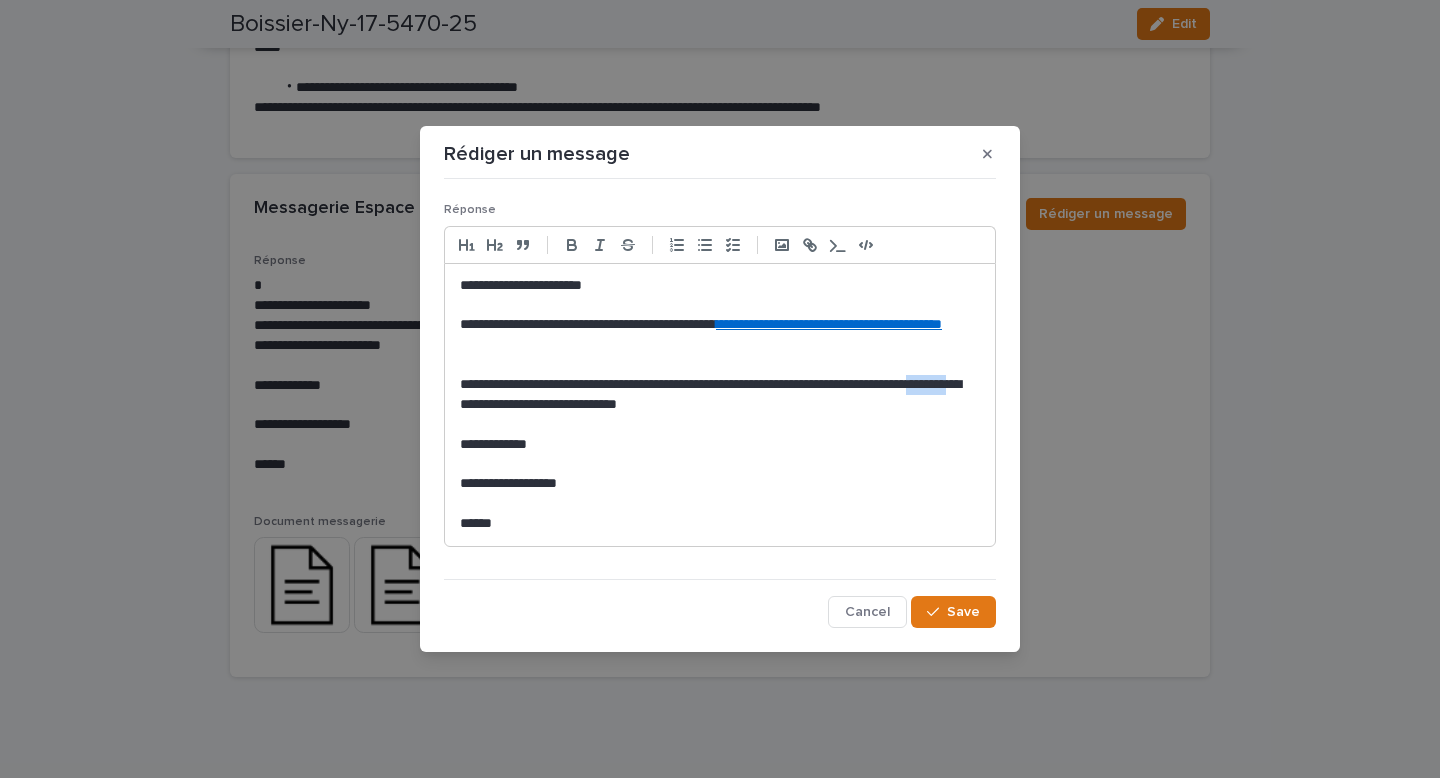 click on "**********" at bounding box center [720, 395] 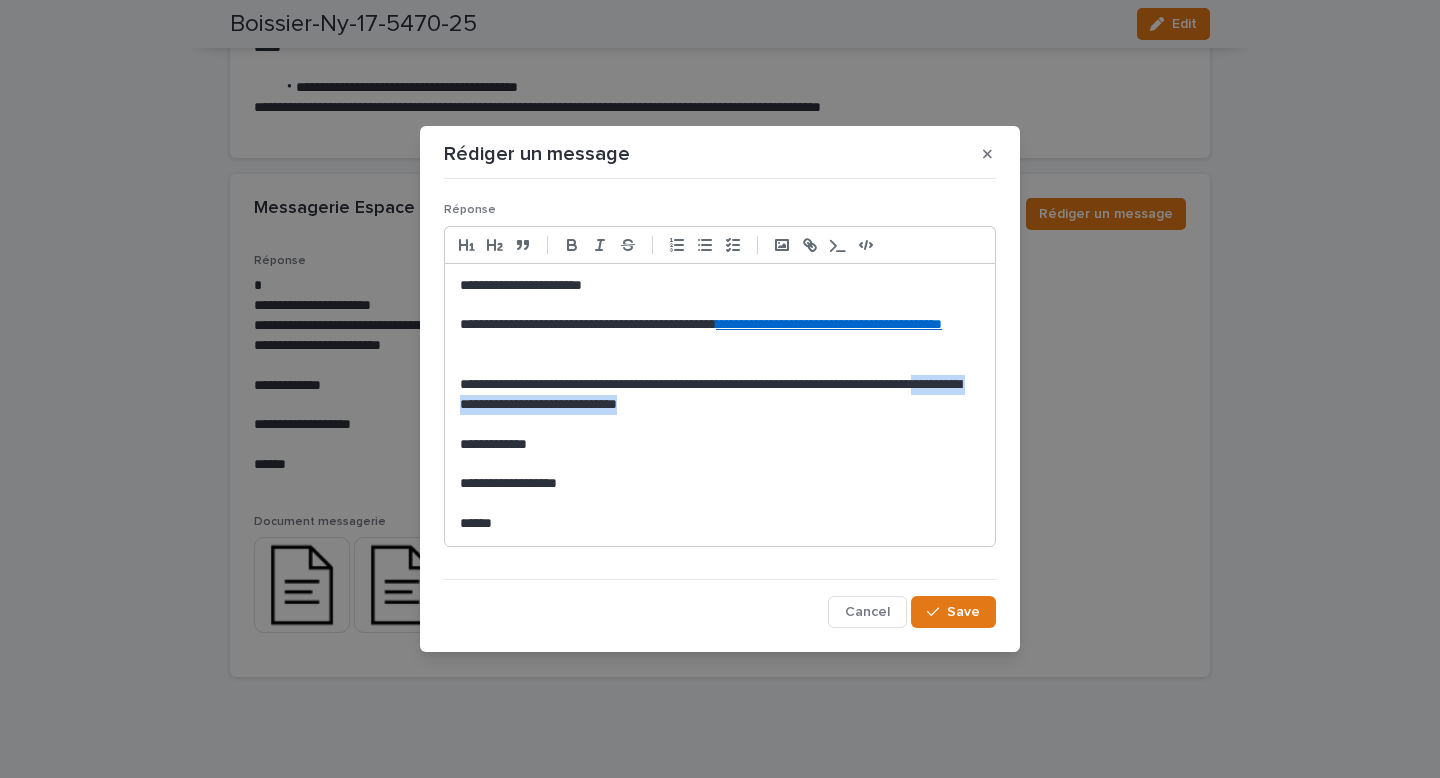 drag, startPoint x: 809, startPoint y: 405, endPoint x: 545, endPoint y: 402, distance: 264.01706 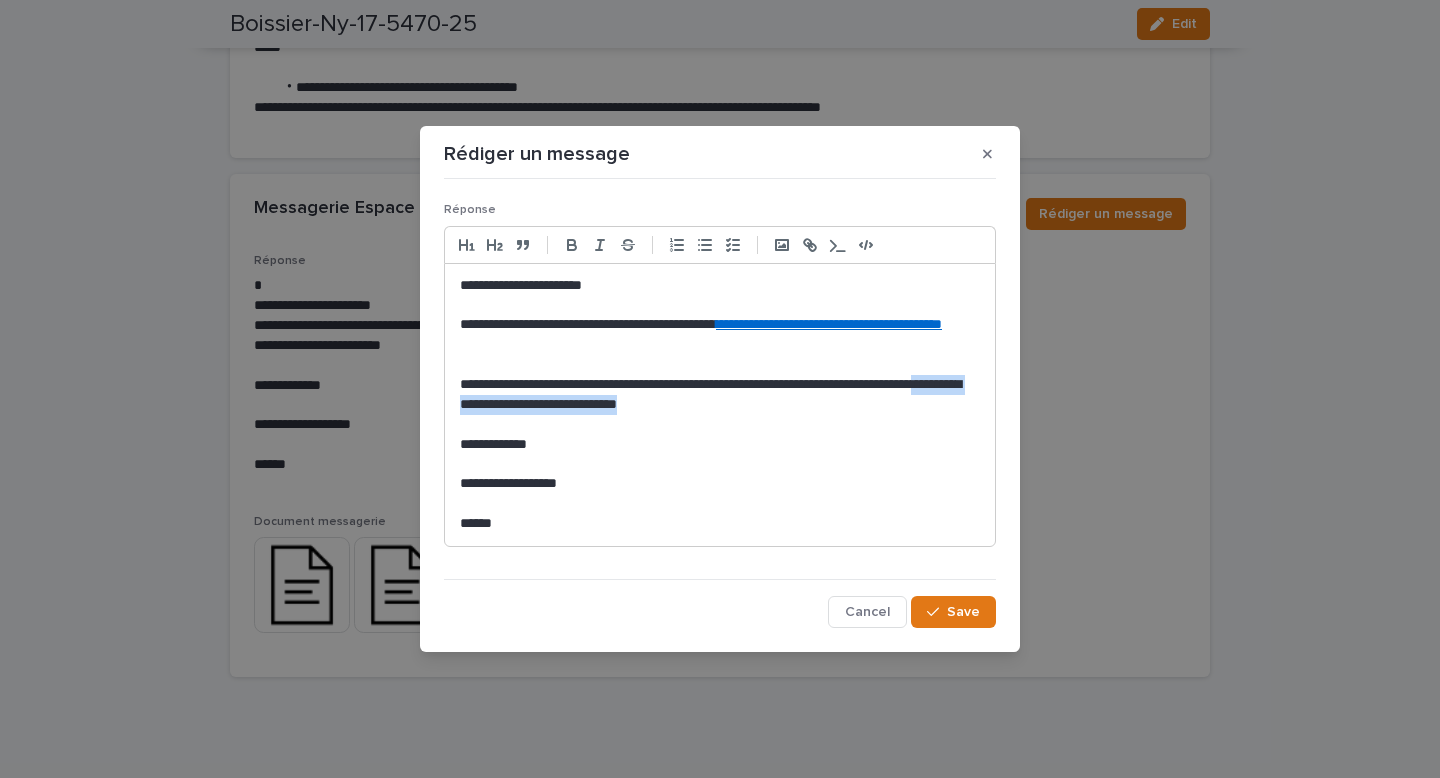 click on "**********" at bounding box center [720, 395] 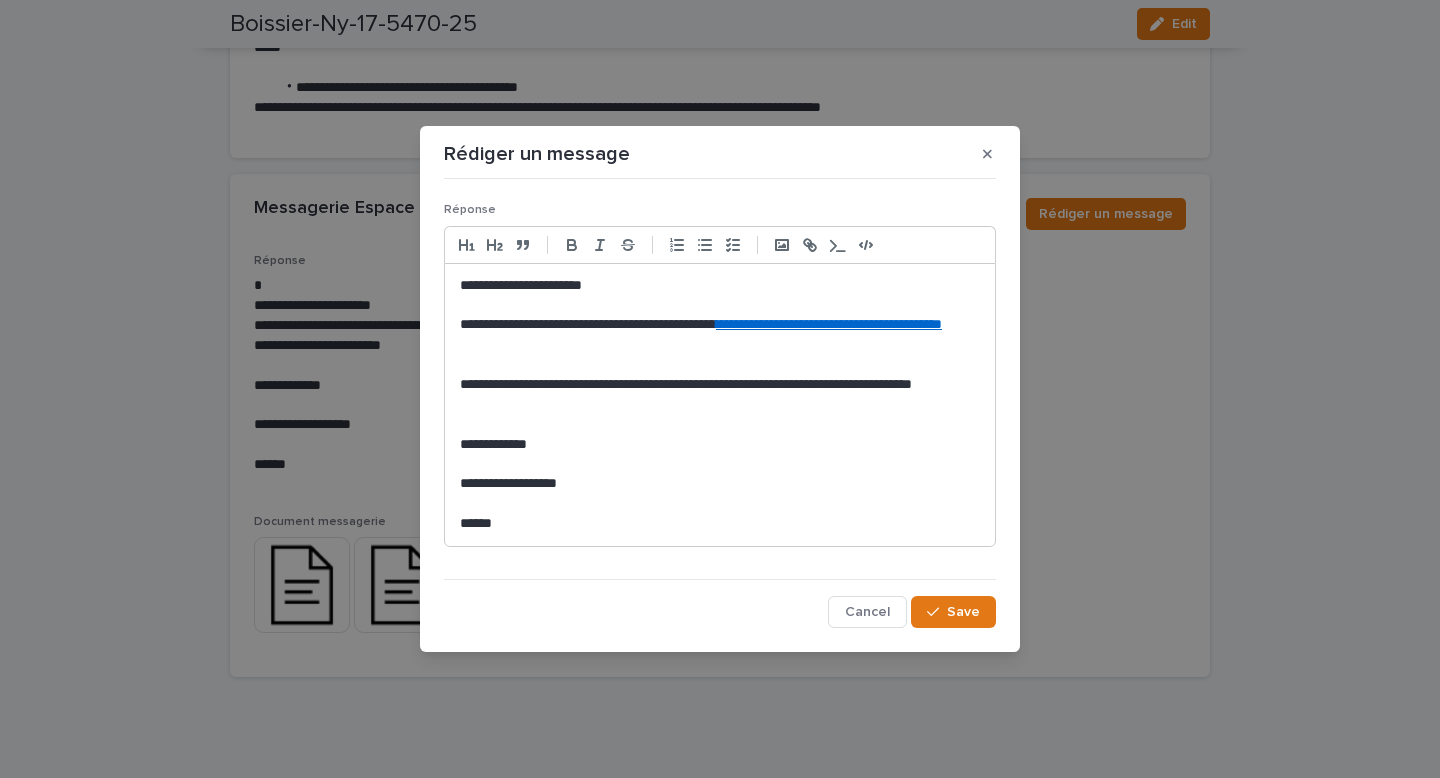 click at bounding box center [720, 365] 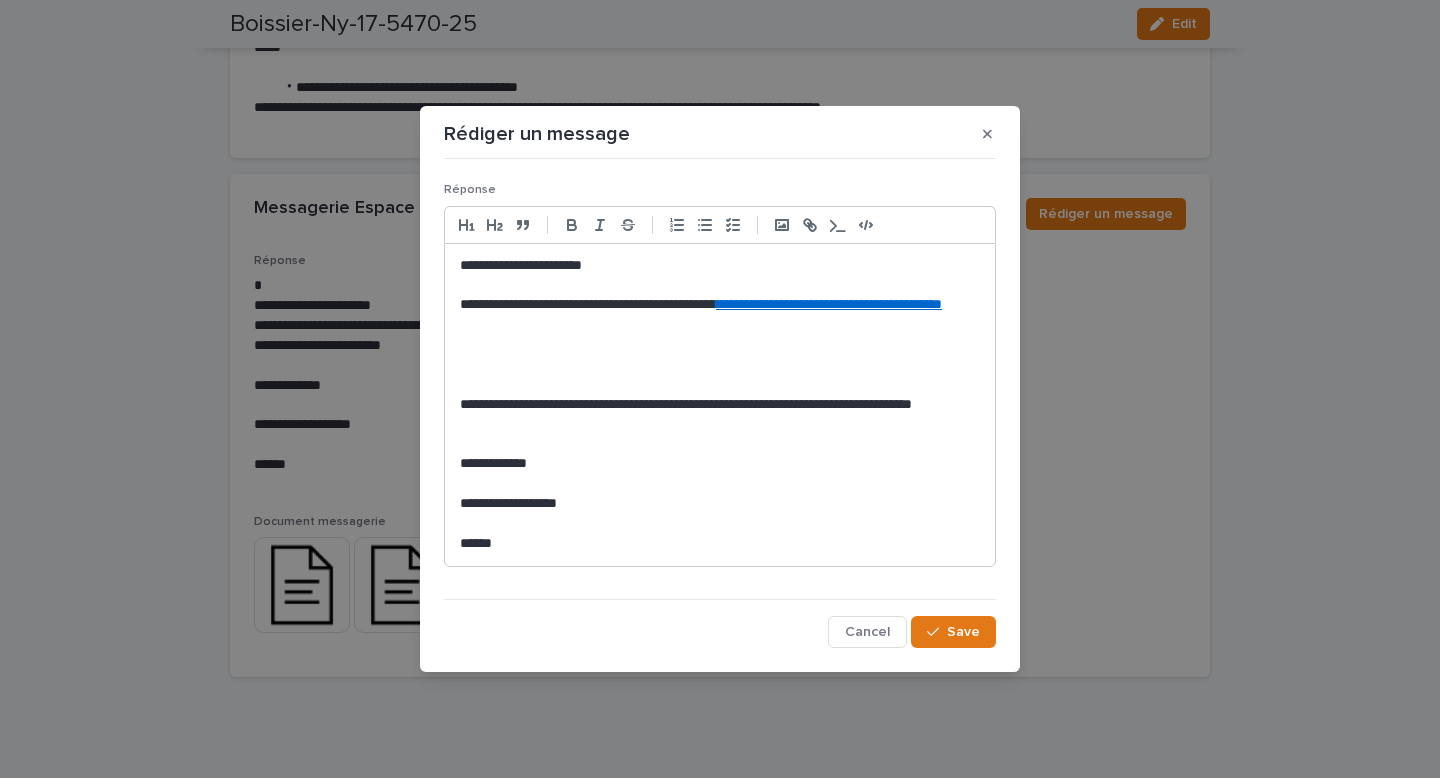 click at bounding box center [720, 365] 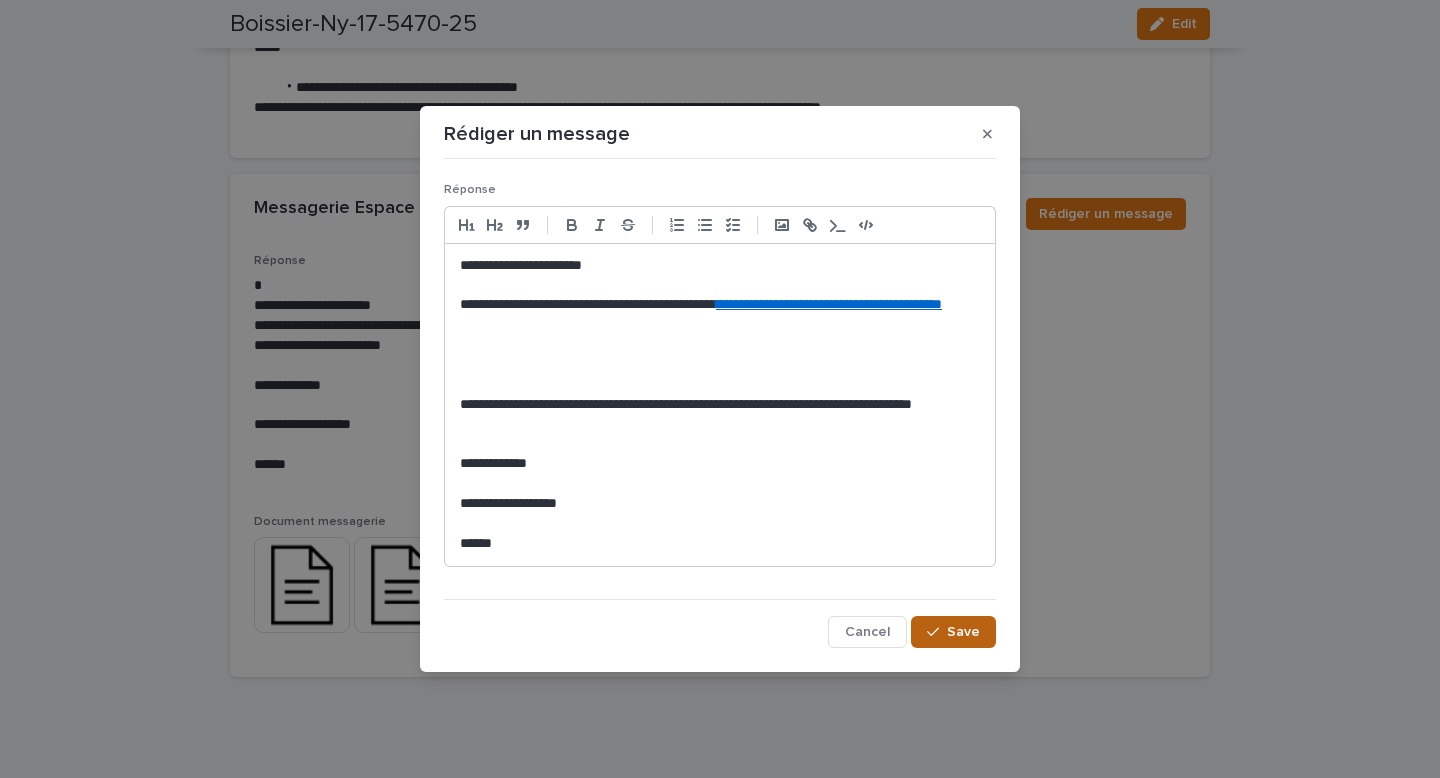 click on "Save" at bounding box center [953, 632] 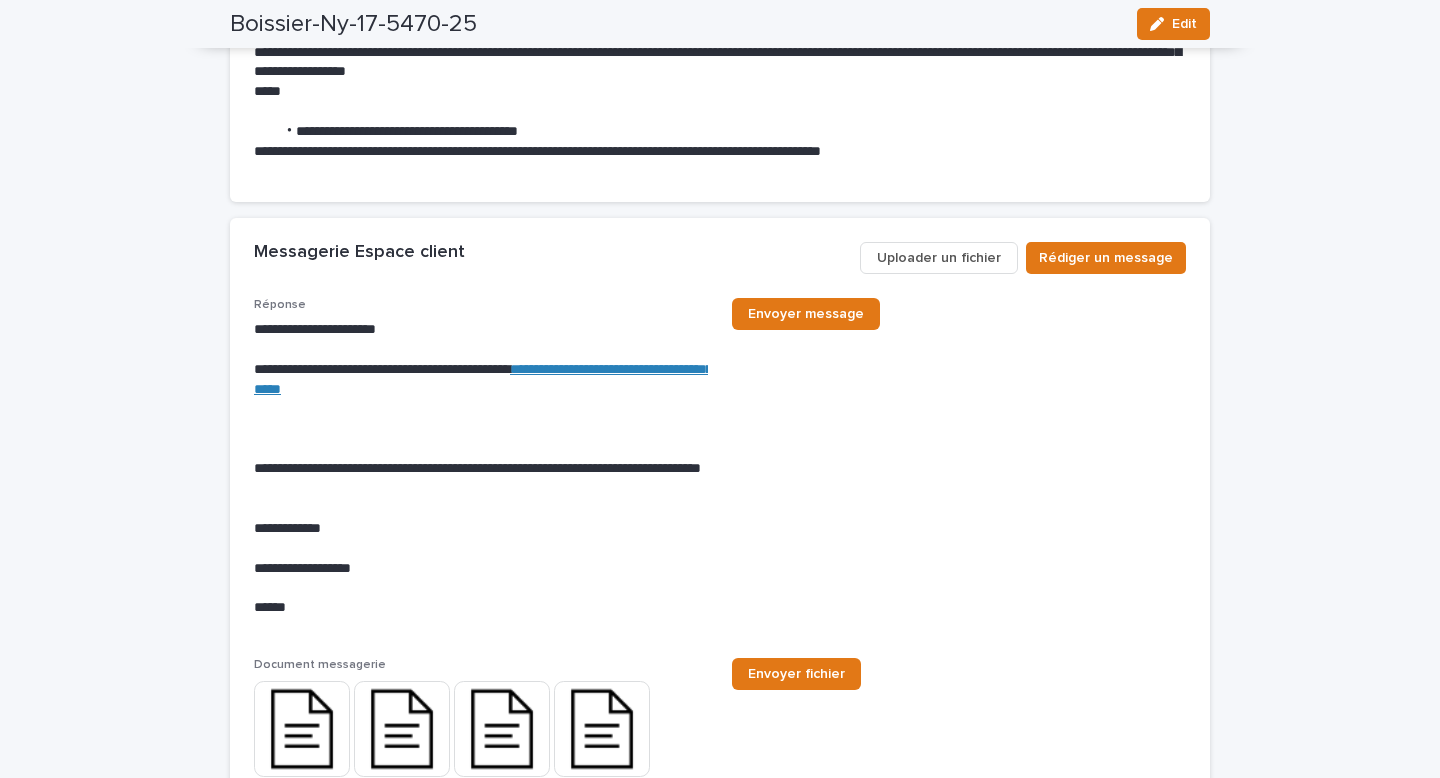 scroll, scrollTop: 9312, scrollLeft: 0, axis: vertical 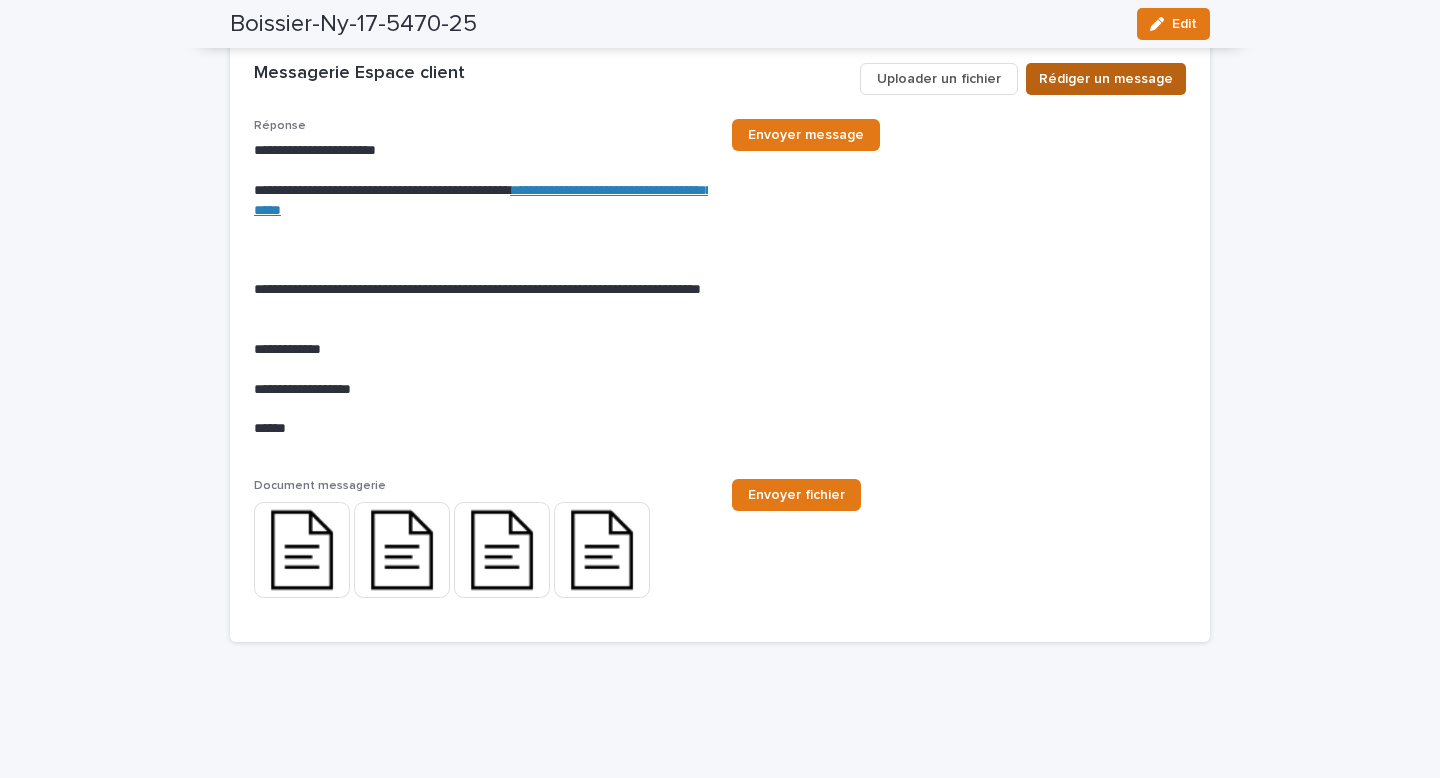 click on "Rédiger un message" at bounding box center [1106, 79] 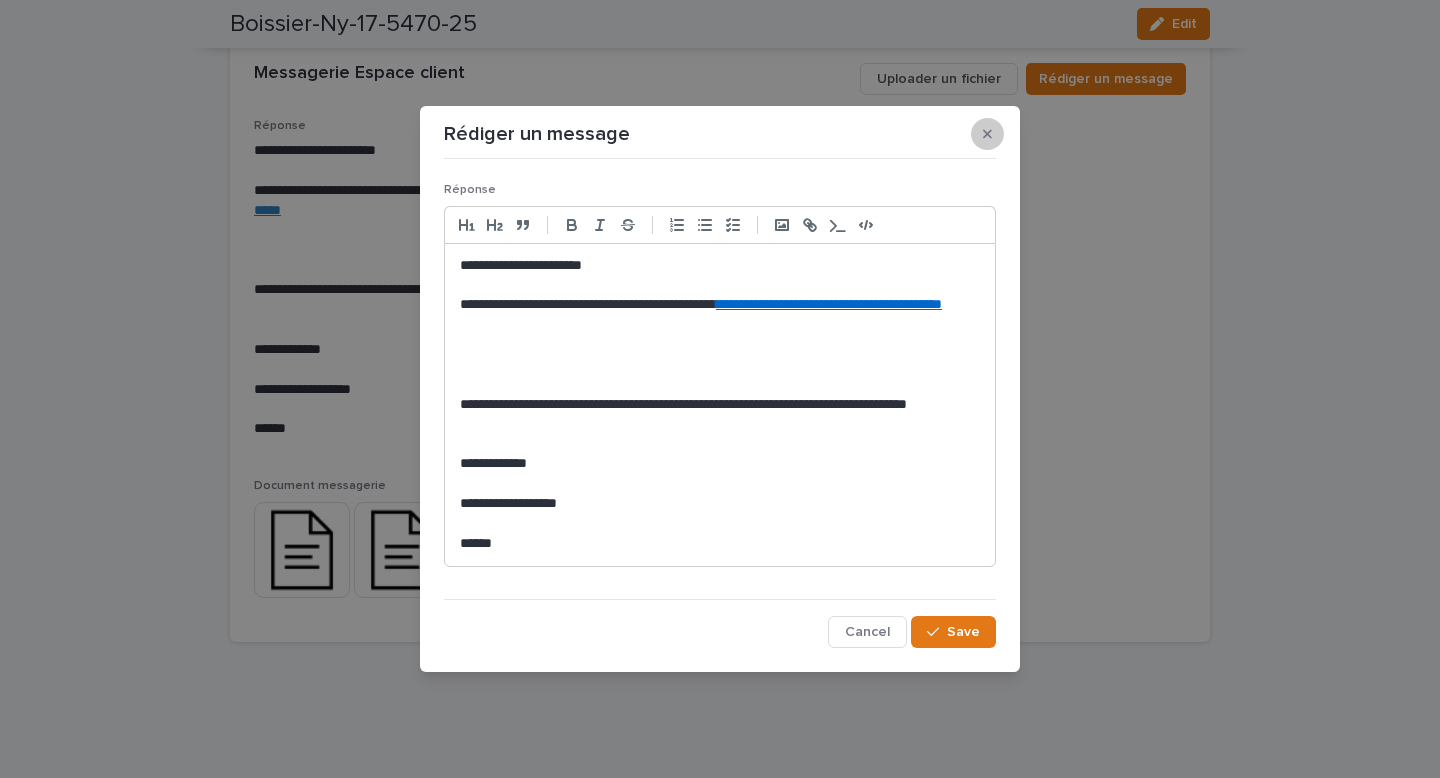 click 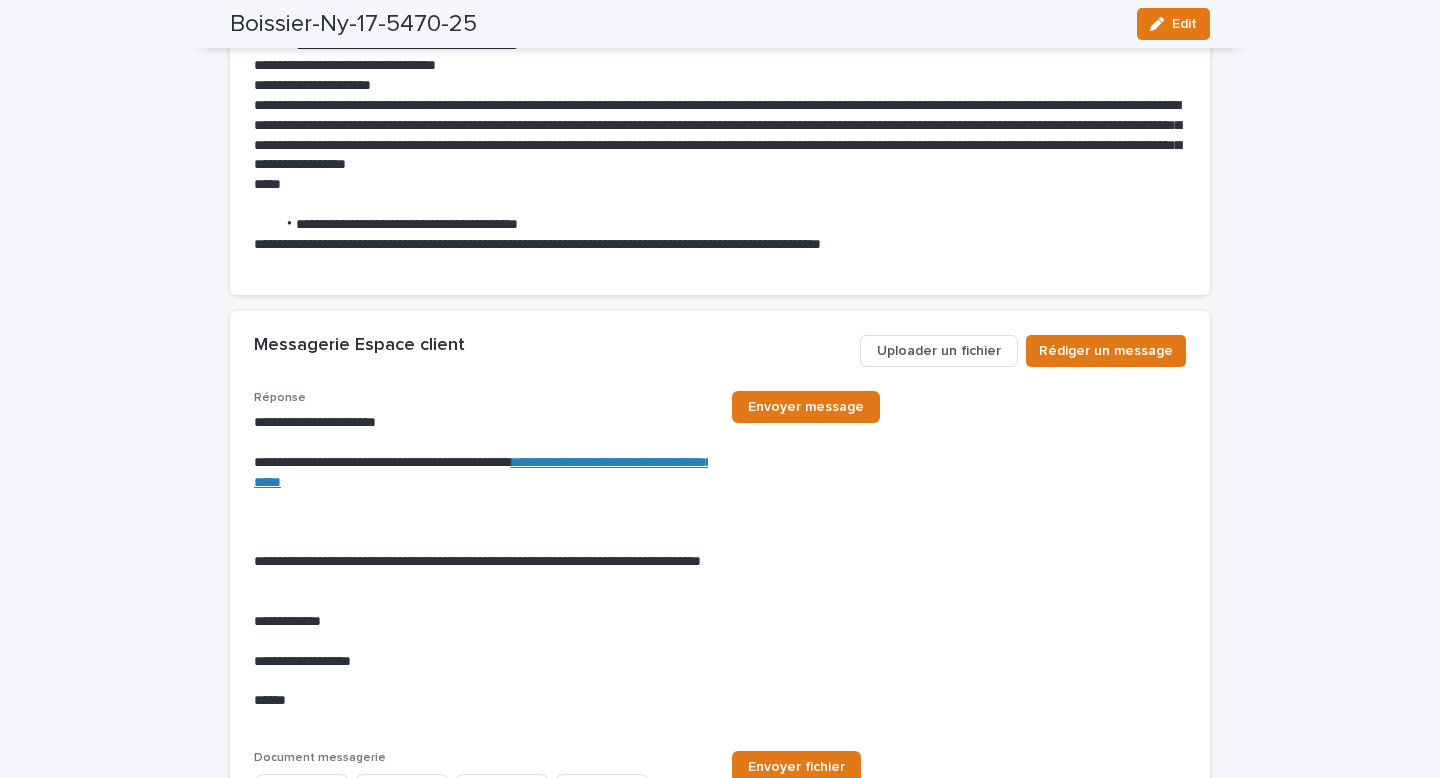 scroll, scrollTop: 9039, scrollLeft: 0, axis: vertical 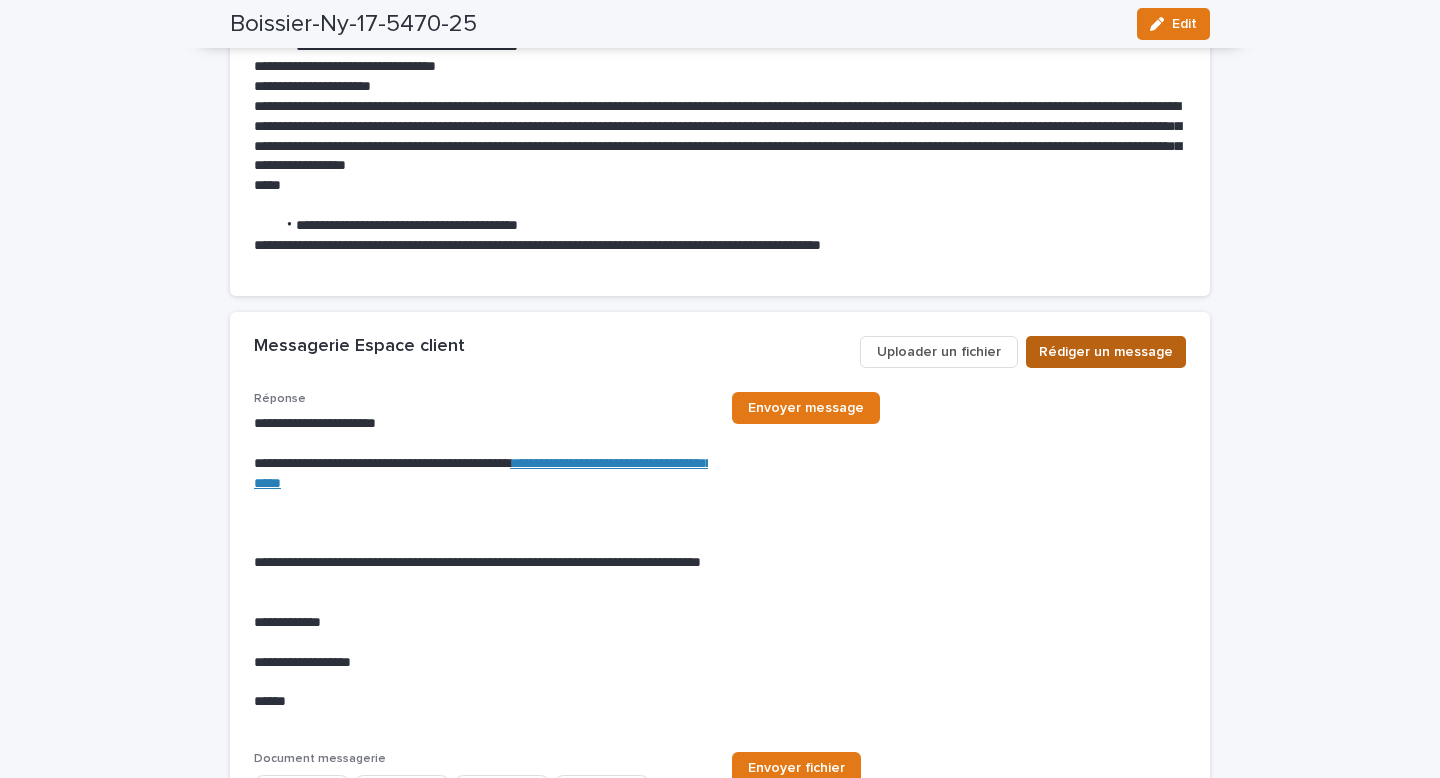 click on "Rédiger un message" at bounding box center (1106, 352) 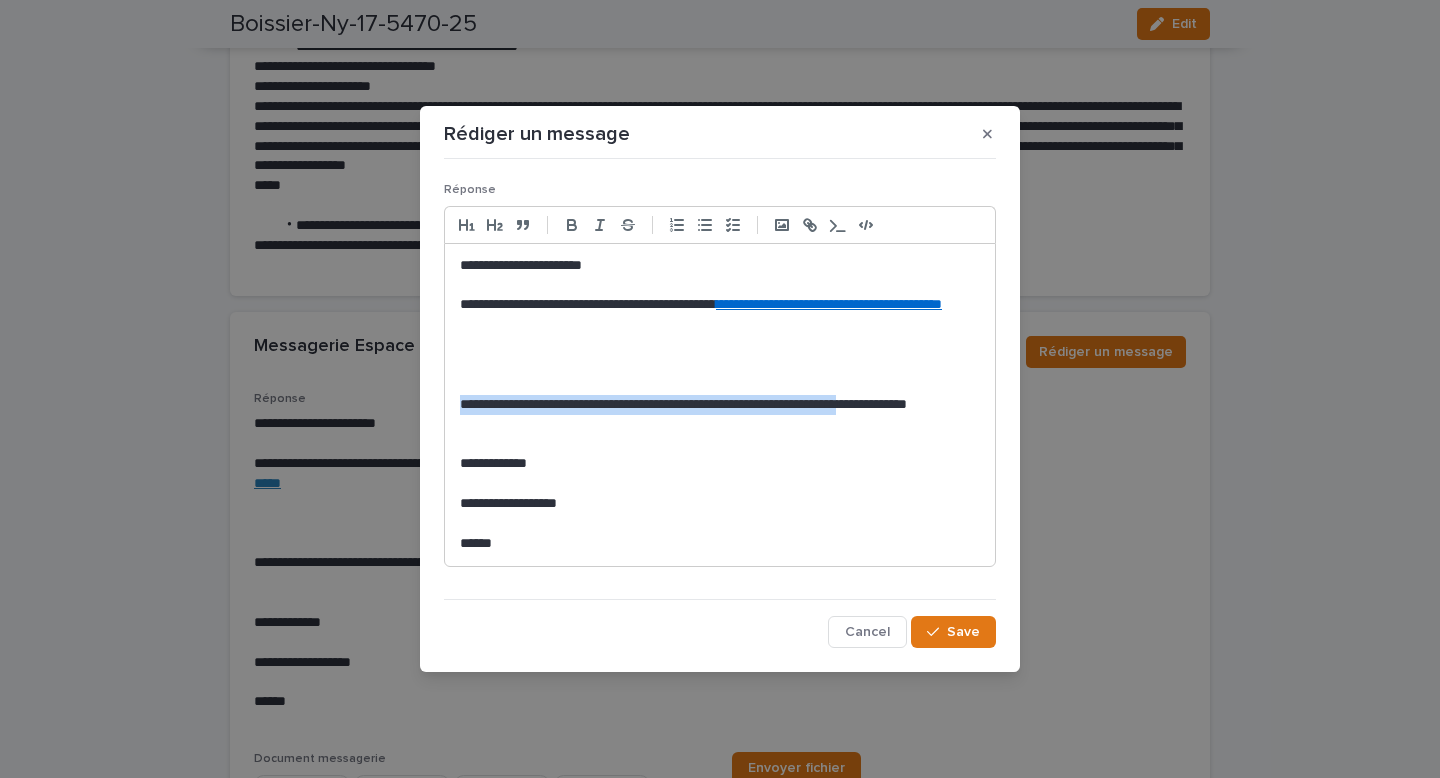 drag, startPoint x: 944, startPoint y: 409, endPoint x: 450, endPoint y: 400, distance: 494.08197 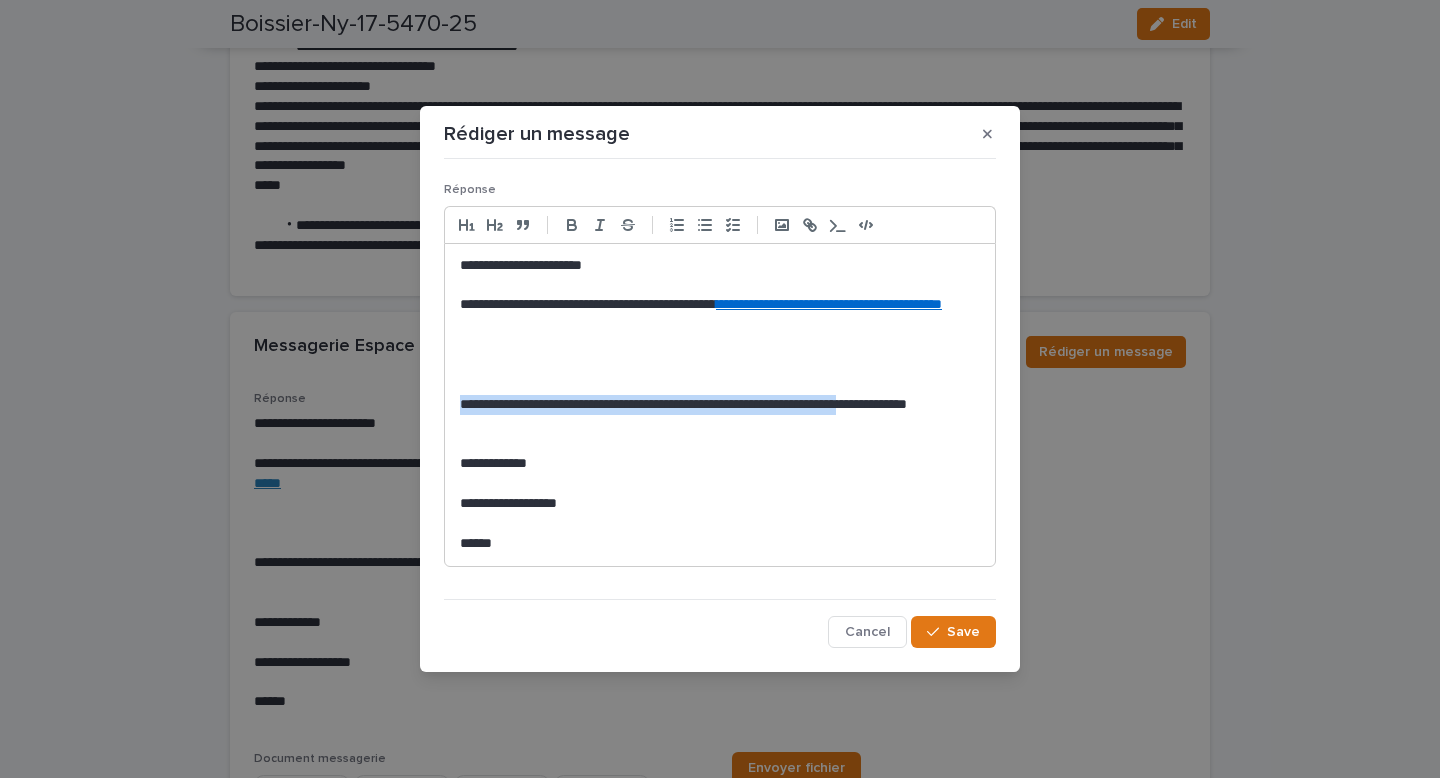 click on "**********" at bounding box center (720, 405) 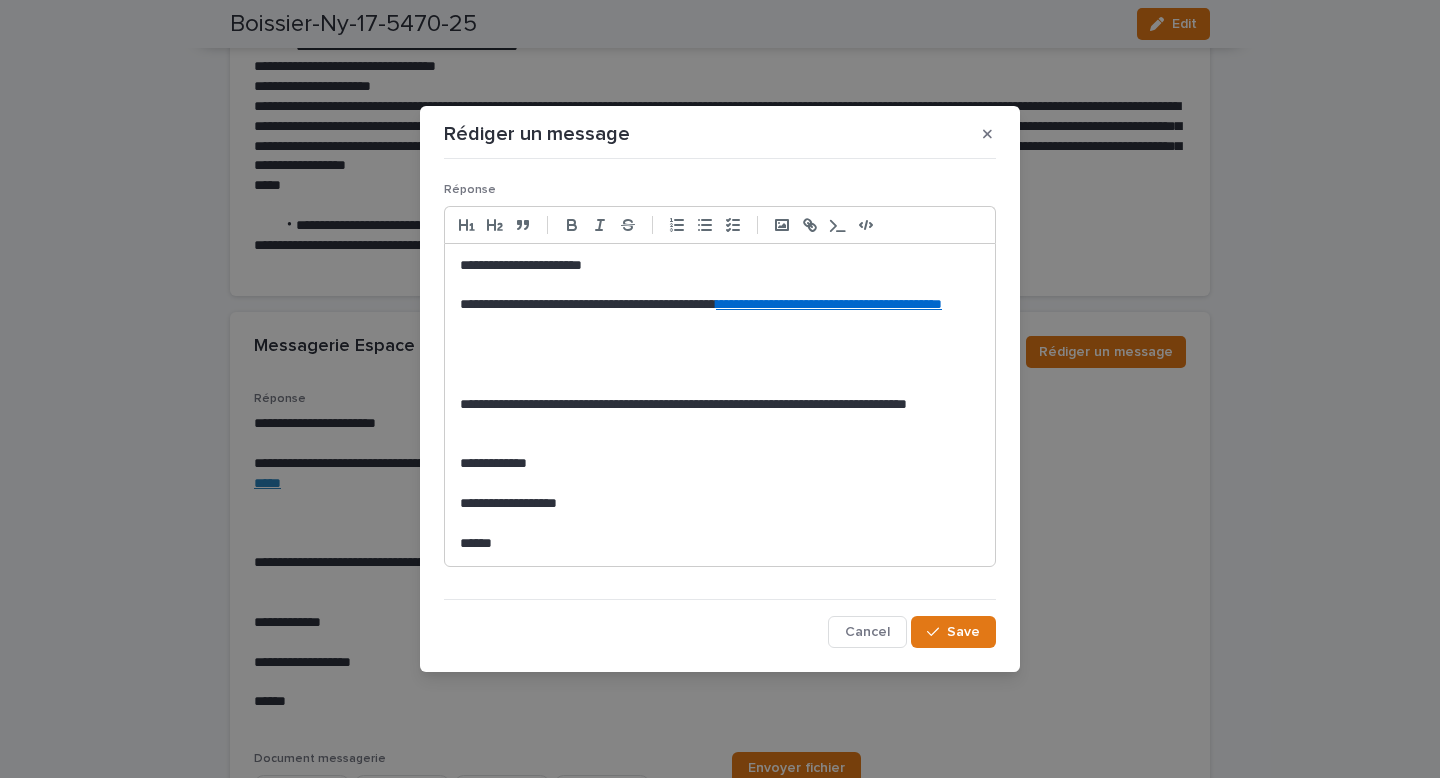 click at bounding box center (720, 385) 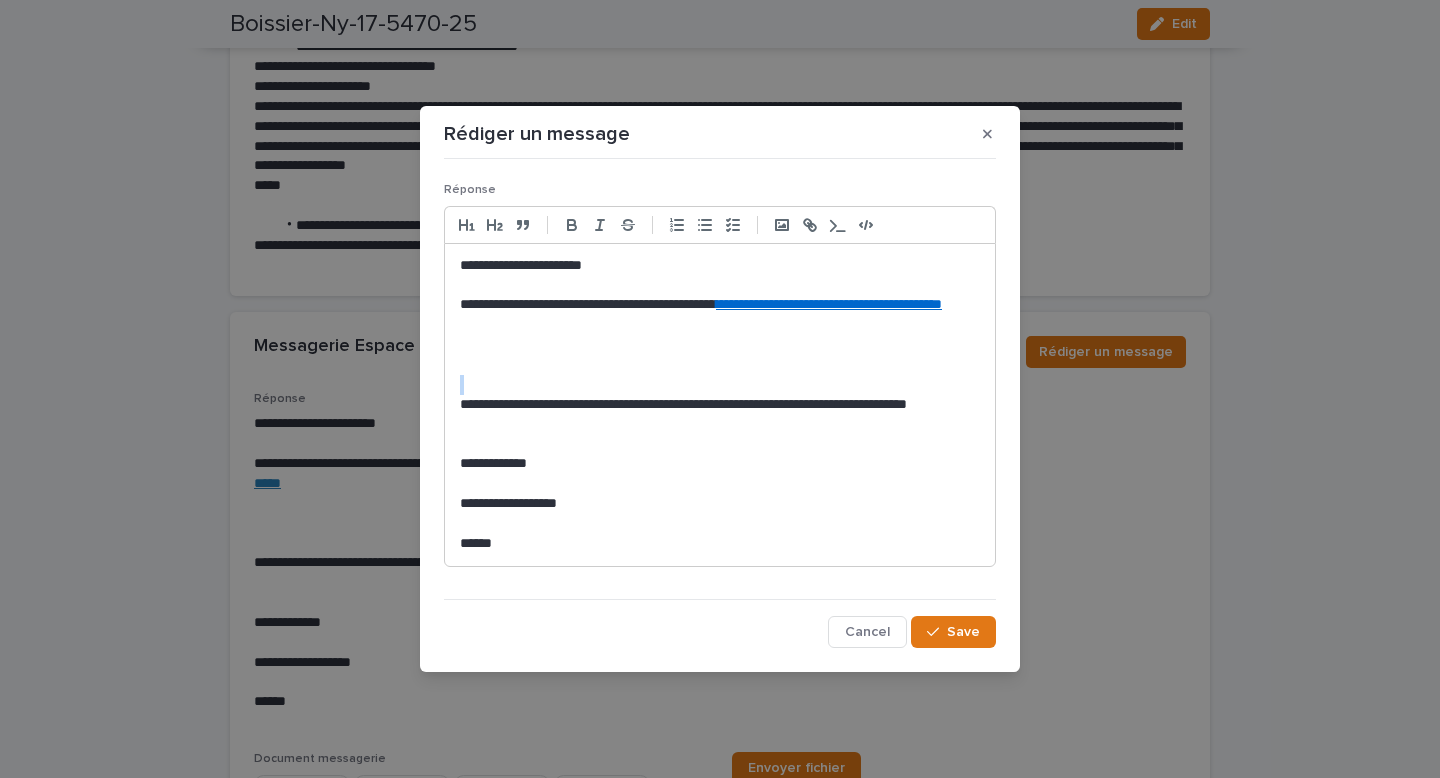 click at bounding box center [720, 385] 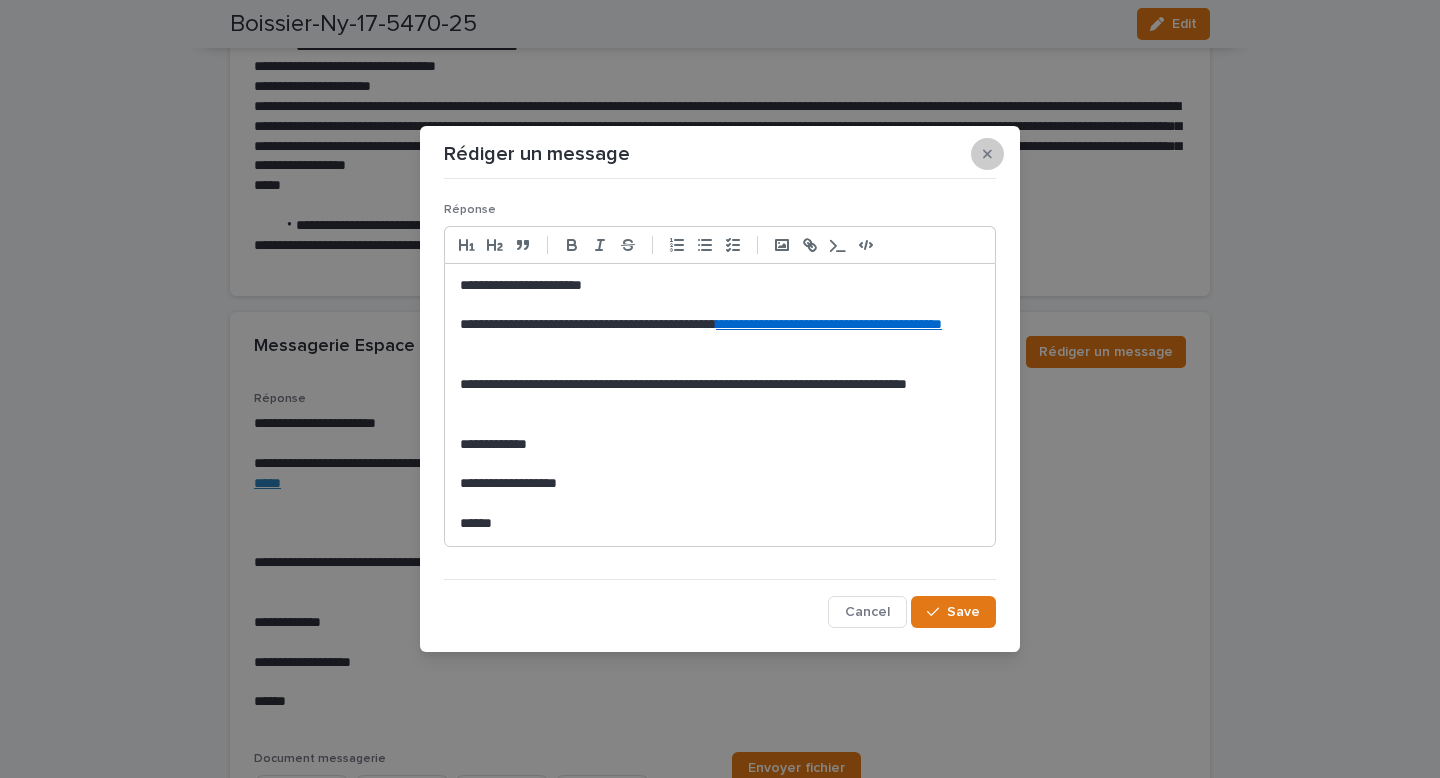 click 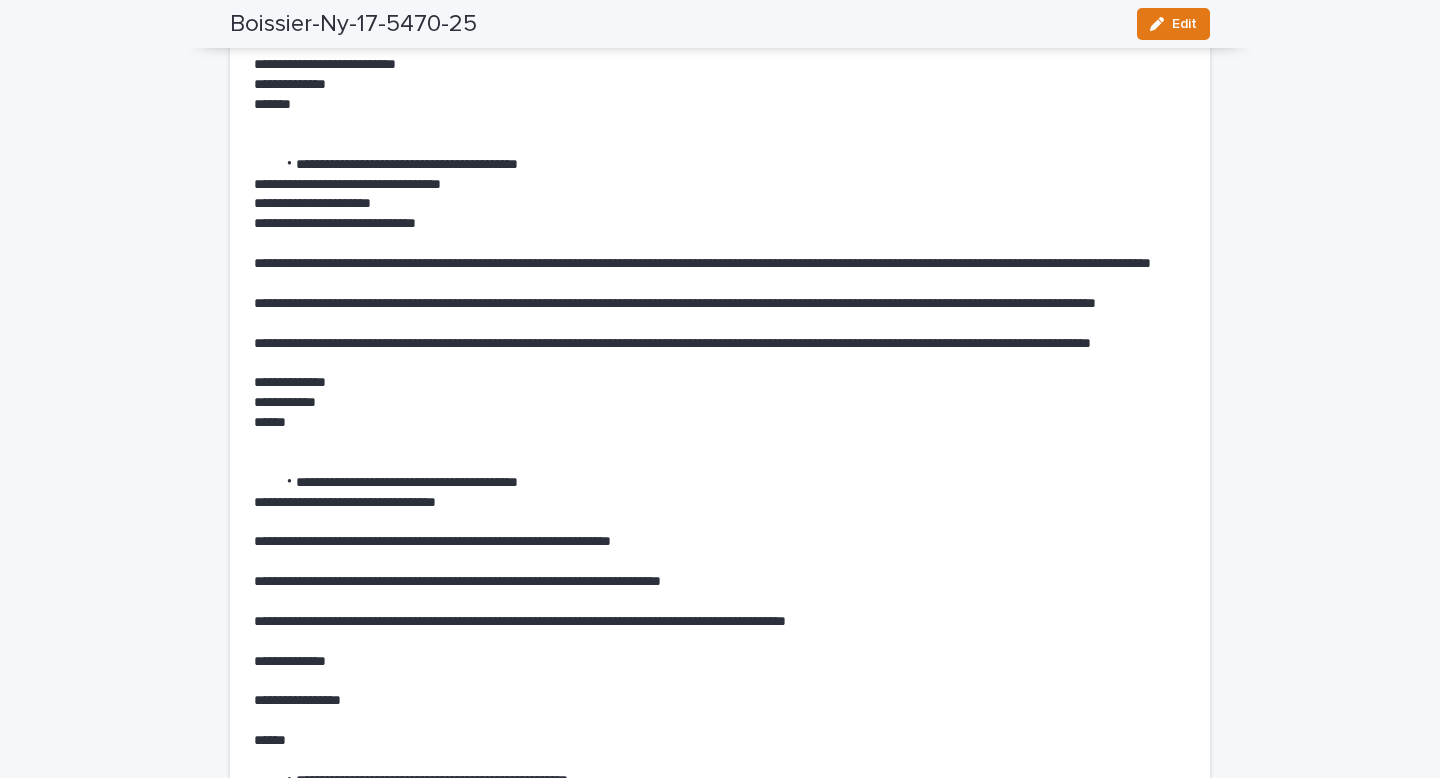 scroll, scrollTop: 0, scrollLeft: 0, axis: both 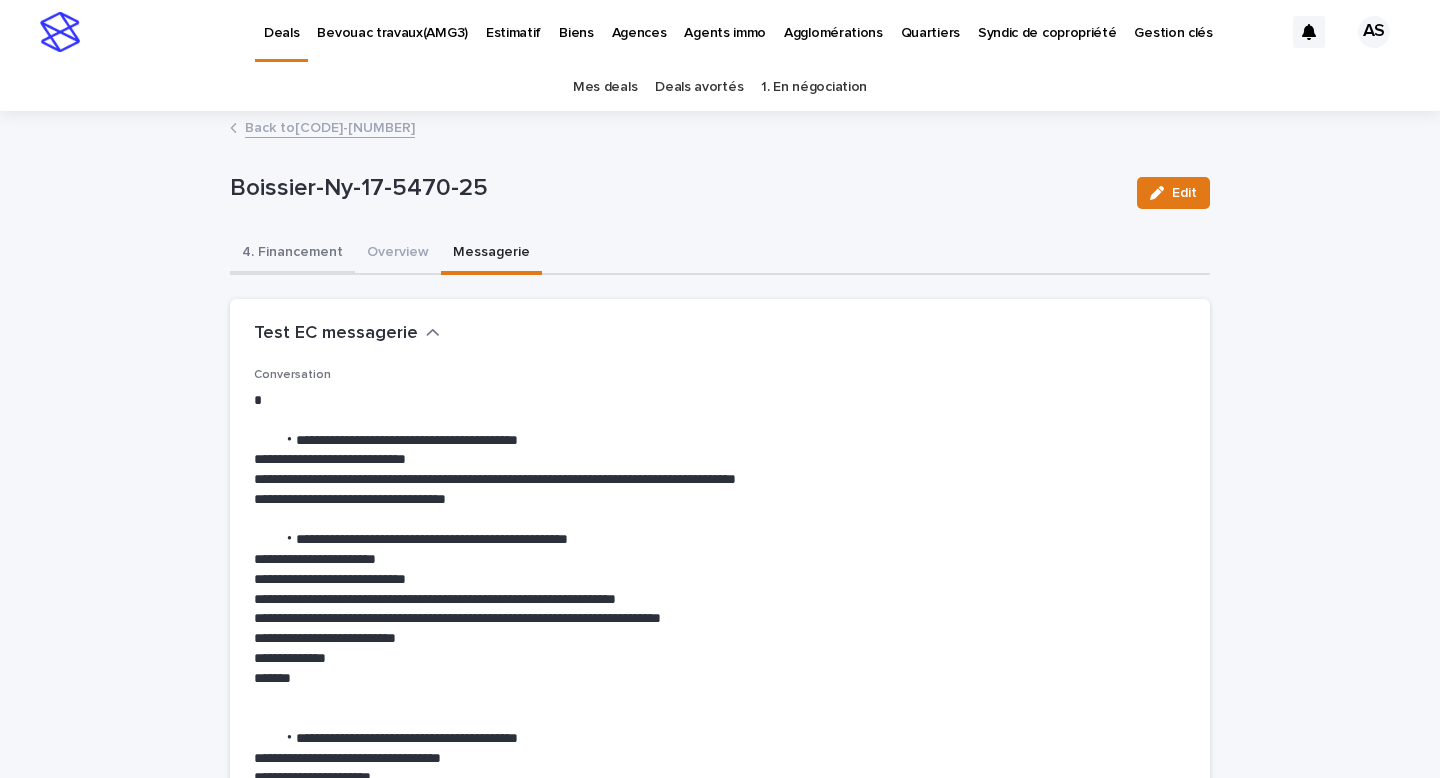 click on "4. Financement" at bounding box center [292, 254] 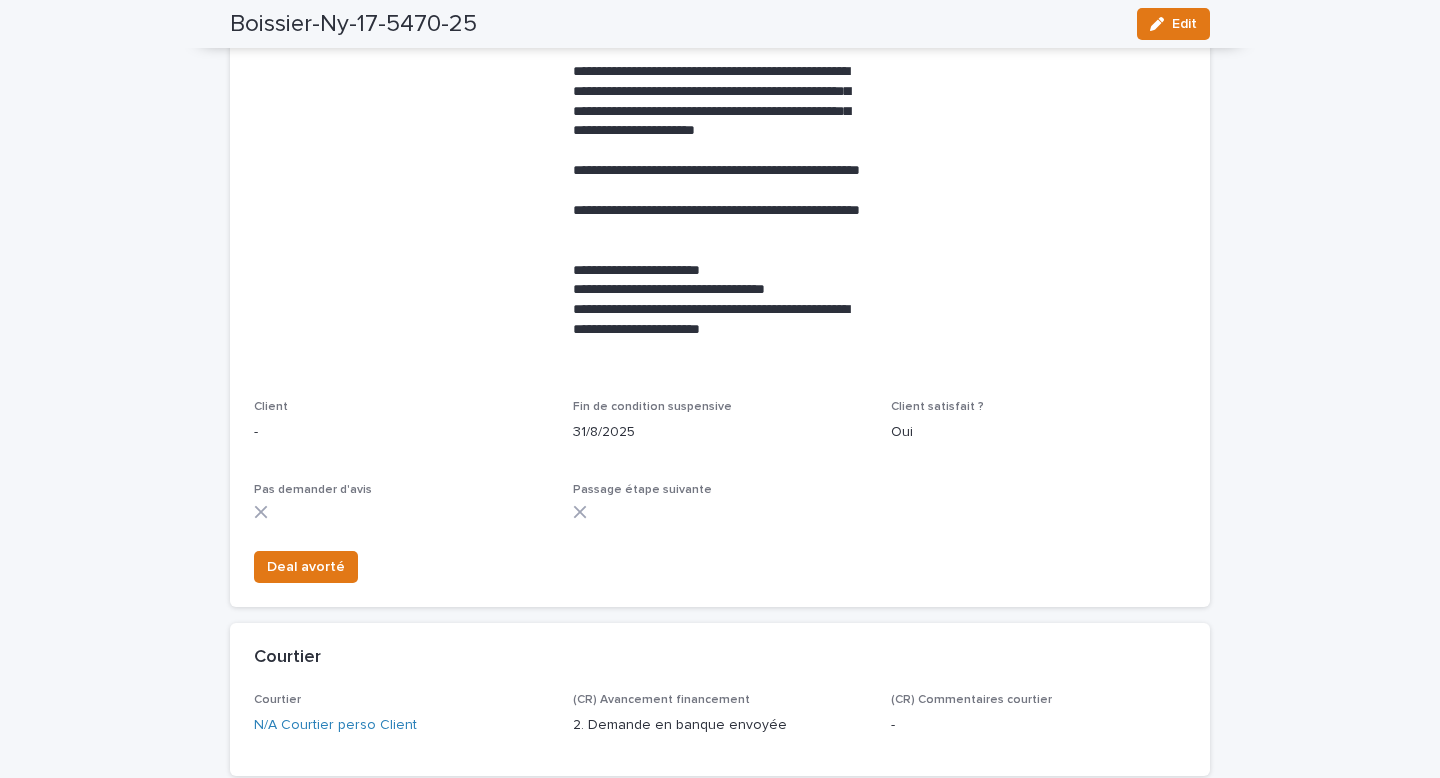 scroll, scrollTop: 0, scrollLeft: 0, axis: both 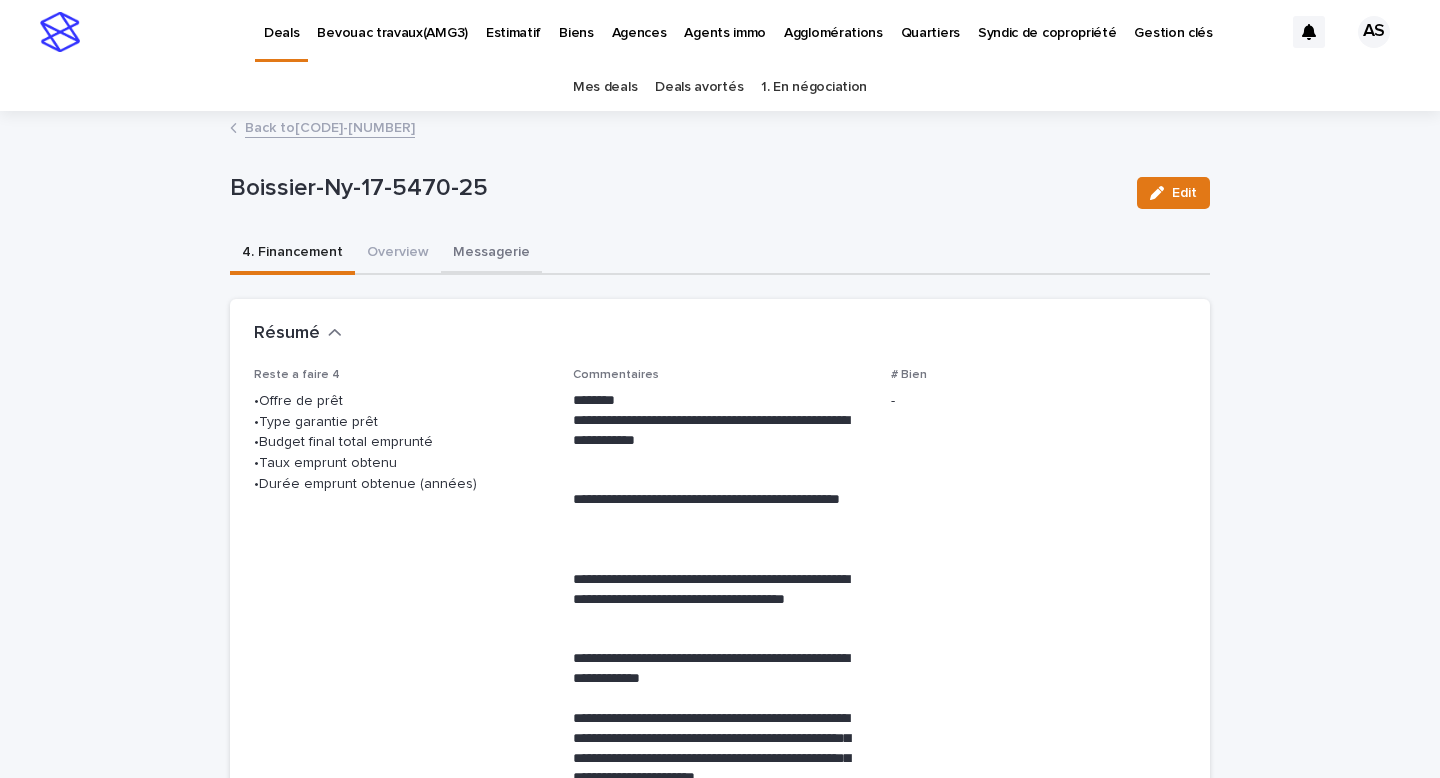click on "Messagerie" at bounding box center (491, 254) 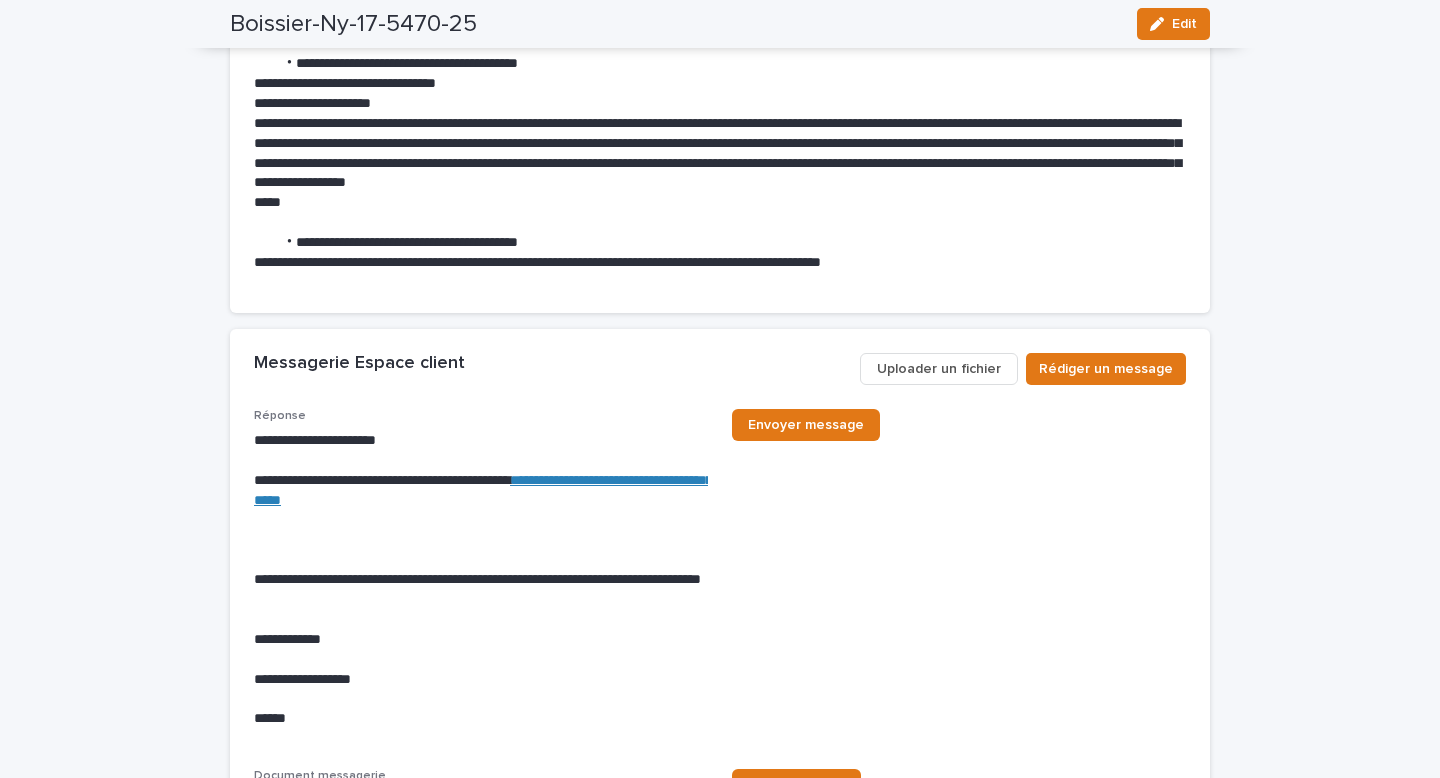 scroll, scrollTop: 9021, scrollLeft: 0, axis: vertical 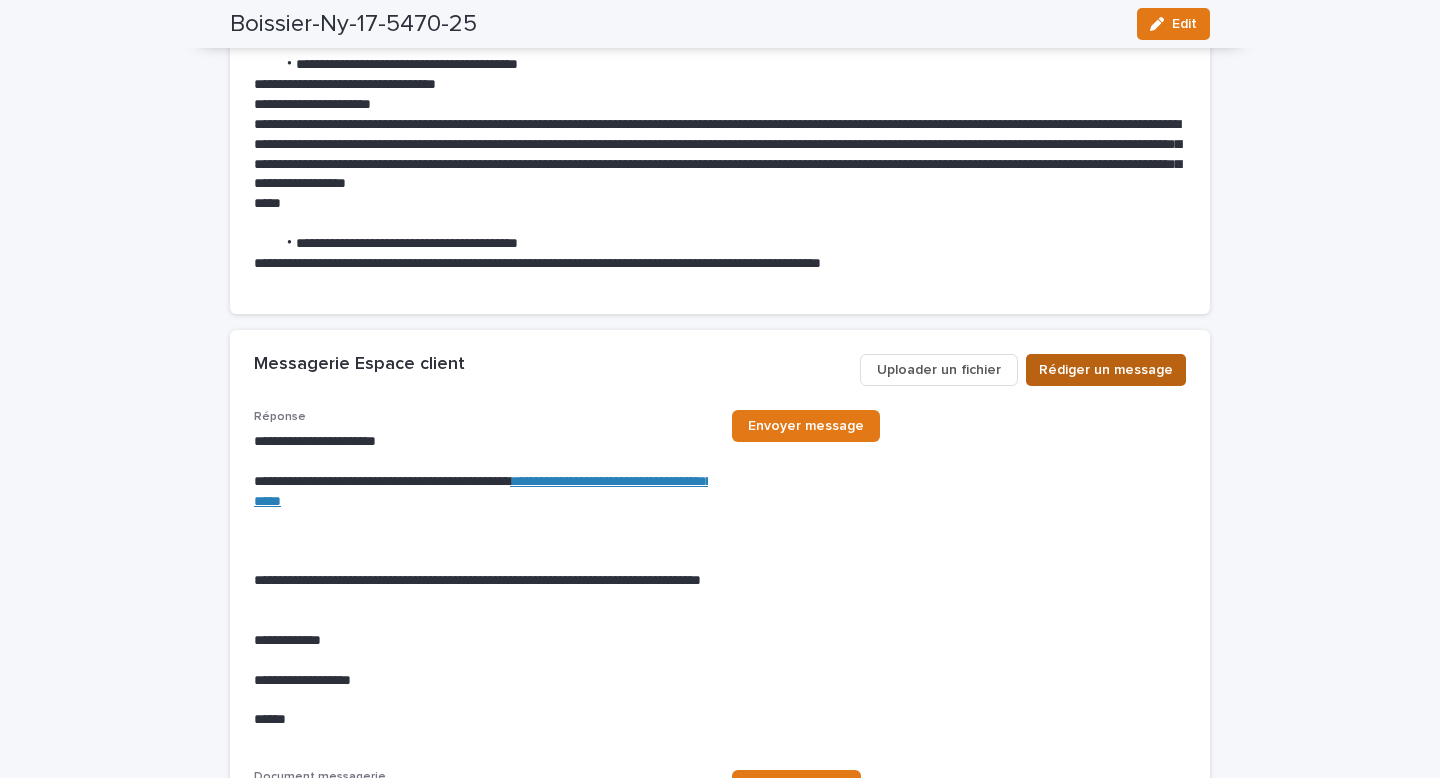 click on "Rédiger un message" at bounding box center [1106, 370] 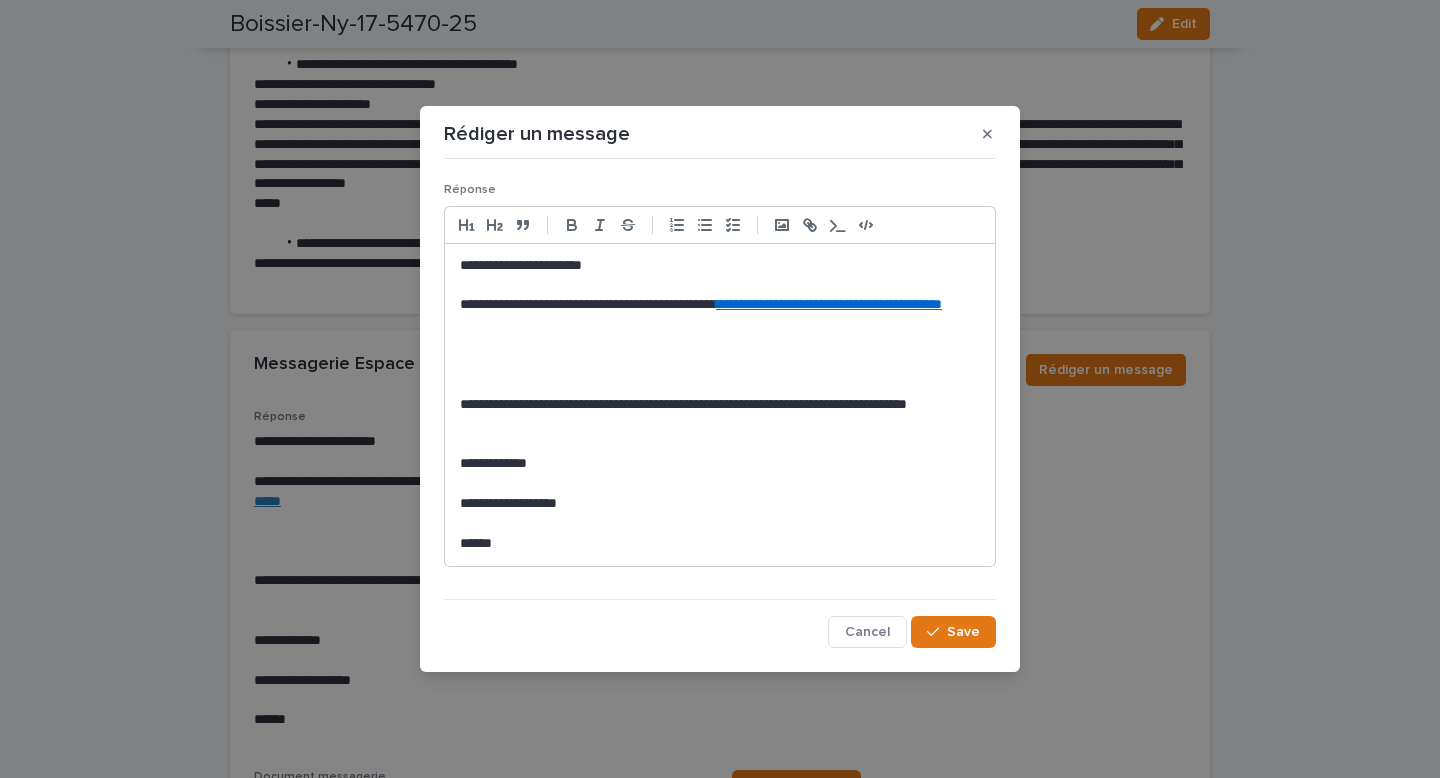 click at bounding box center (720, 365) 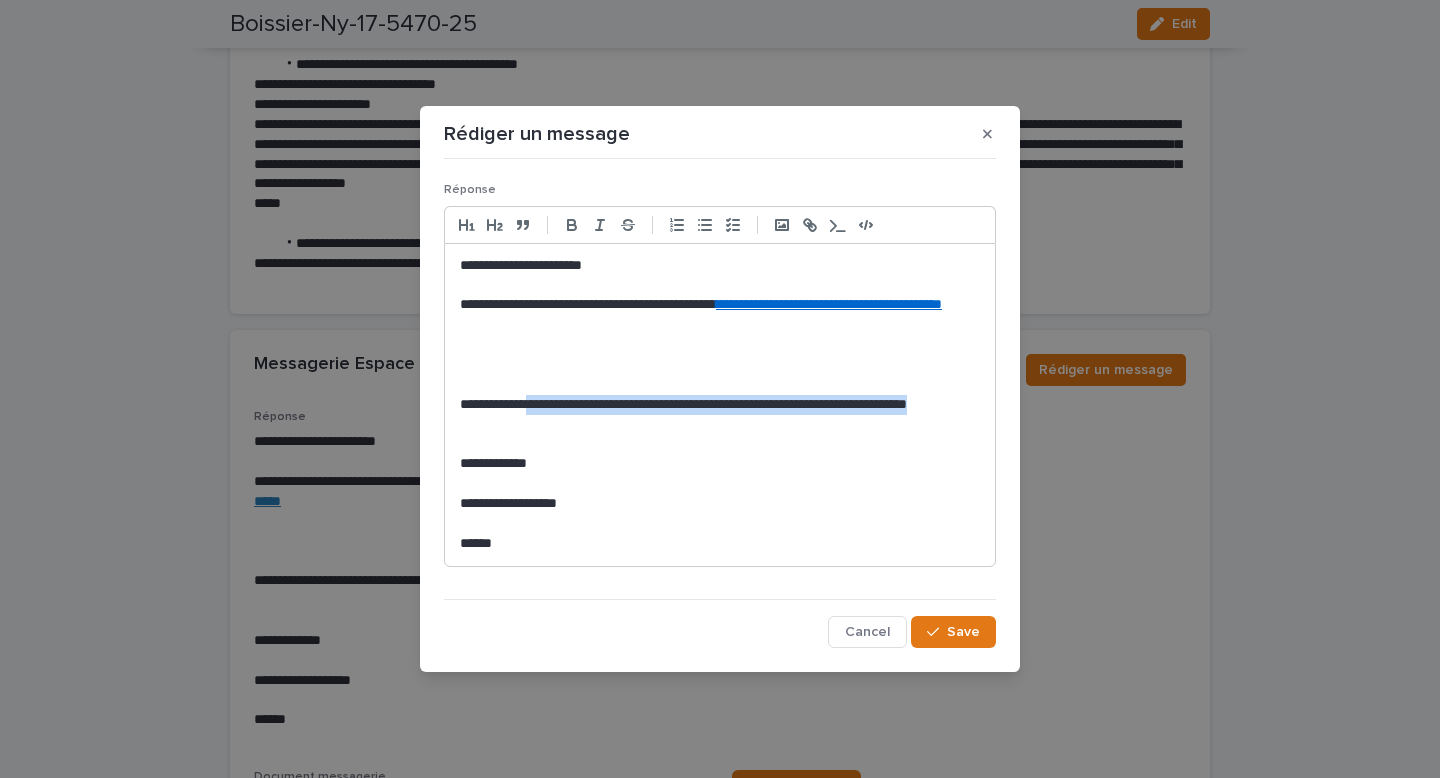 drag, startPoint x: 562, startPoint y: 427, endPoint x: 541, endPoint y: 412, distance: 25.806976 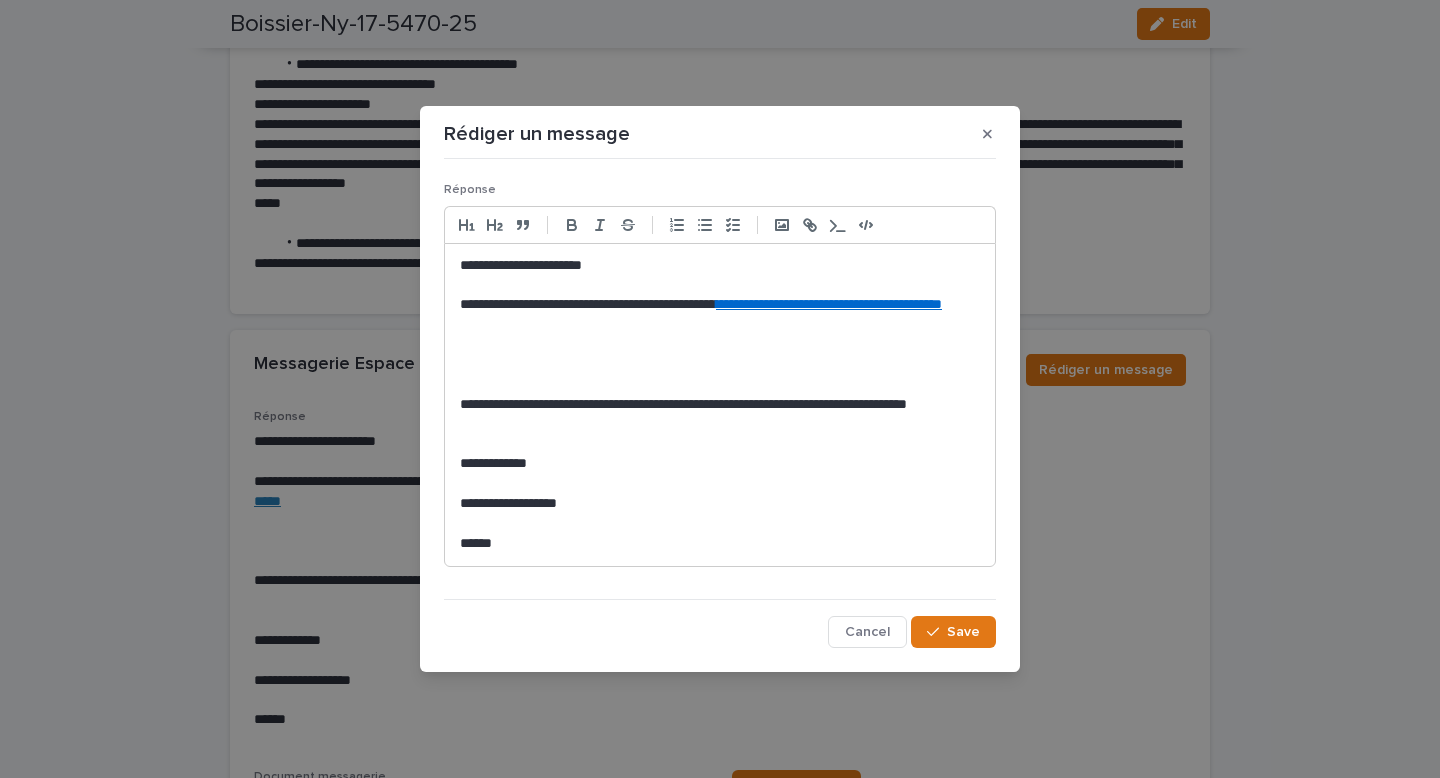 click on "**********" at bounding box center (720, 415) 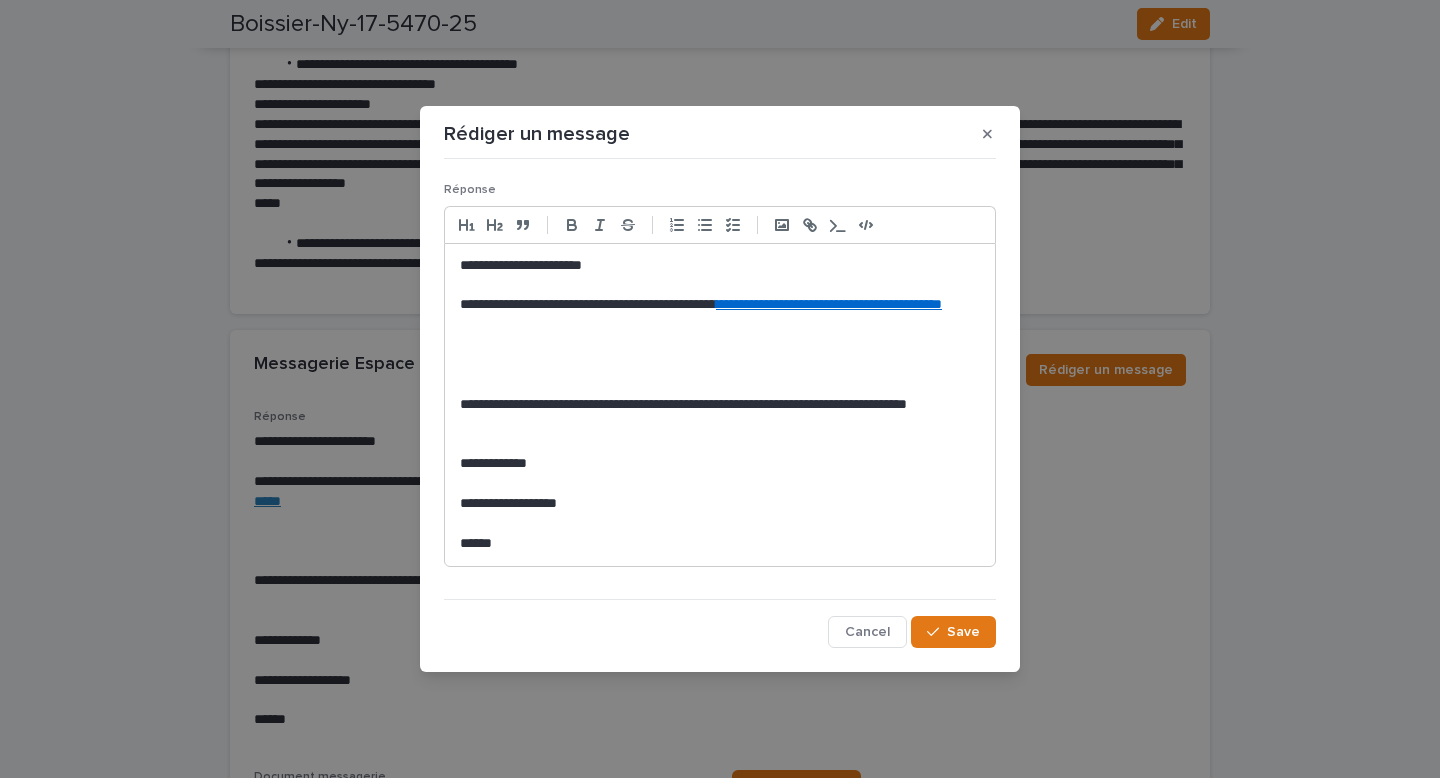 click at bounding box center [720, 385] 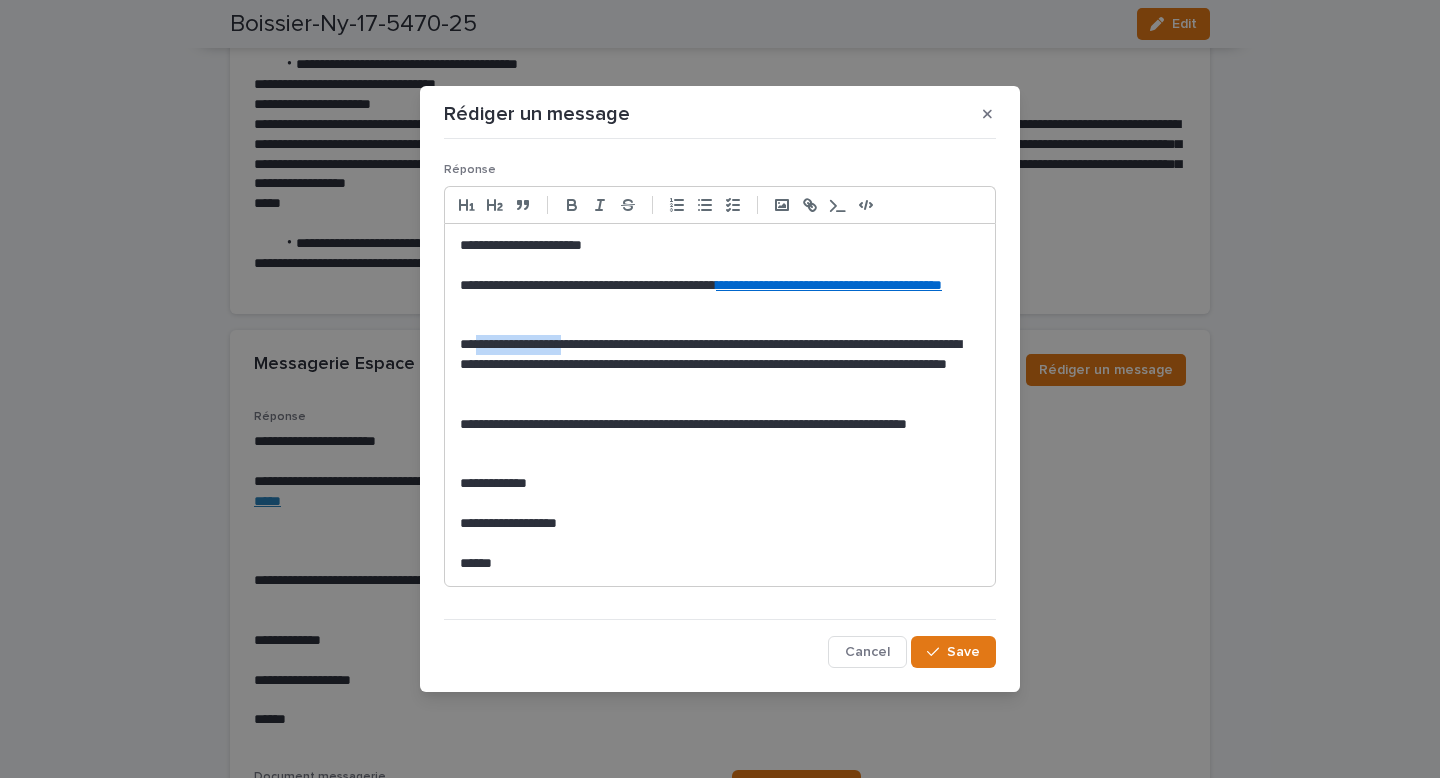 drag, startPoint x: 580, startPoint y: 343, endPoint x: 483, endPoint y: 339, distance: 97.082436 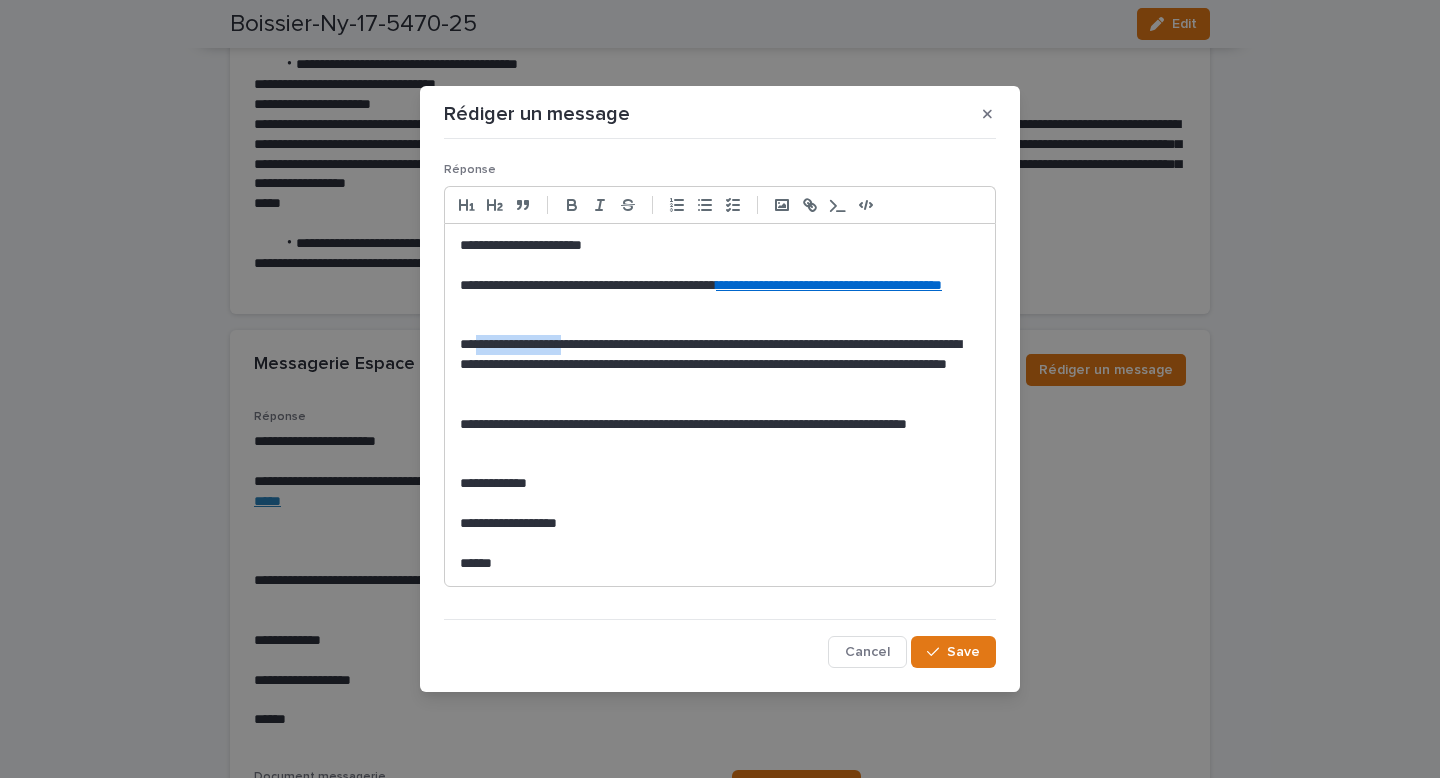 click on "**********" at bounding box center (720, 365) 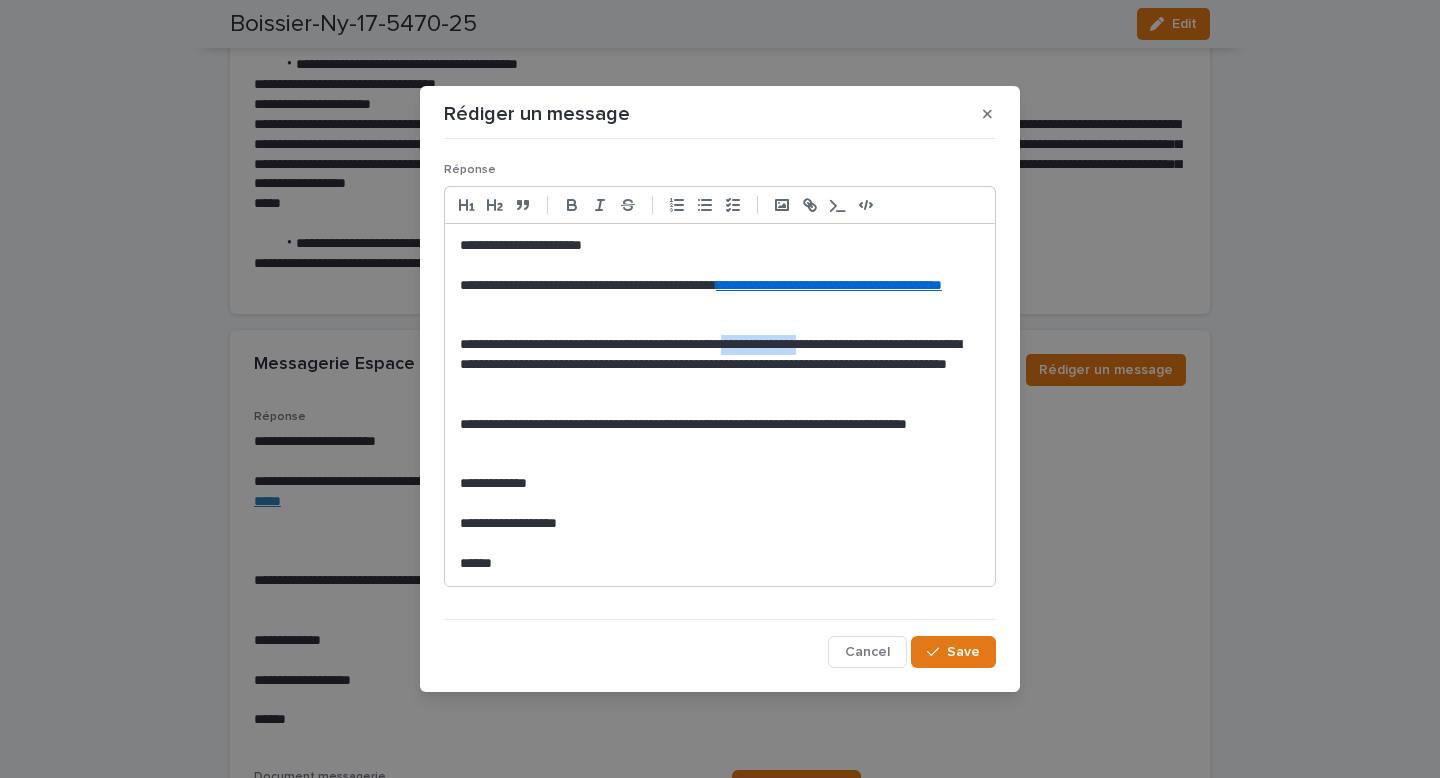 drag, startPoint x: 858, startPoint y: 341, endPoint x: 775, endPoint y: 339, distance: 83.02409 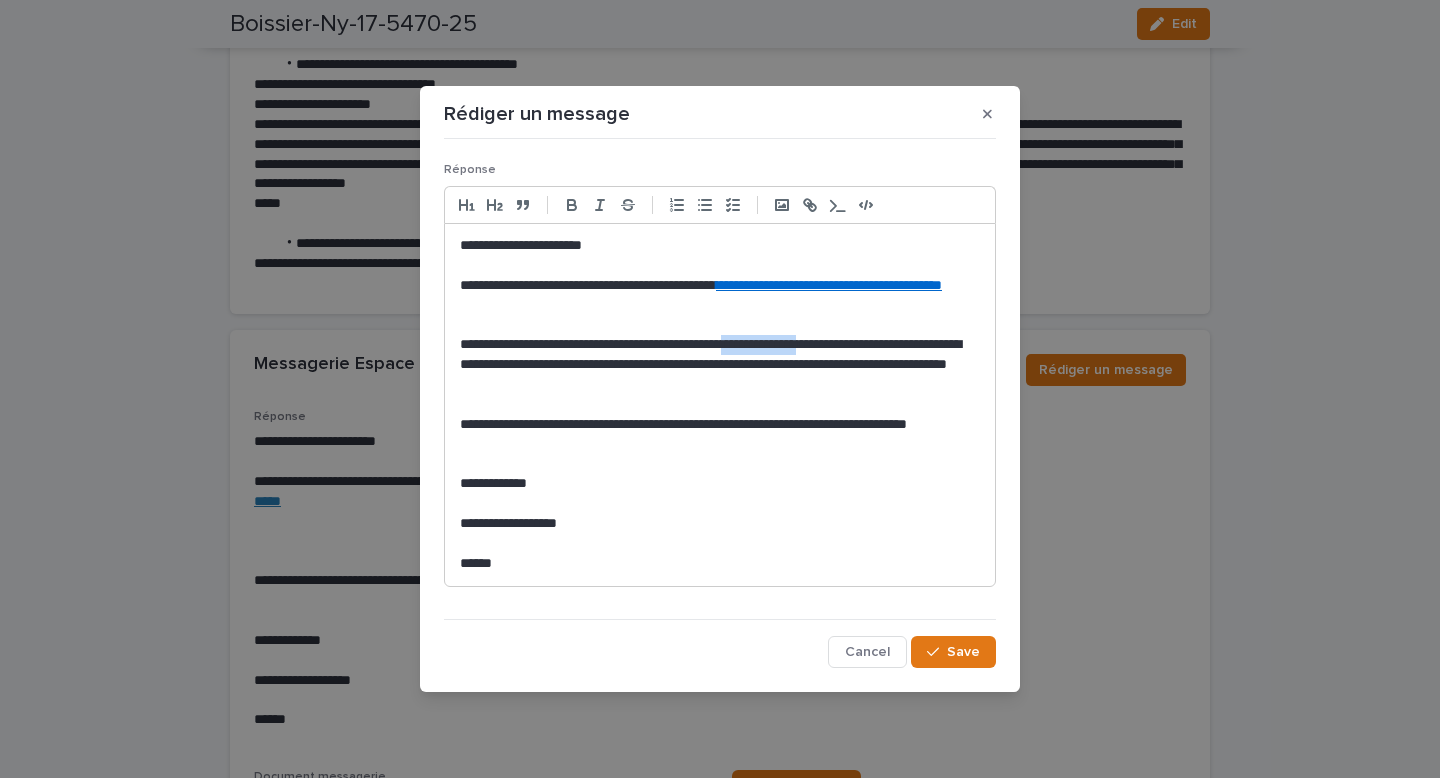click on "**********" at bounding box center [720, 365] 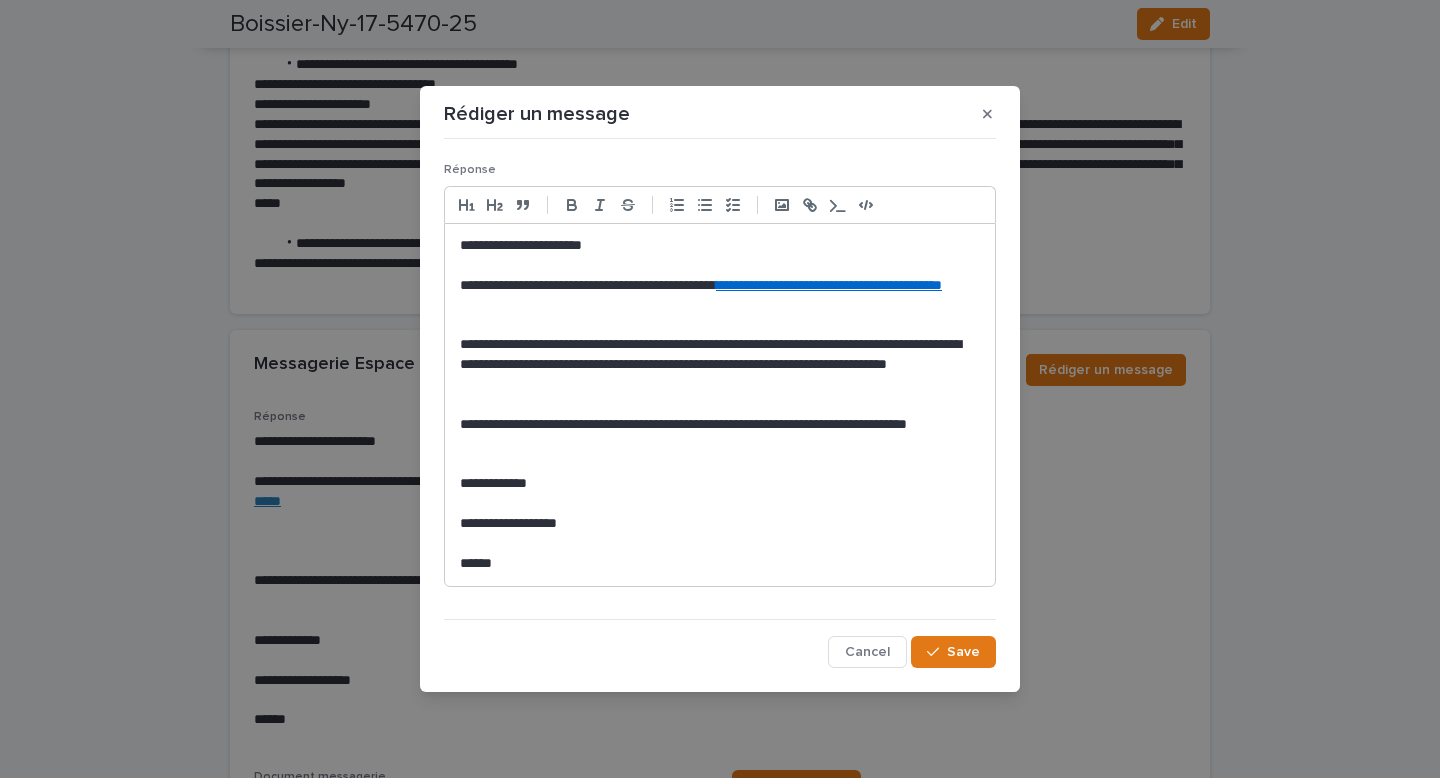 click on "**********" at bounding box center (720, 365) 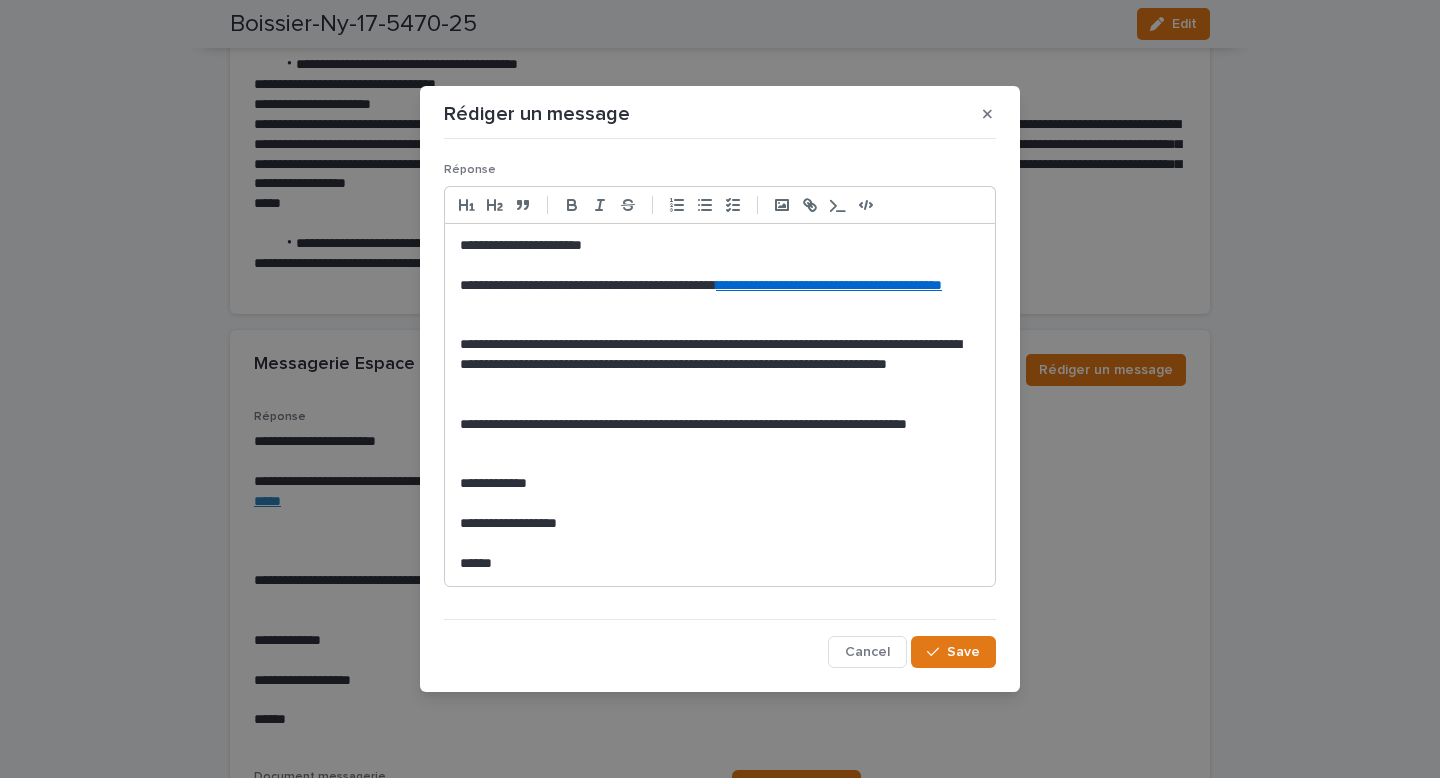 click on "**********" 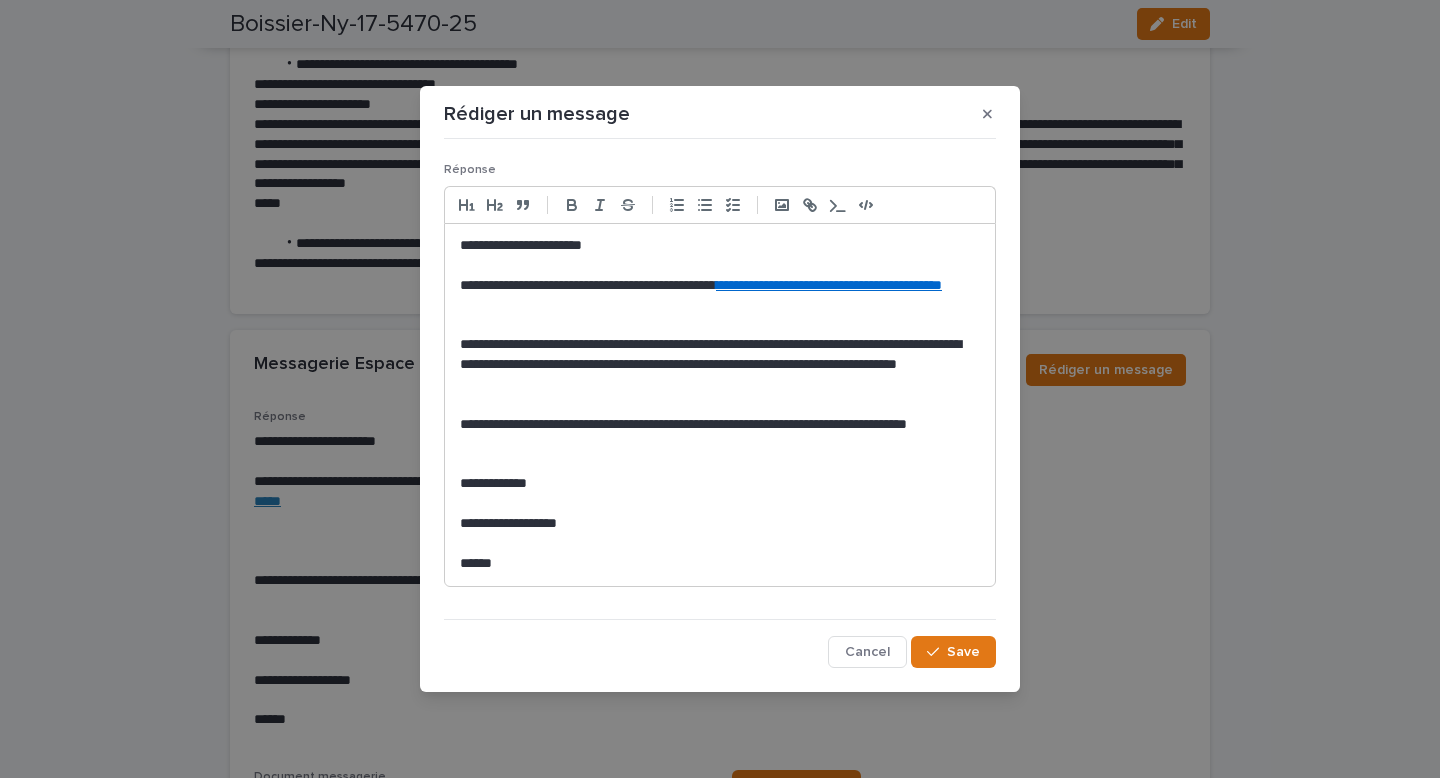 click on "**********" at bounding box center (720, 365) 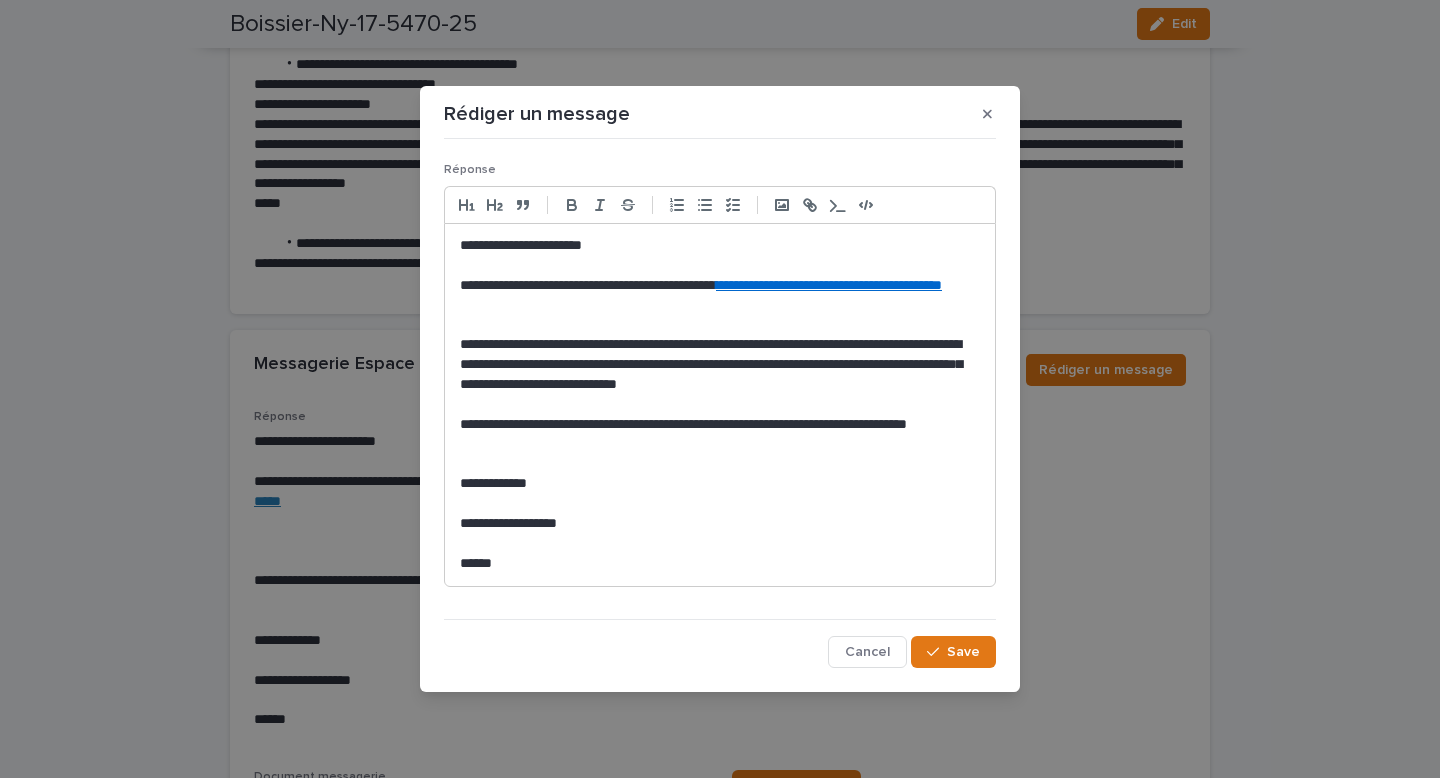 click on "**********" at bounding box center (720, 365) 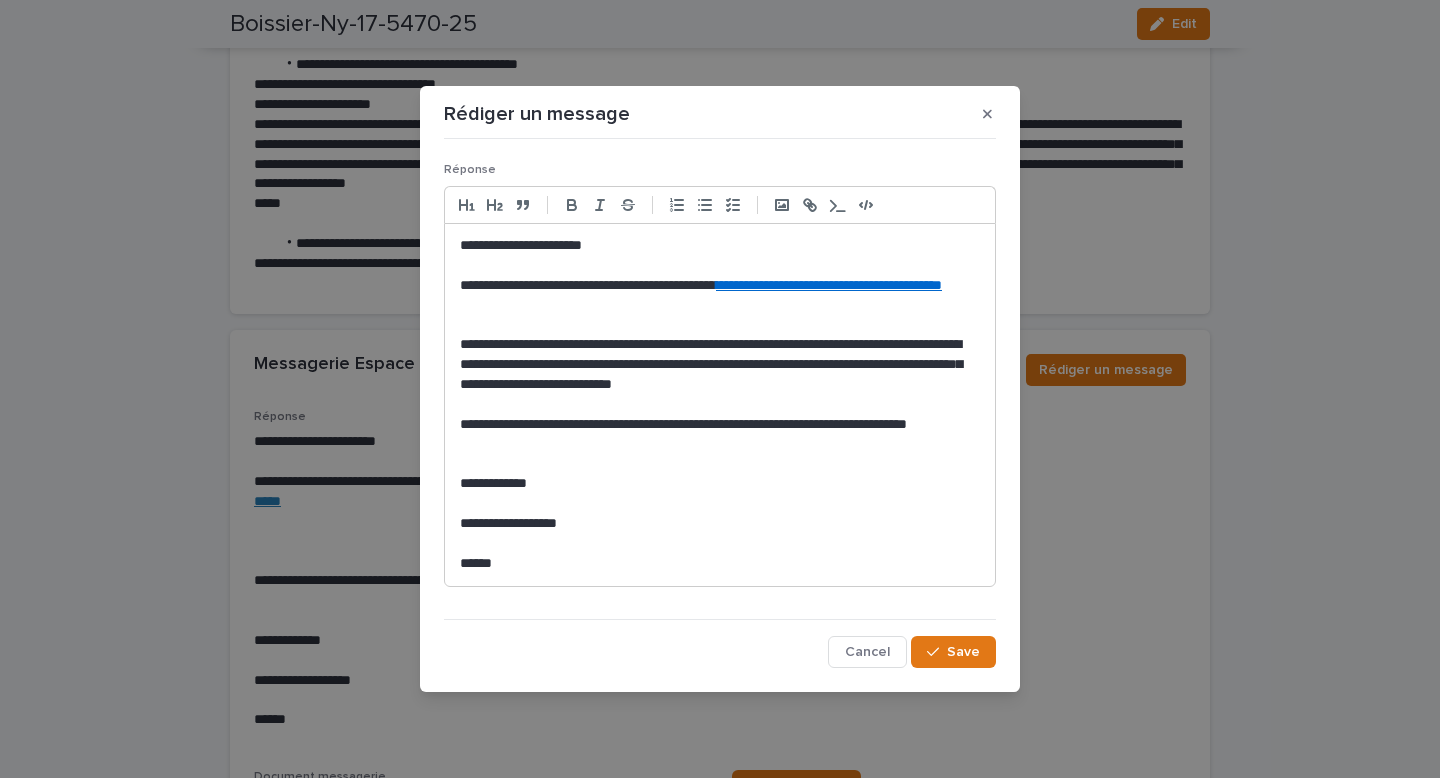 click on "**********" at bounding box center (720, 365) 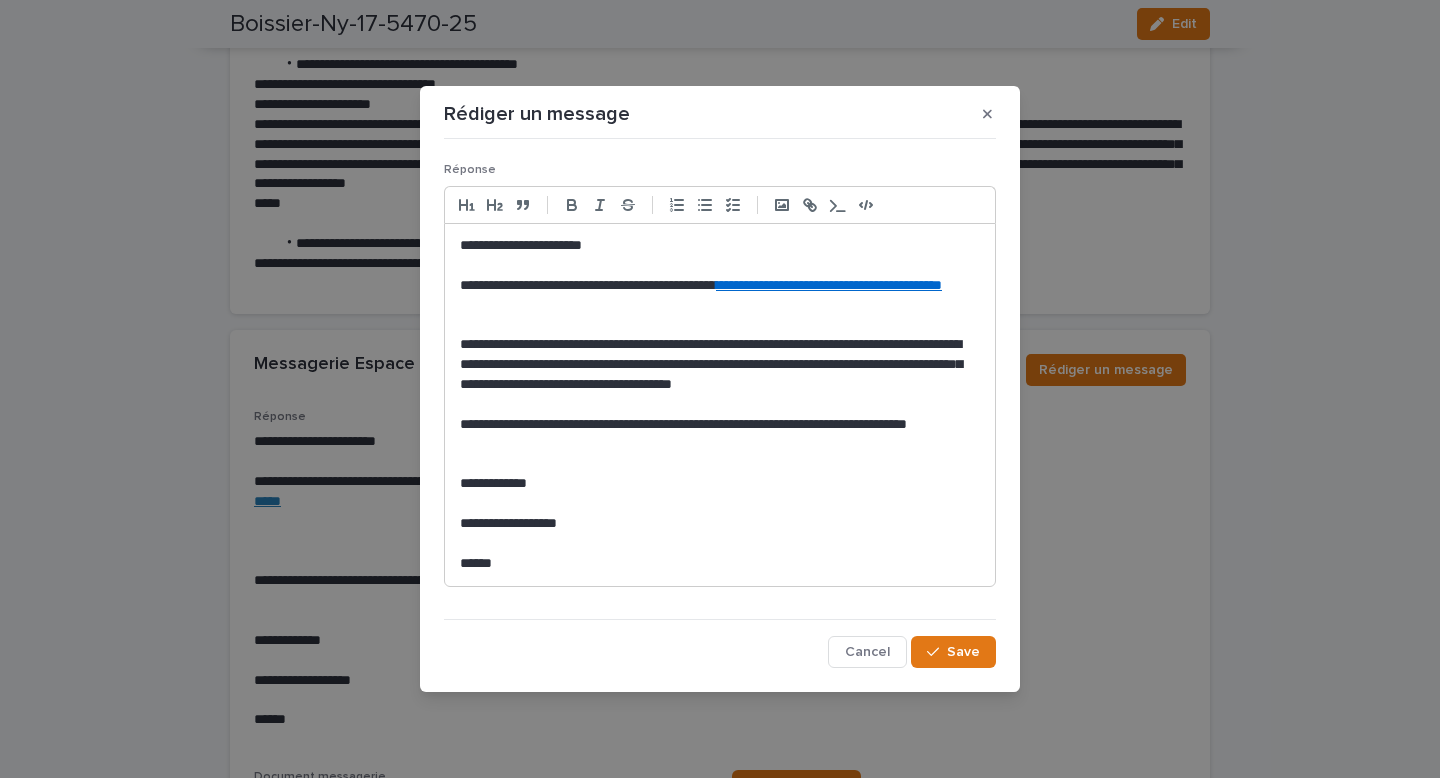 click on "**********" at bounding box center (720, 365) 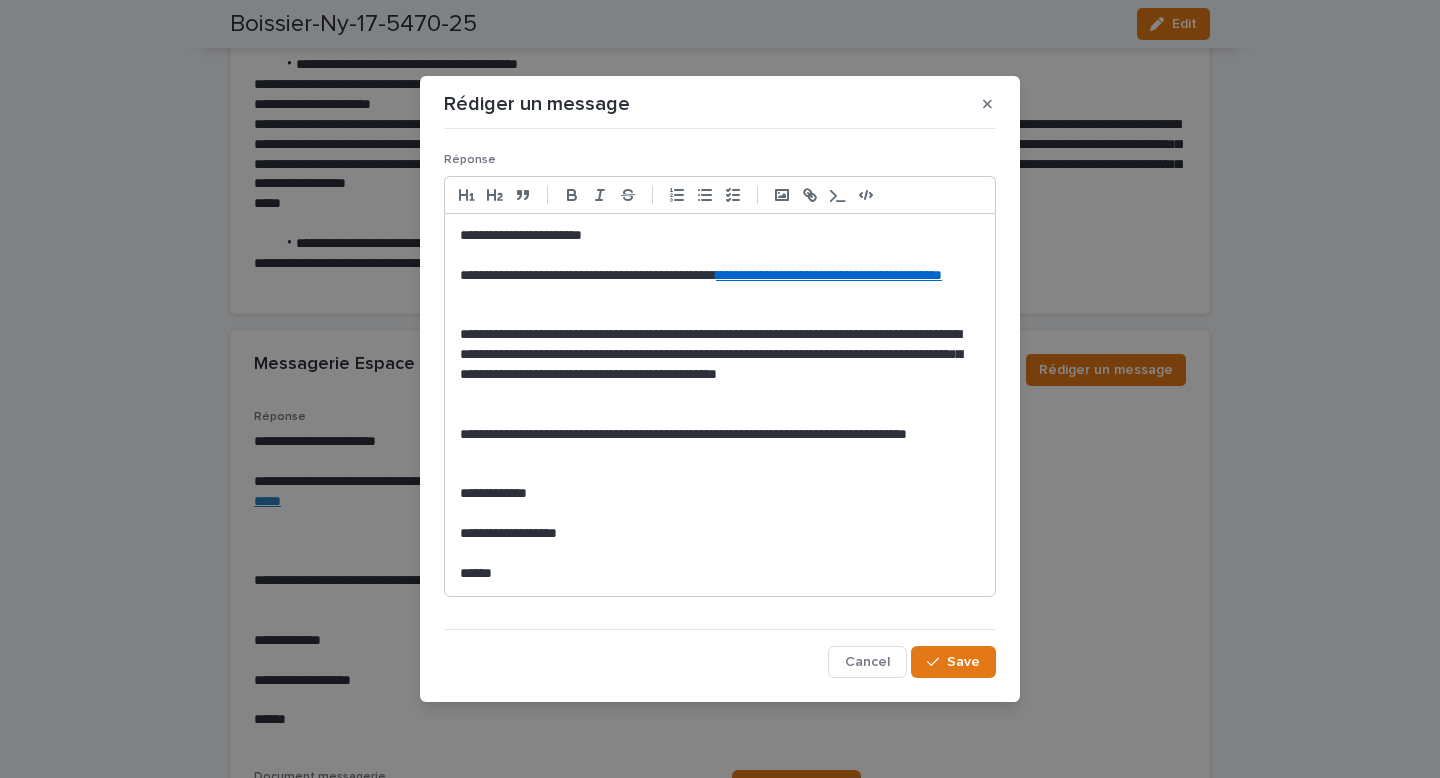 click on "**********" at bounding box center (720, 365) 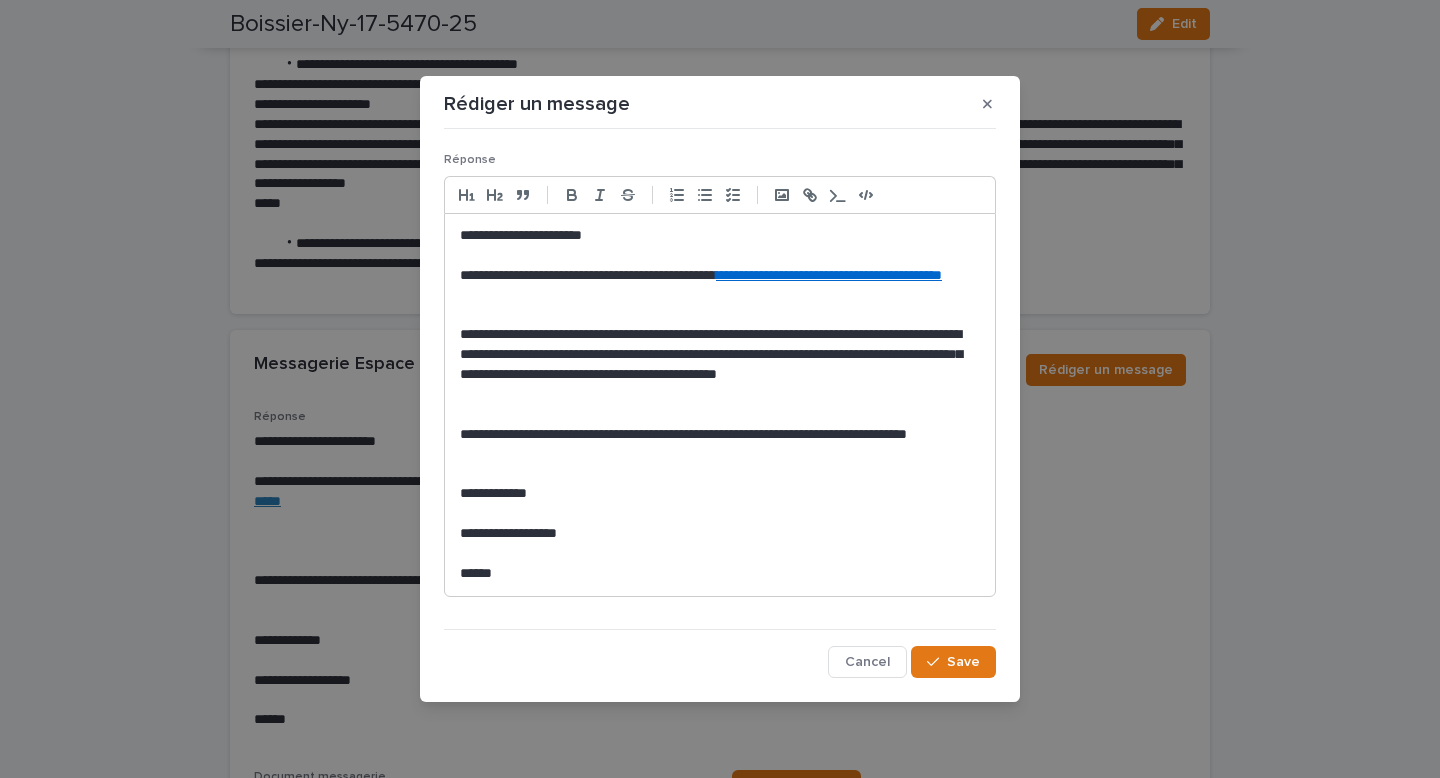 click on "* ****" 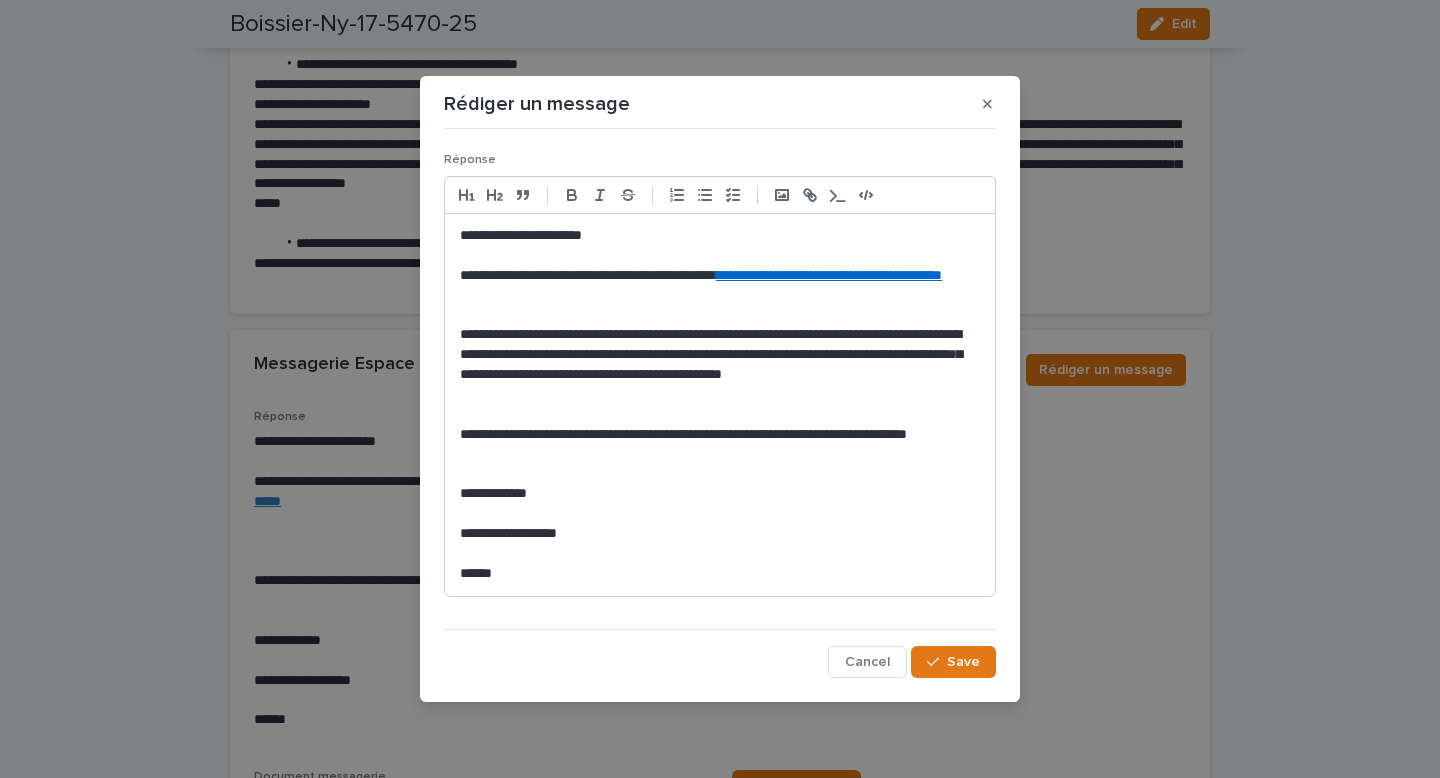 click on "**********" at bounding box center [720, 365] 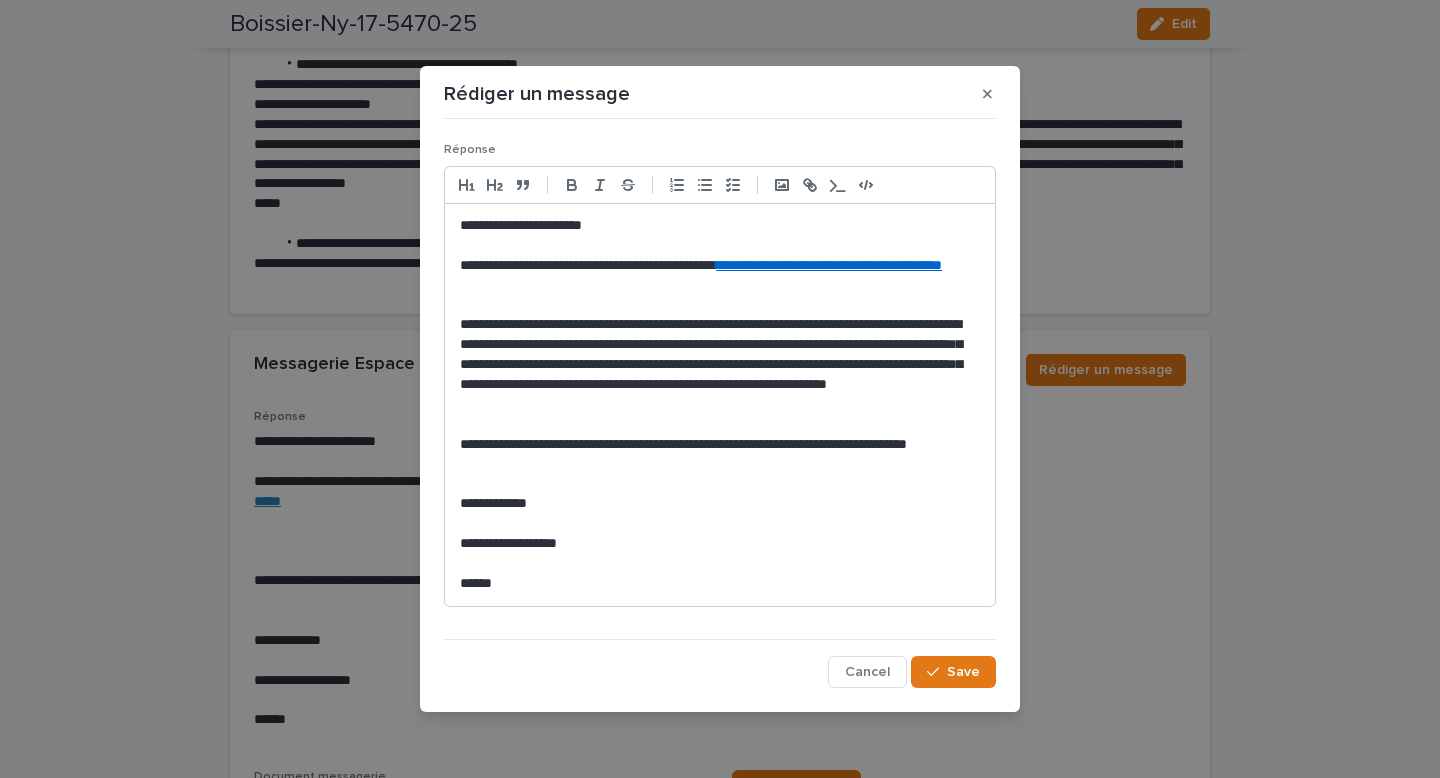 click on "**********" at bounding box center [720, 364] 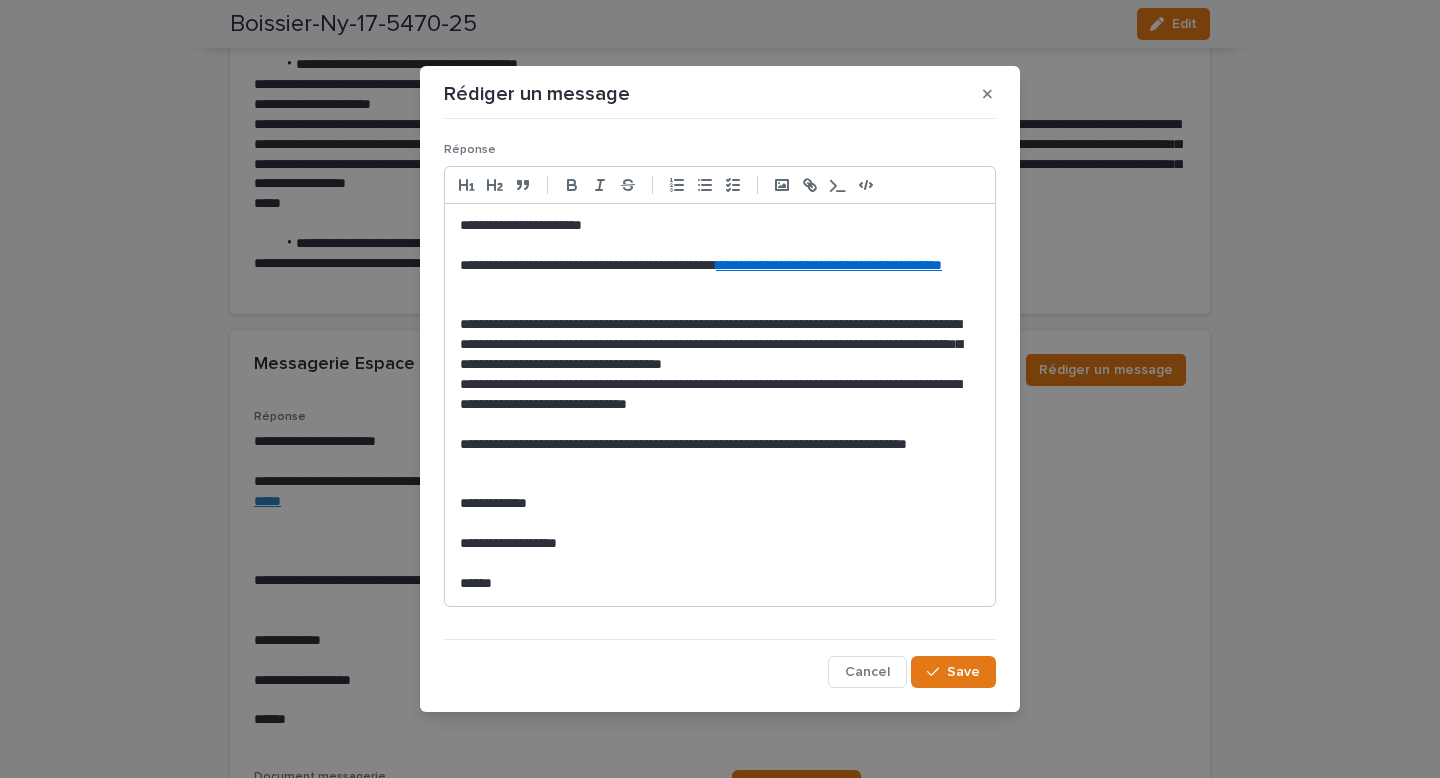 click on "**********" at bounding box center (720, 395) 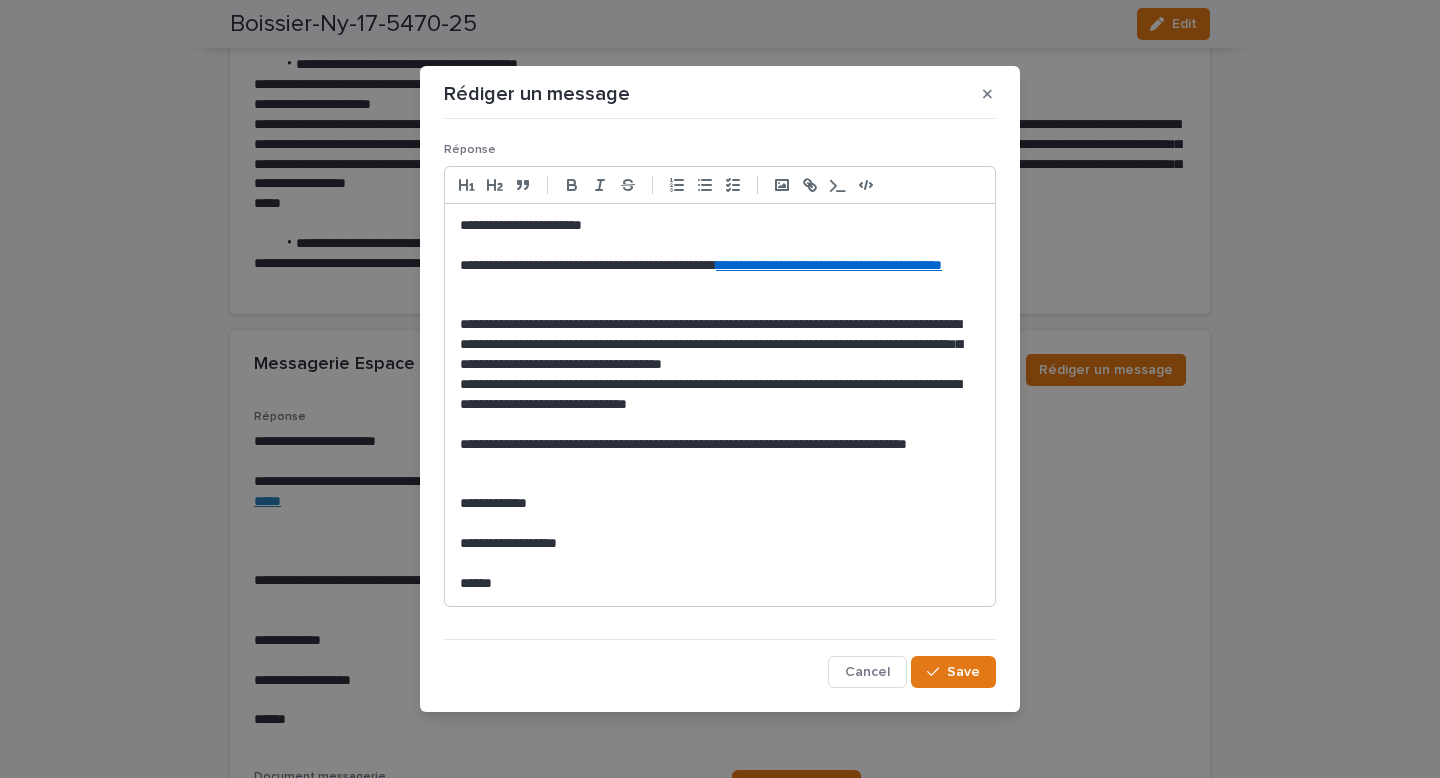 click on "***** *" 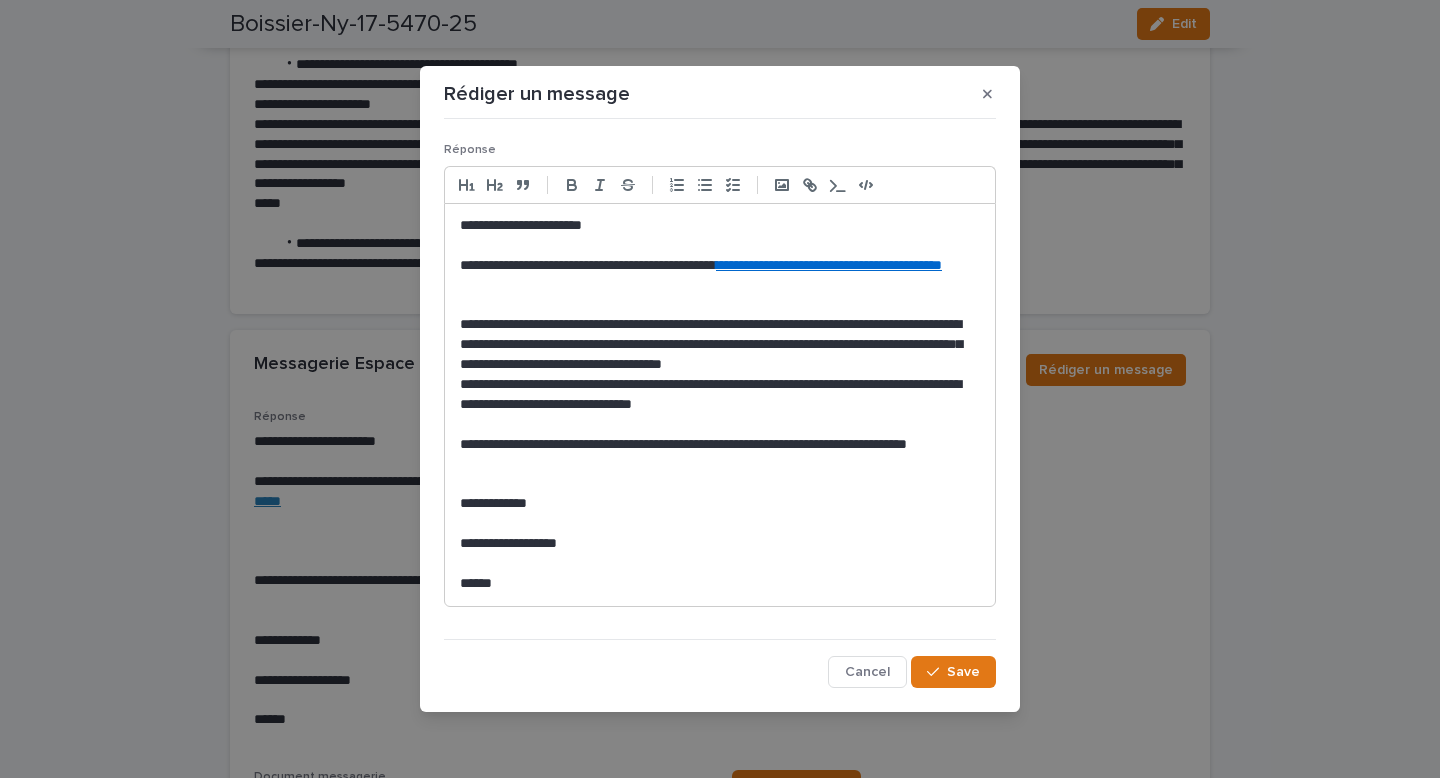 click on "**********" at bounding box center [720, 395] 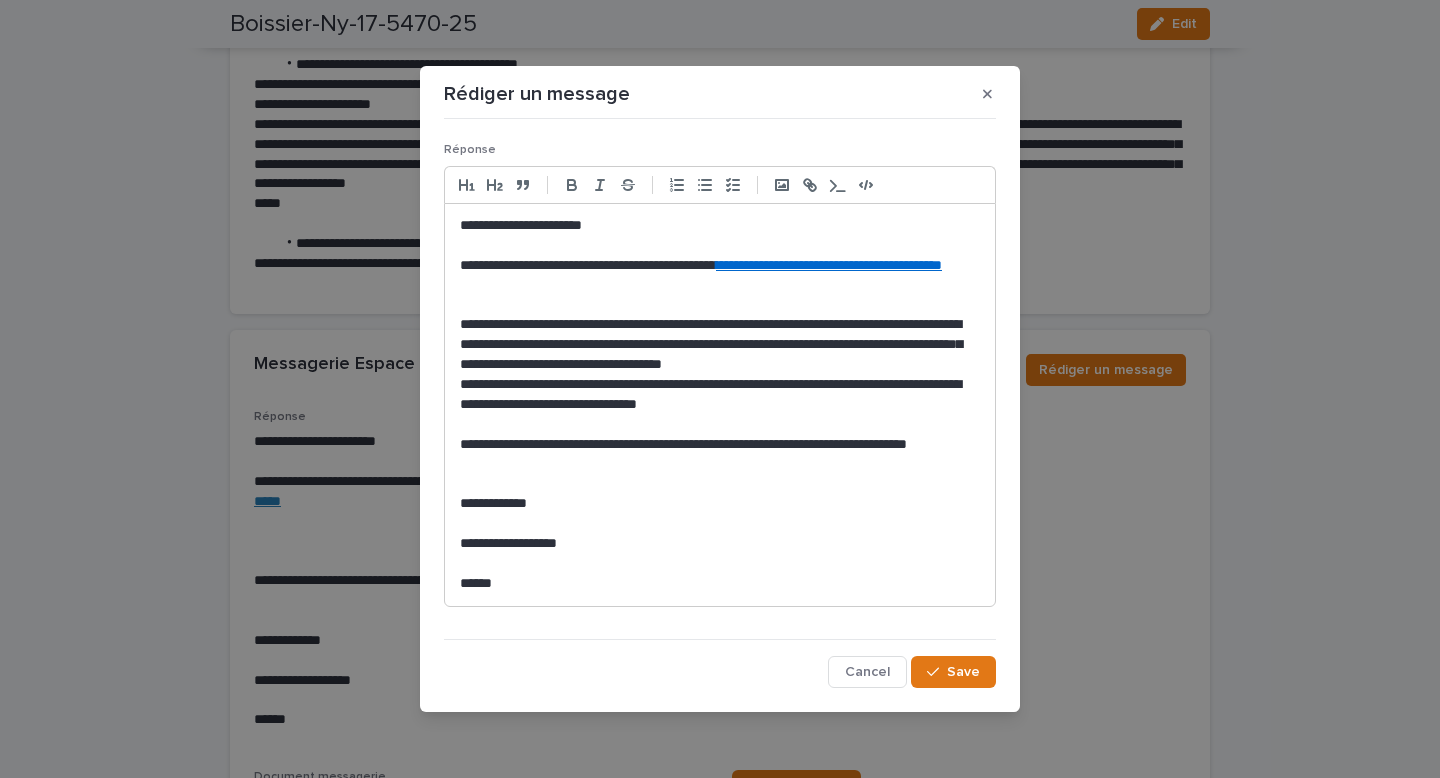 click on "**********" at bounding box center (720, 395) 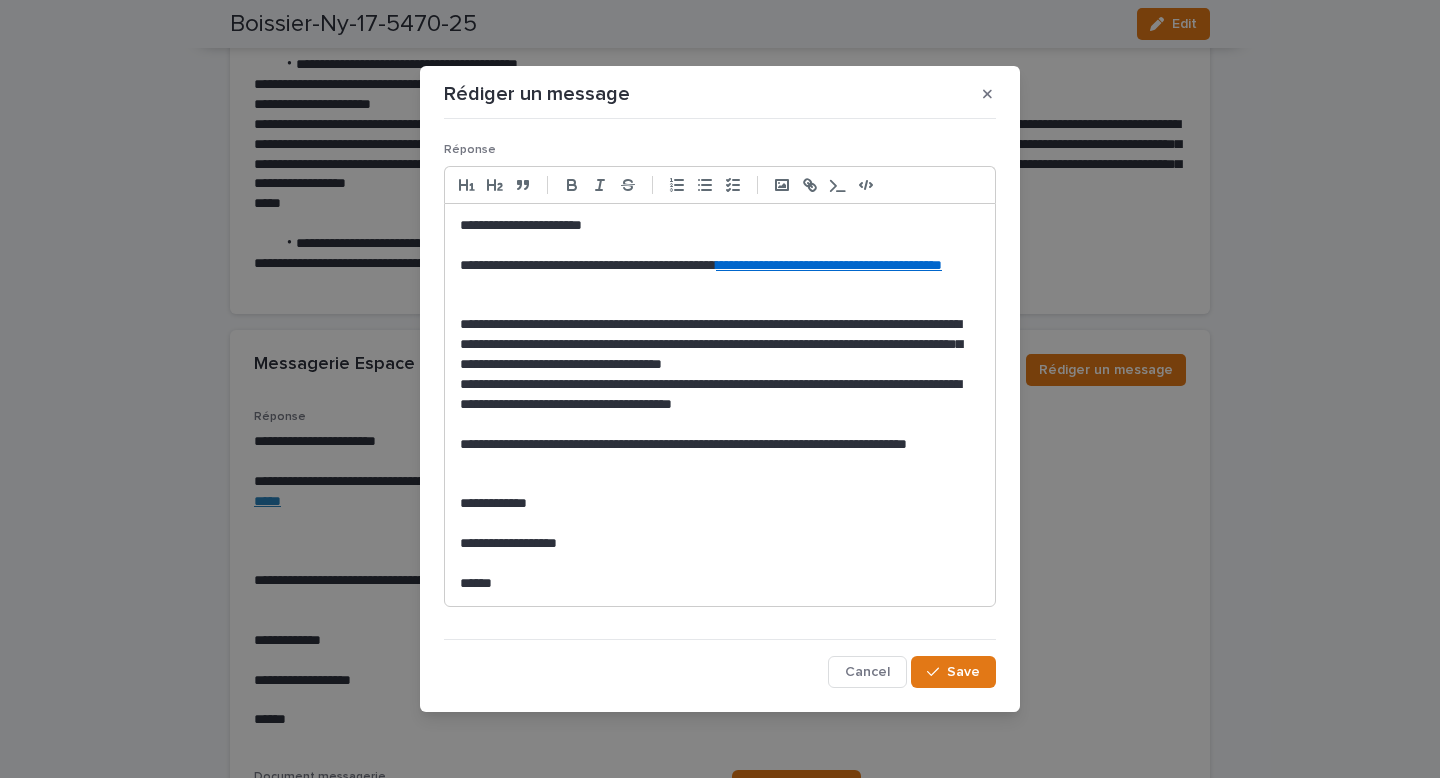 click on "**********" at bounding box center [720, 395] 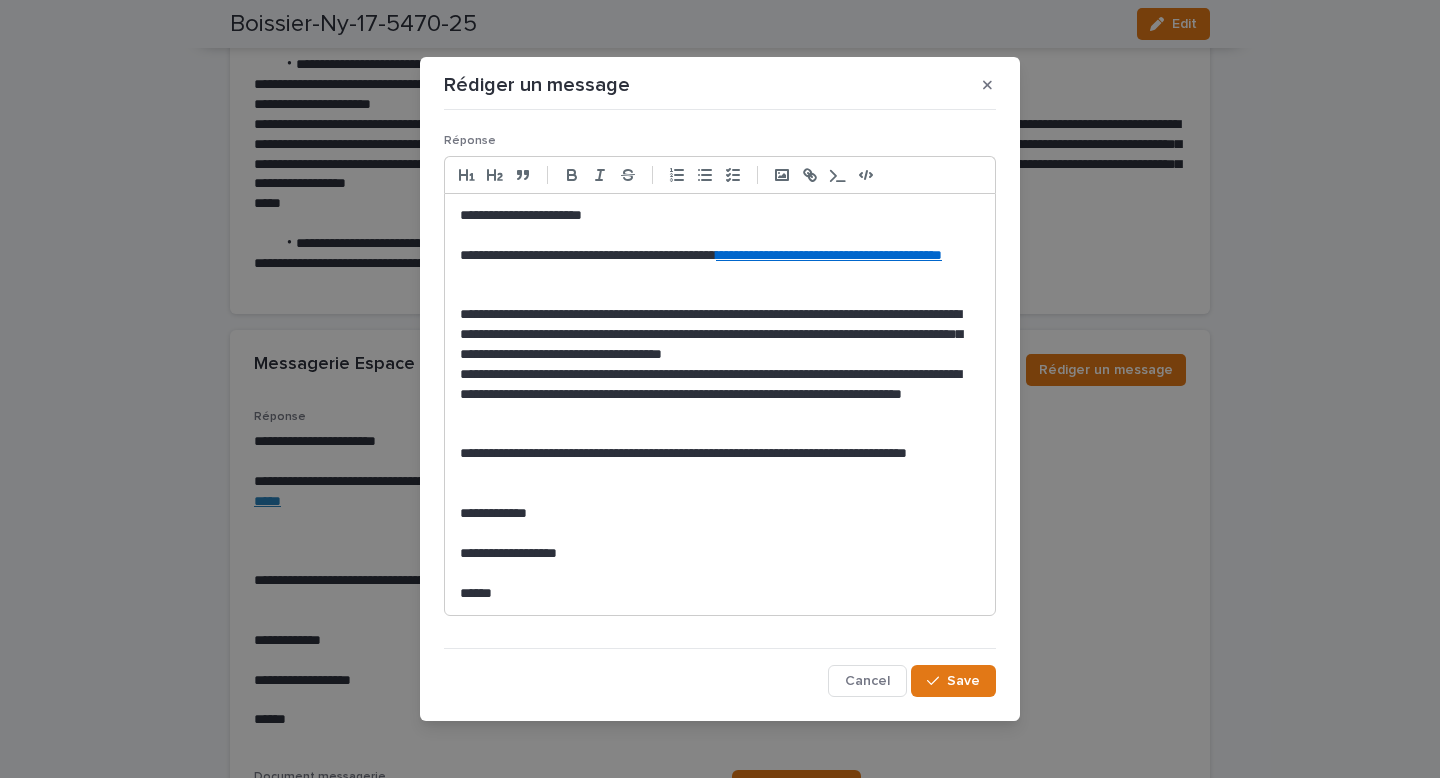 click on "**********" at bounding box center [720, 395] 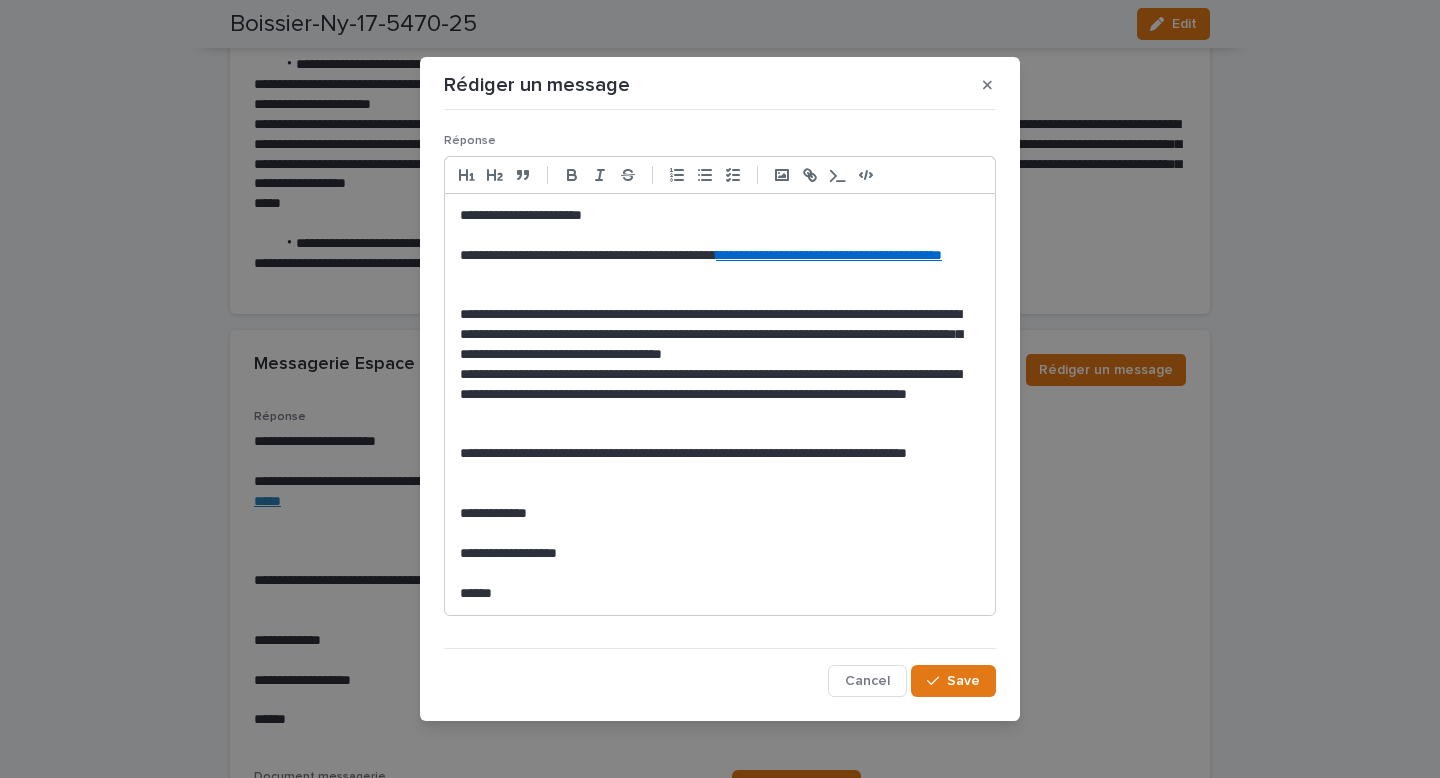 click on "**********" at bounding box center [720, 395] 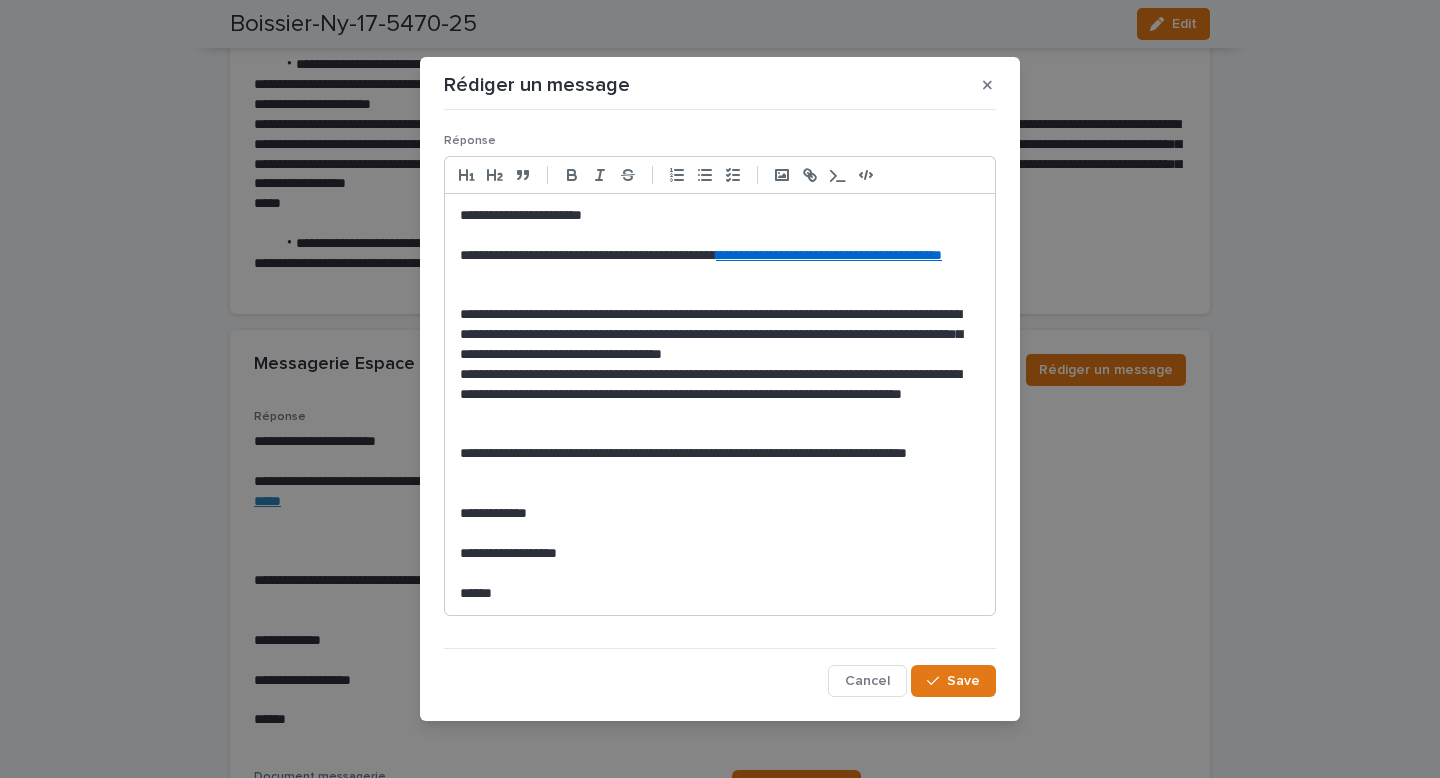 click on "**********" at bounding box center [720, 395] 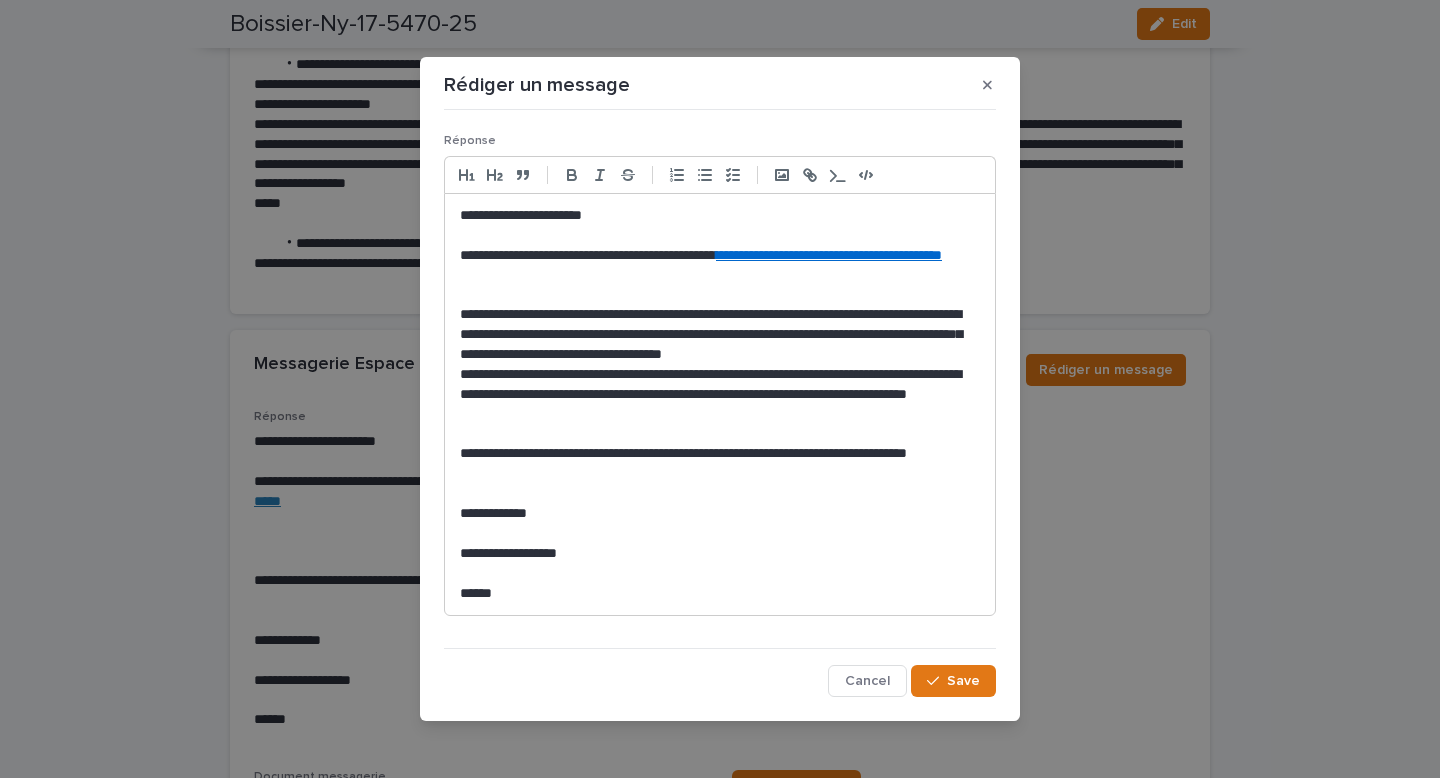 click on "**********" at bounding box center [720, 395] 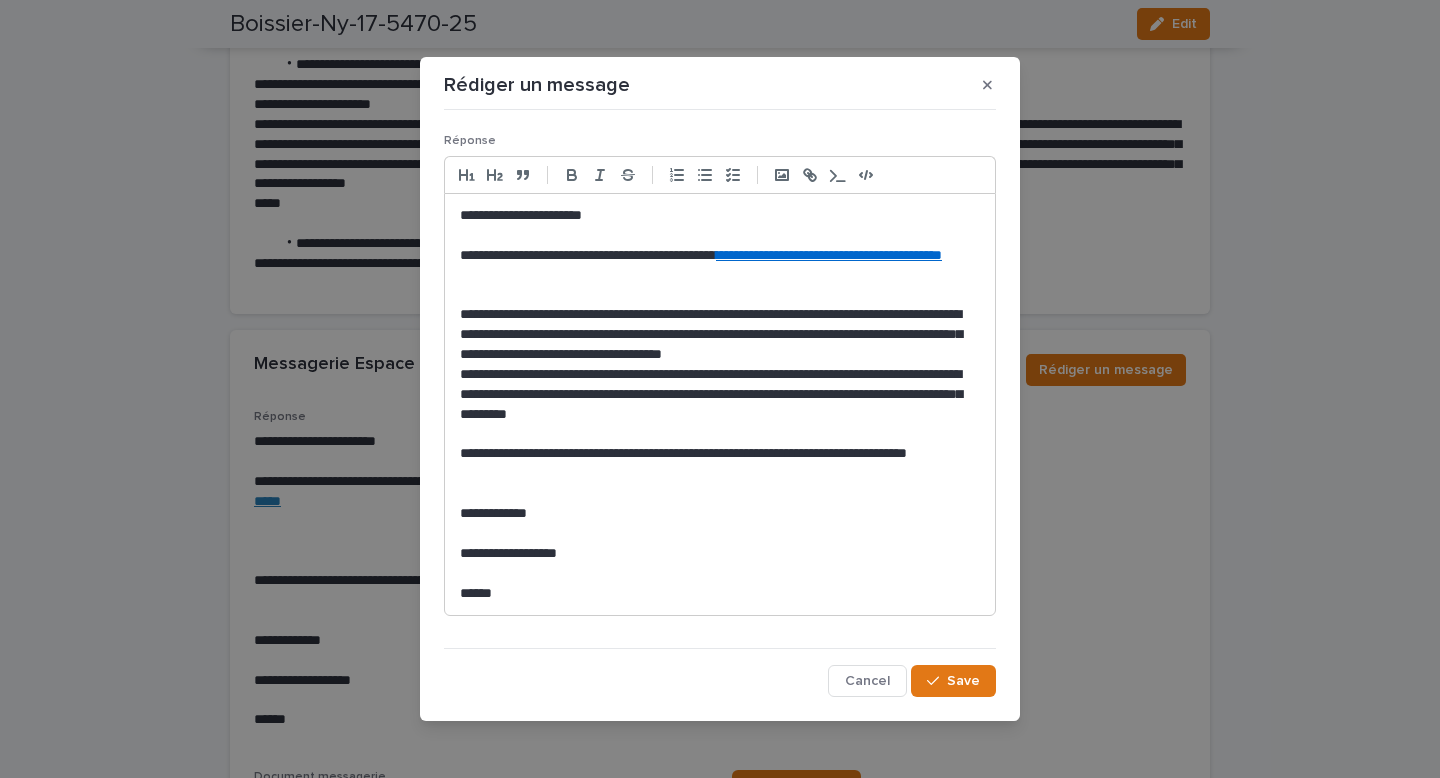 click on "**********" at bounding box center [720, 395] 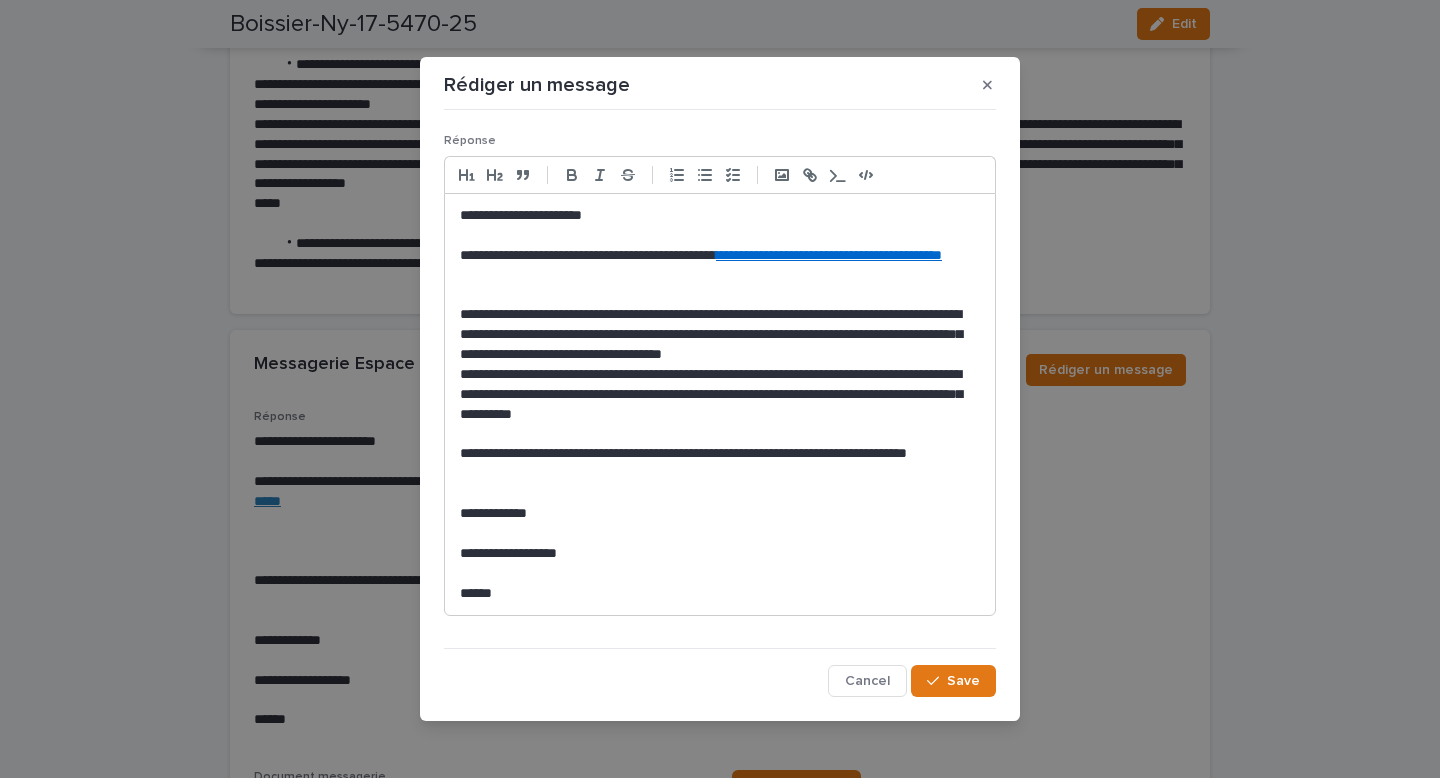 click on "**********" at bounding box center (720, 395) 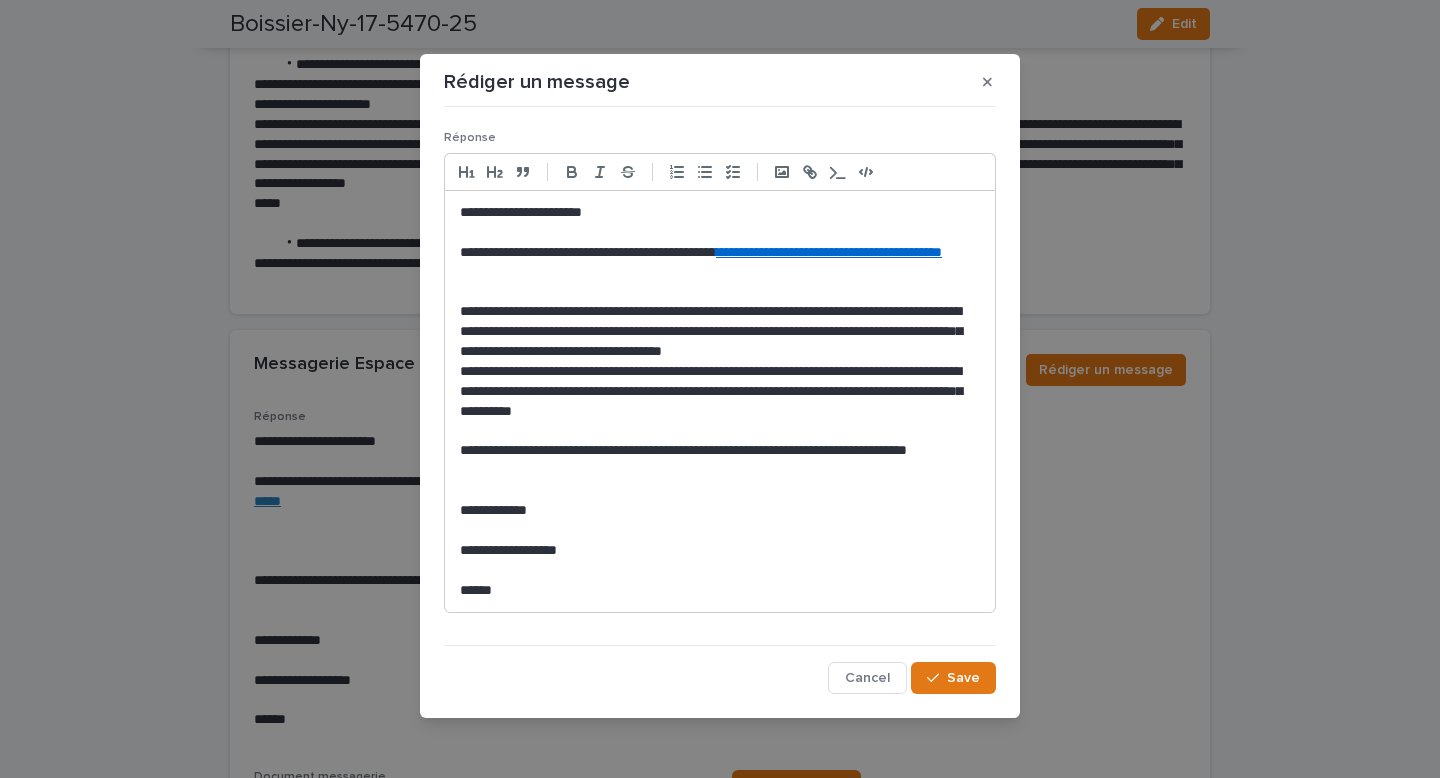 click on "**********" at bounding box center (720, 392) 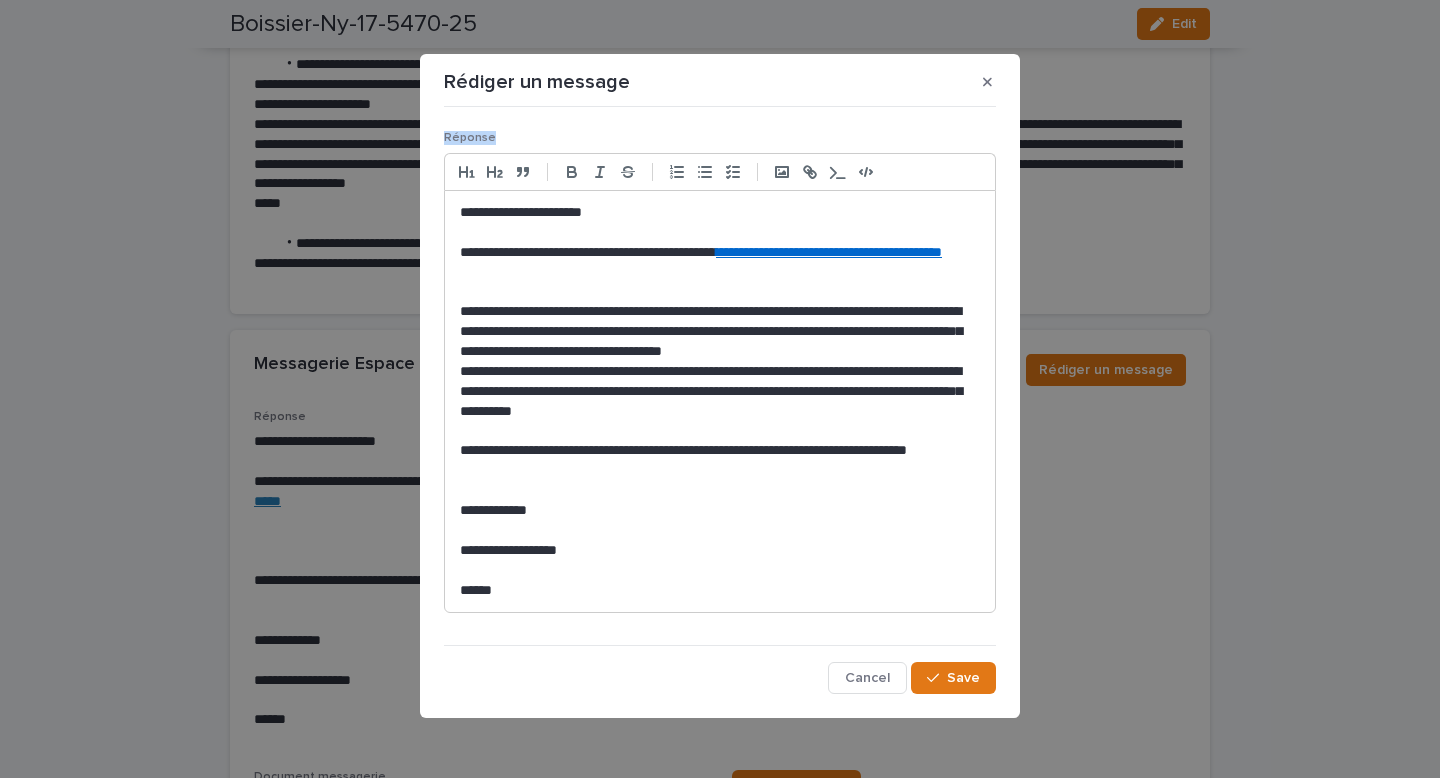 drag, startPoint x: 703, startPoint y: 73, endPoint x: 740, endPoint y: 133, distance: 70.491135 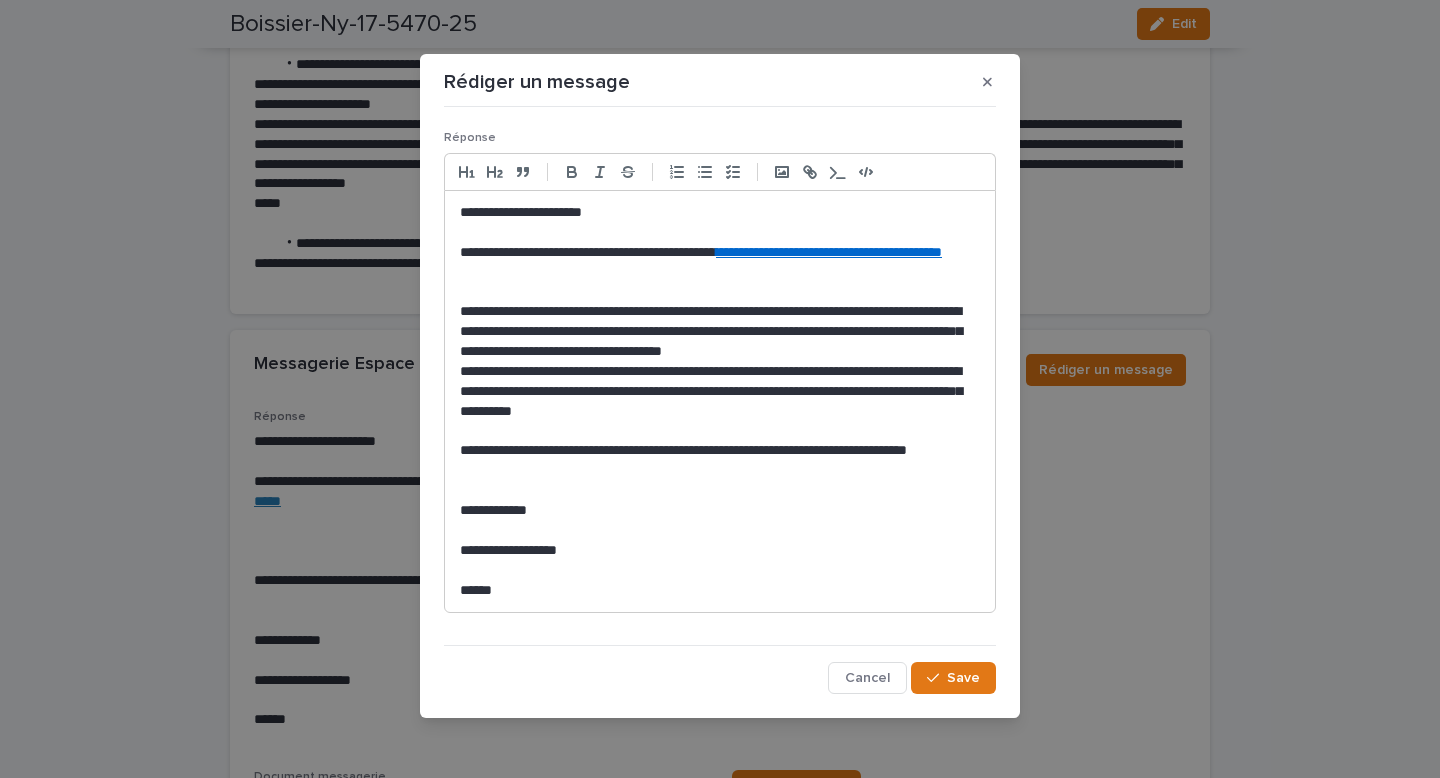 click on "**********" at bounding box center [720, 461] 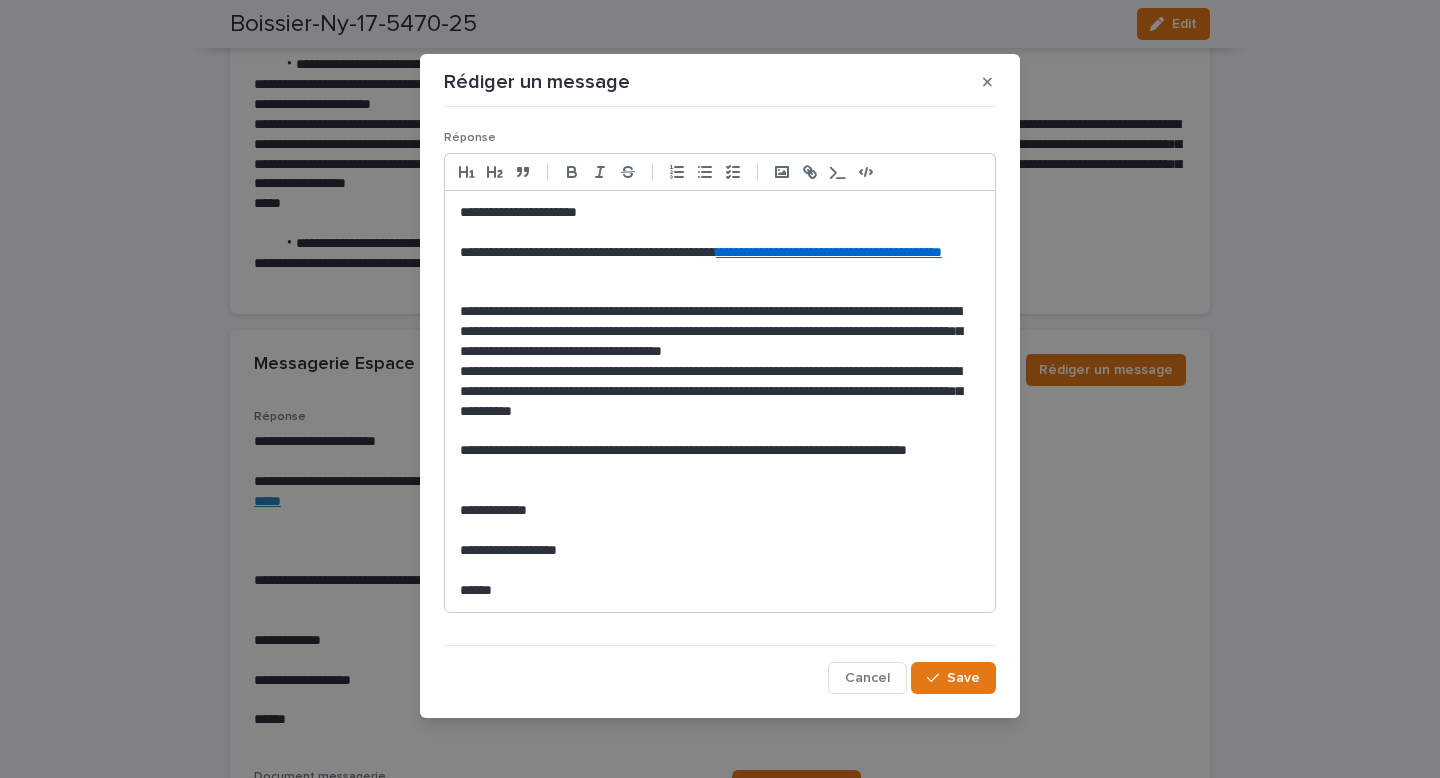 click on "**********" at bounding box center [720, 392] 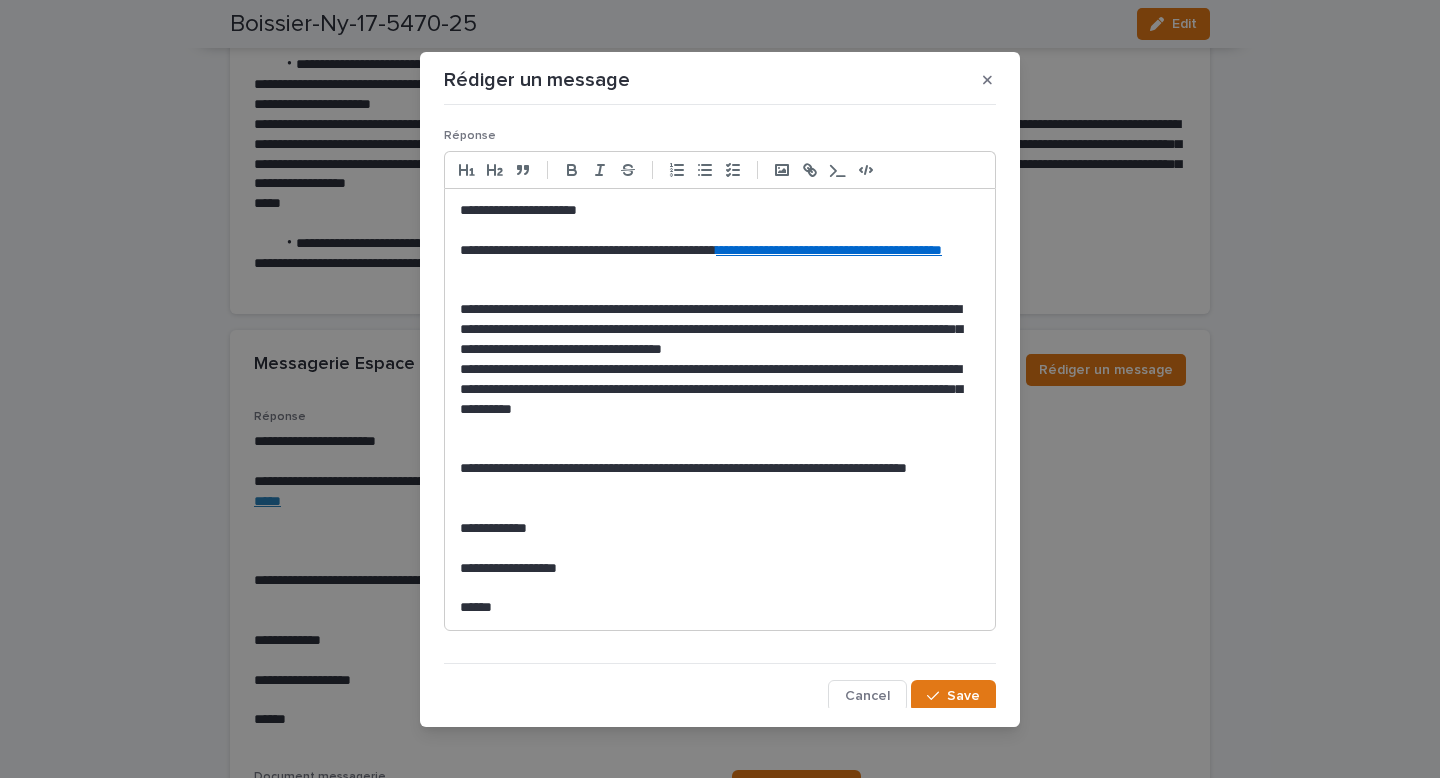 click on "**********" at bounding box center [720, 390] 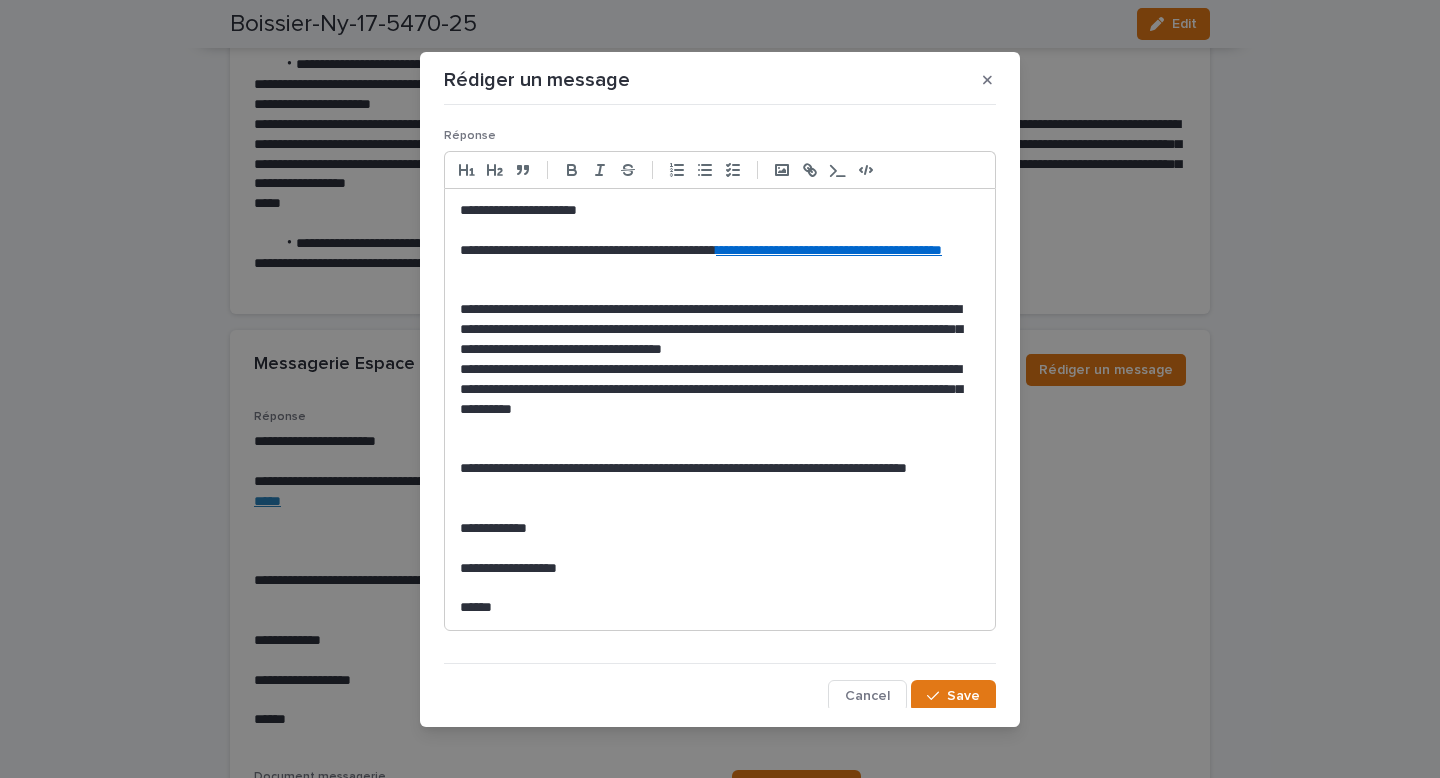click on "**********" at bounding box center (720, 390) 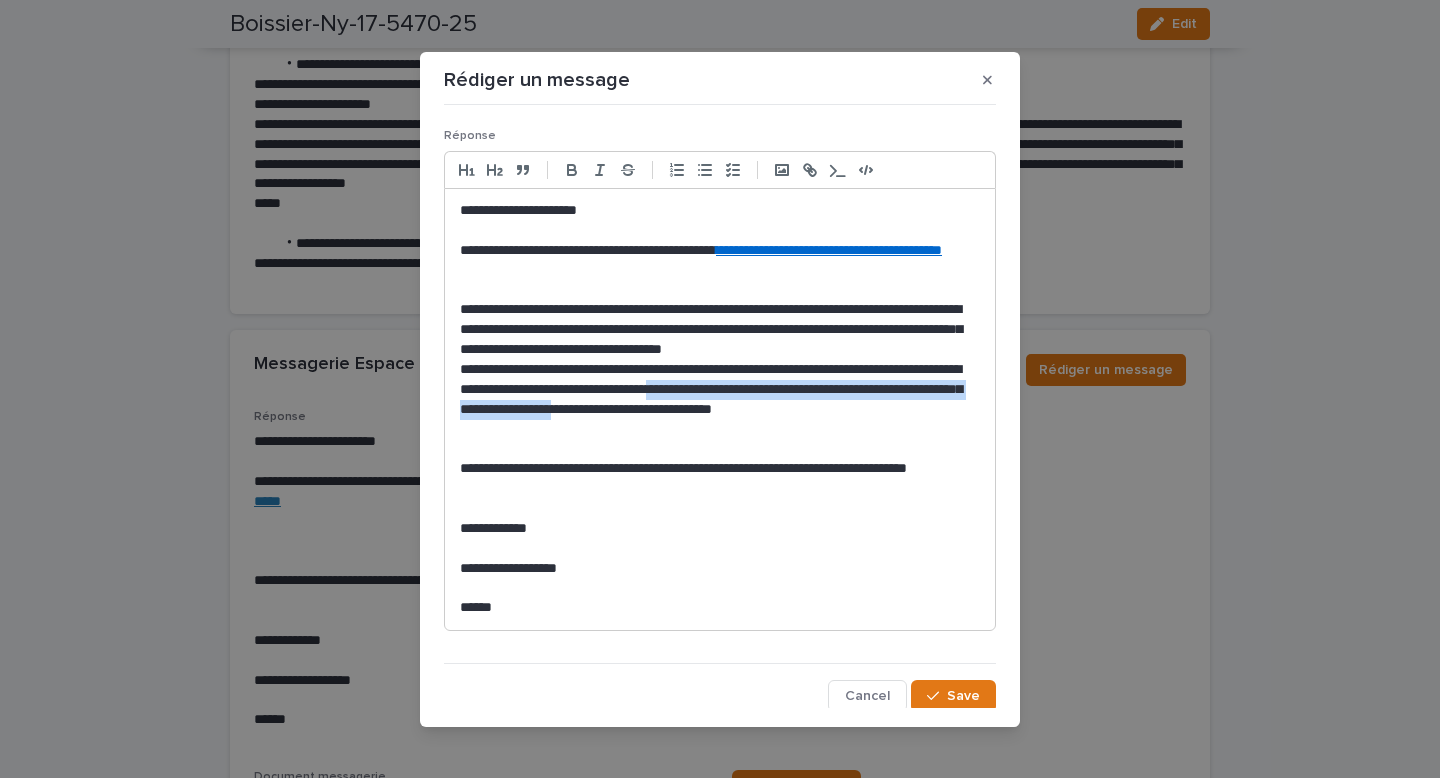 drag, startPoint x: 764, startPoint y: 391, endPoint x: 791, endPoint y: 418, distance: 38.183765 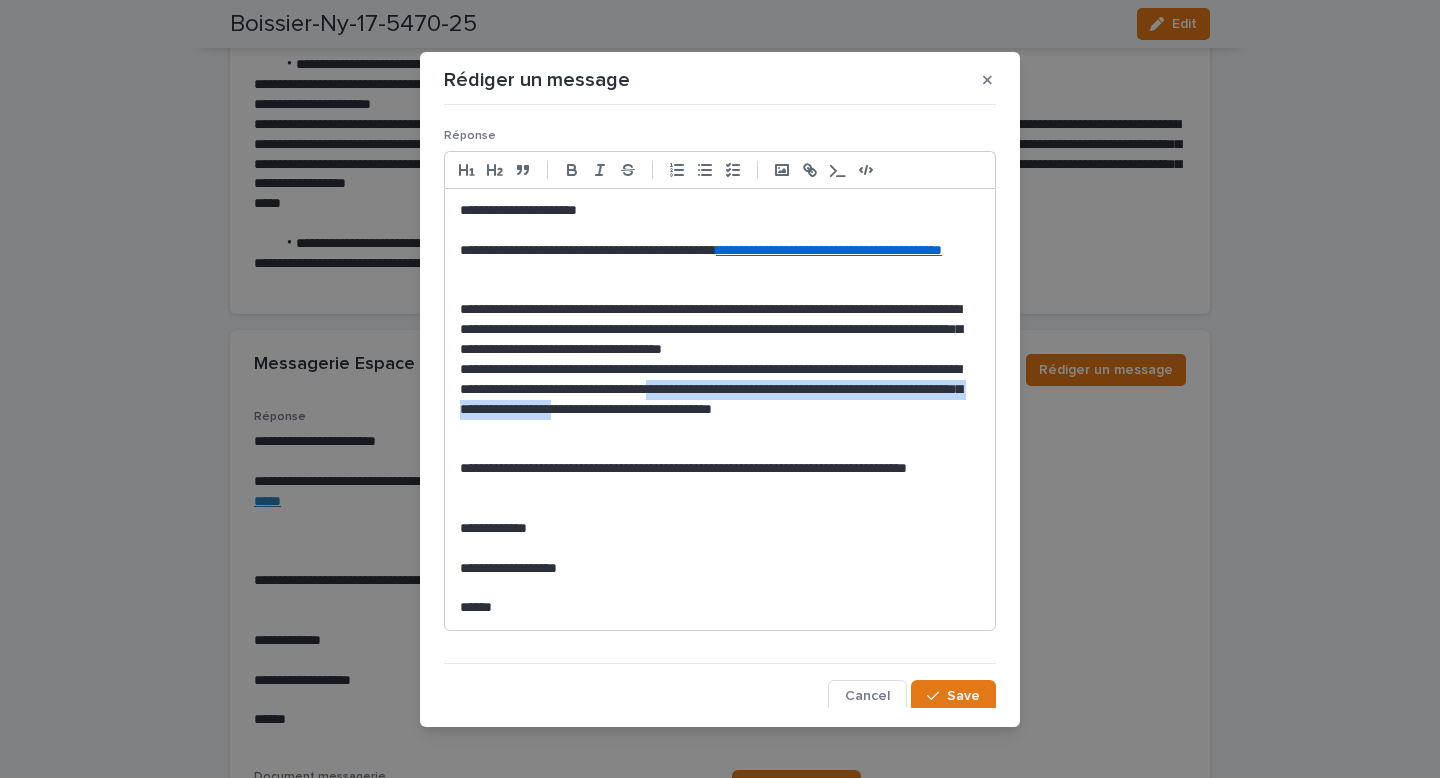 click on "**********" at bounding box center [720, 390] 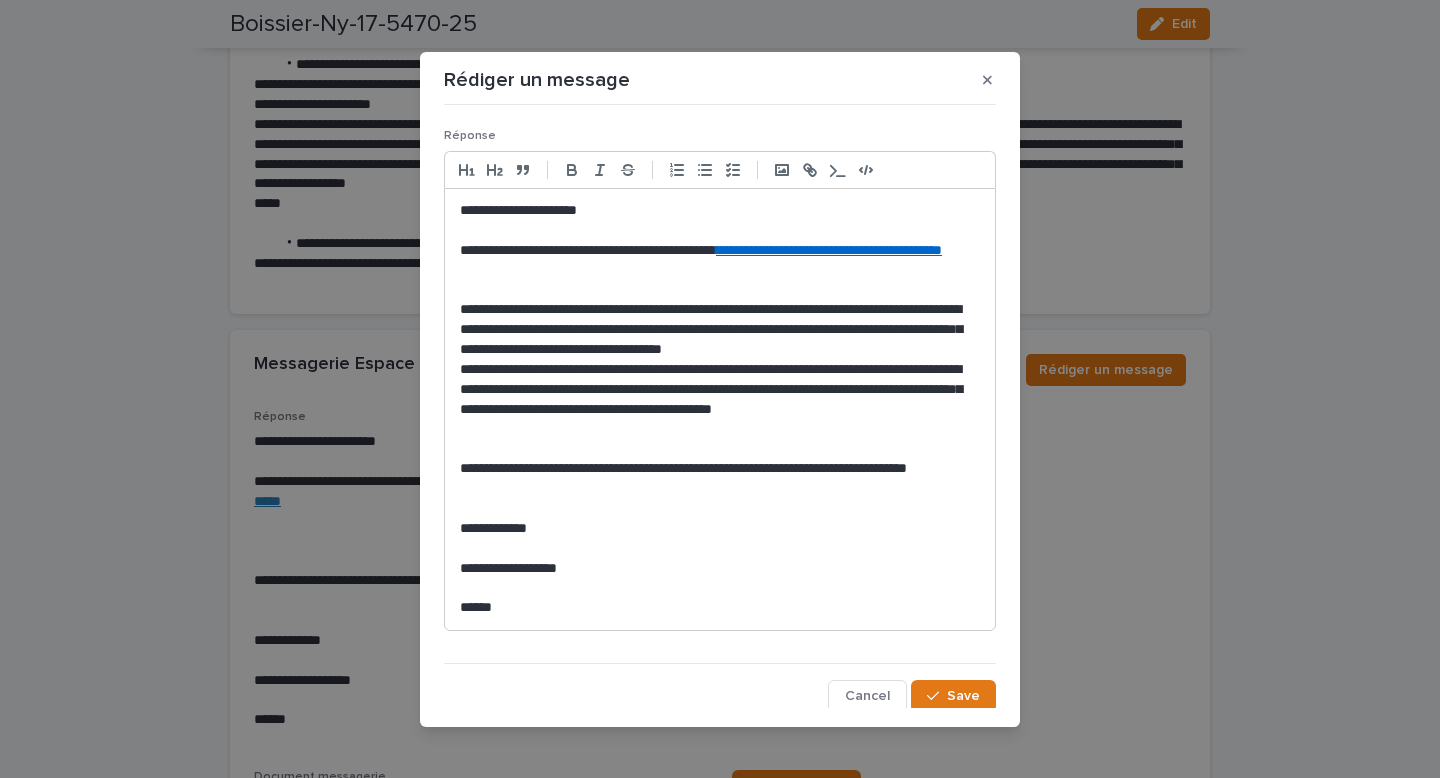 click on "**********" at bounding box center [720, 390] 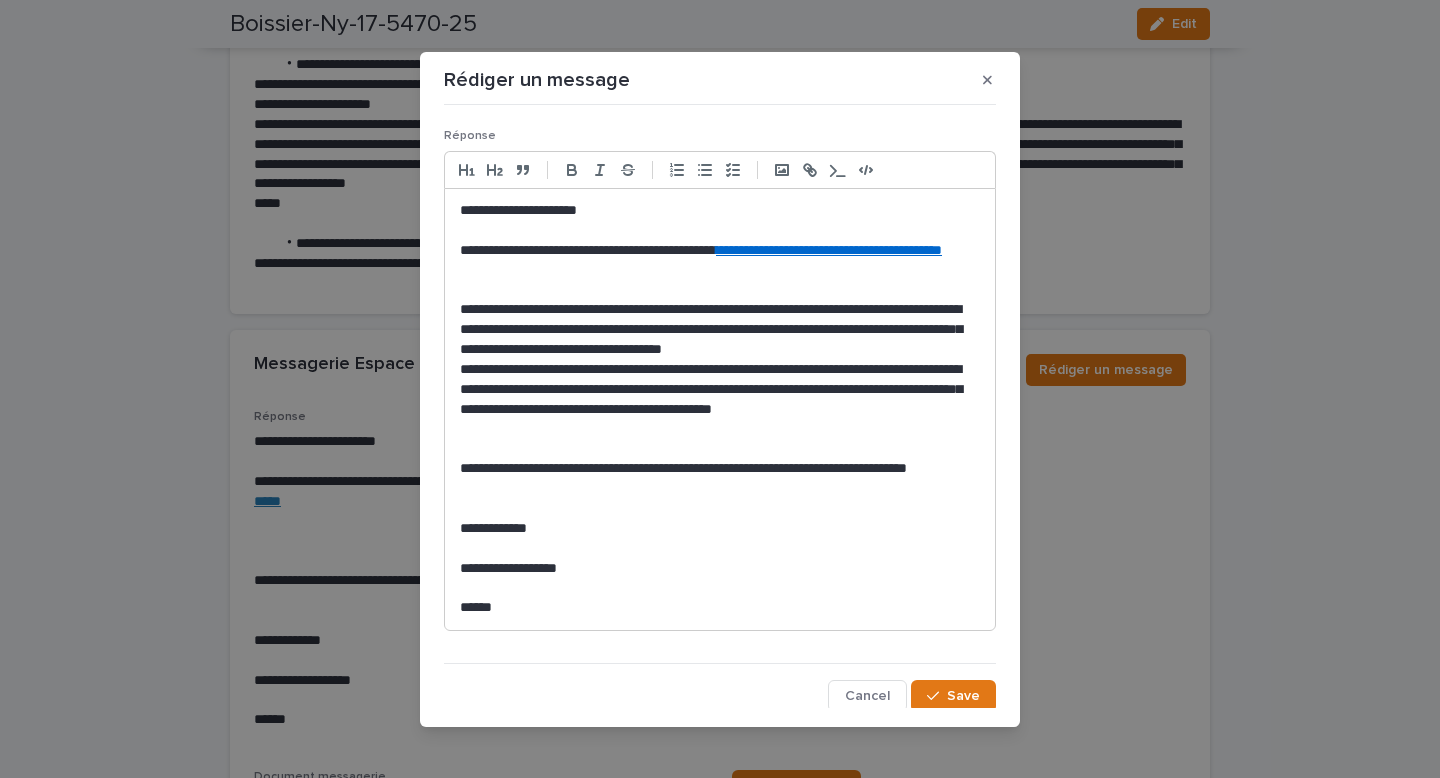 click on "**********" at bounding box center [720, 390] 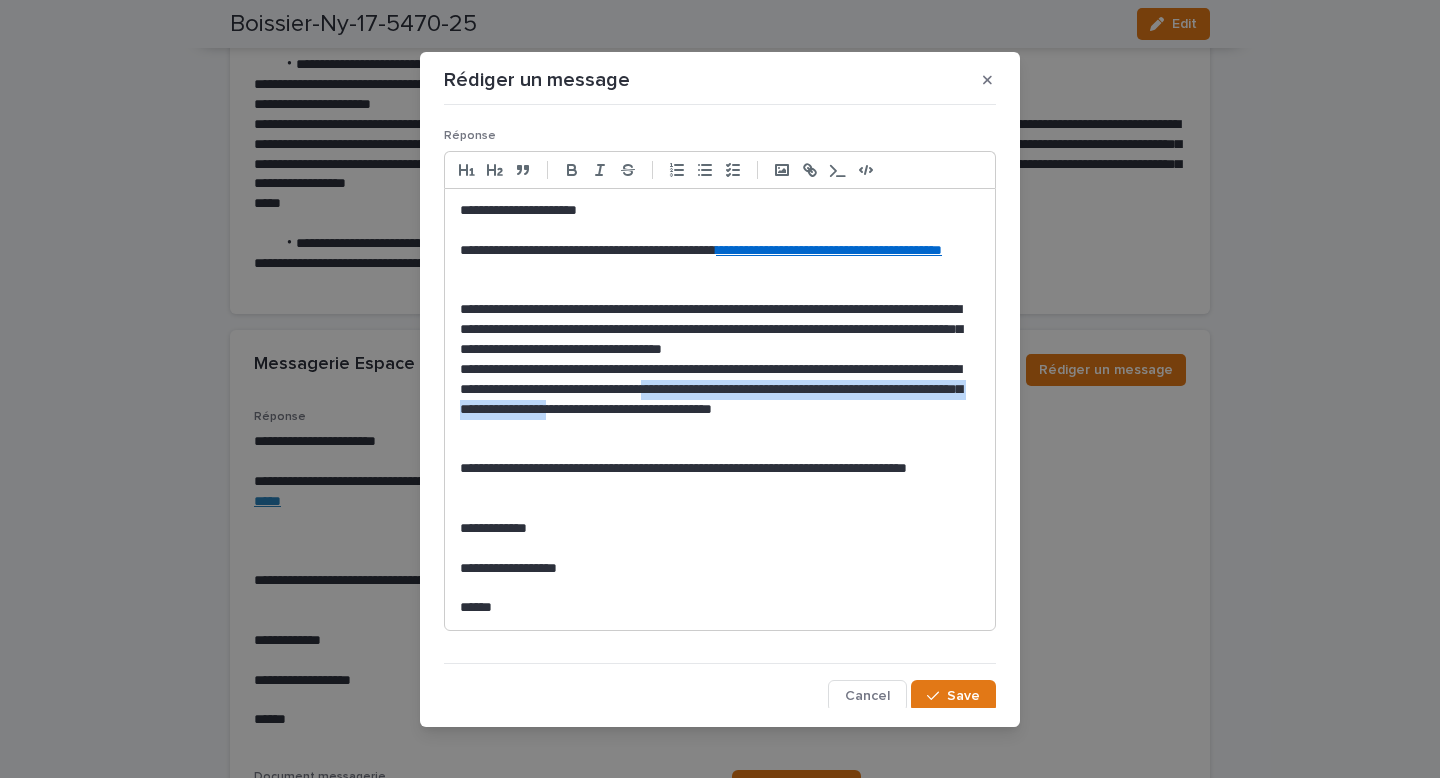 drag, startPoint x: 760, startPoint y: 390, endPoint x: 788, endPoint y: 409, distance: 33.83785 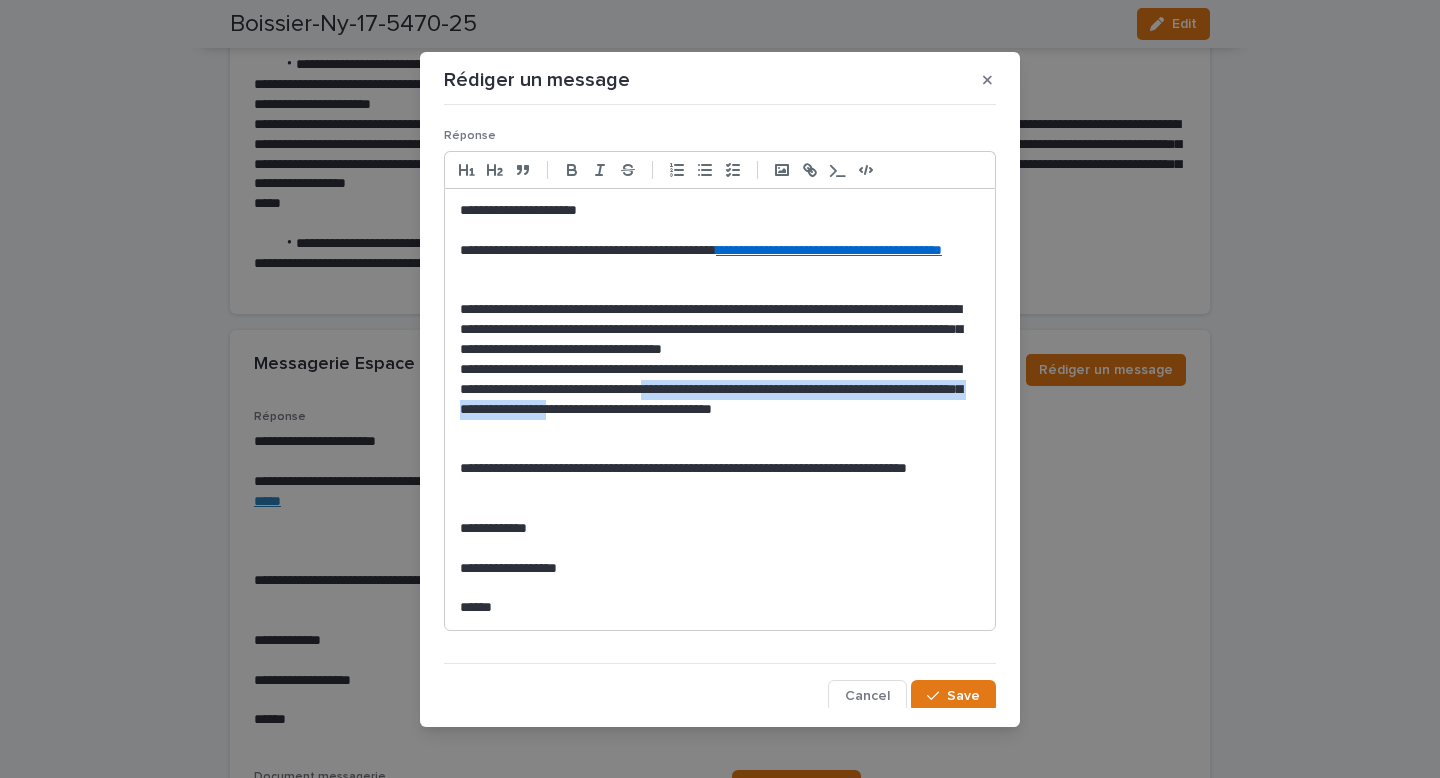 click on "**********" at bounding box center (720, 390) 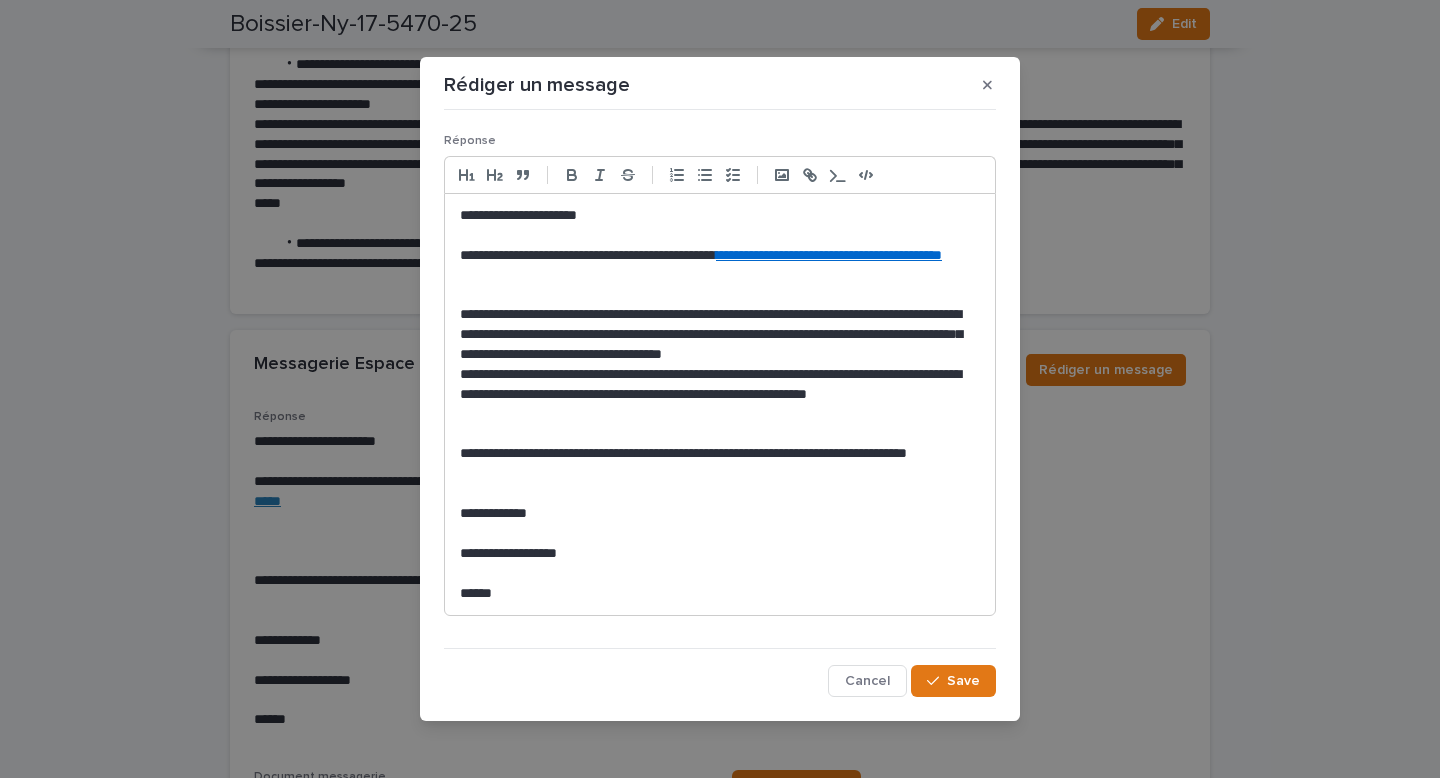 click on "**********" at bounding box center (720, 385) 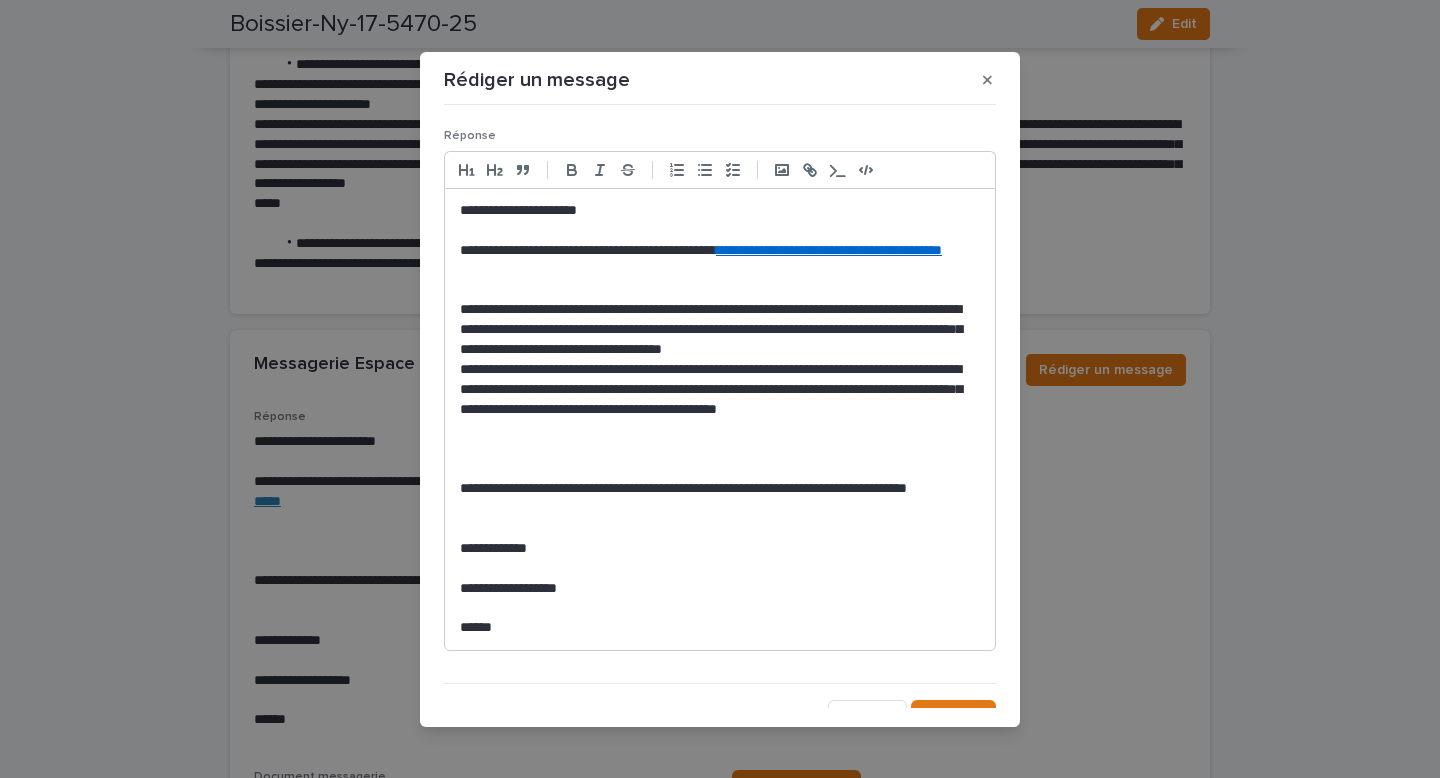 click on "**********" at bounding box center [720, 400] 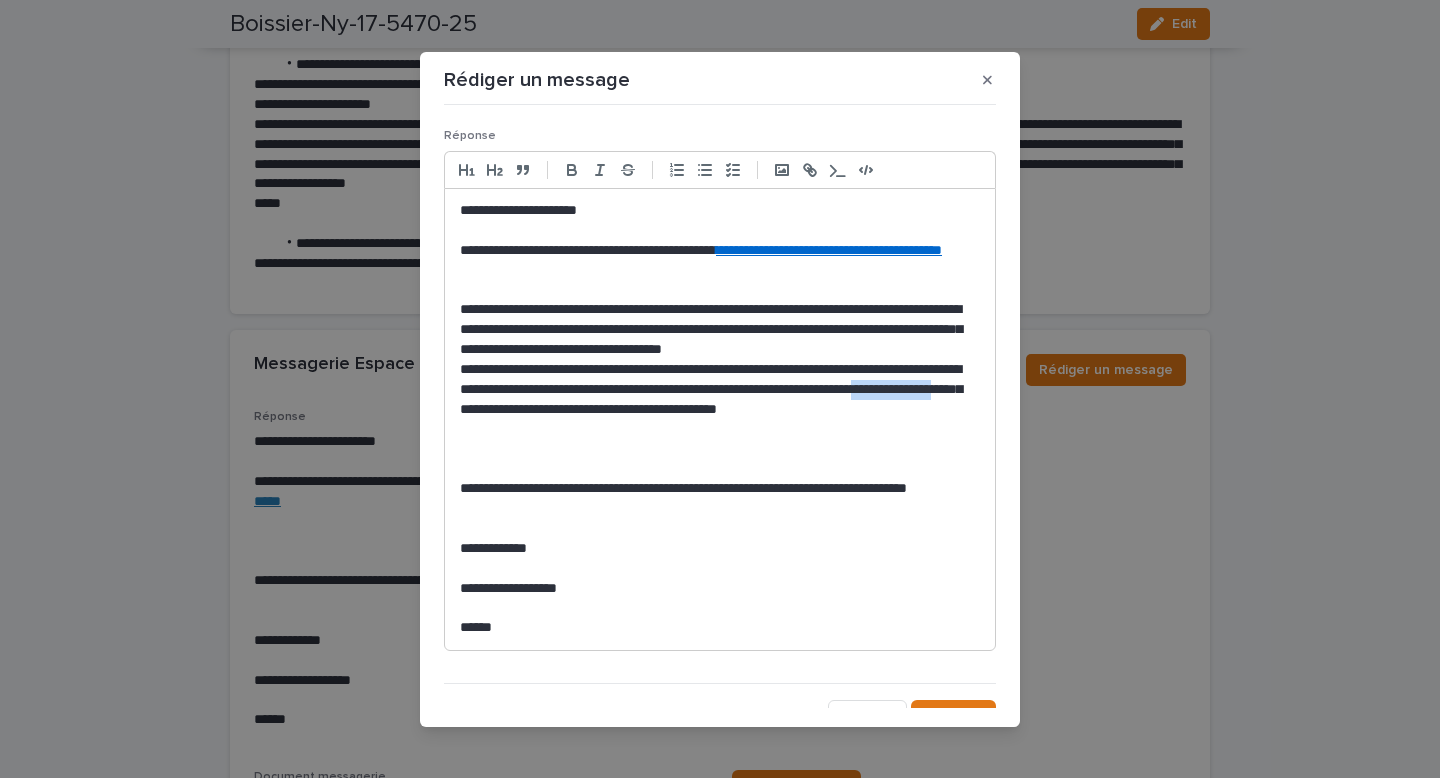 drag, startPoint x: 672, startPoint y: 408, endPoint x: 587, endPoint y: 412, distance: 85.09406 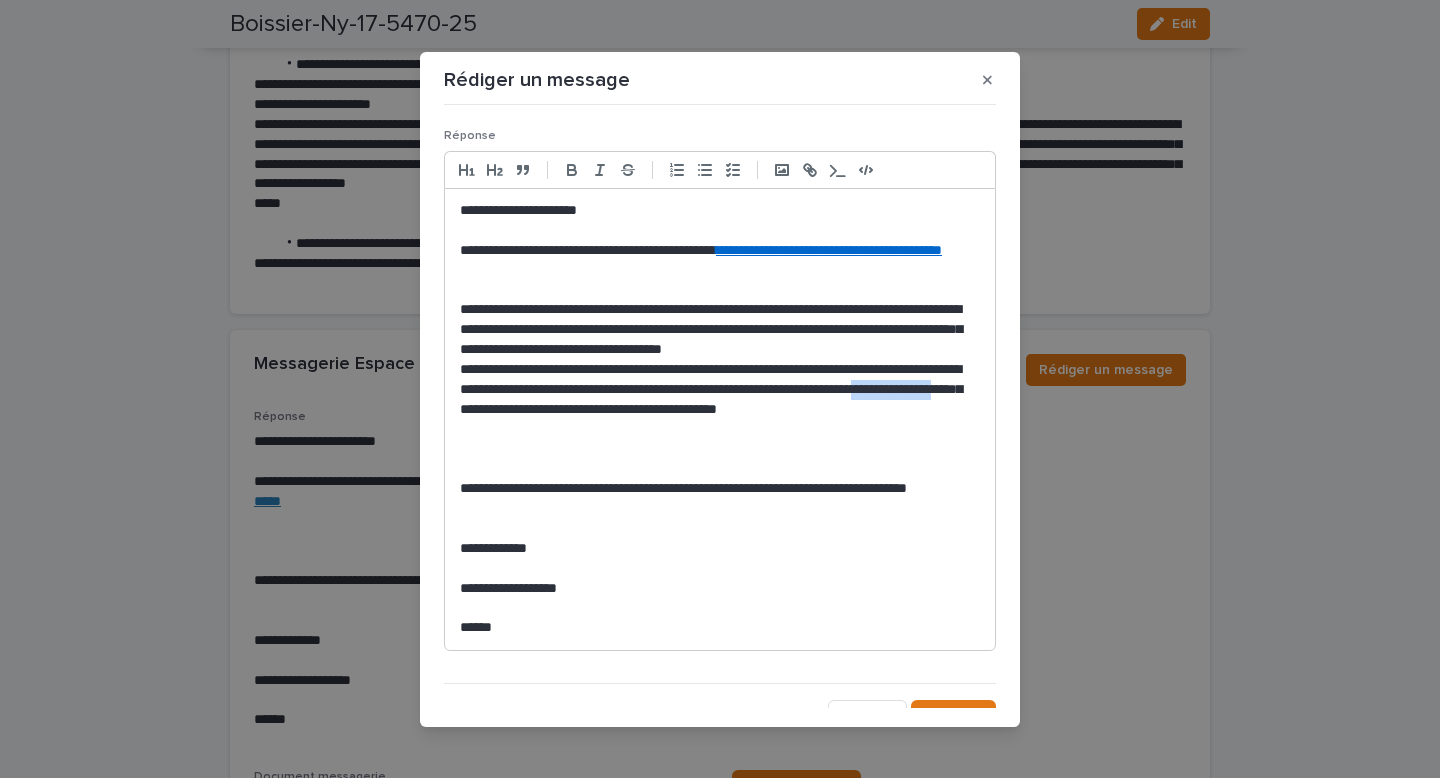 click on "**********" at bounding box center (720, 400) 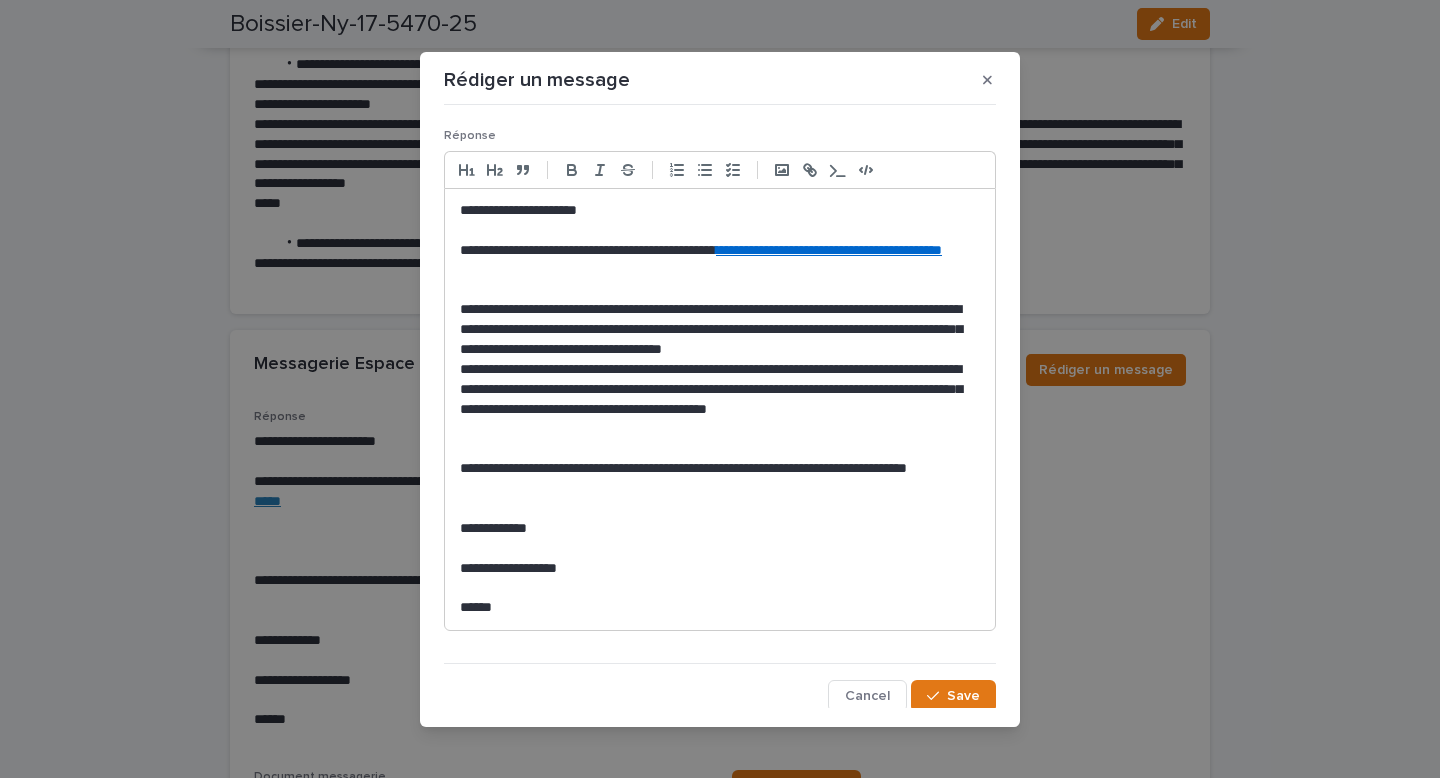 click on "**********" at bounding box center (720, 390) 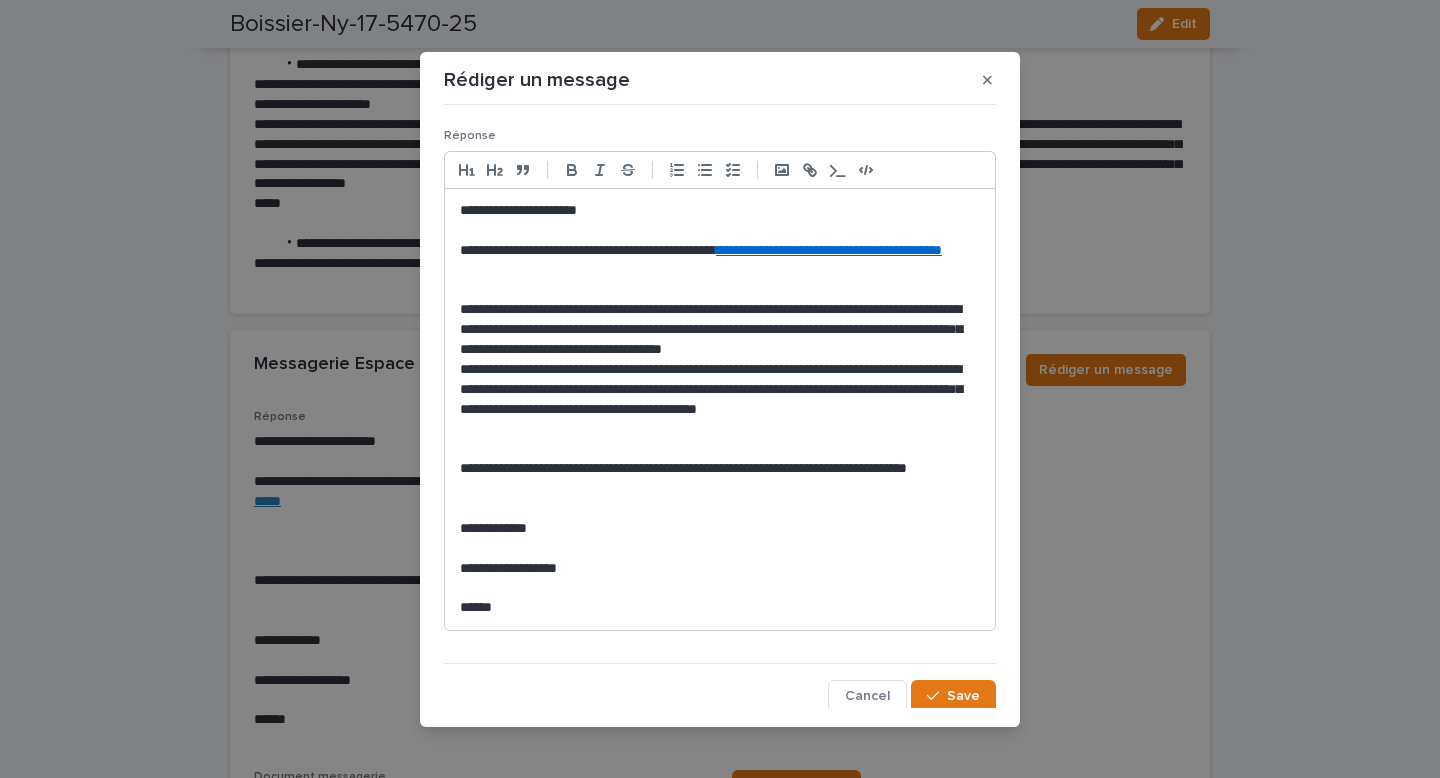 click on "**********" at bounding box center (720, 390) 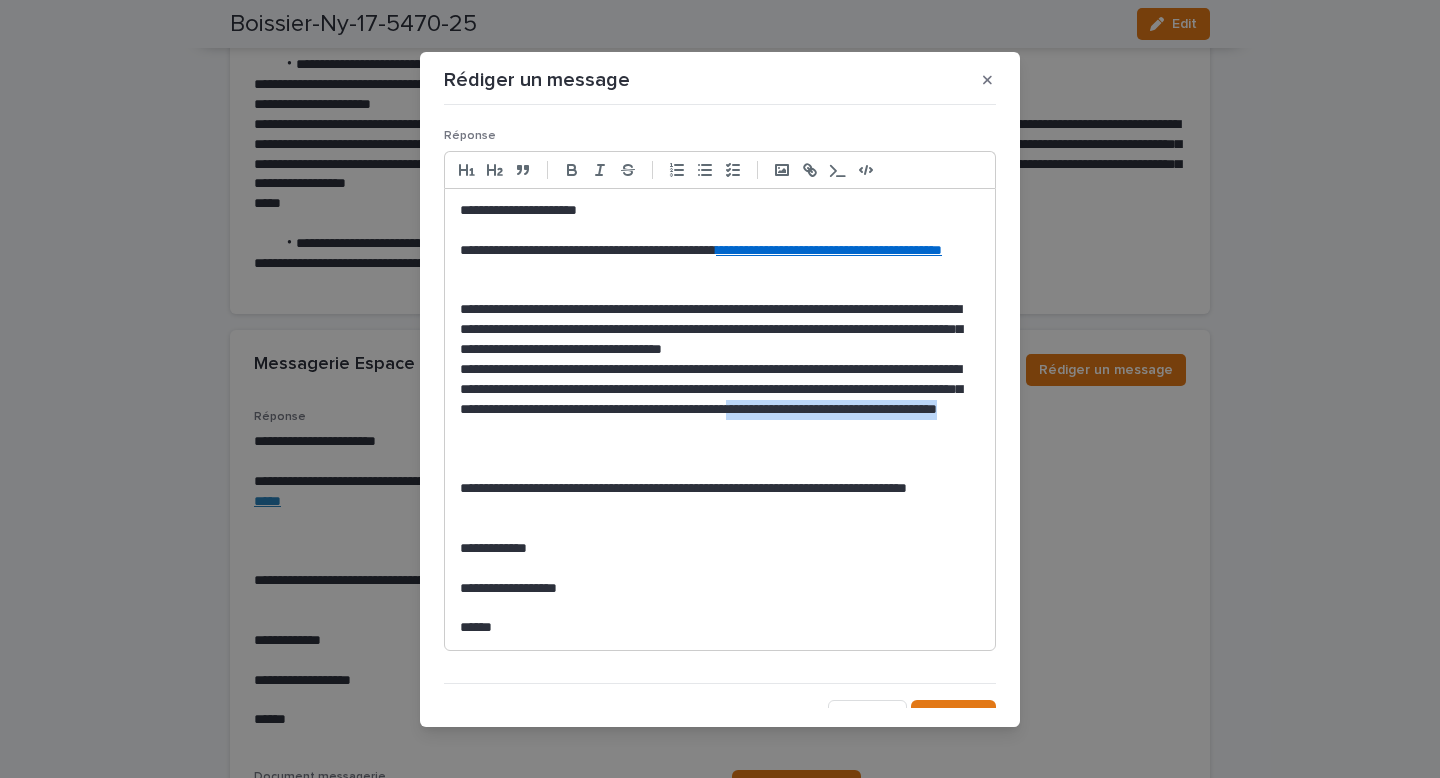 drag, startPoint x: 791, startPoint y: 420, endPoint x: 495, endPoint y: 436, distance: 296.43213 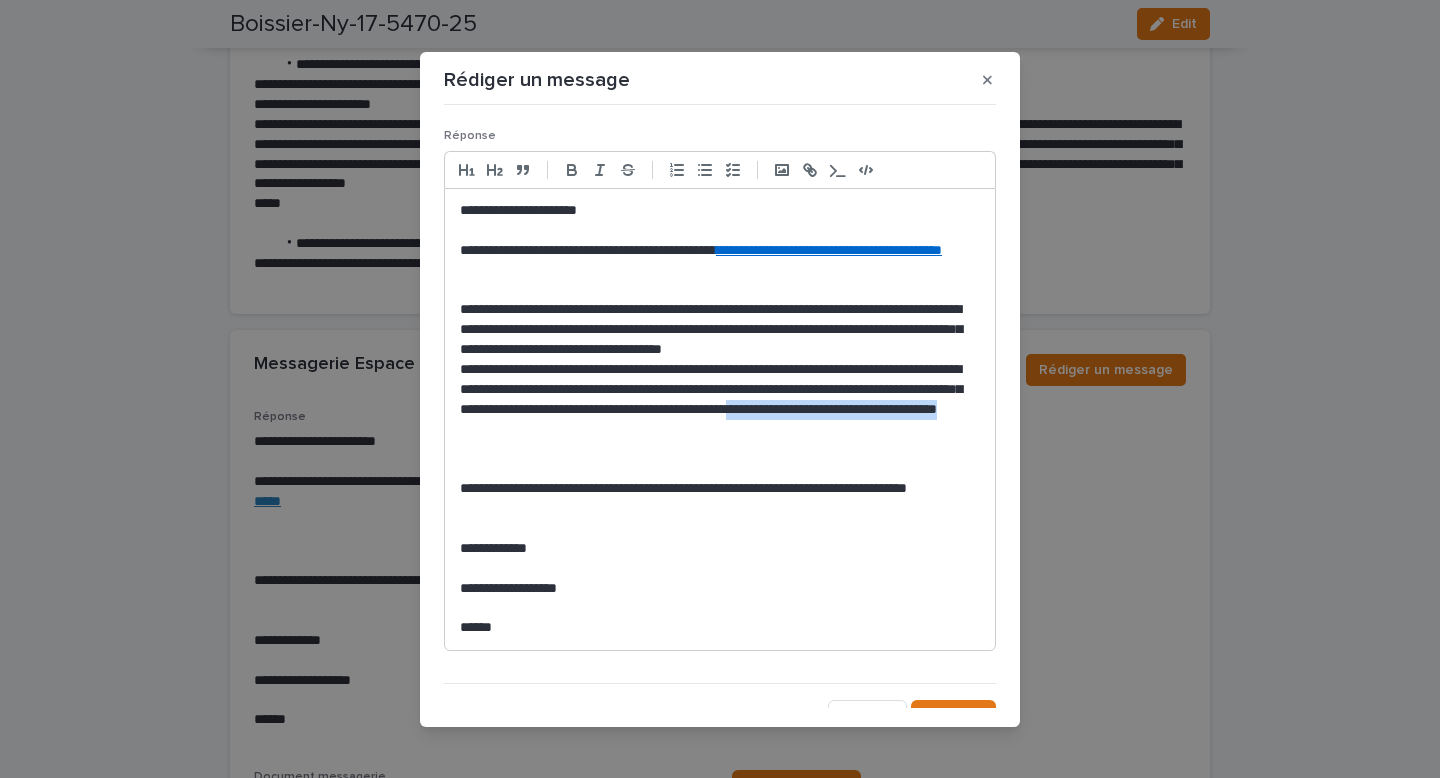 click on "**********" at bounding box center [720, 400] 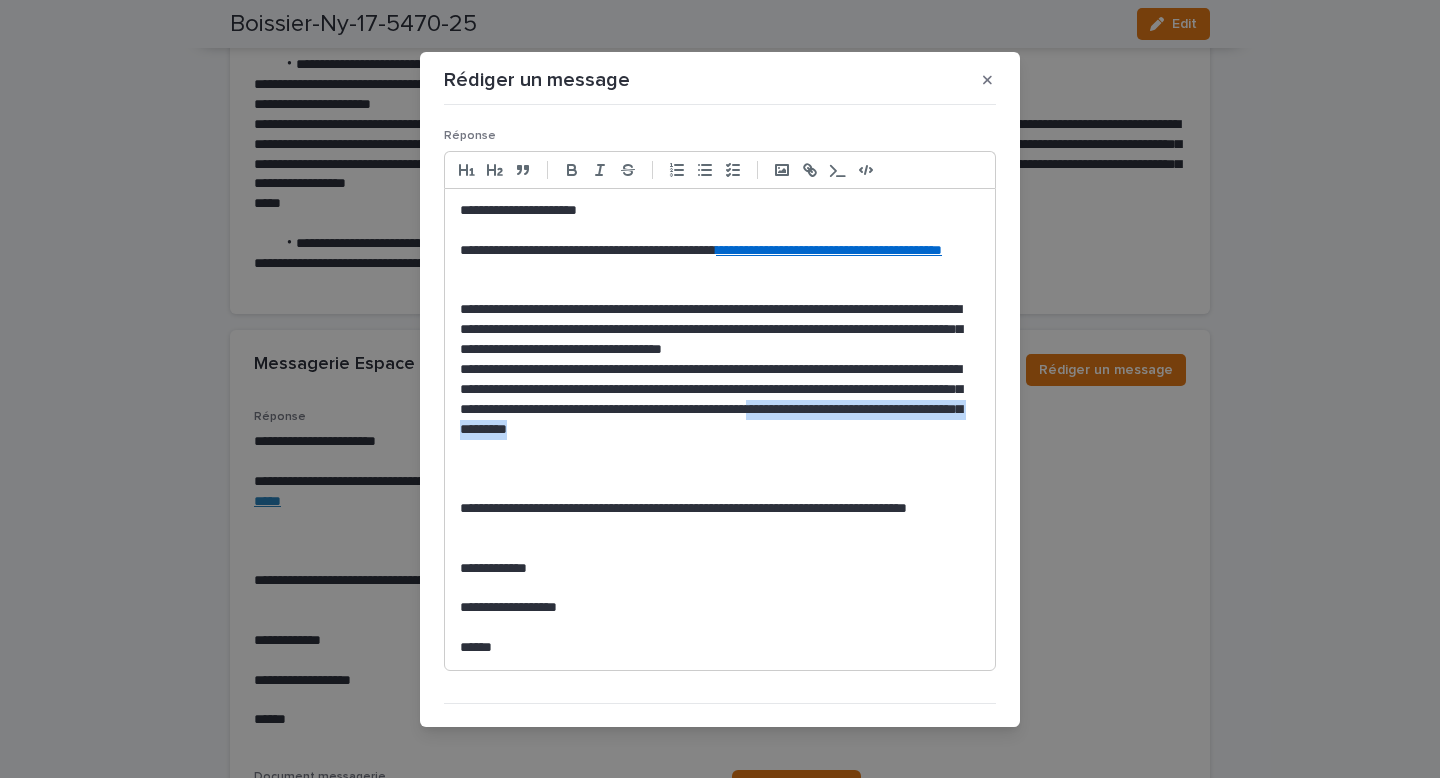 drag, startPoint x: 835, startPoint y: 433, endPoint x: 518, endPoint y: 432, distance: 317.0016 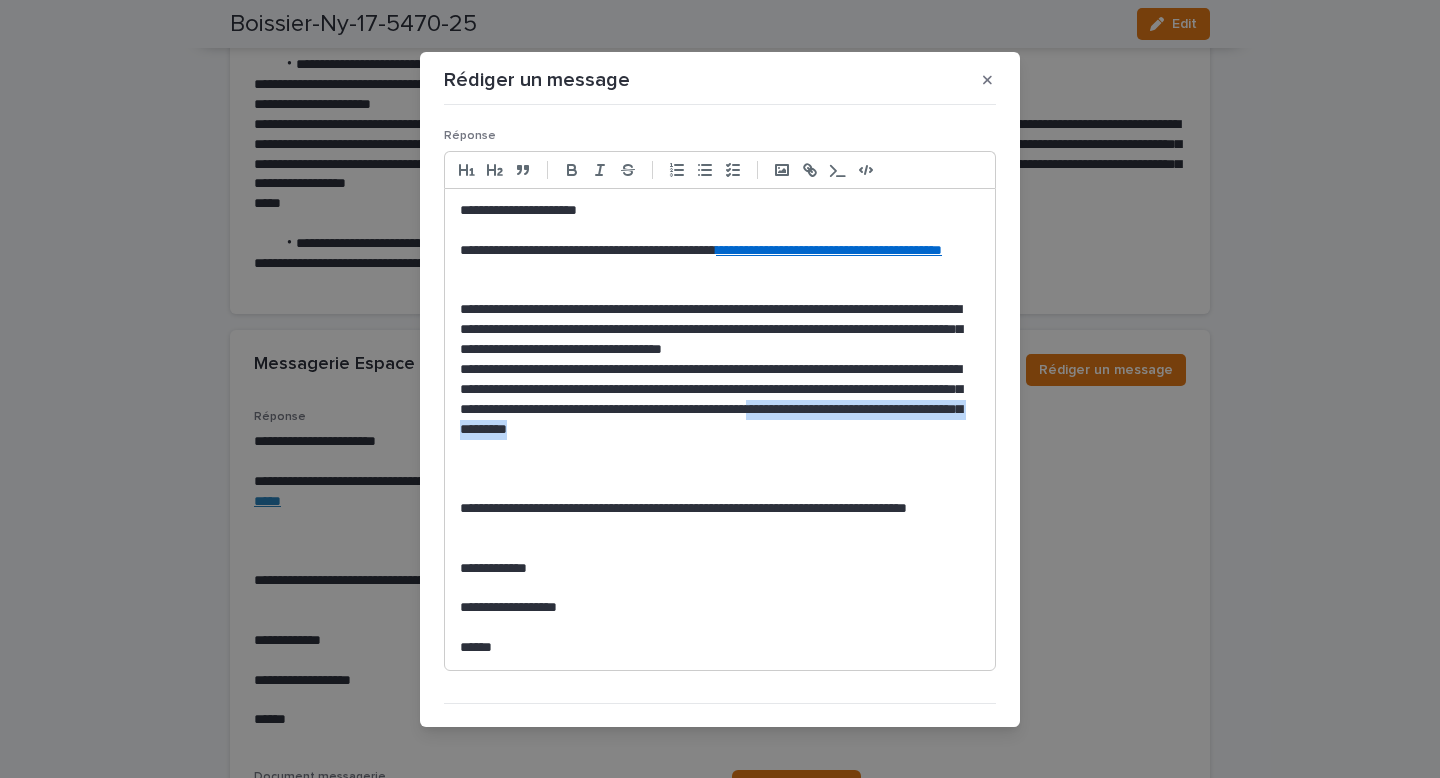 click on "**********" at bounding box center (720, 400) 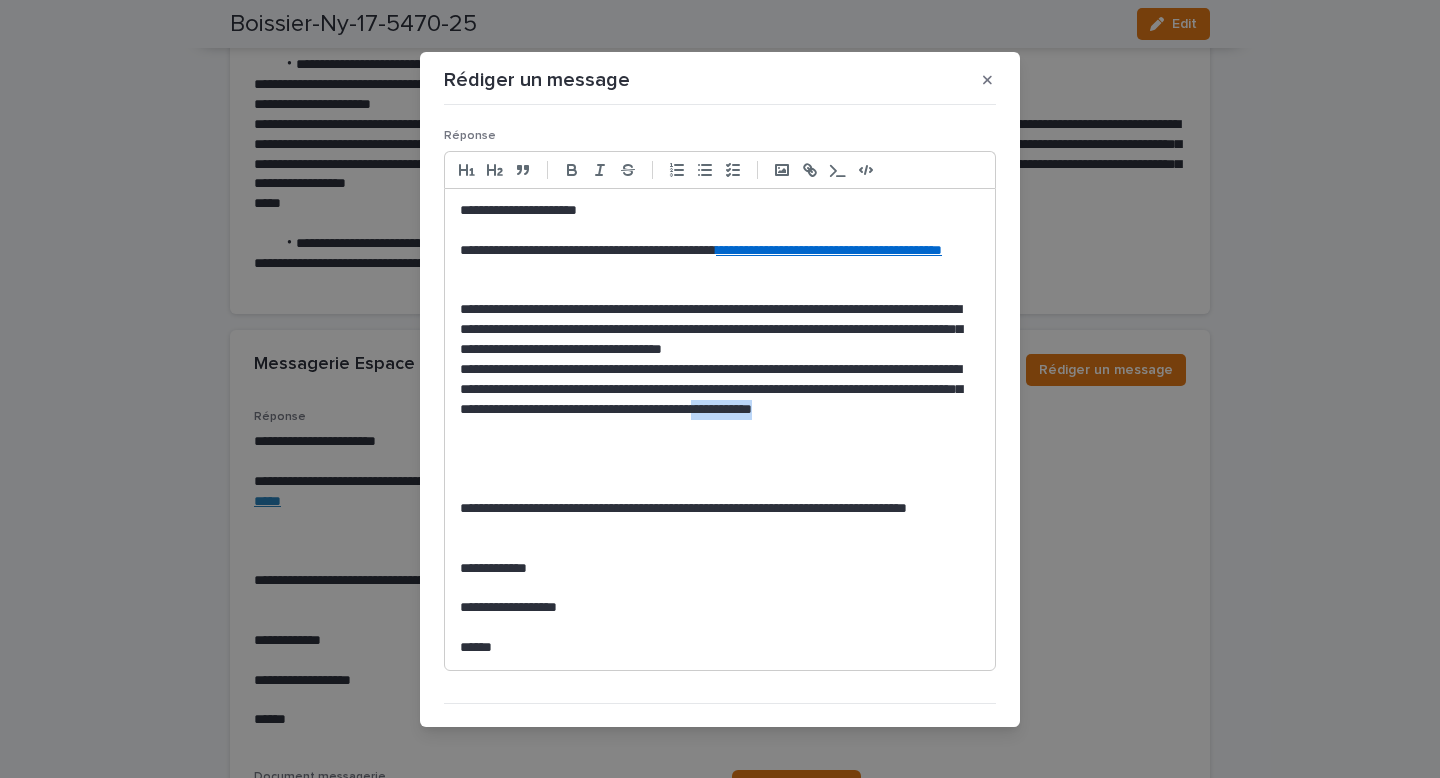 drag, startPoint x: 548, startPoint y: 431, endPoint x: 964, endPoint y: 409, distance: 416.58133 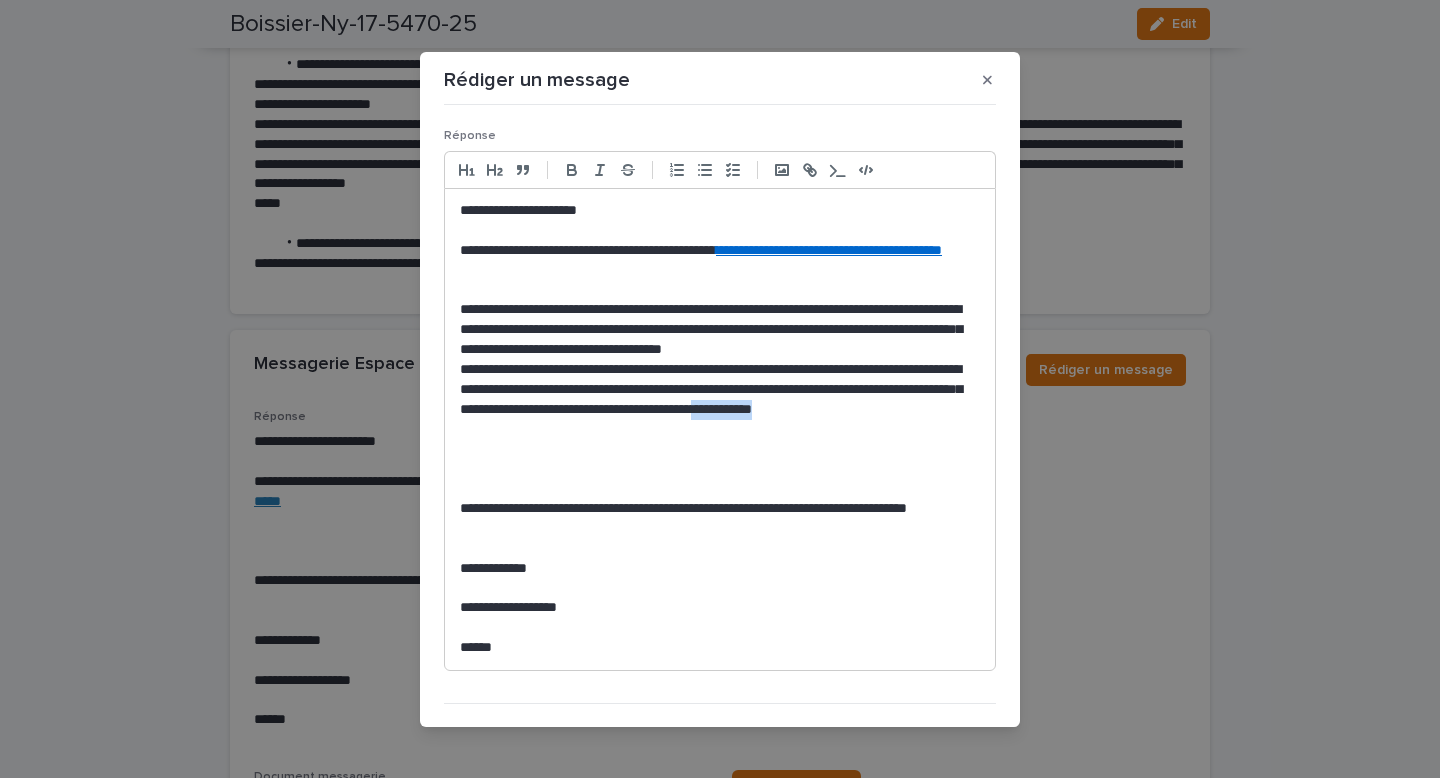 click on "**********" at bounding box center (720, 400) 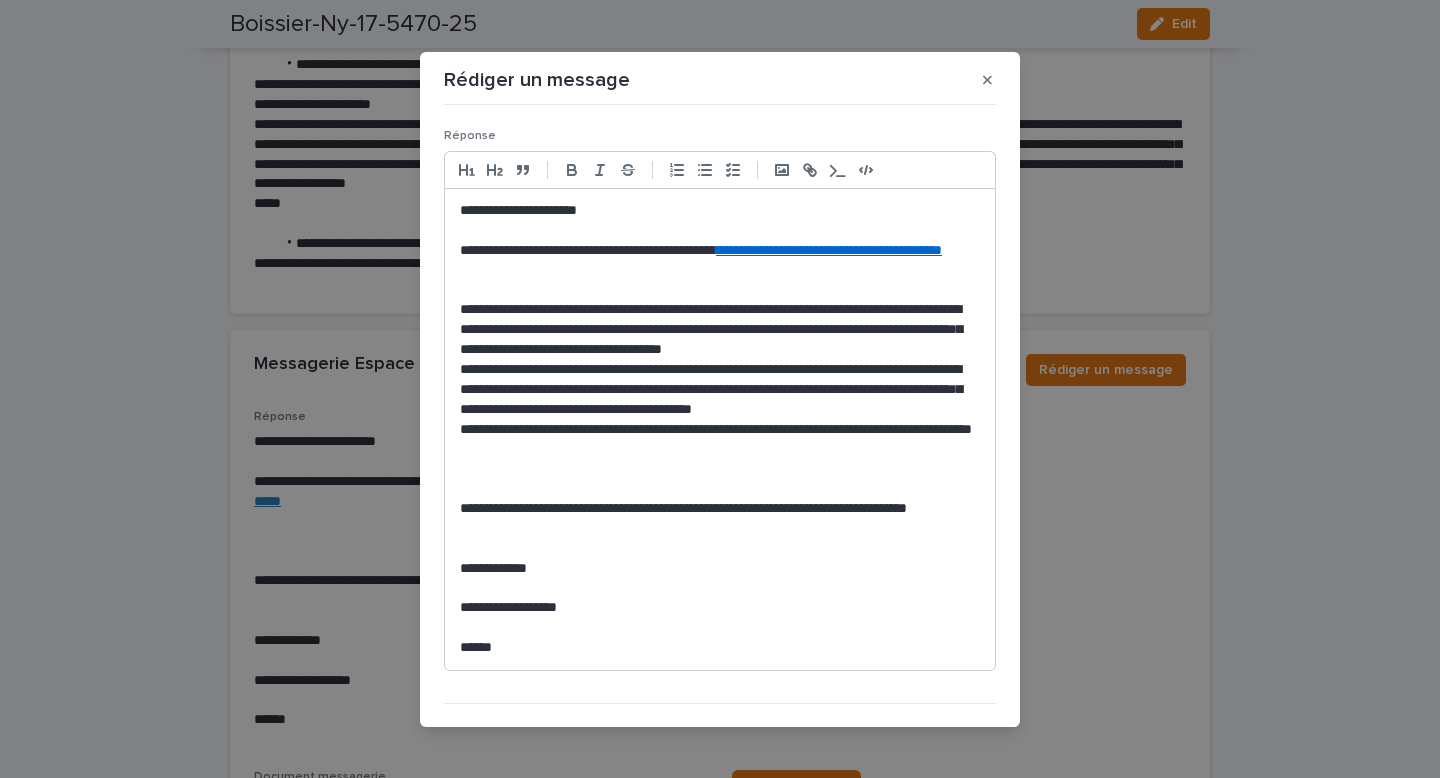 click on "**********" at bounding box center [720, 440] 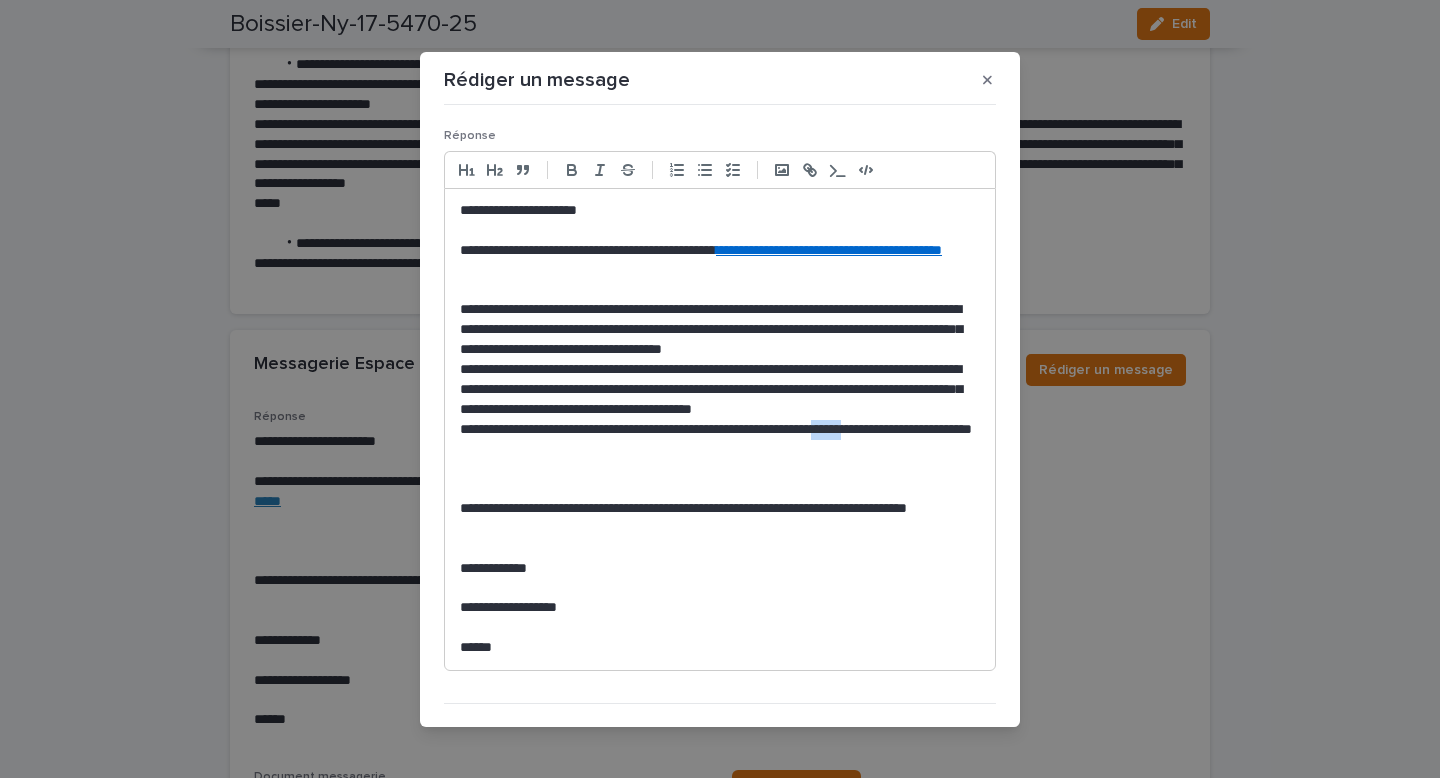 click on "**********" at bounding box center (720, 440) 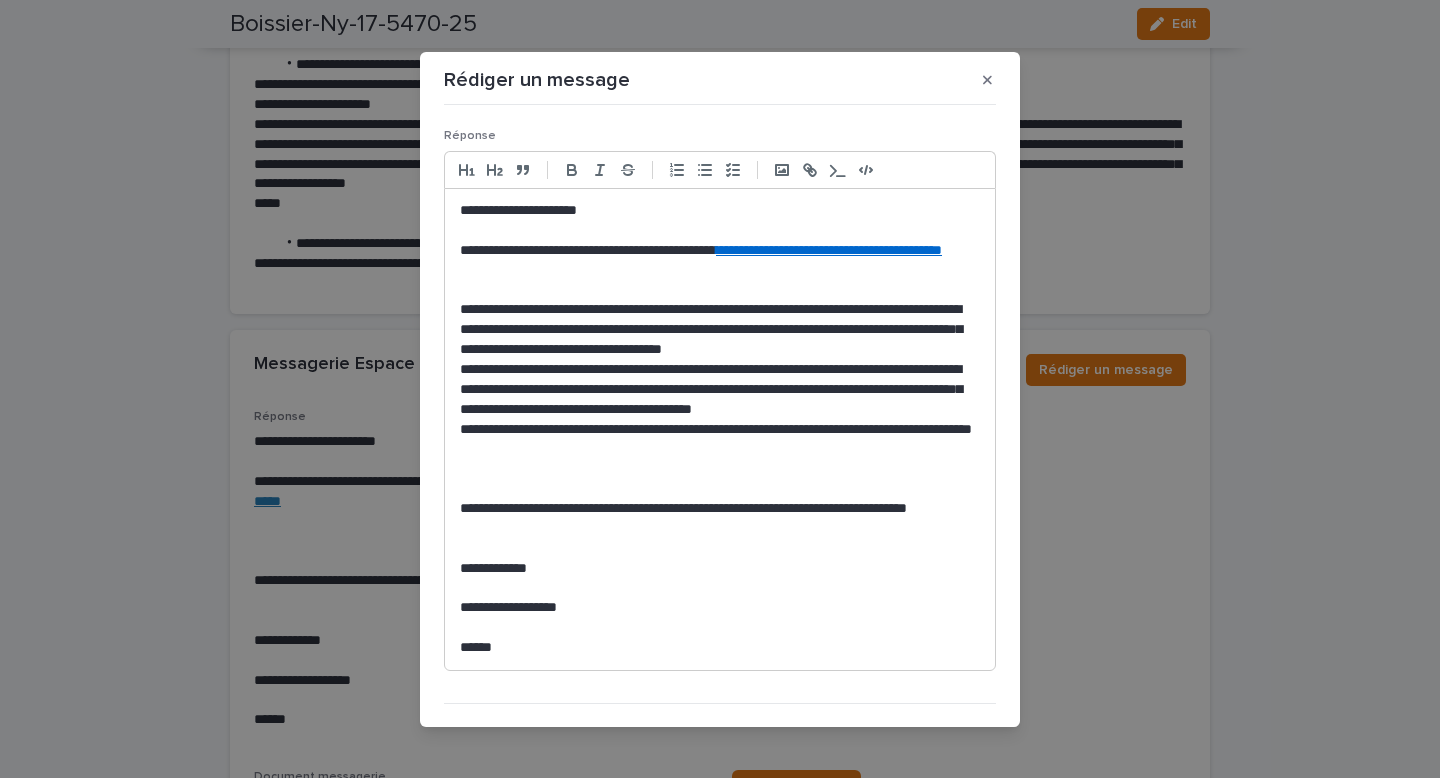 click on "**********" at bounding box center [720, 440] 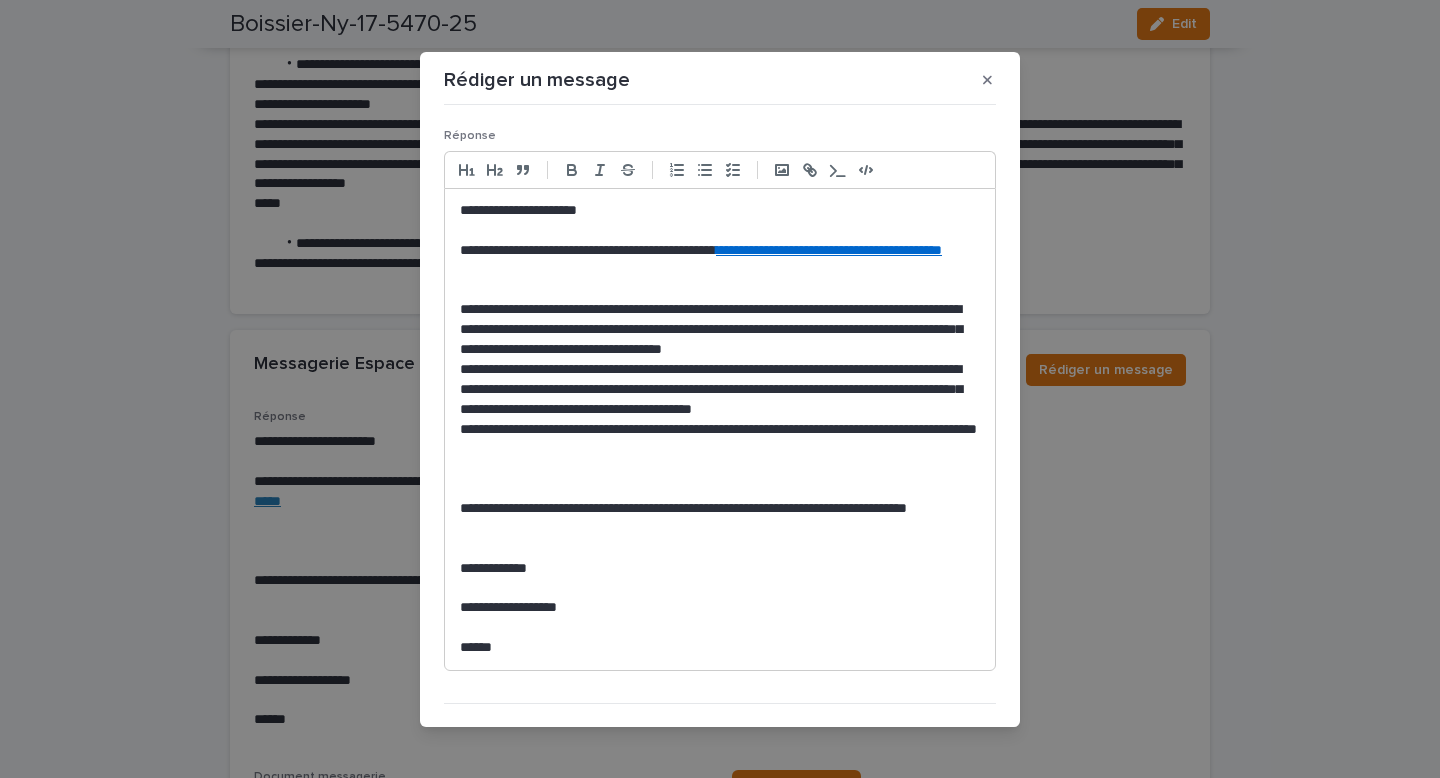 click at bounding box center (720, 469) 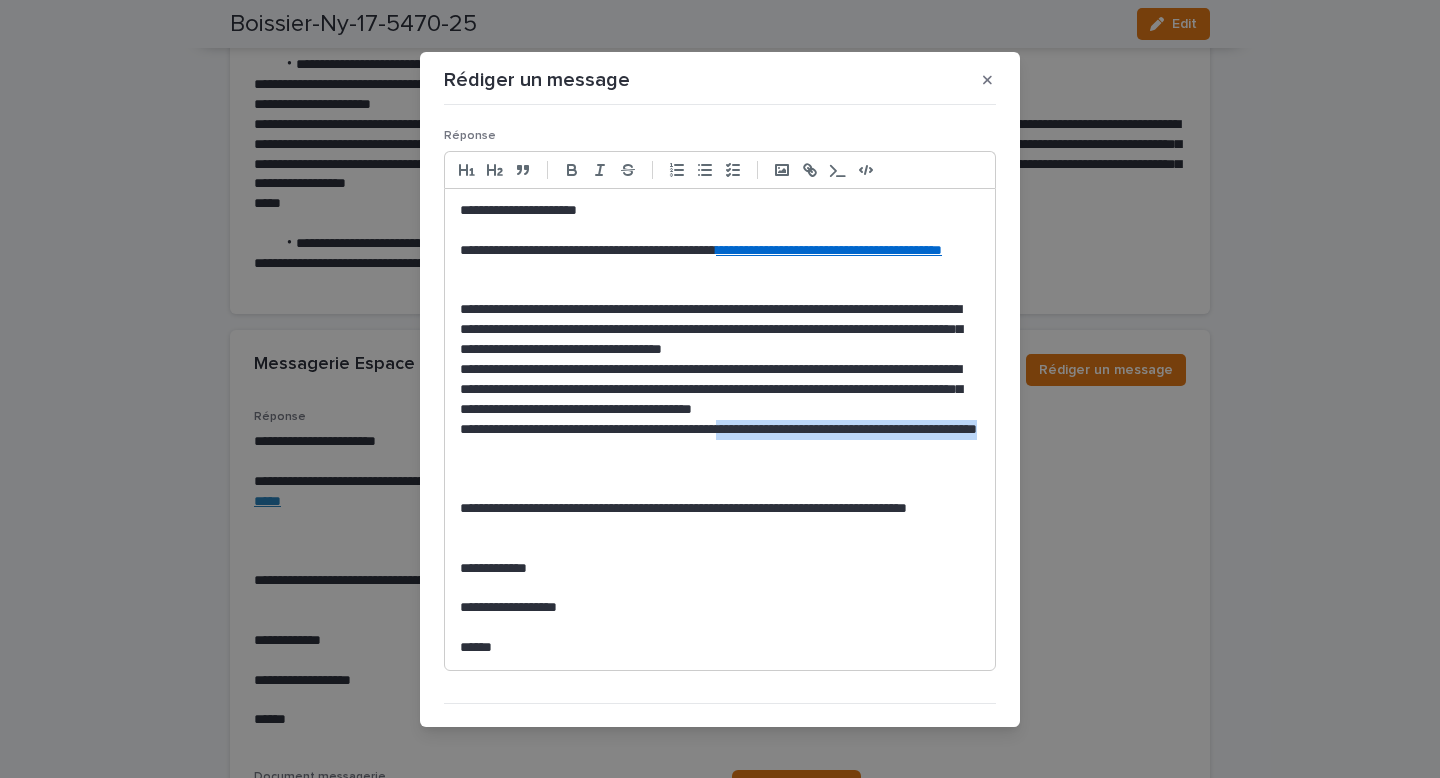 drag, startPoint x: 787, startPoint y: 430, endPoint x: 796, endPoint y: 442, distance: 15 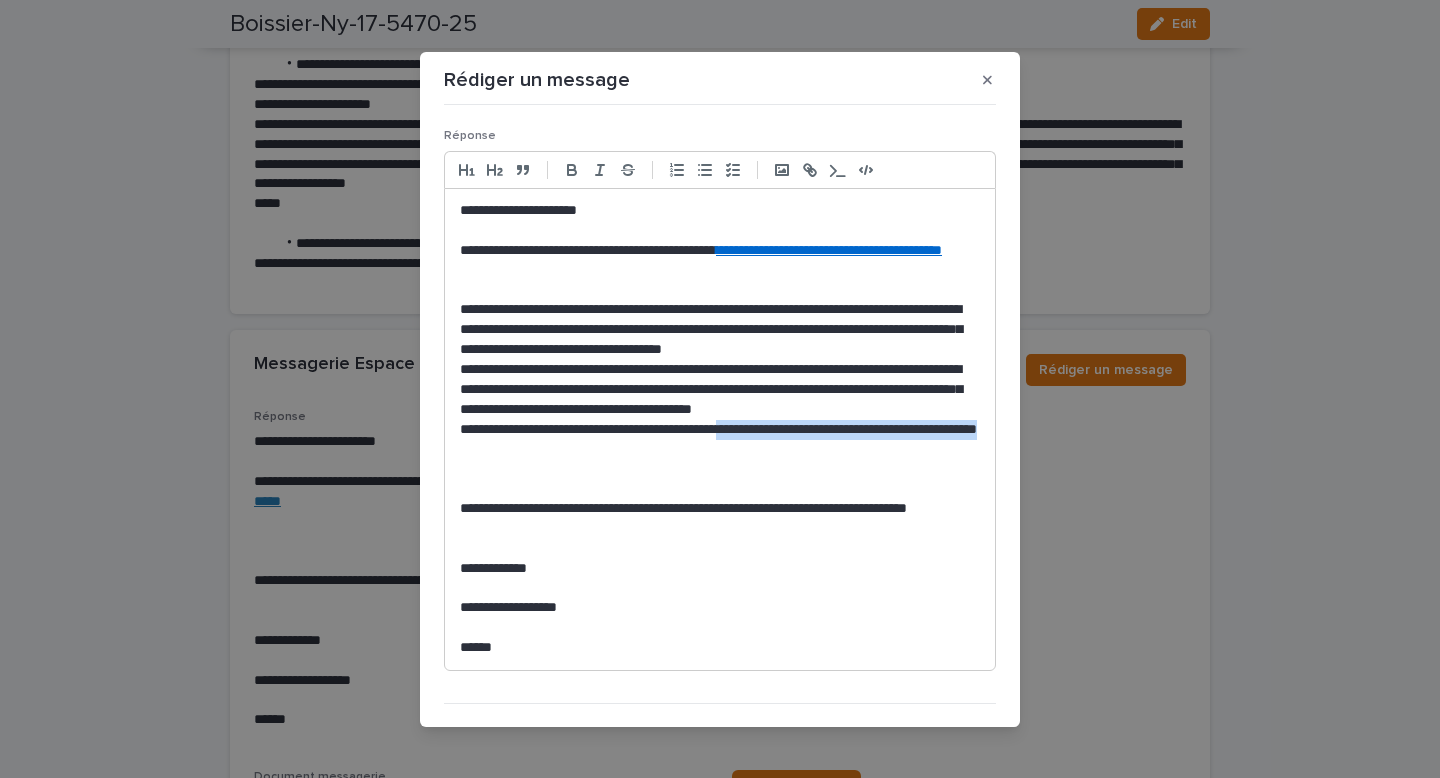 click on "**********" at bounding box center (720, 440) 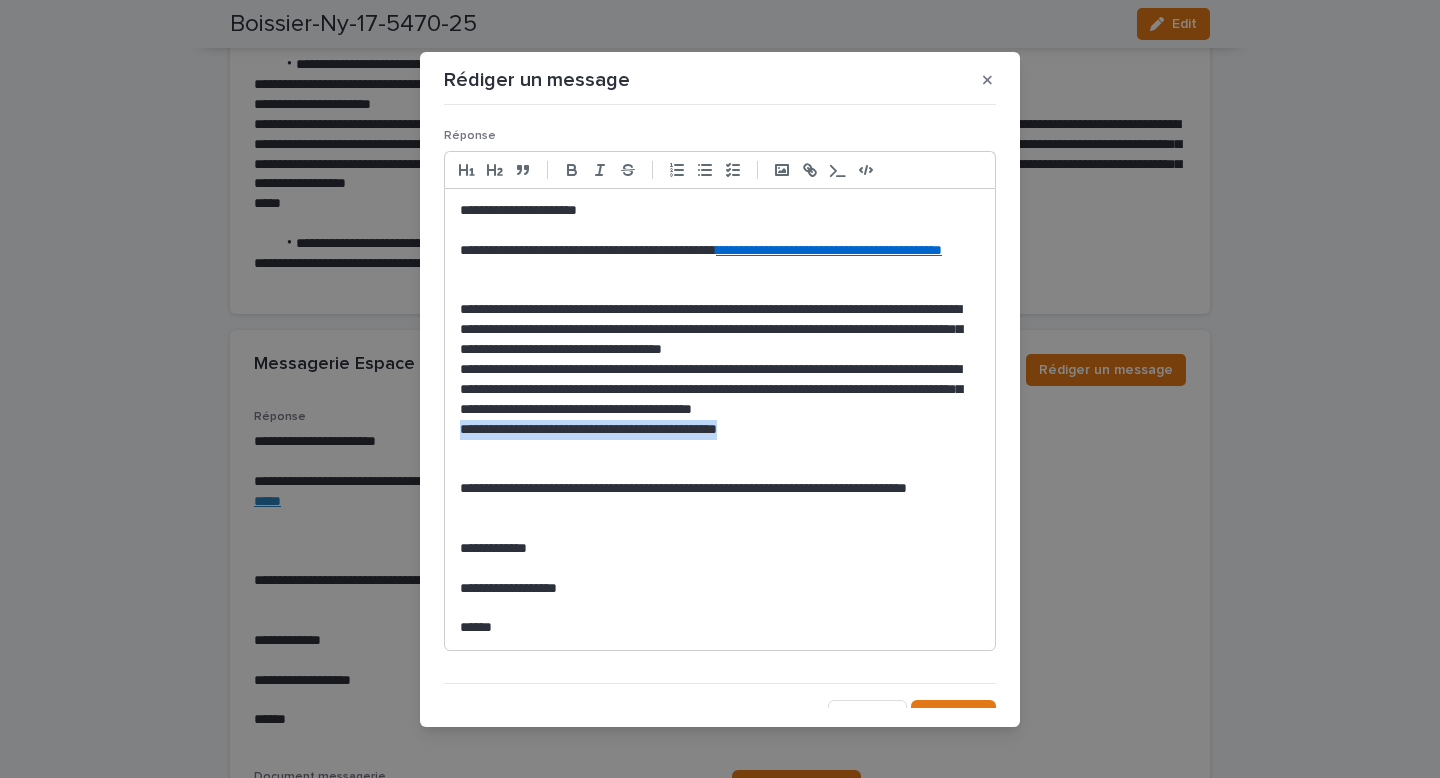 drag, startPoint x: 793, startPoint y: 426, endPoint x: 448, endPoint y: 431, distance: 345.03622 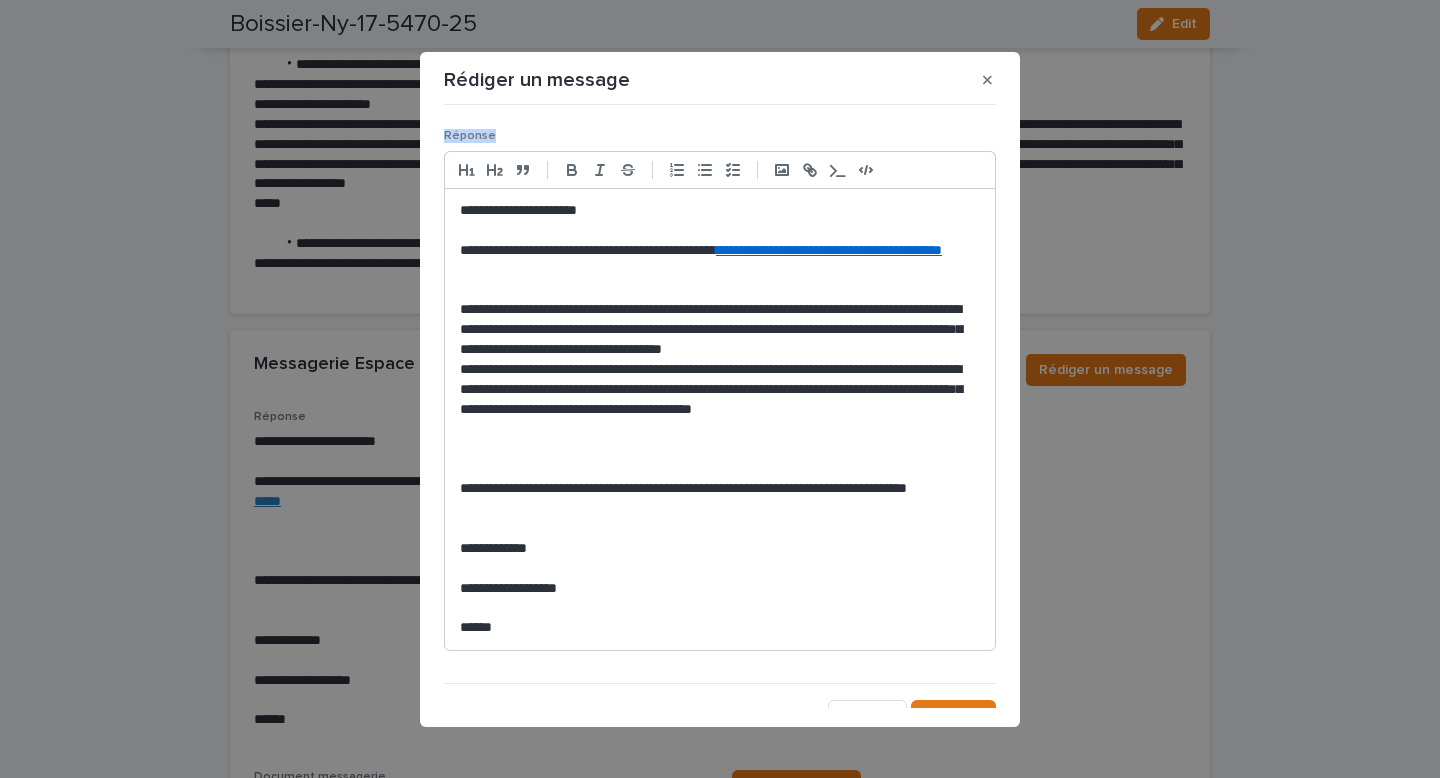 drag, startPoint x: 643, startPoint y: 72, endPoint x: 758, endPoint y: 151, distance: 139.52061 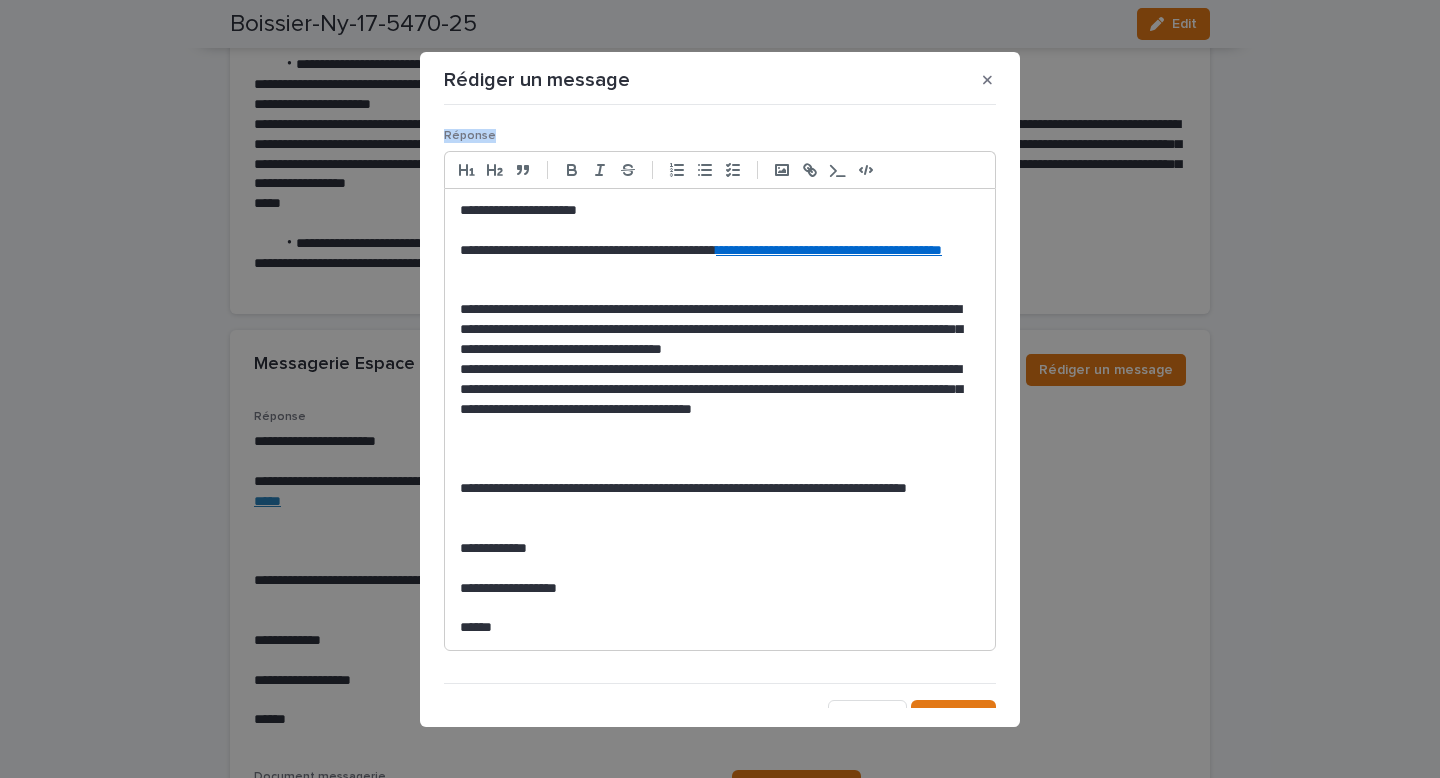 click on "**********" at bounding box center (720, 389) 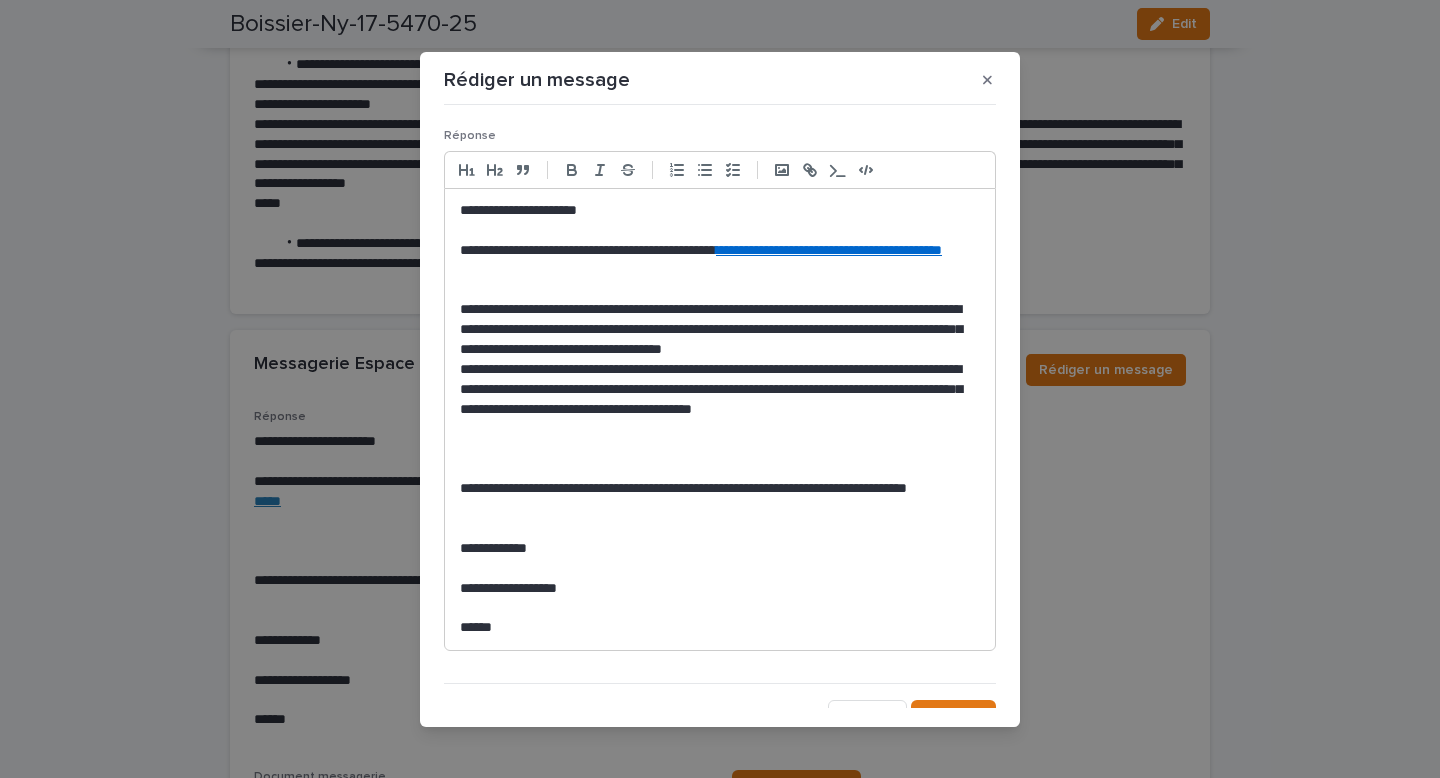 click on "**********" at bounding box center [720, 390] 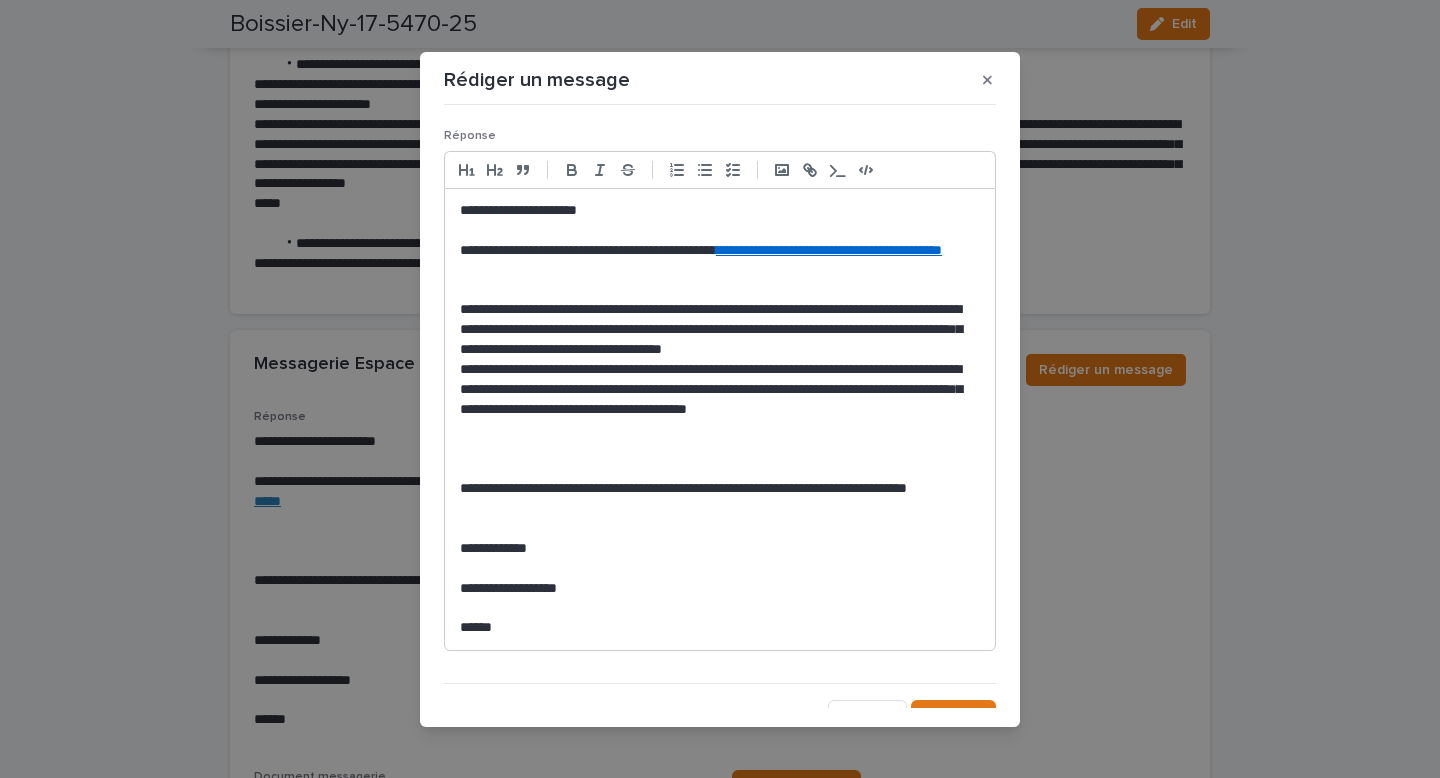 click on "**********" at bounding box center (720, 390) 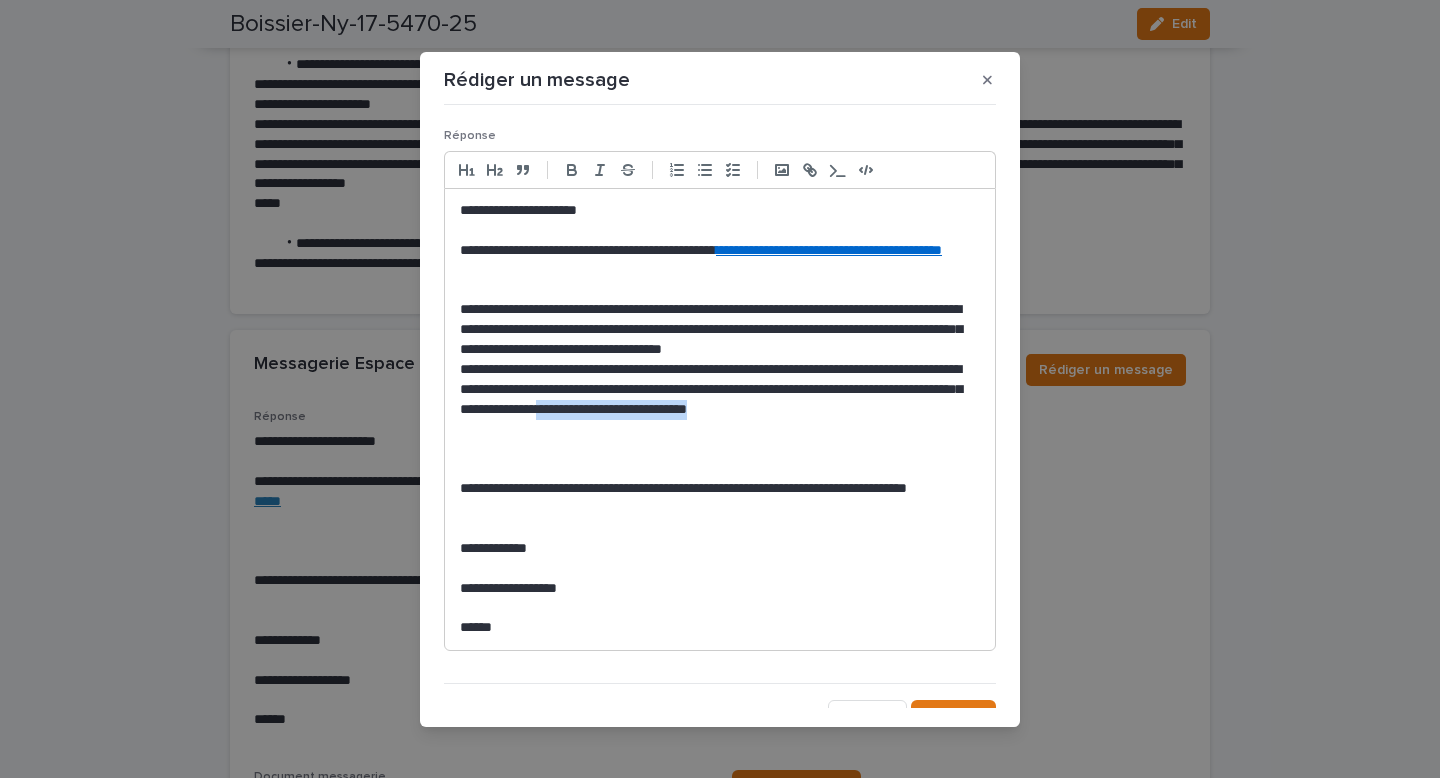 drag, startPoint x: 961, startPoint y: 408, endPoint x: 793, endPoint y: 400, distance: 168.19037 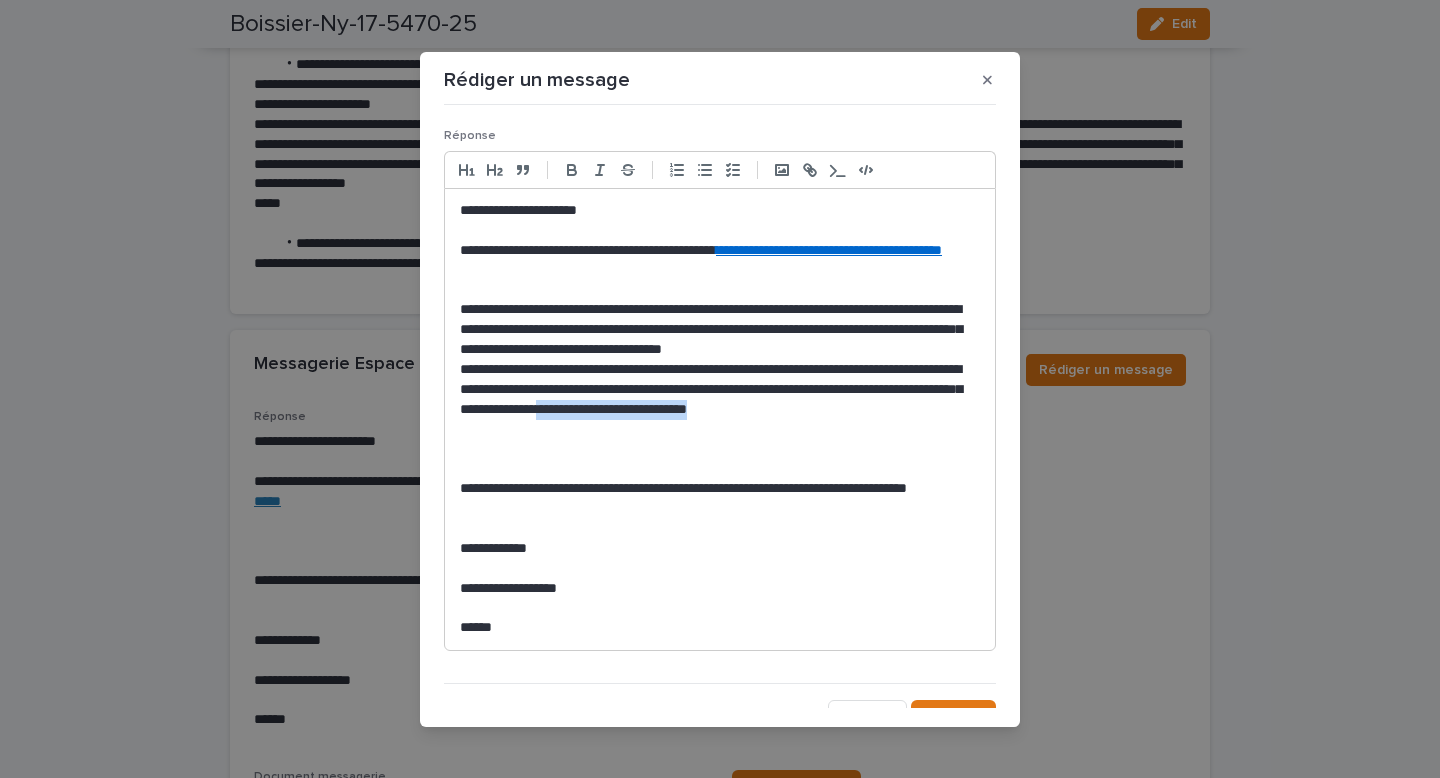 click on "**********" at bounding box center [720, 390] 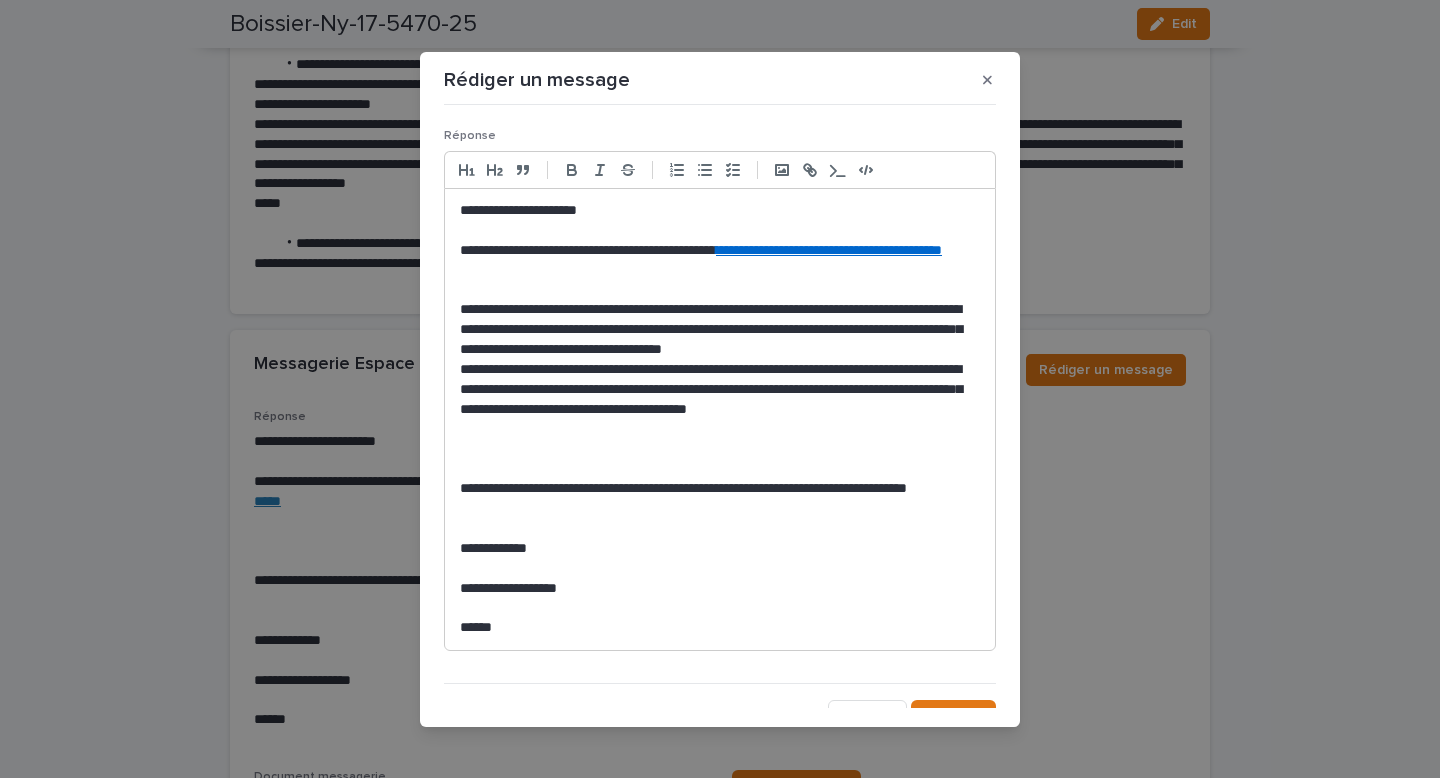 click at bounding box center (720, 529) 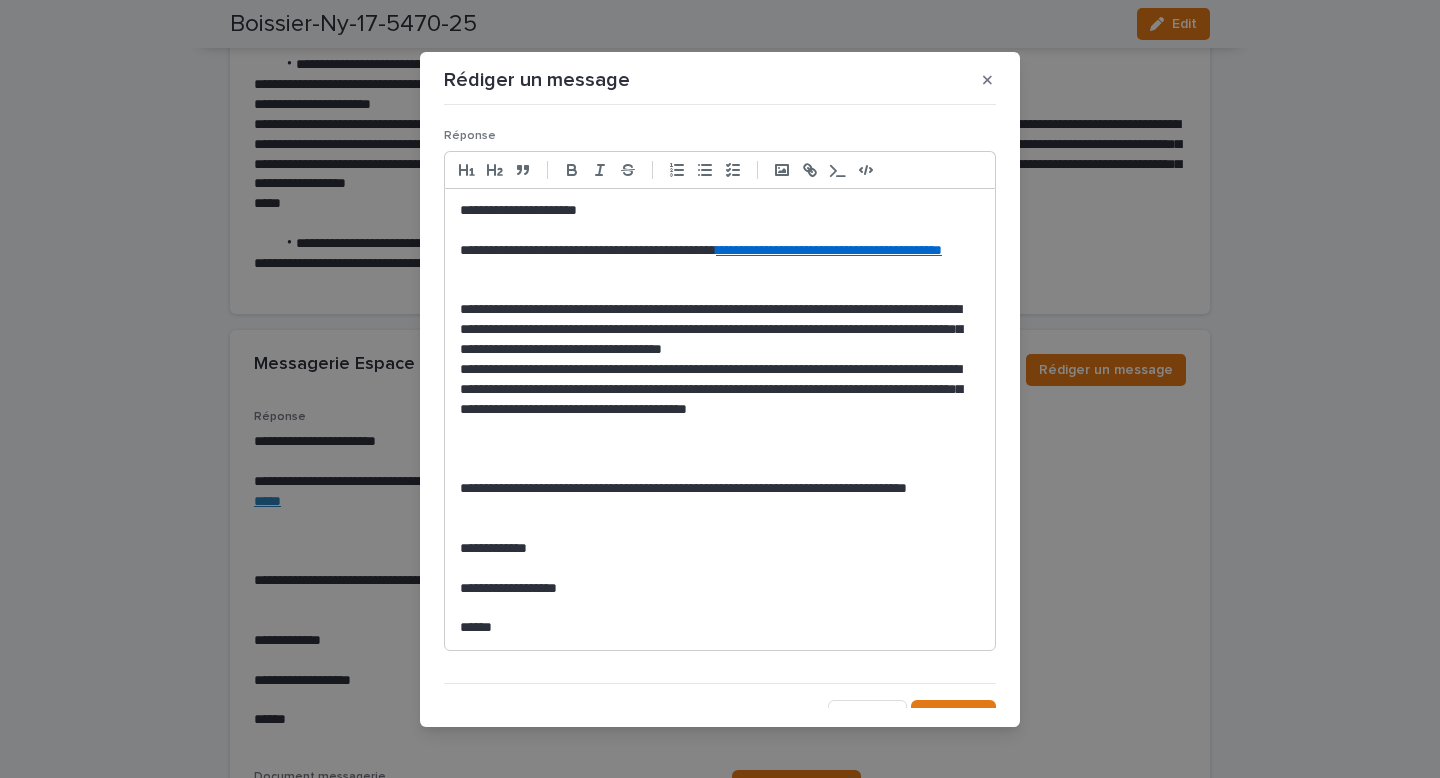 click on "**********" at bounding box center (720, 330) 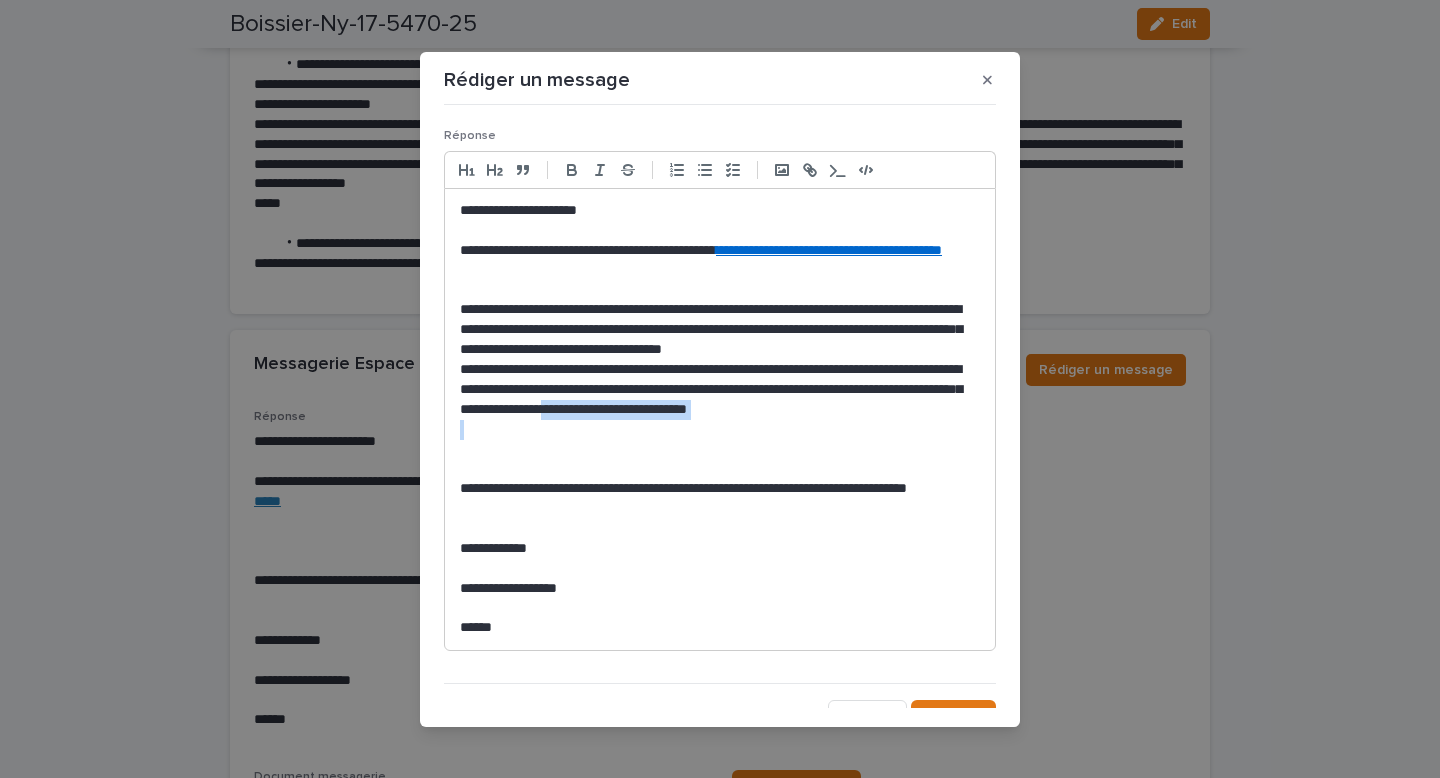 drag, startPoint x: 797, startPoint y: 409, endPoint x: 892, endPoint y: 424, distance: 96.17692 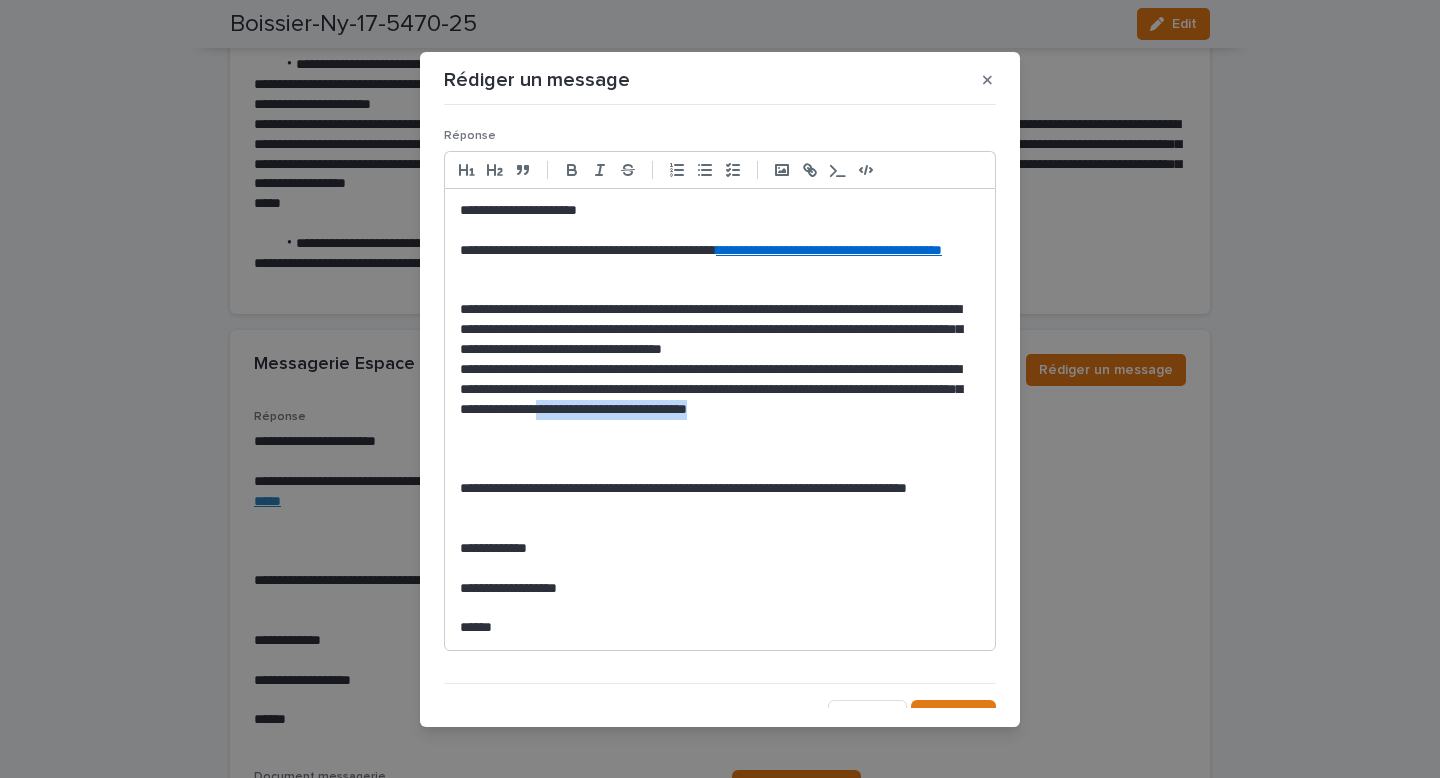 drag, startPoint x: 966, startPoint y: 405, endPoint x: 797, endPoint y: 407, distance: 169.01184 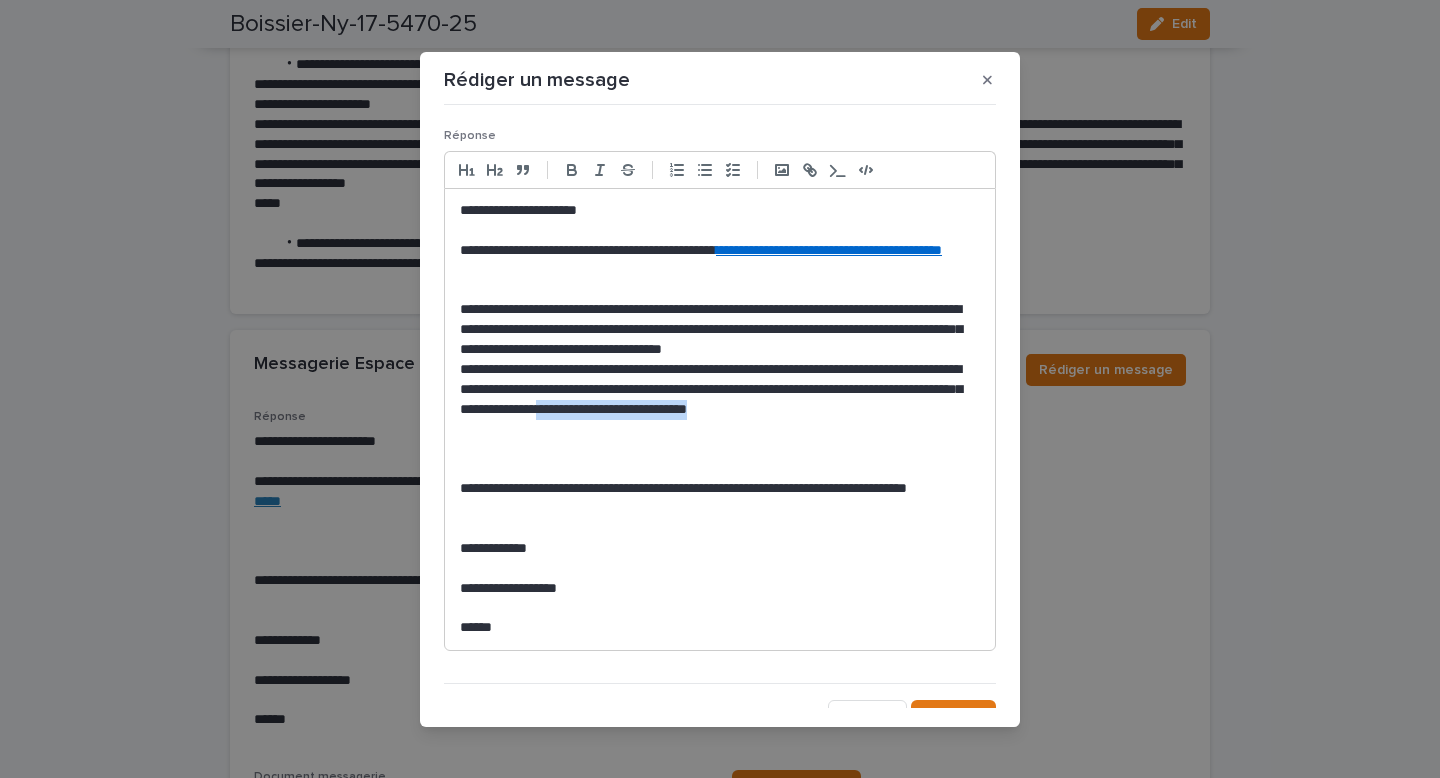 click on "**********" at bounding box center [720, 390] 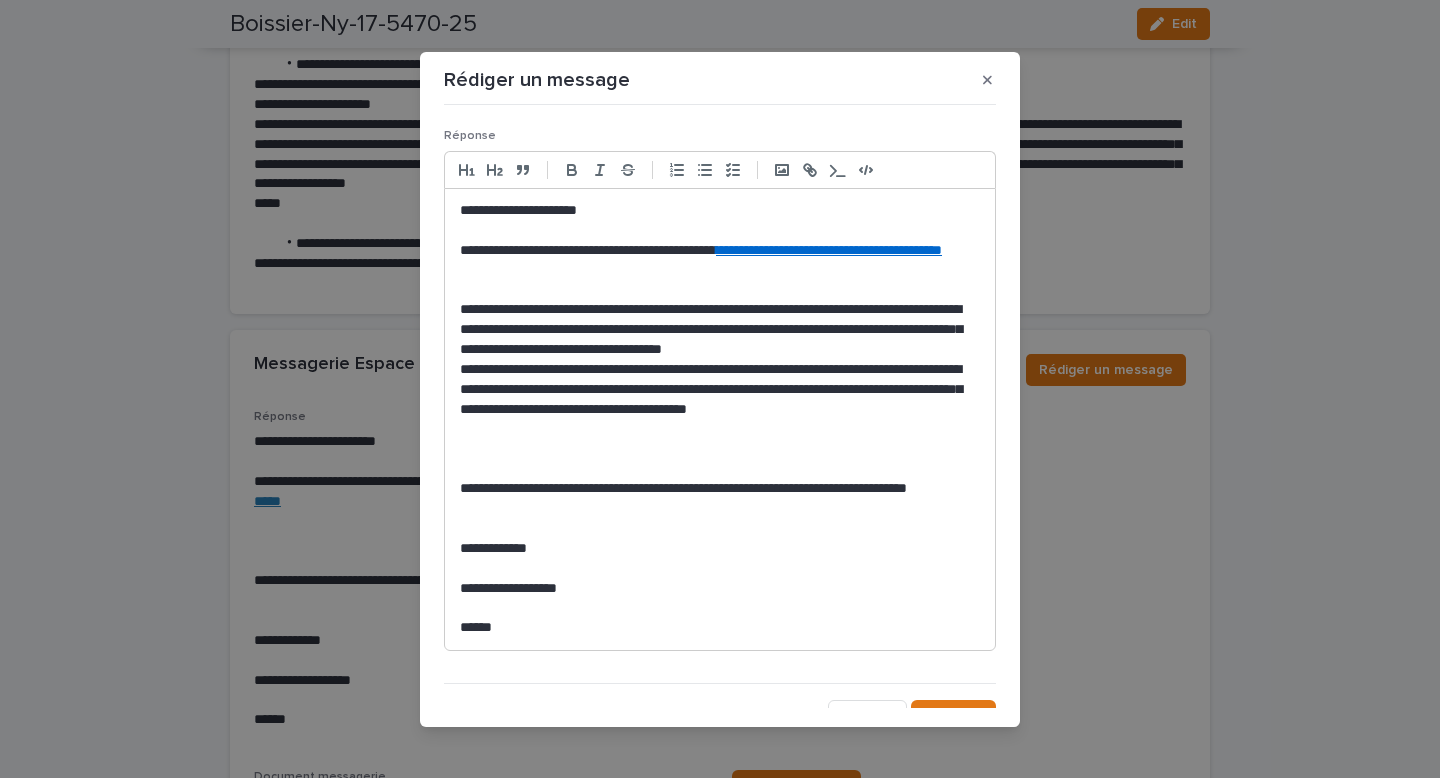 click at bounding box center [720, 430] 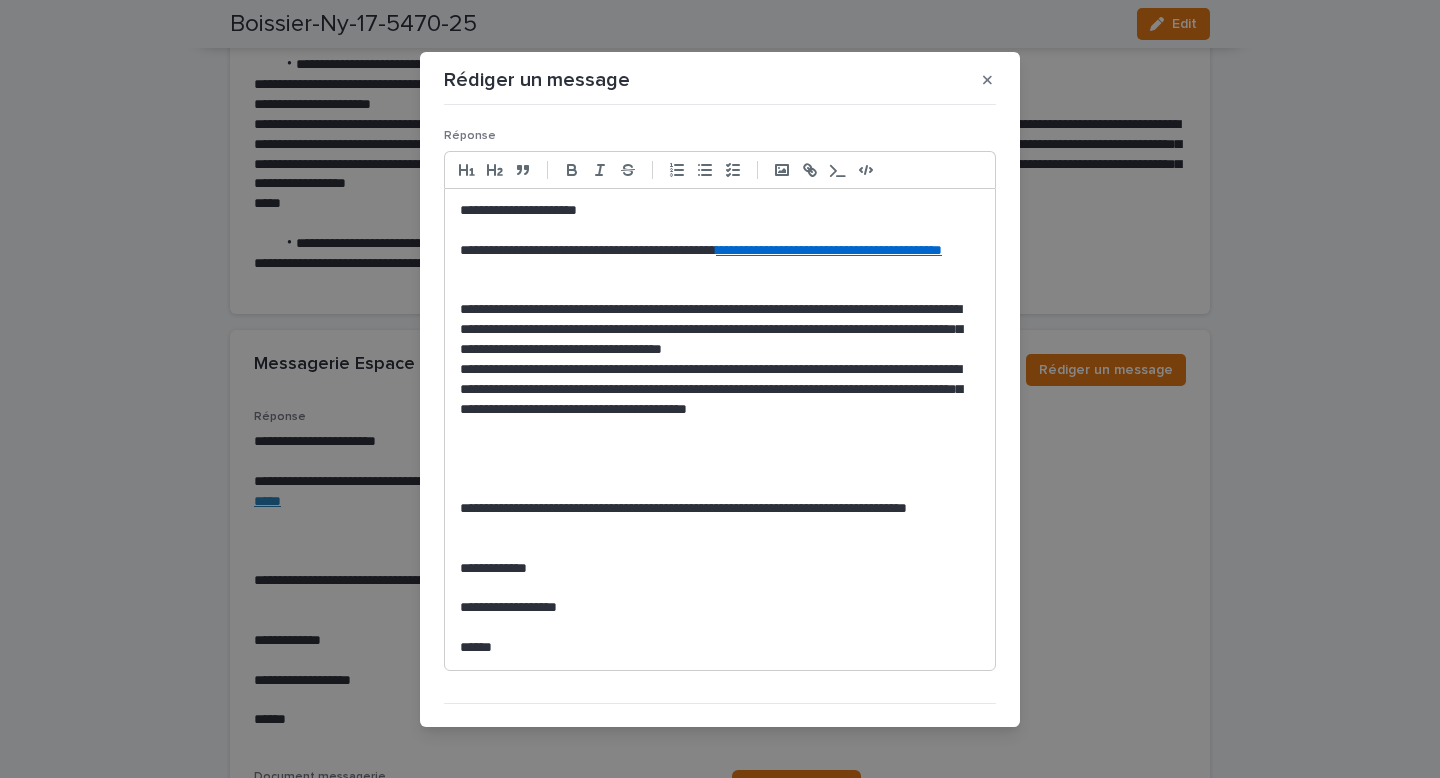 click on "**********" at bounding box center [720, 330] 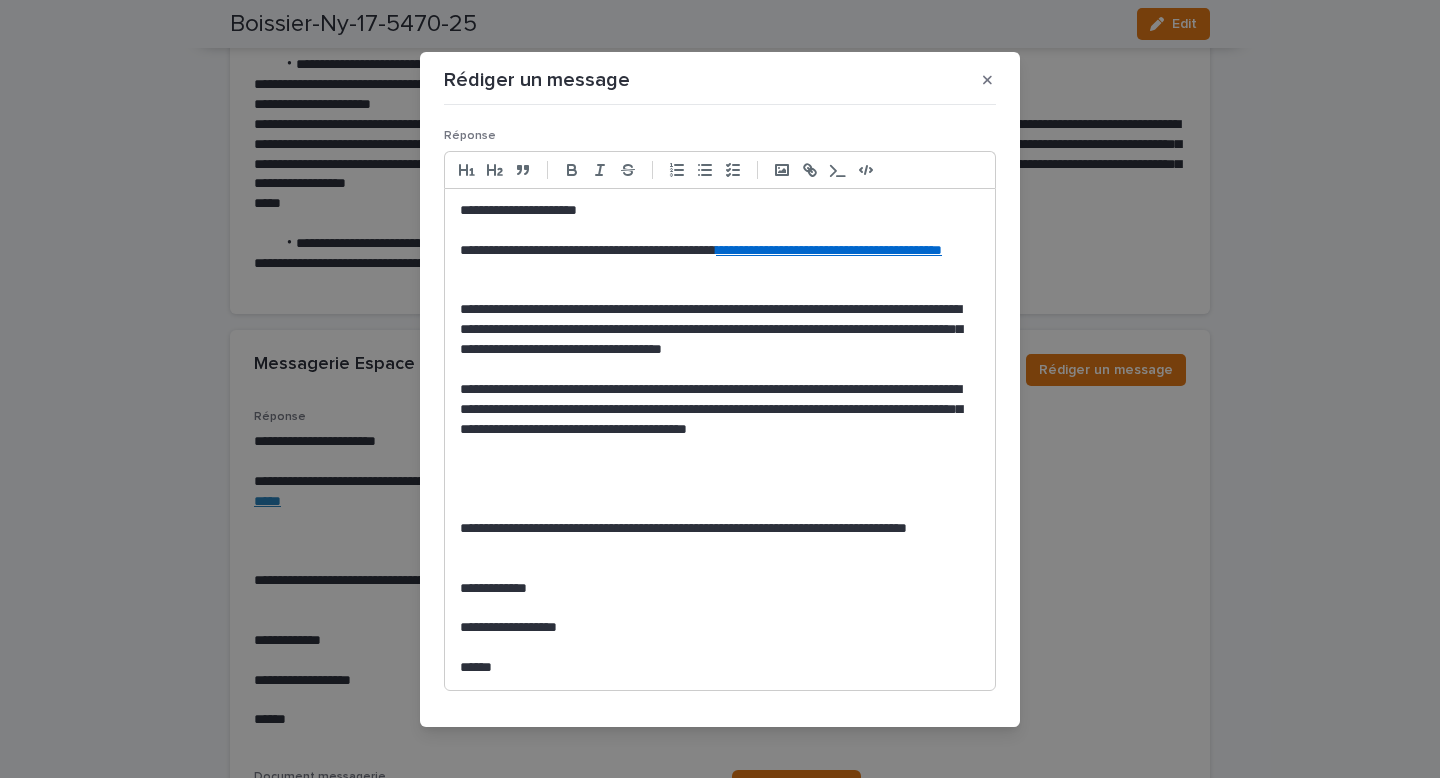 click on "**********" at bounding box center (720, 410) 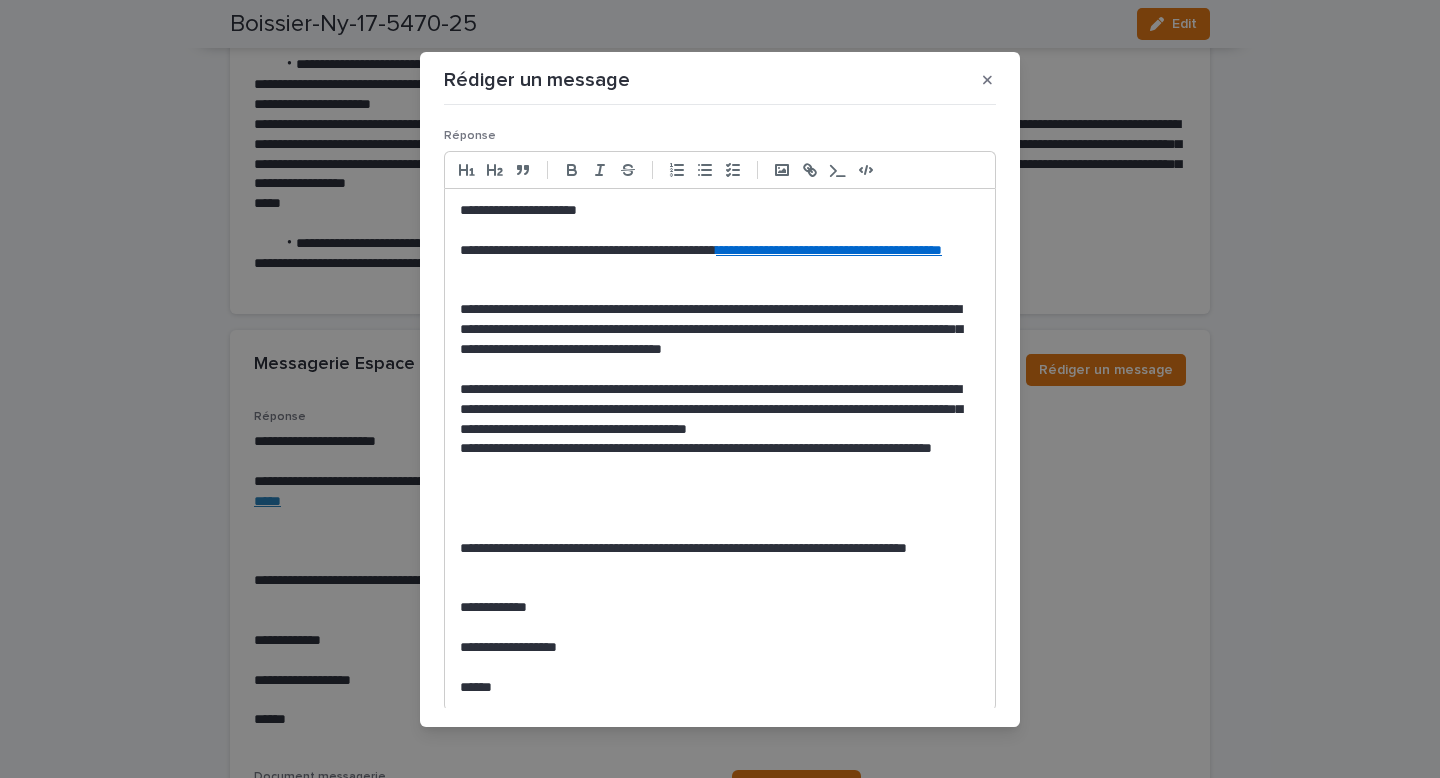 click on "**********" at bounding box center [720, 449] 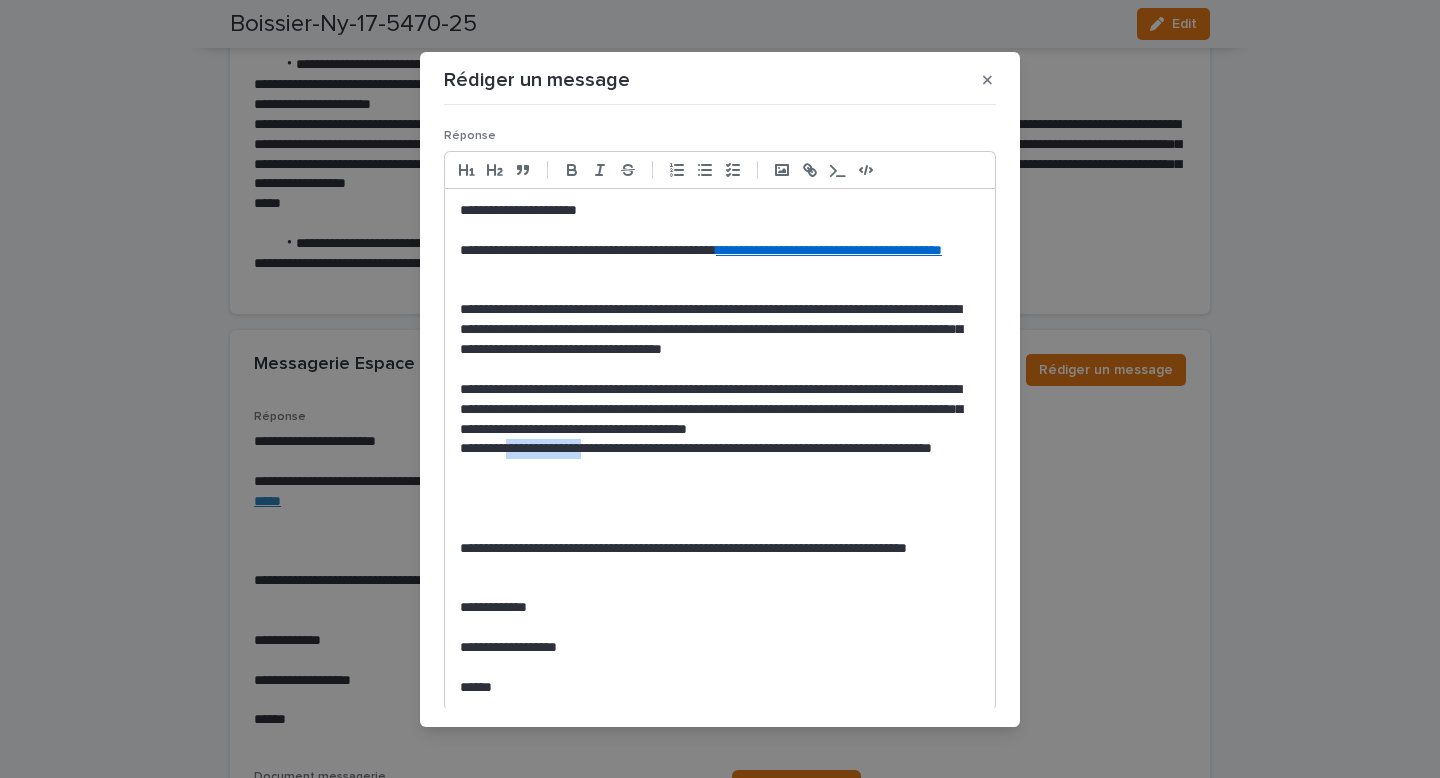 drag, startPoint x: 595, startPoint y: 449, endPoint x: 513, endPoint y: 445, distance: 82.0975 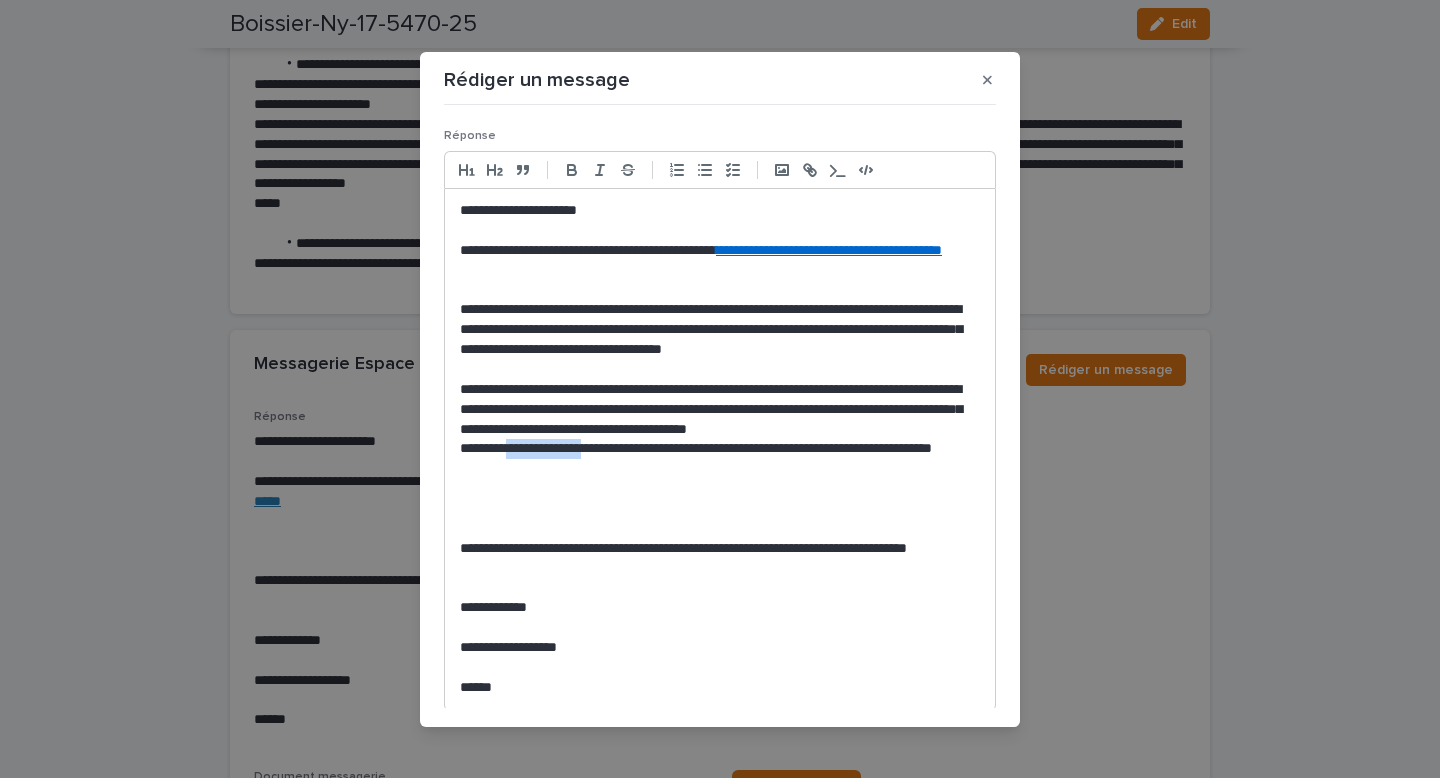 click on "**********" at bounding box center [720, 449] 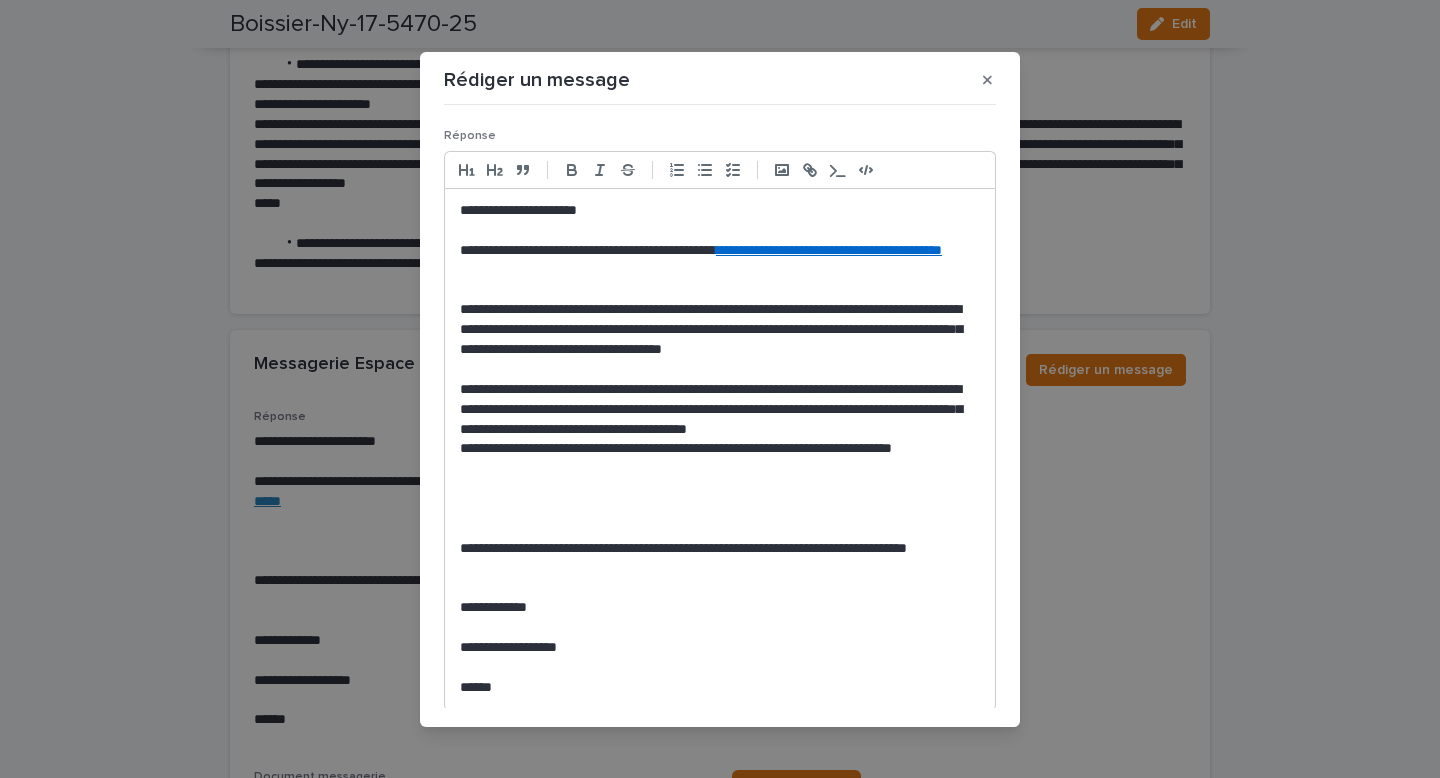 click on "**********" at bounding box center [720, 410] 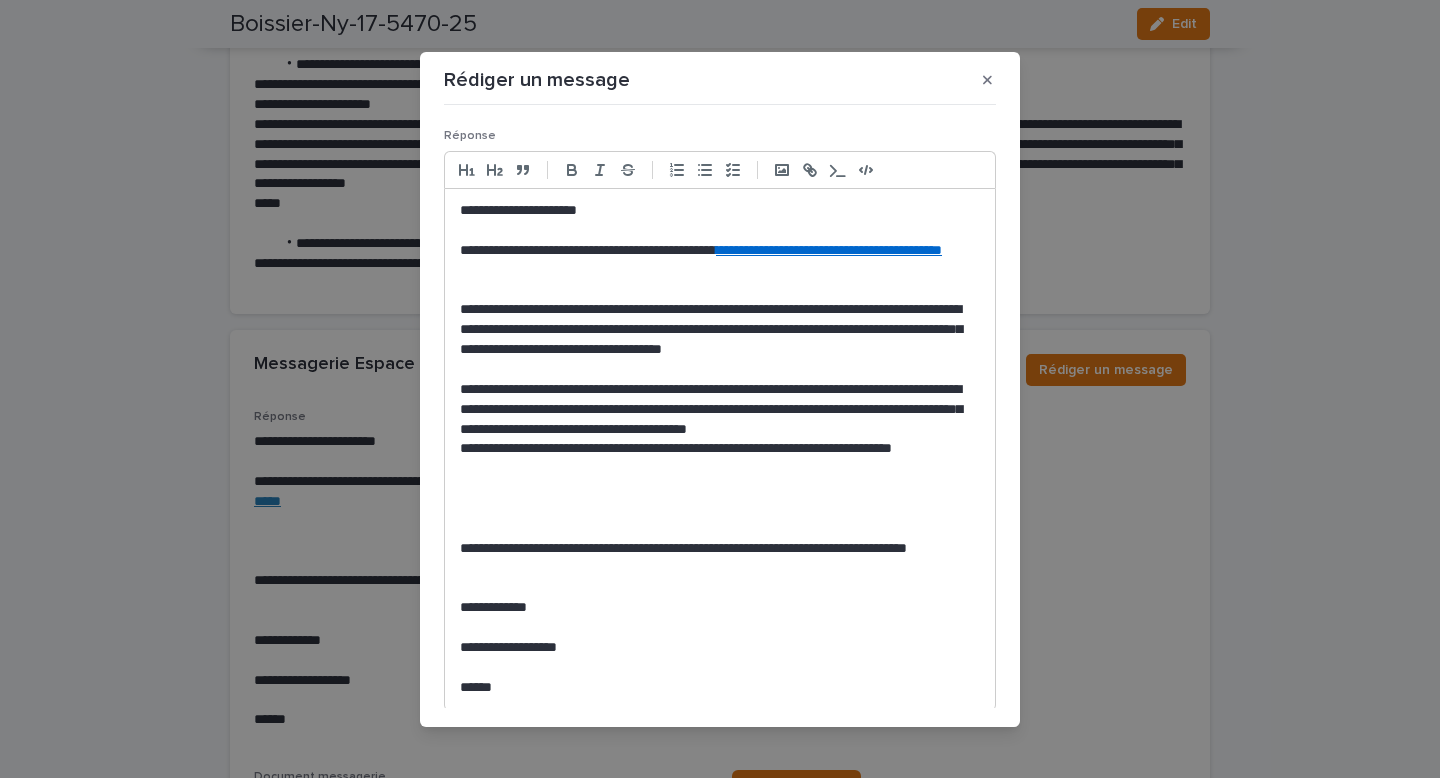click on "**********" 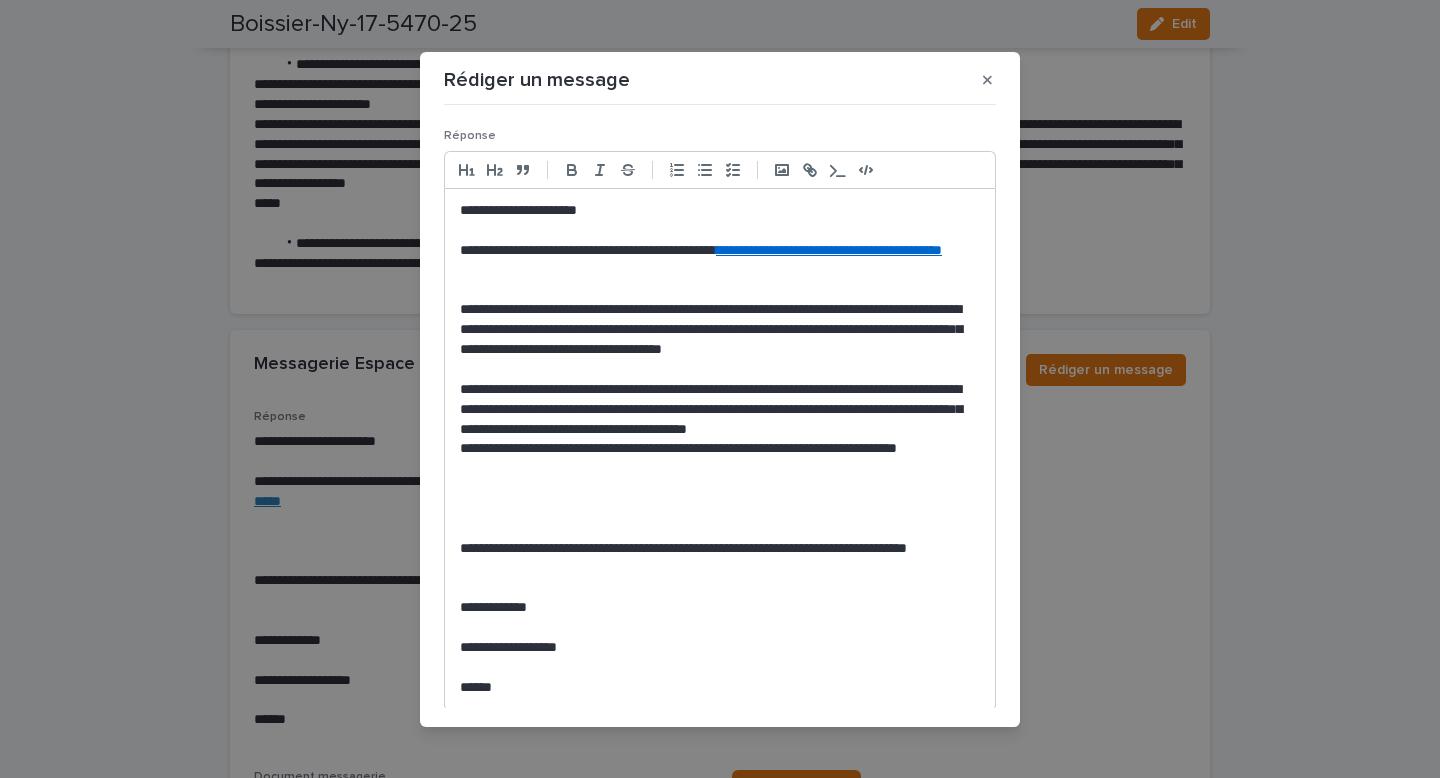 click on "**********" at bounding box center (720, 449) 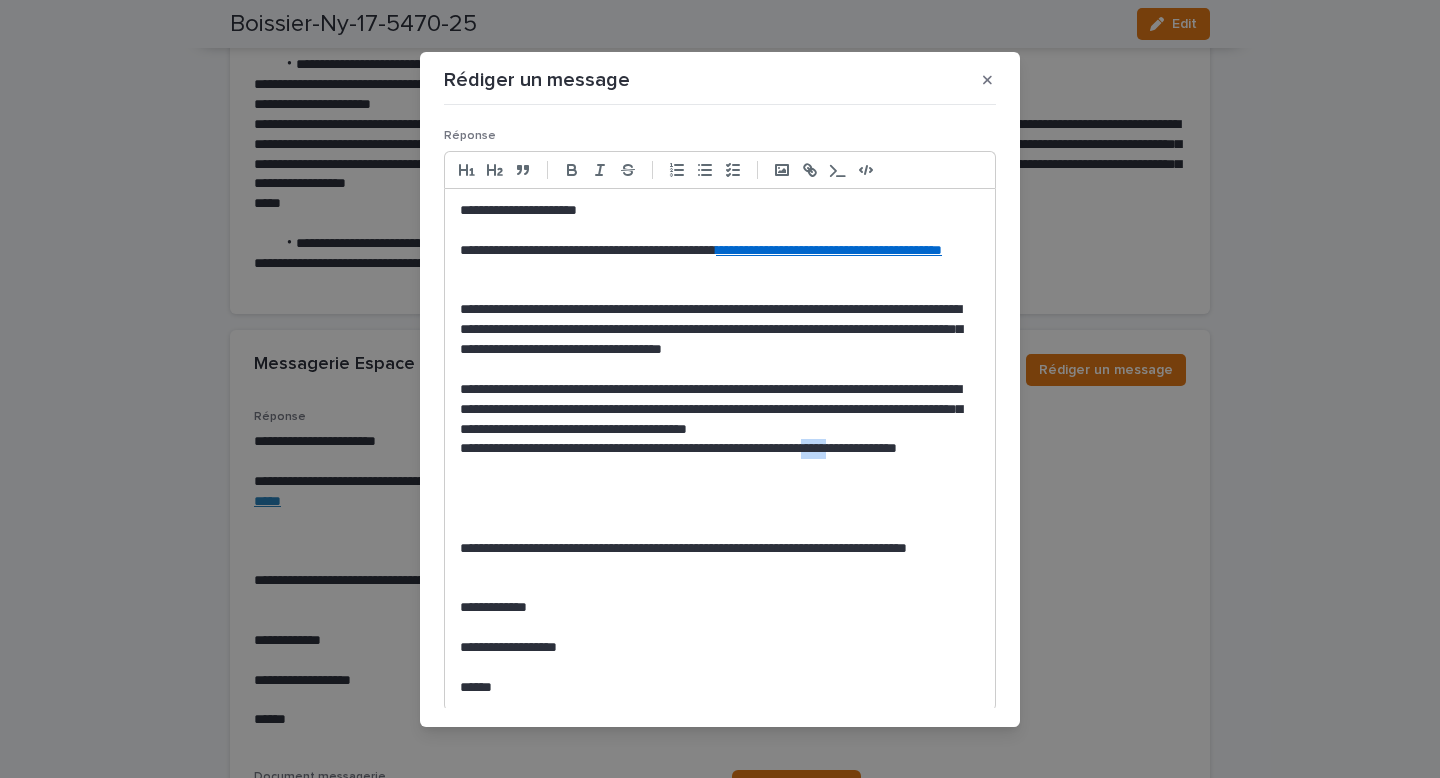 drag, startPoint x: 873, startPoint y: 452, endPoint x: 845, endPoint y: 450, distance: 28.071337 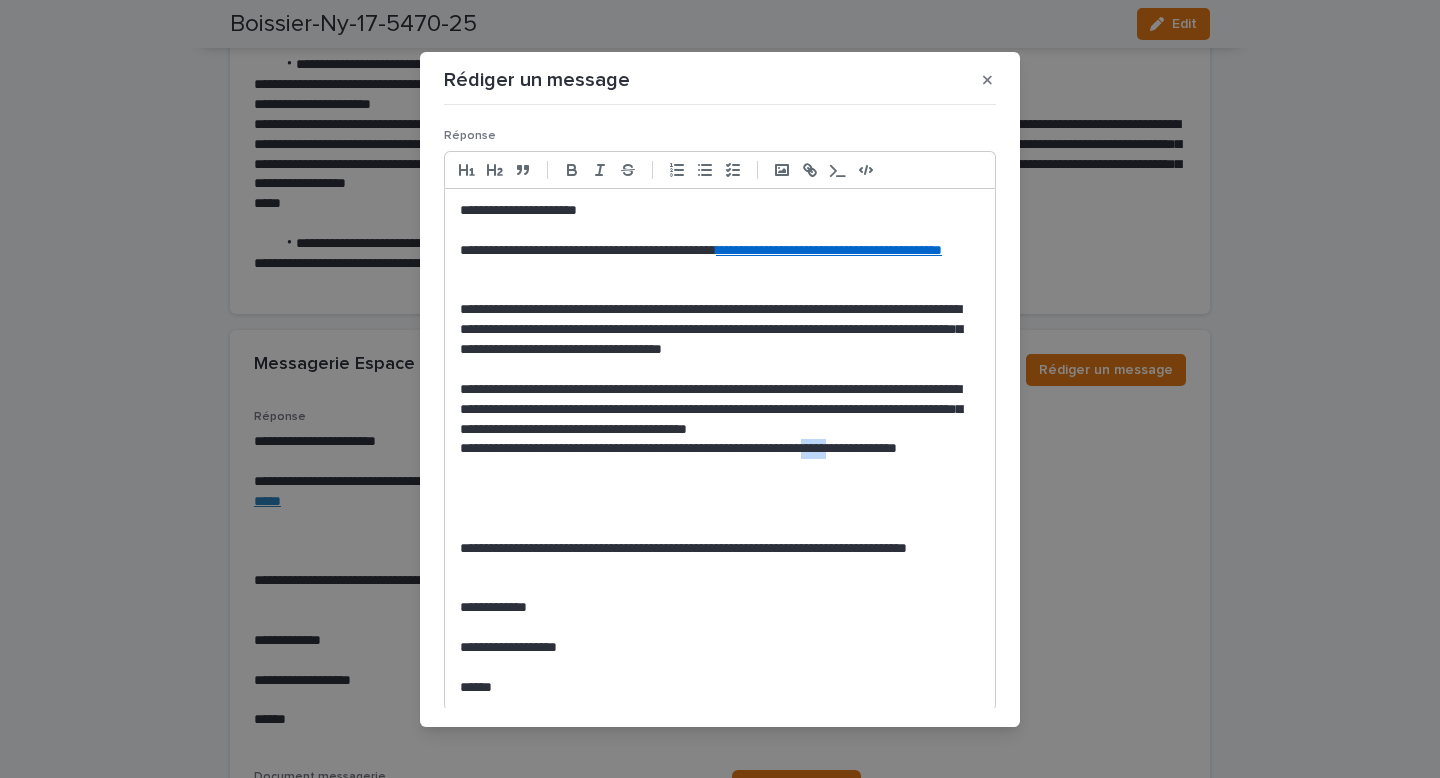 click on "**********" at bounding box center [720, 449] 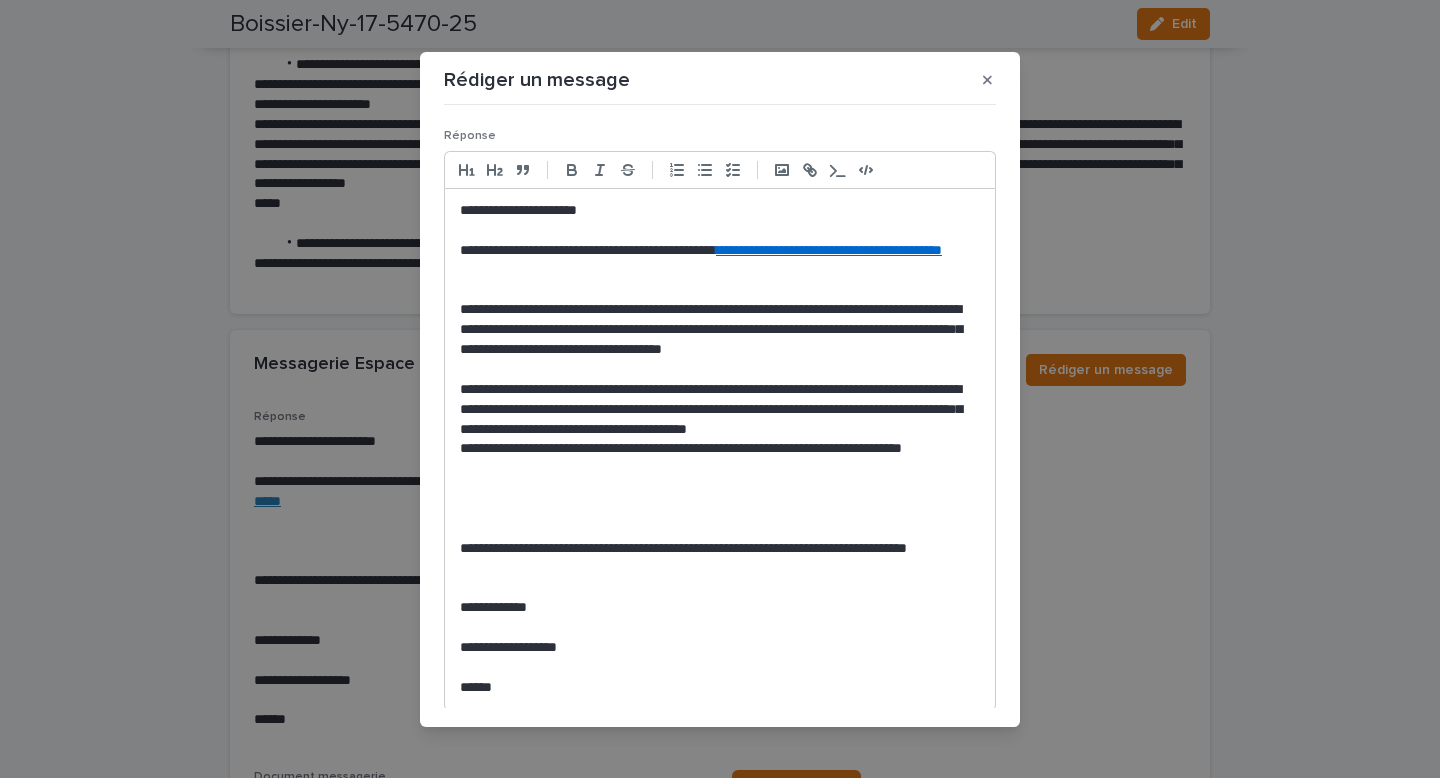 click at bounding box center [720, 469] 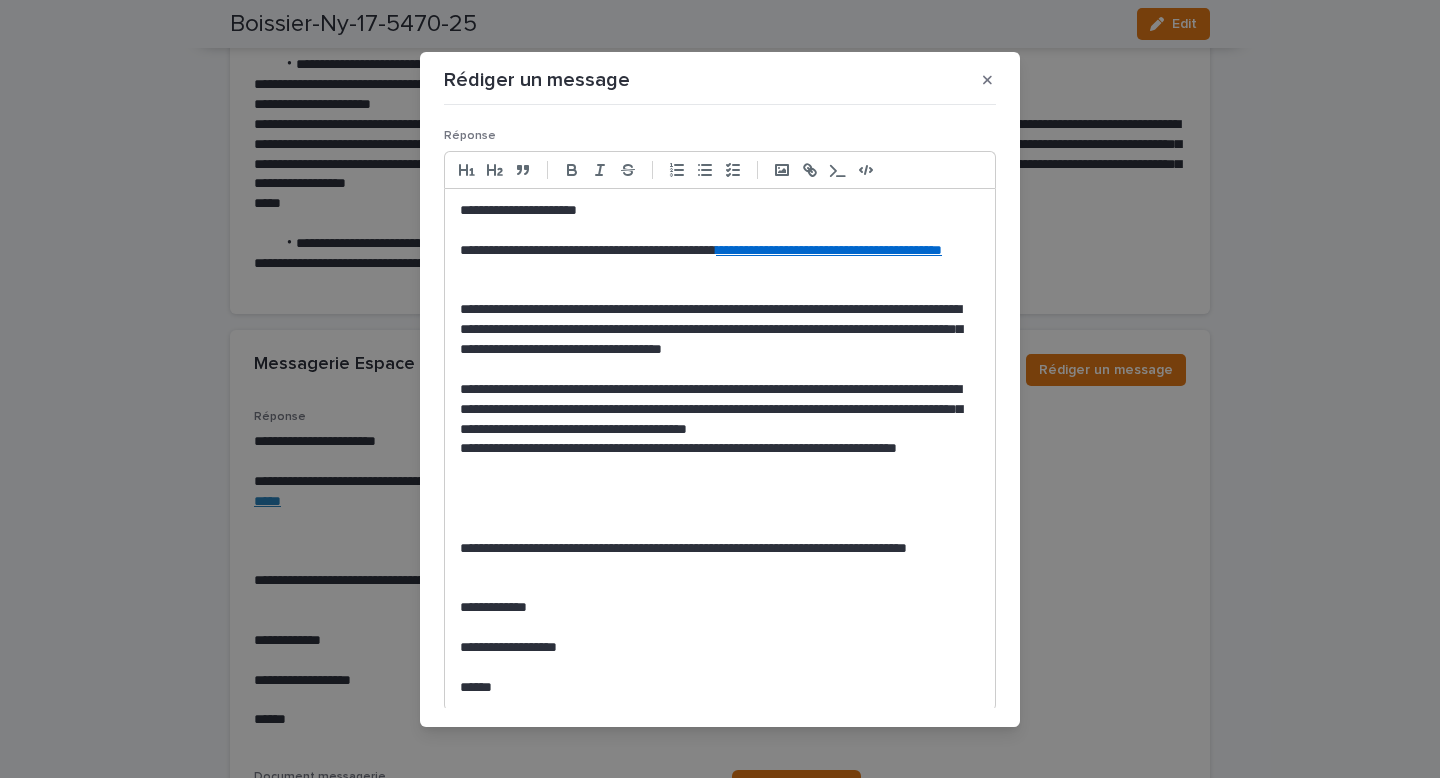 click on "**********" at bounding box center (720, 449) 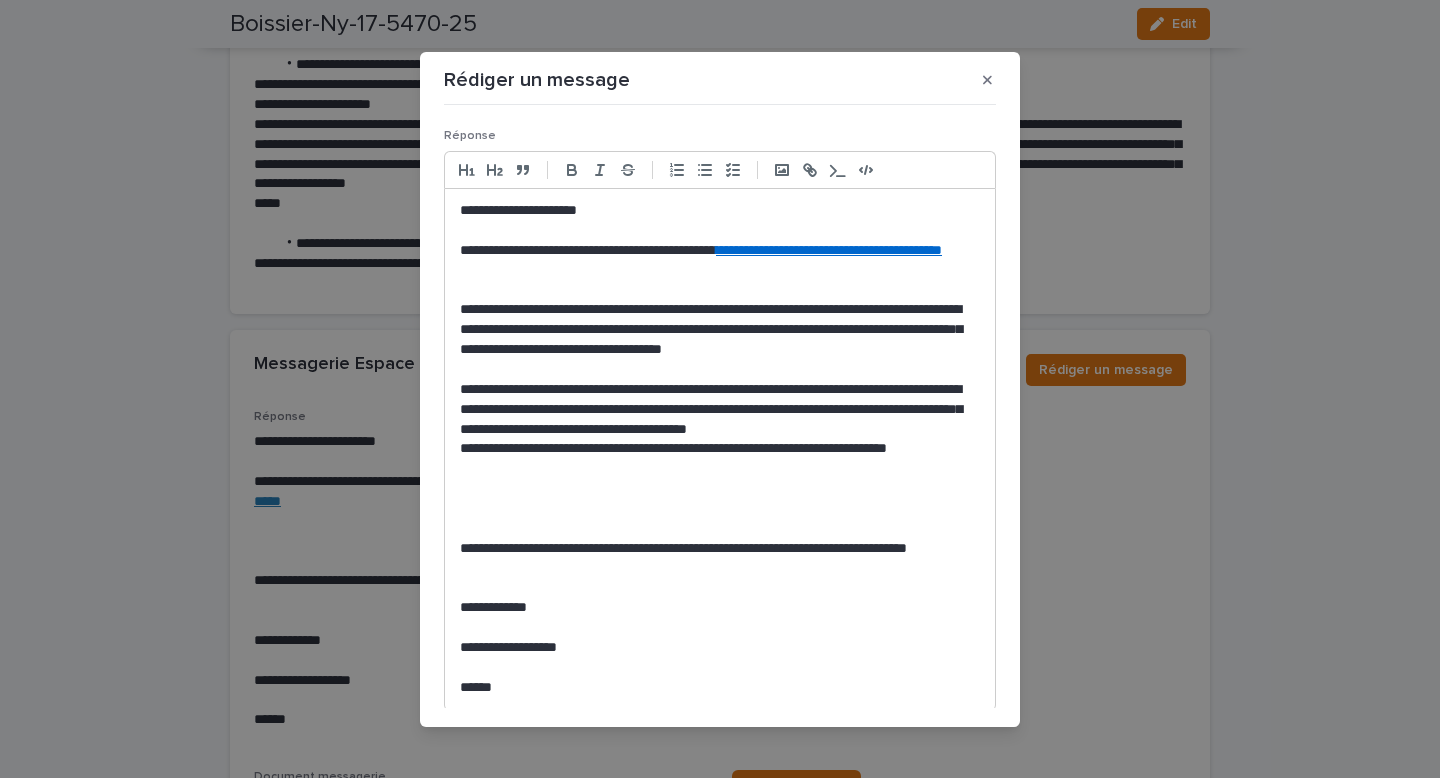 click on "**********" at bounding box center (720, 410) 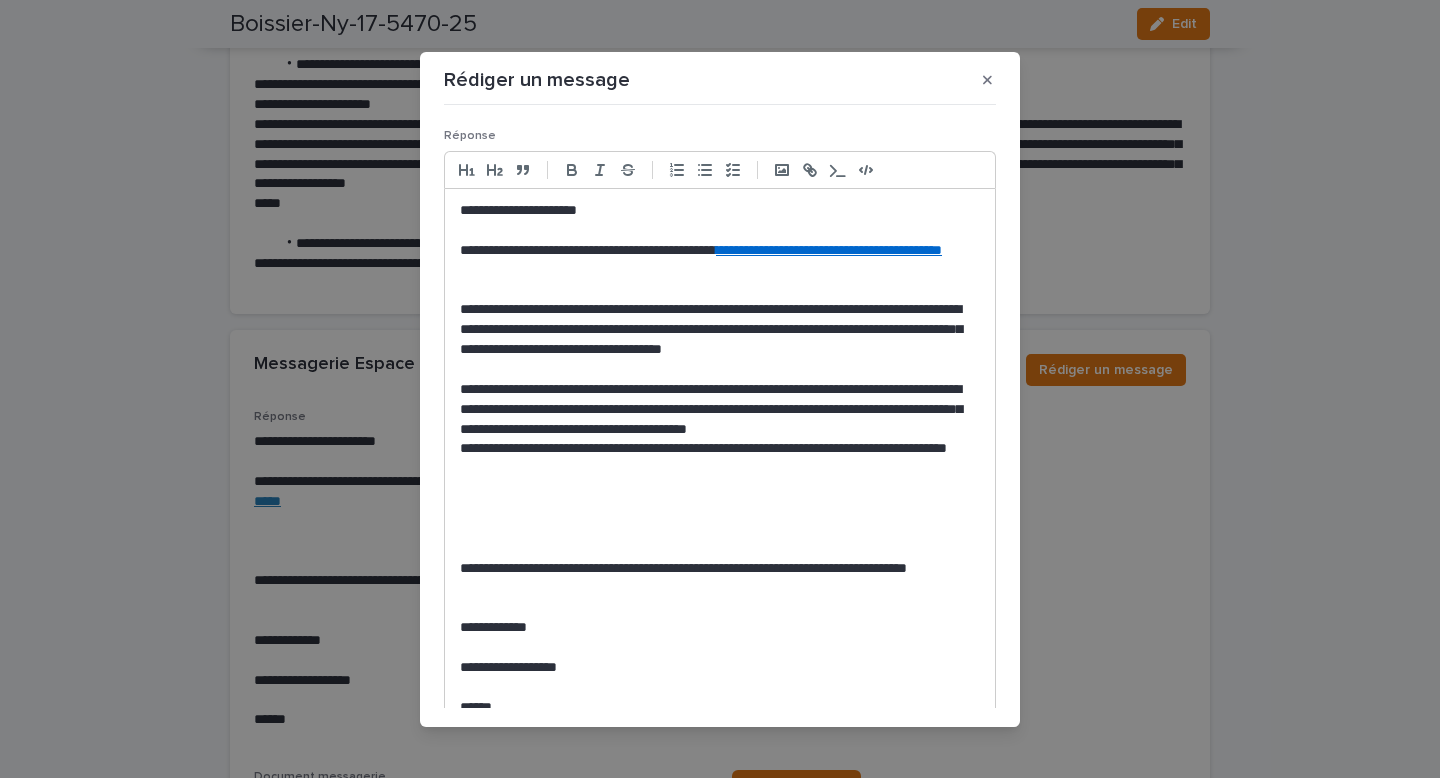 click on "**********" at bounding box center [720, 459] 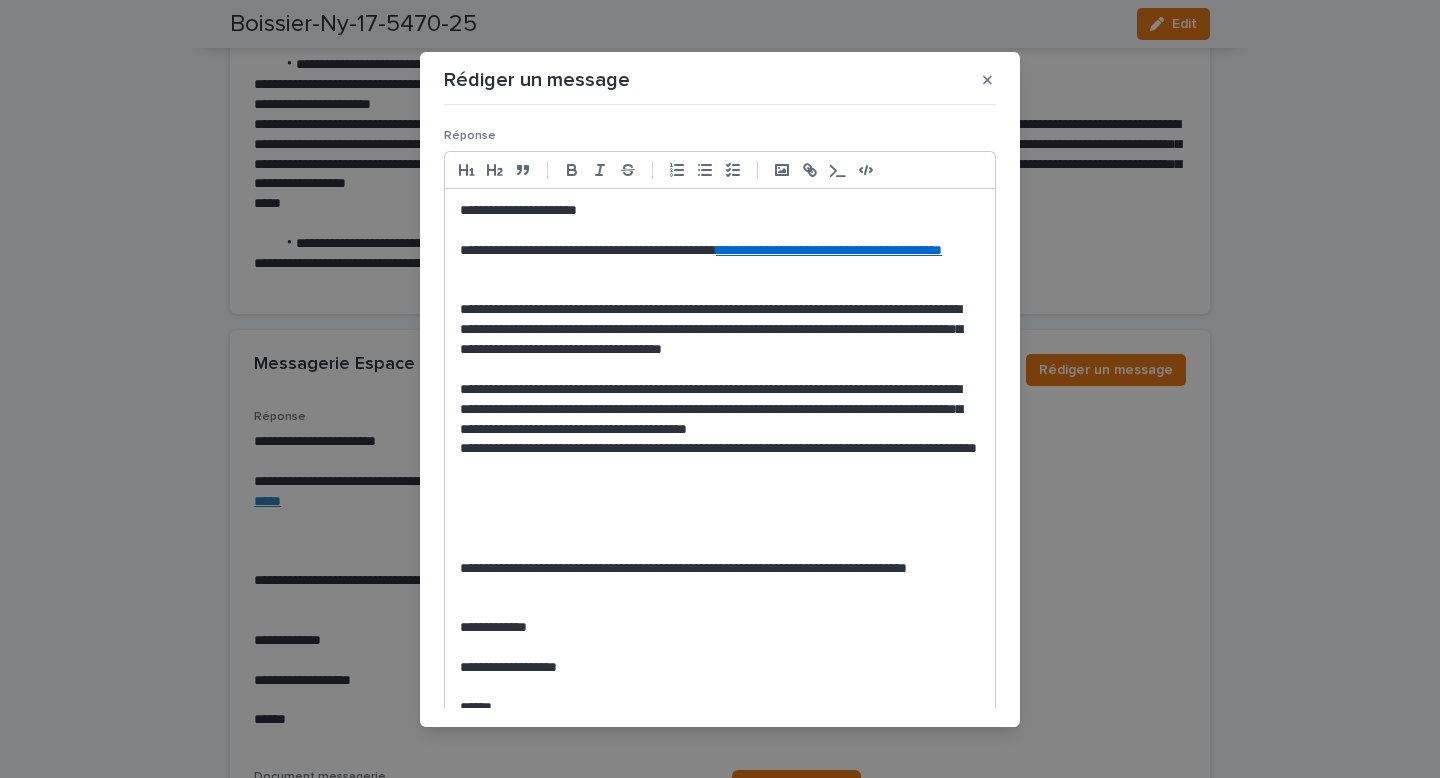 click on "**********" at bounding box center [720, 459] 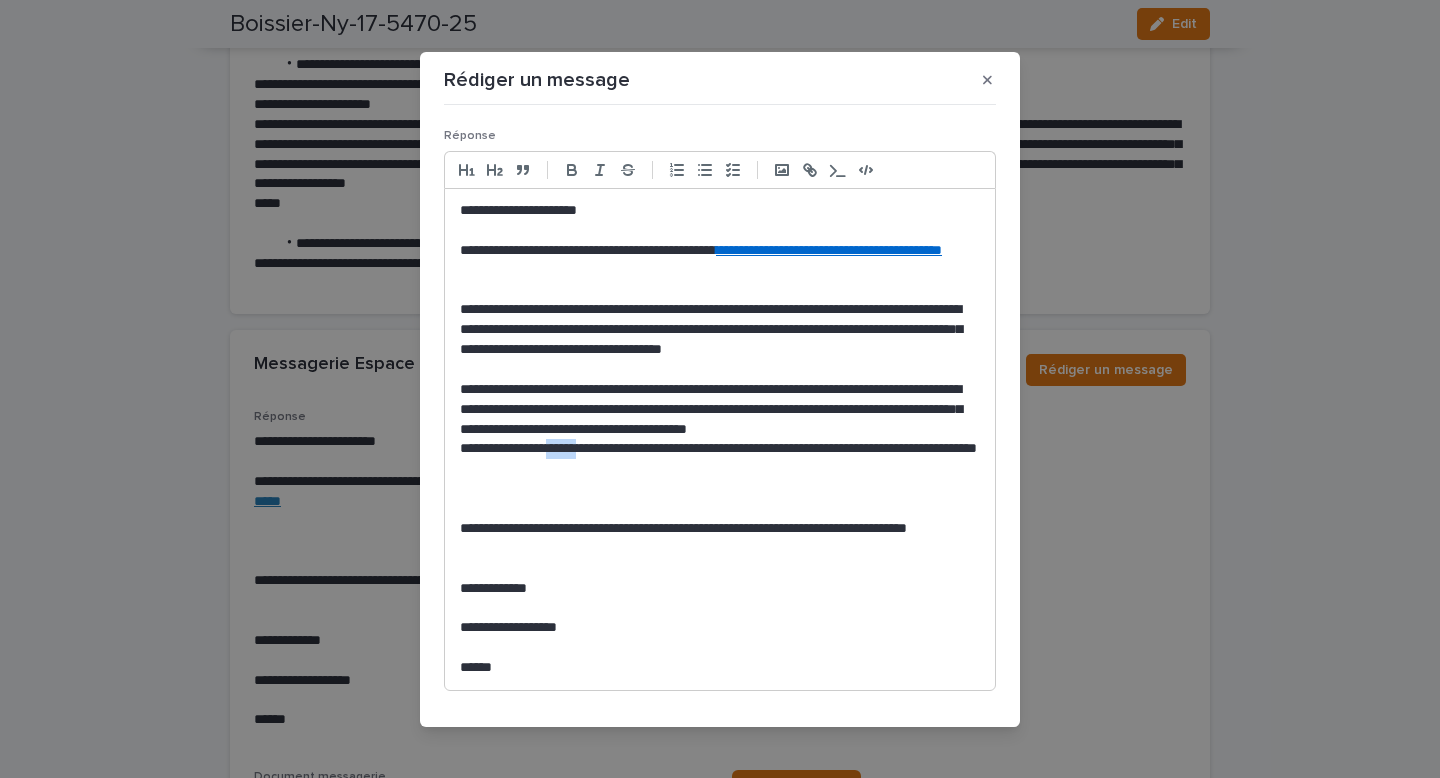 drag, startPoint x: 605, startPoint y: 450, endPoint x: 560, endPoint y: 450, distance: 45 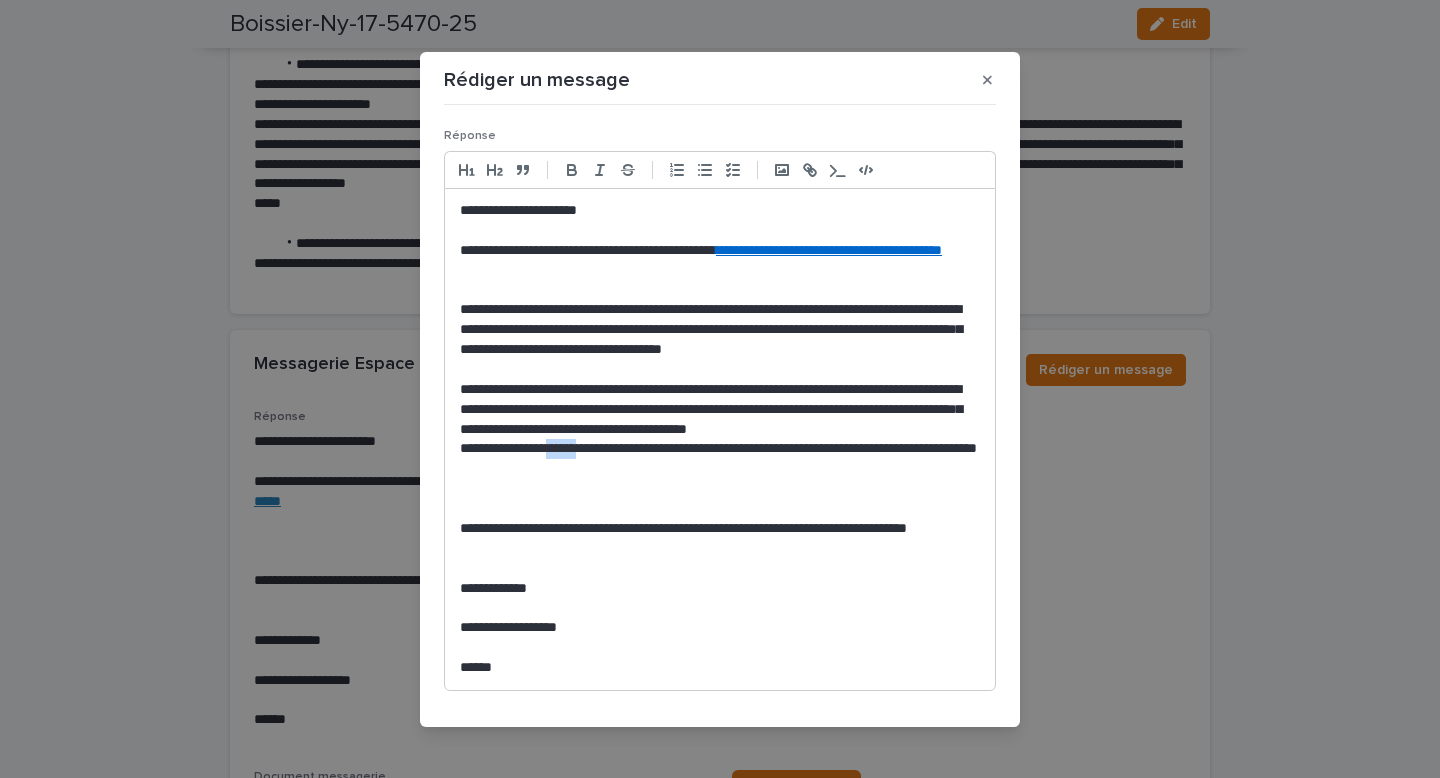click on "**********" at bounding box center [720, 459] 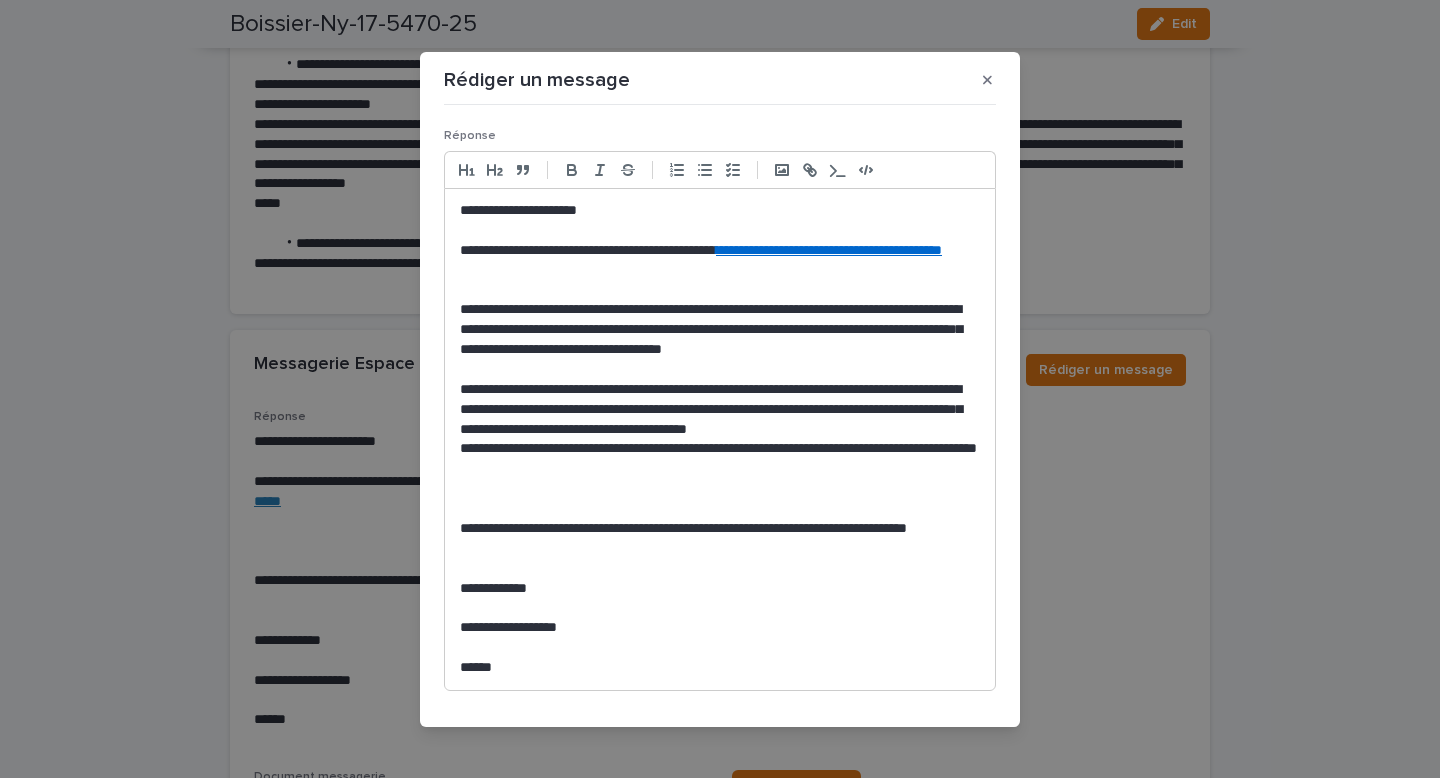 click on "**********" at bounding box center (720, 459) 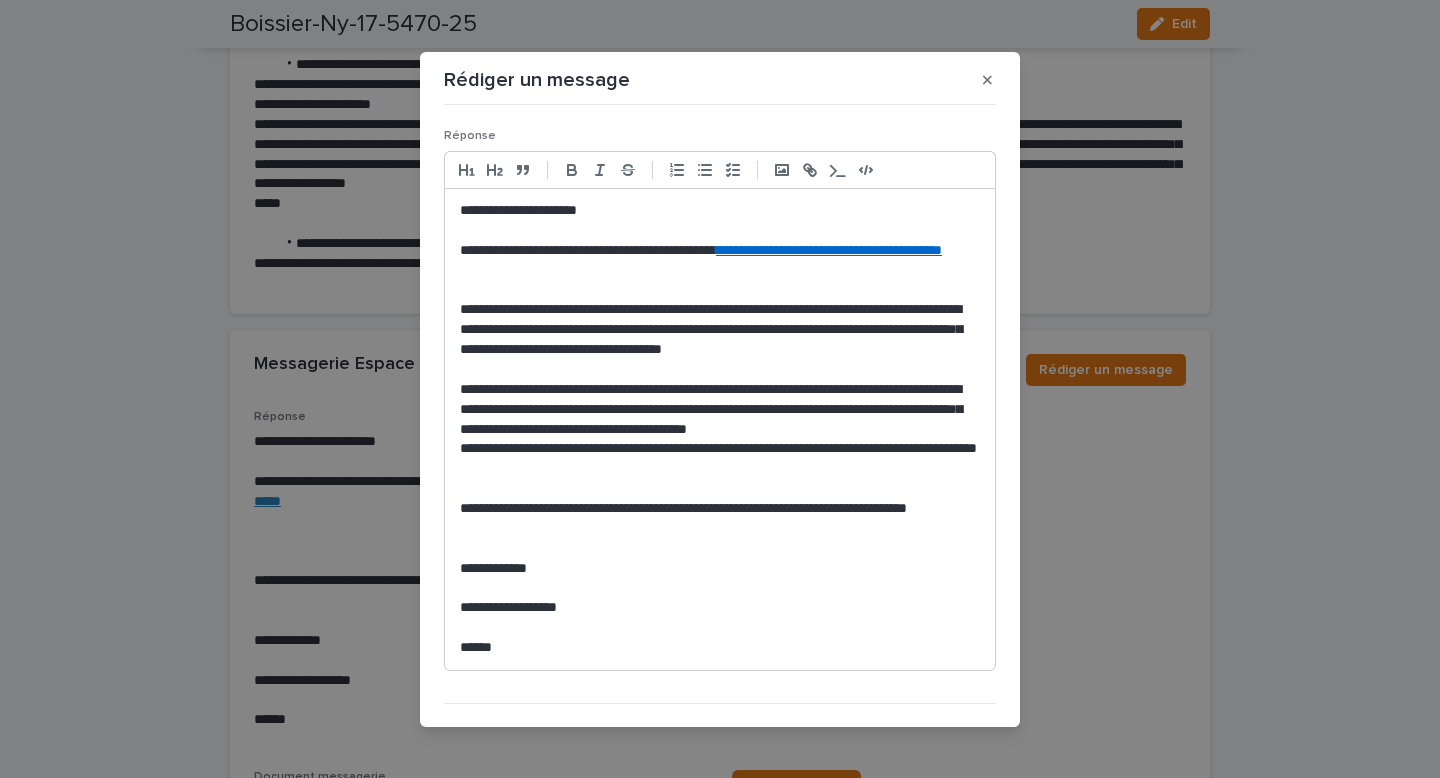 click on "**********" at bounding box center [720, 519] 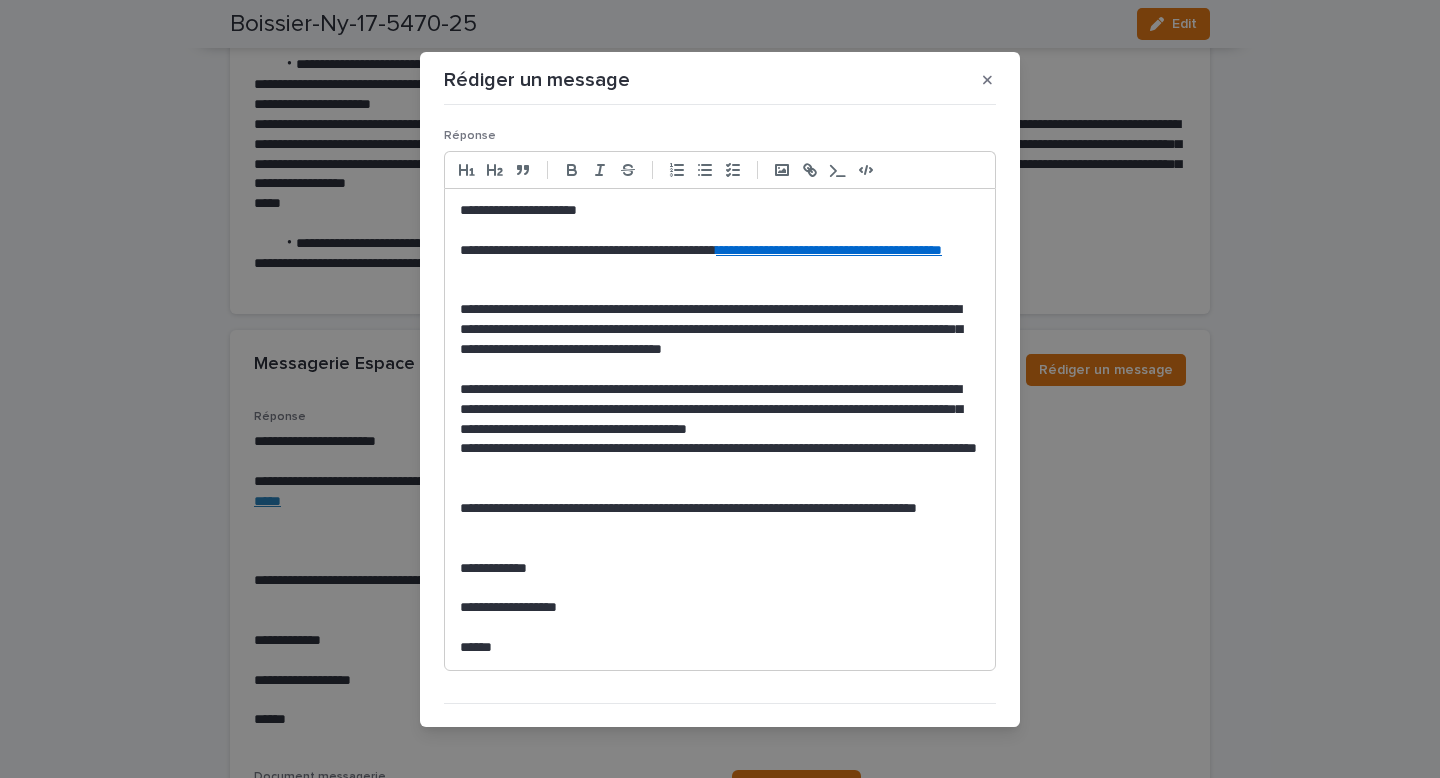 scroll, scrollTop: 44, scrollLeft: 0, axis: vertical 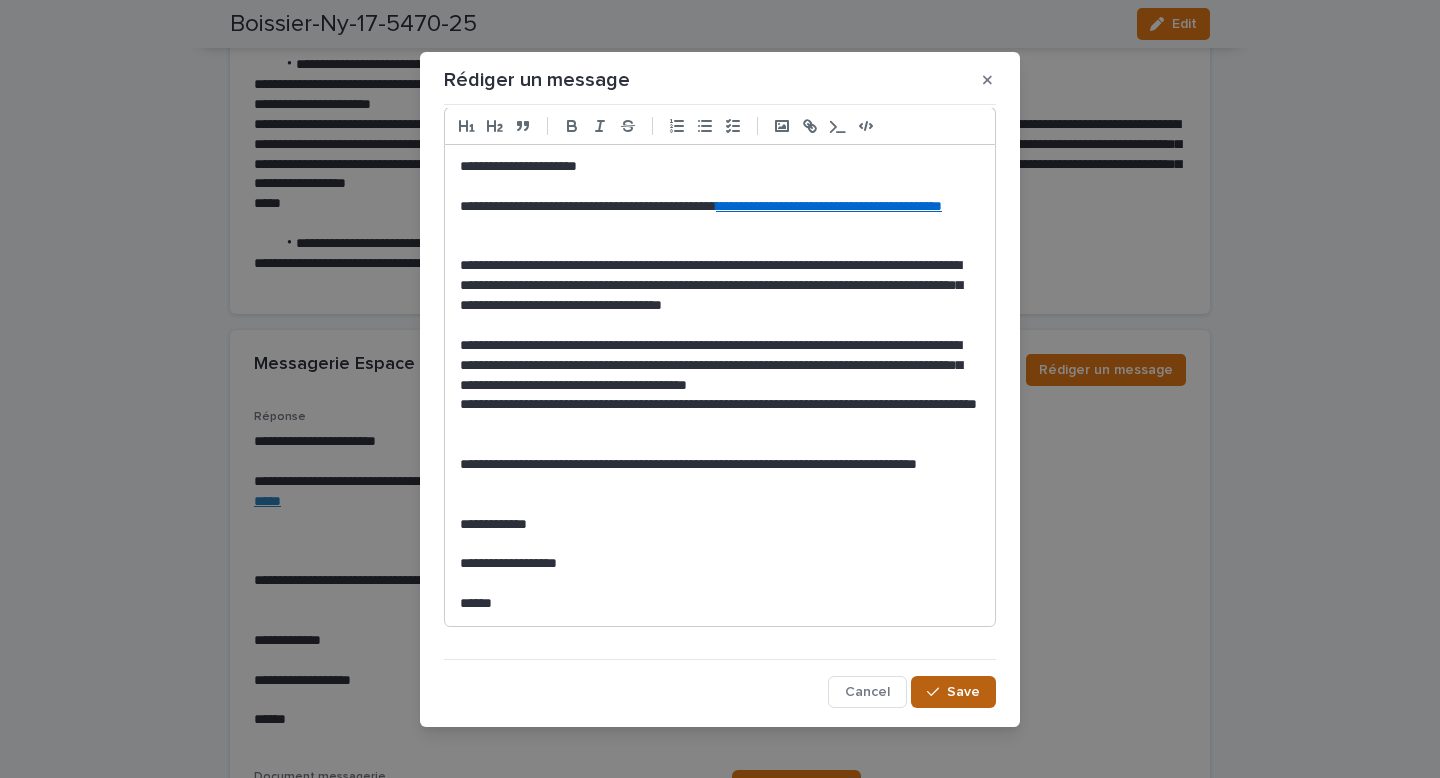 click on "Save" at bounding box center [953, 692] 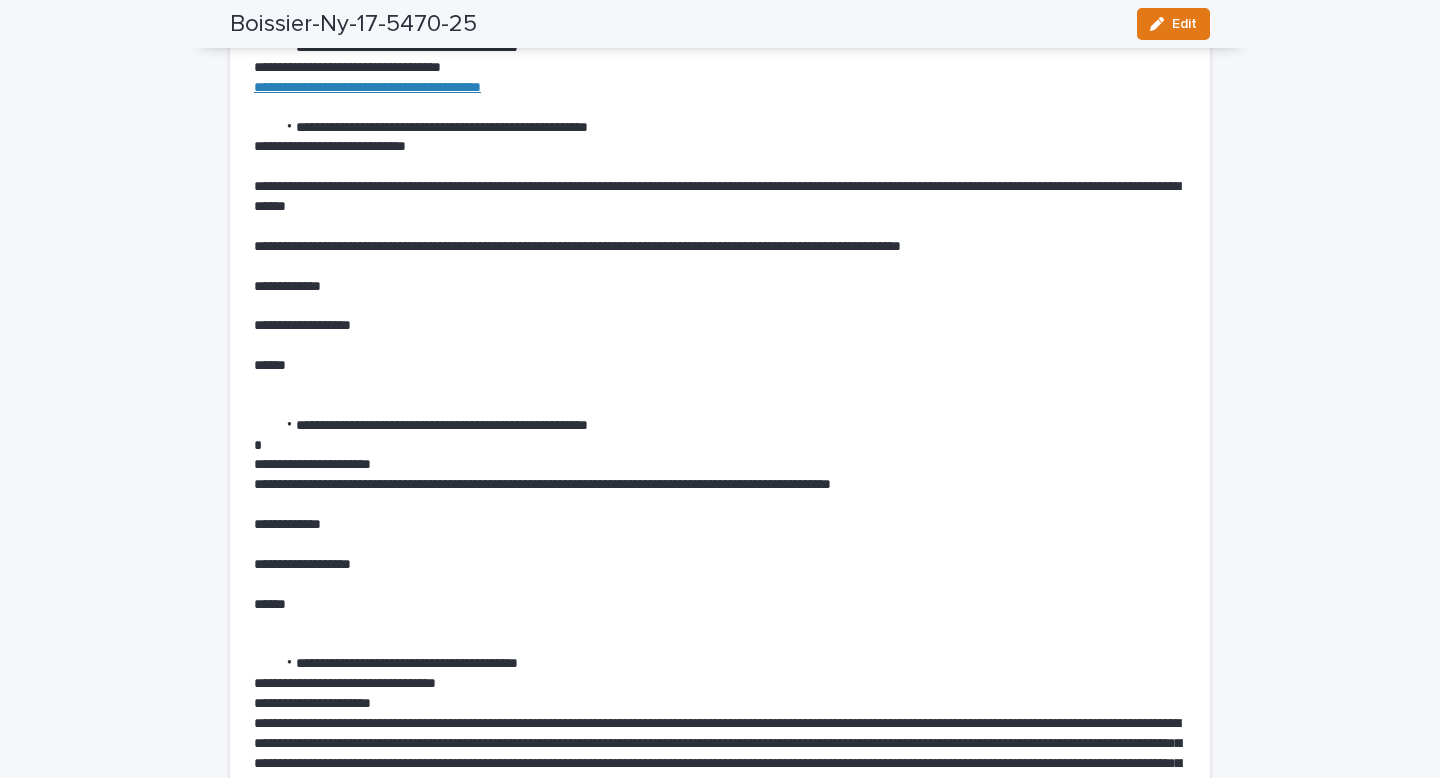 scroll, scrollTop: 8344, scrollLeft: 0, axis: vertical 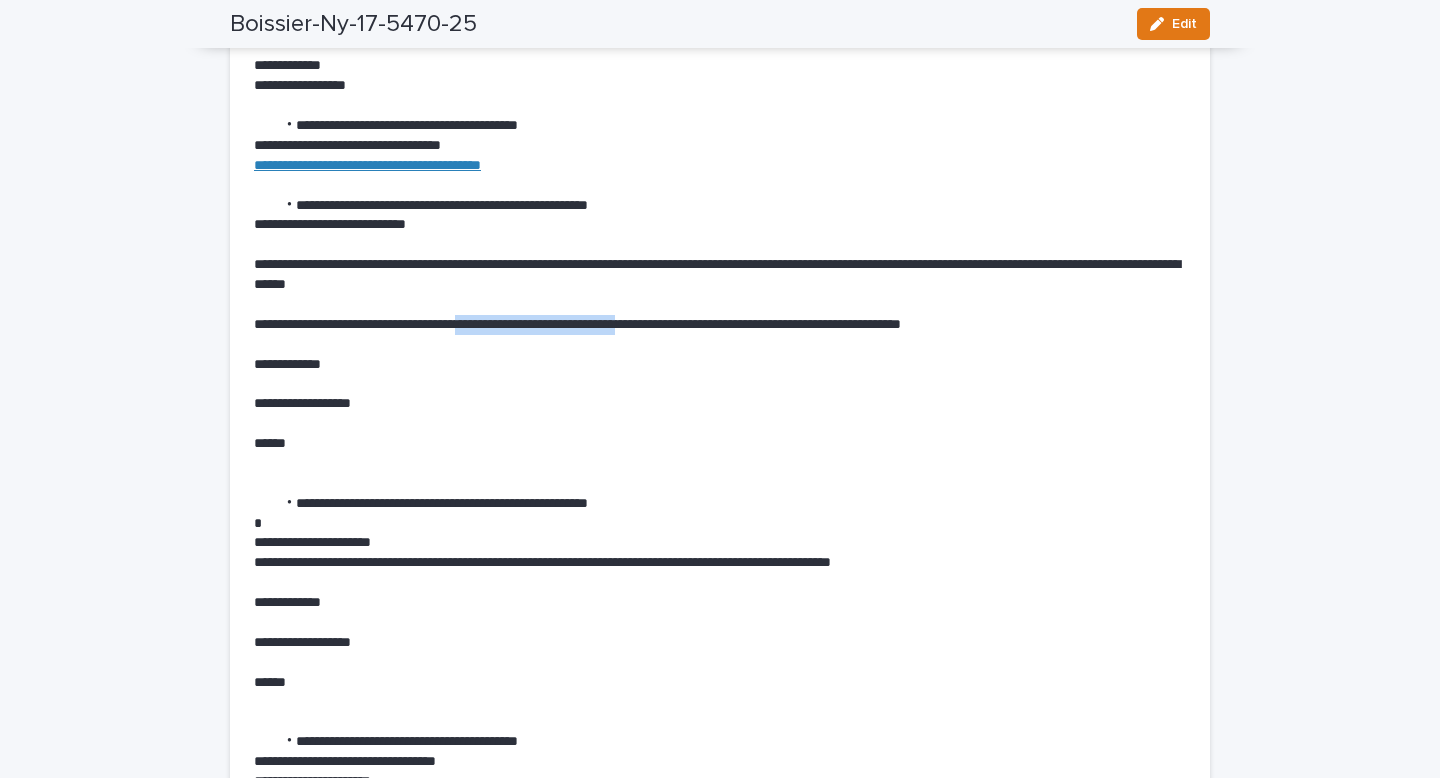 drag, startPoint x: 502, startPoint y: 324, endPoint x: 702, endPoint y: 331, distance: 200.12247 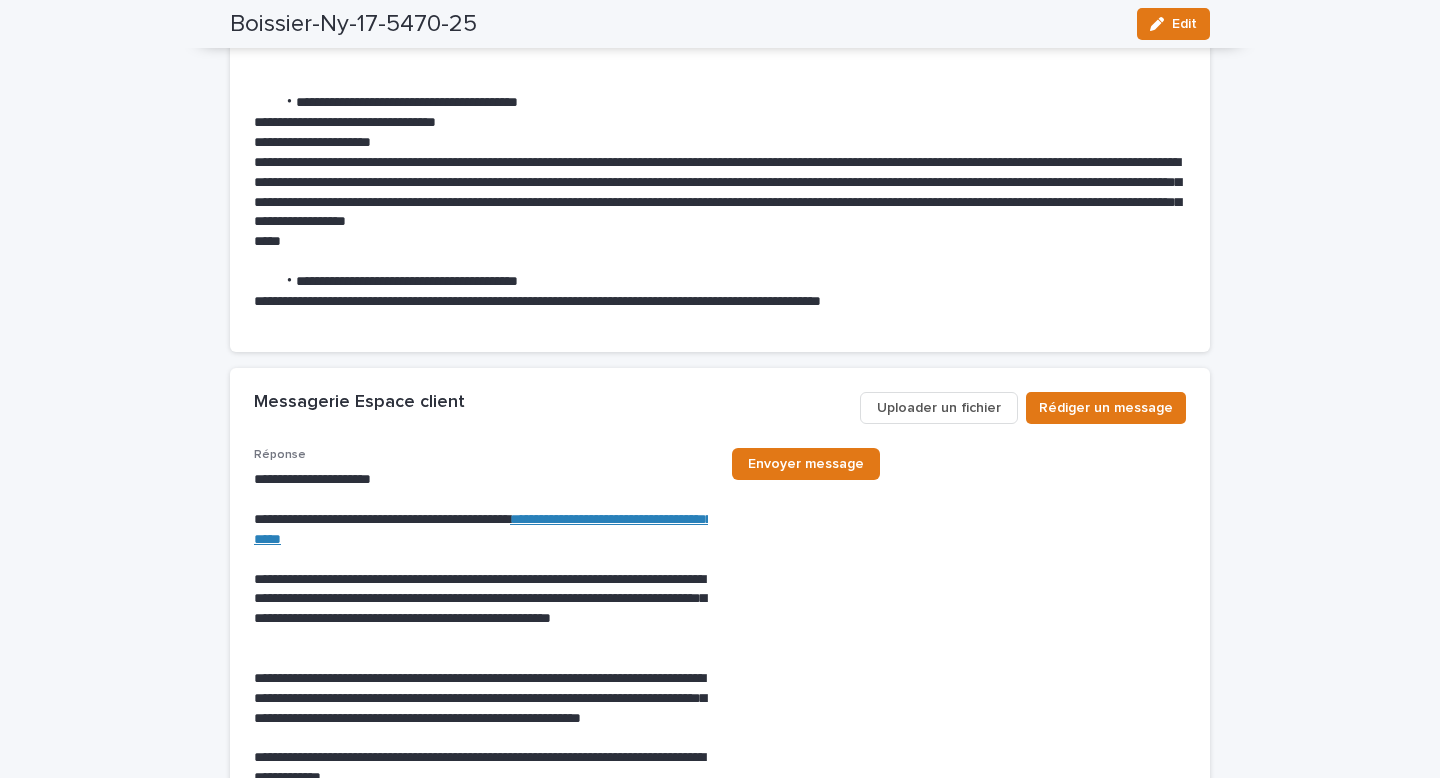 scroll, scrollTop: 9010, scrollLeft: 0, axis: vertical 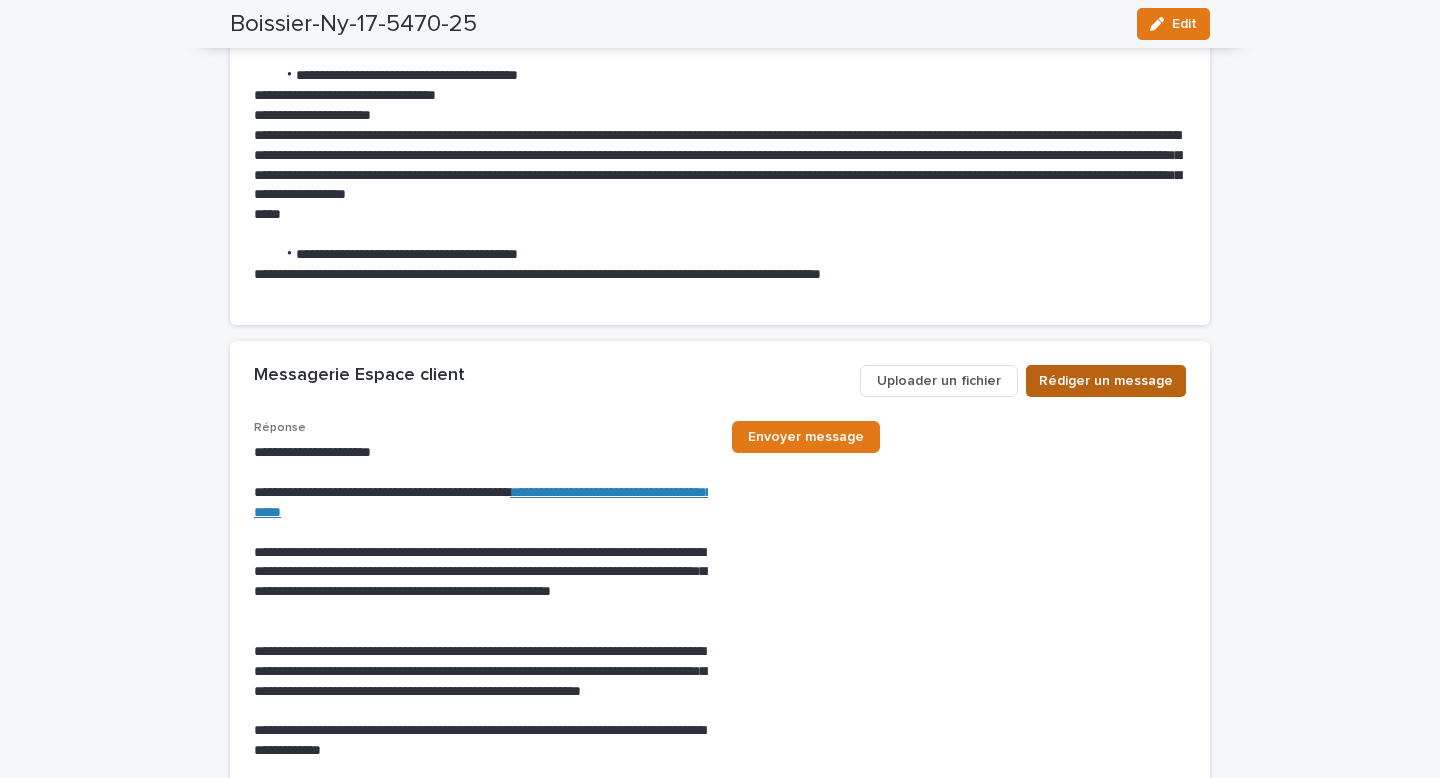 click on "Rédiger un message" at bounding box center (1106, 381) 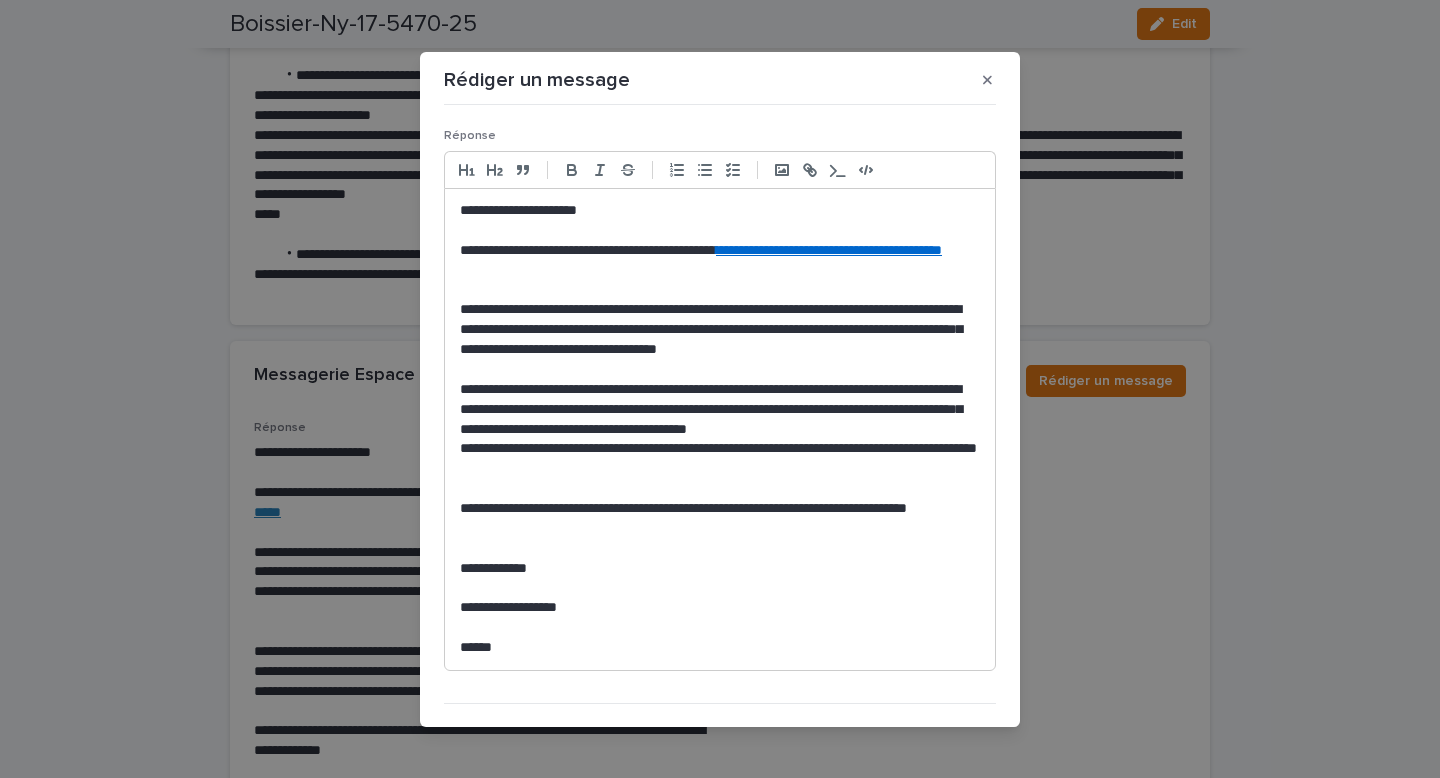 click on "**********" at bounding box center [720, 519] 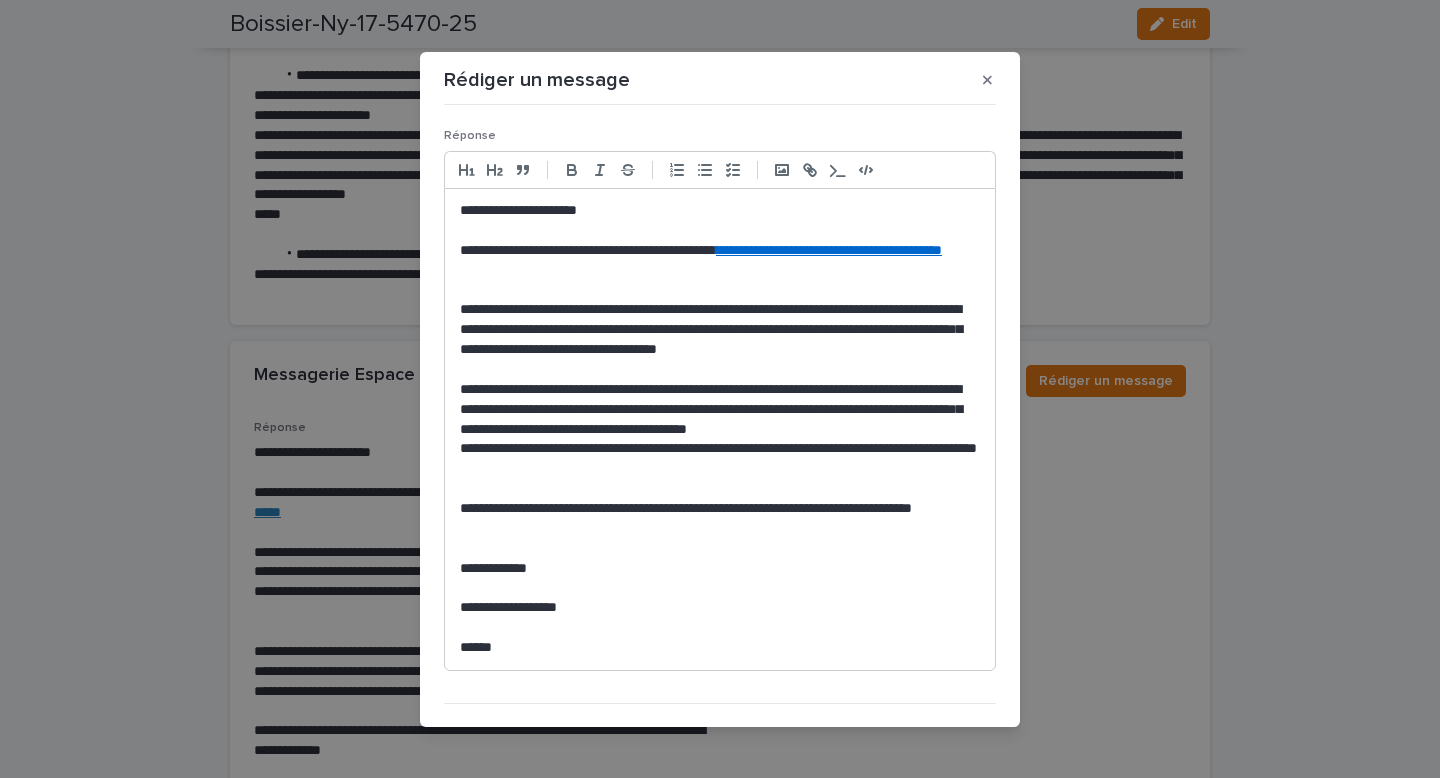 click on "**********" at bounding box center (720, 410) 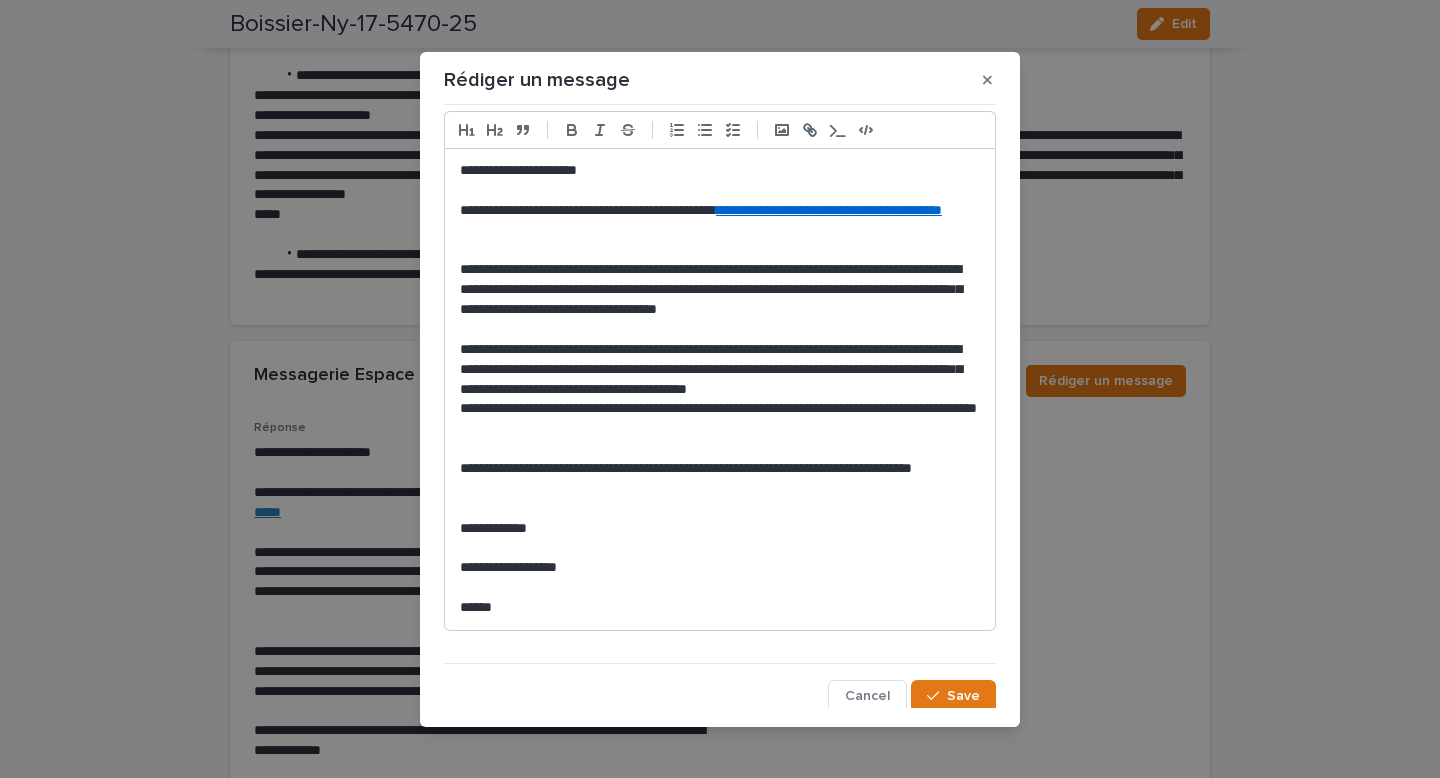scroll, scrollTop: 41, scrollLeft: 0, axis: vertical 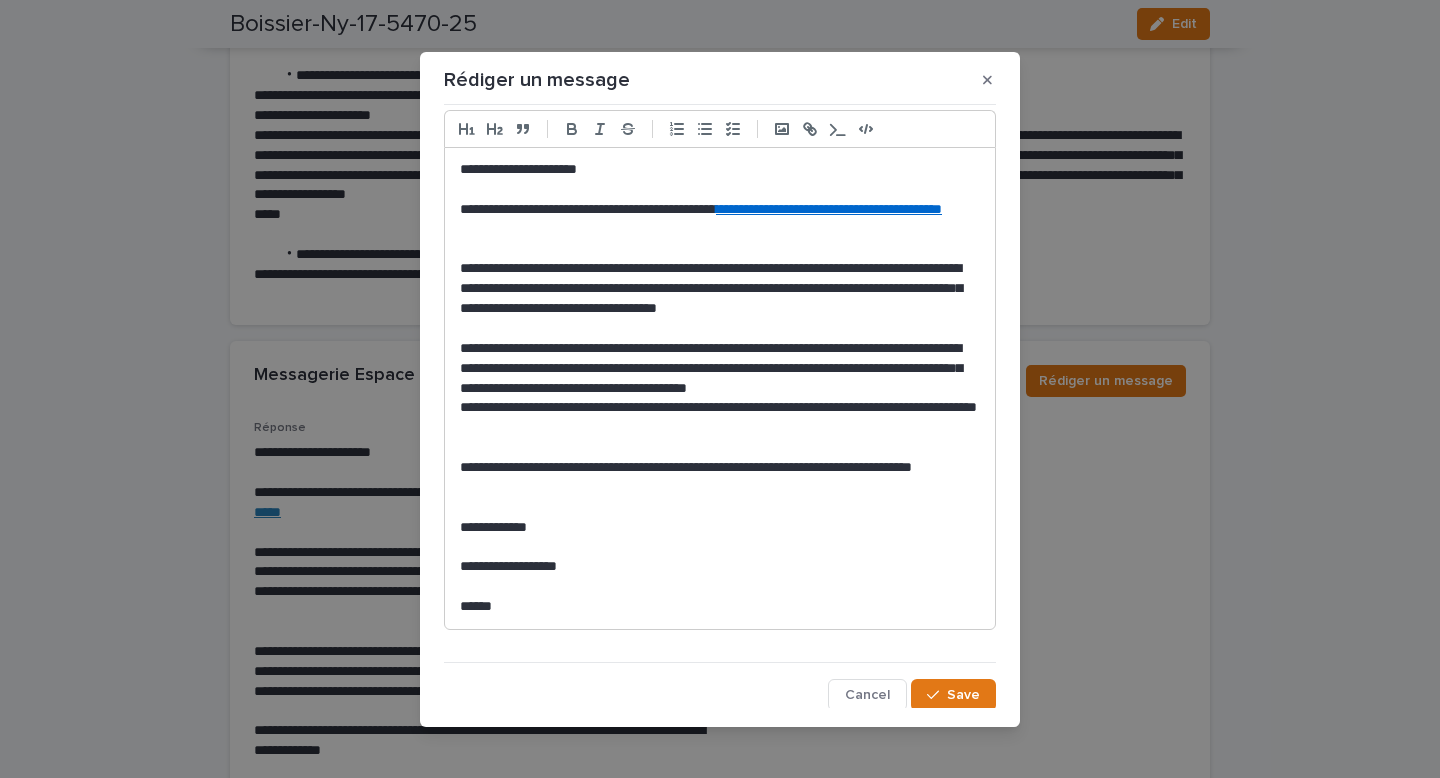 click on "**********" at bounding box center (720, 369) 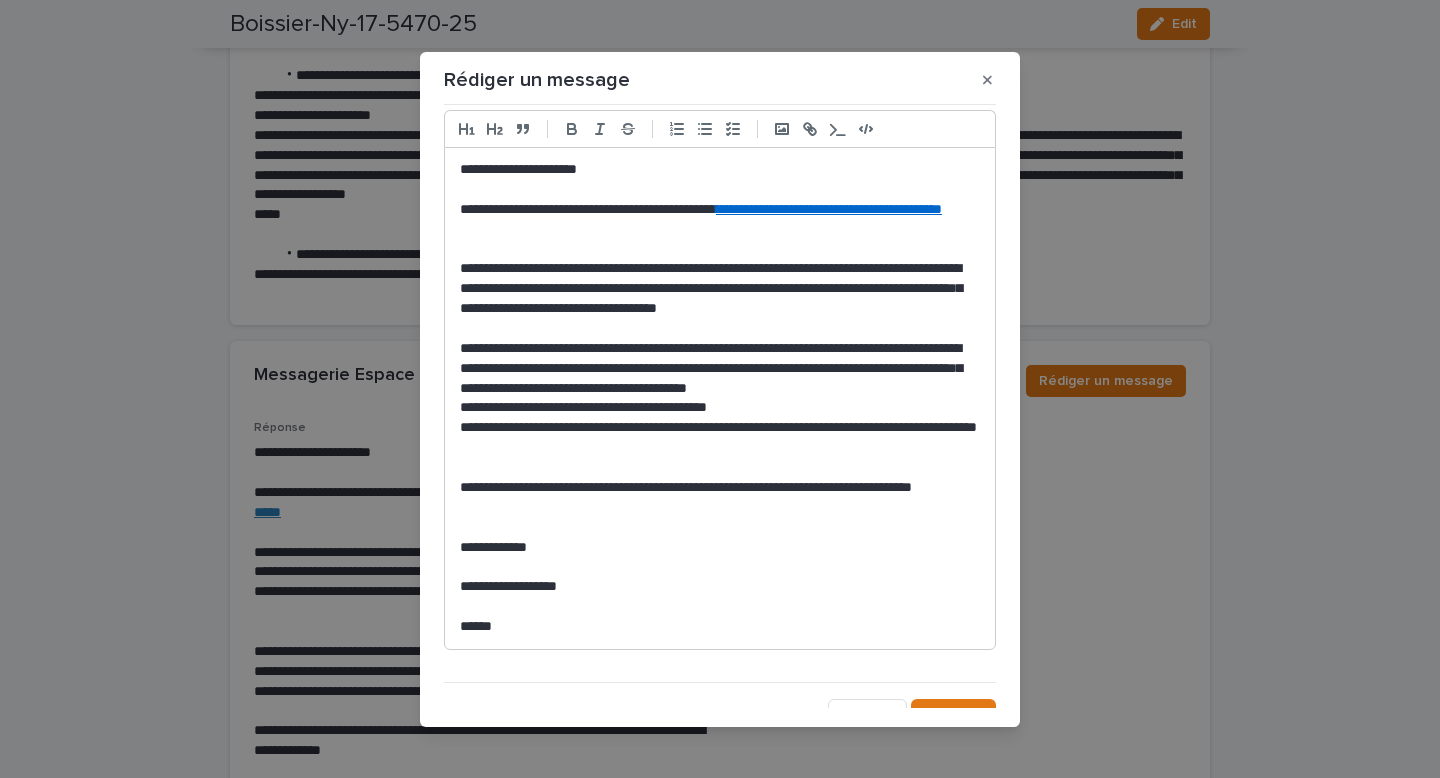 click on "**********" at bounding box center [720, 408] 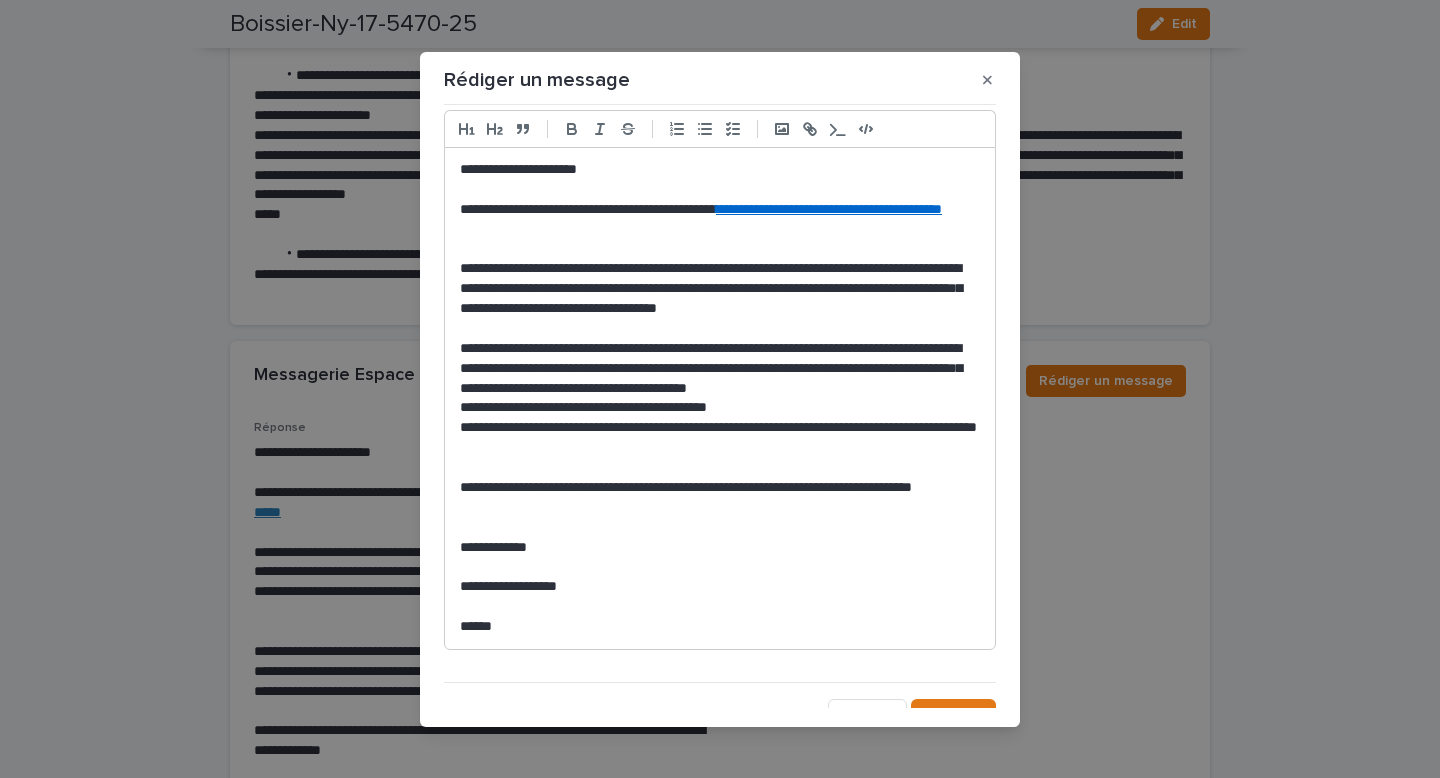 click on "******* **" 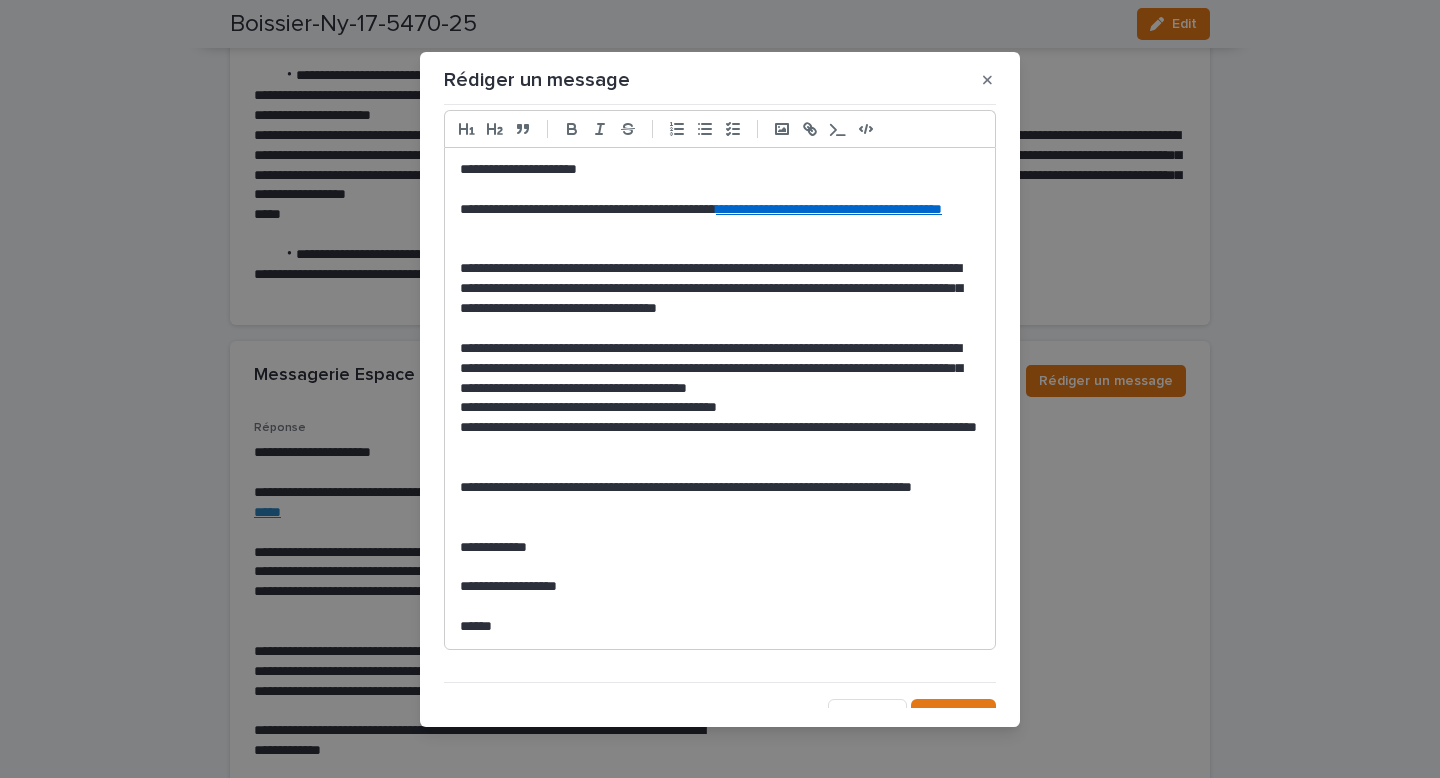 click on "**********" at bounding box center (720, 408) 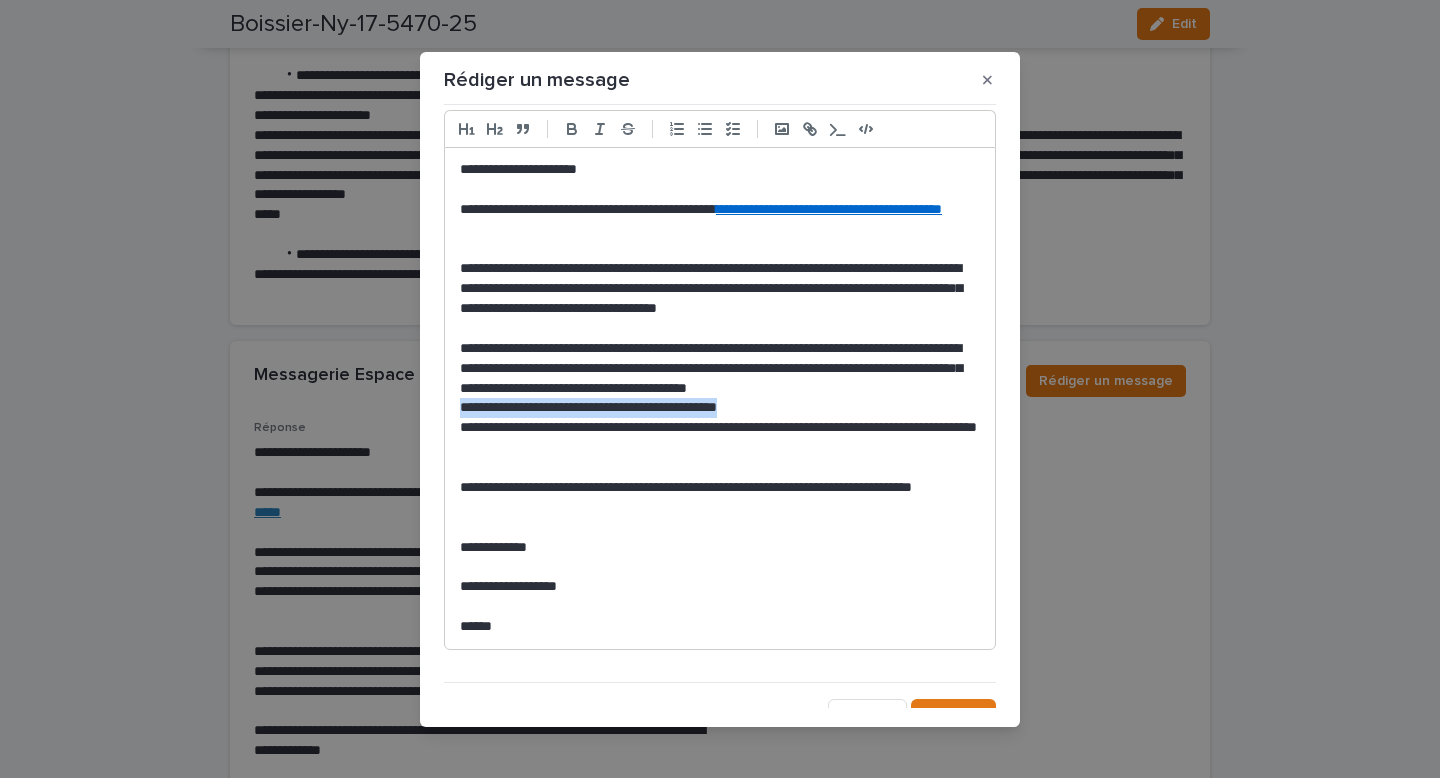 drag, startPoint x: 765, startPoint y: 410, endPoint x: 457, endPoint y: 405, distance: 308.0406 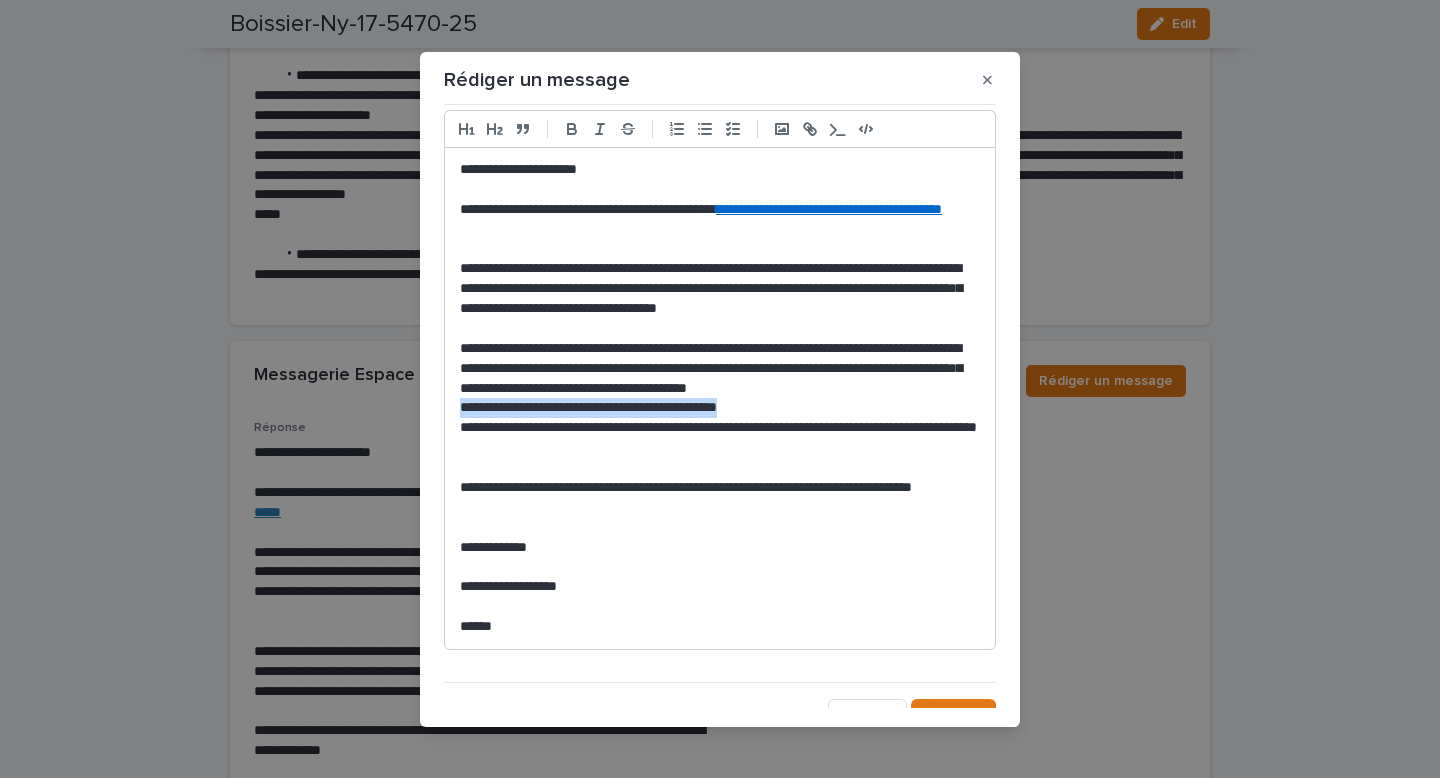 click on "**********" at bounding box center [720, 398] 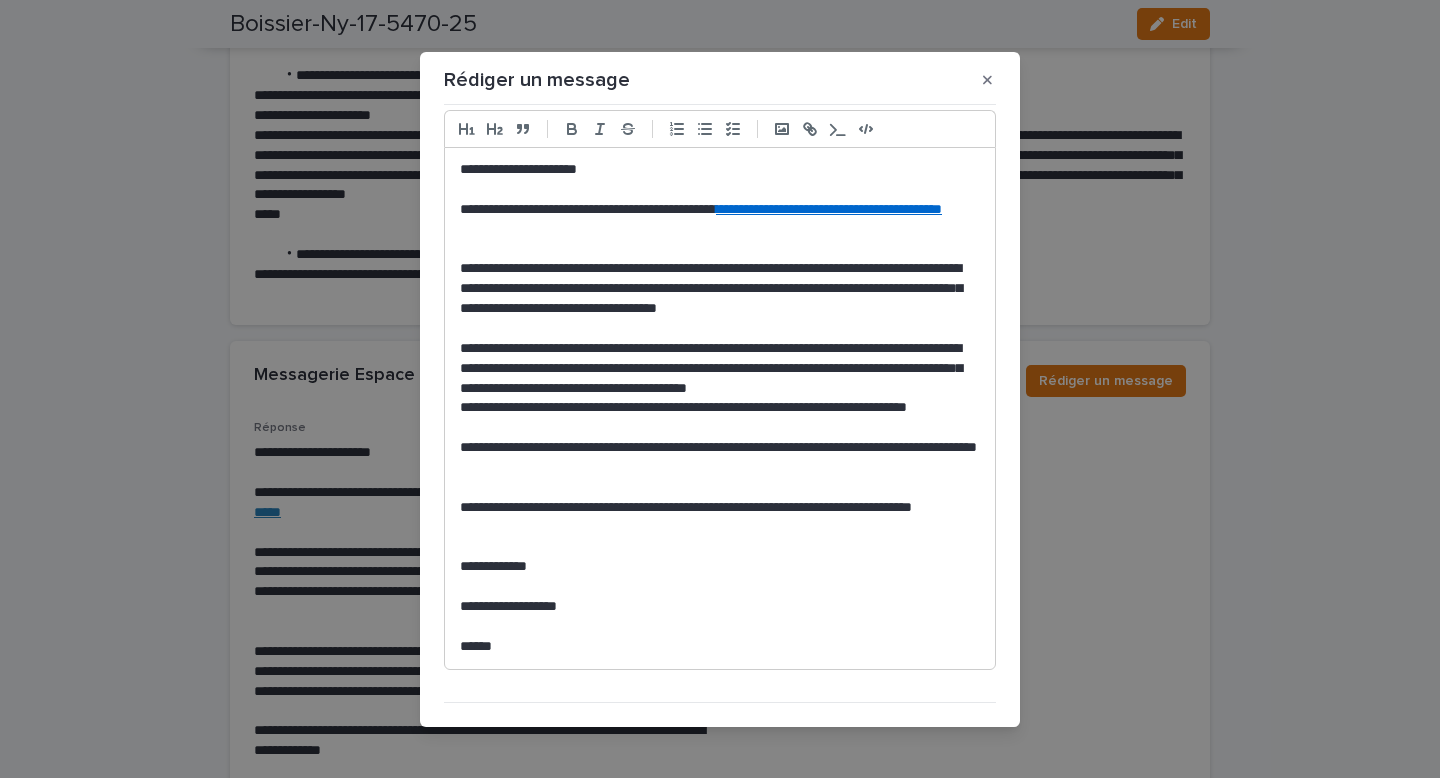 click on "**********" at bounding box center (720, 418) 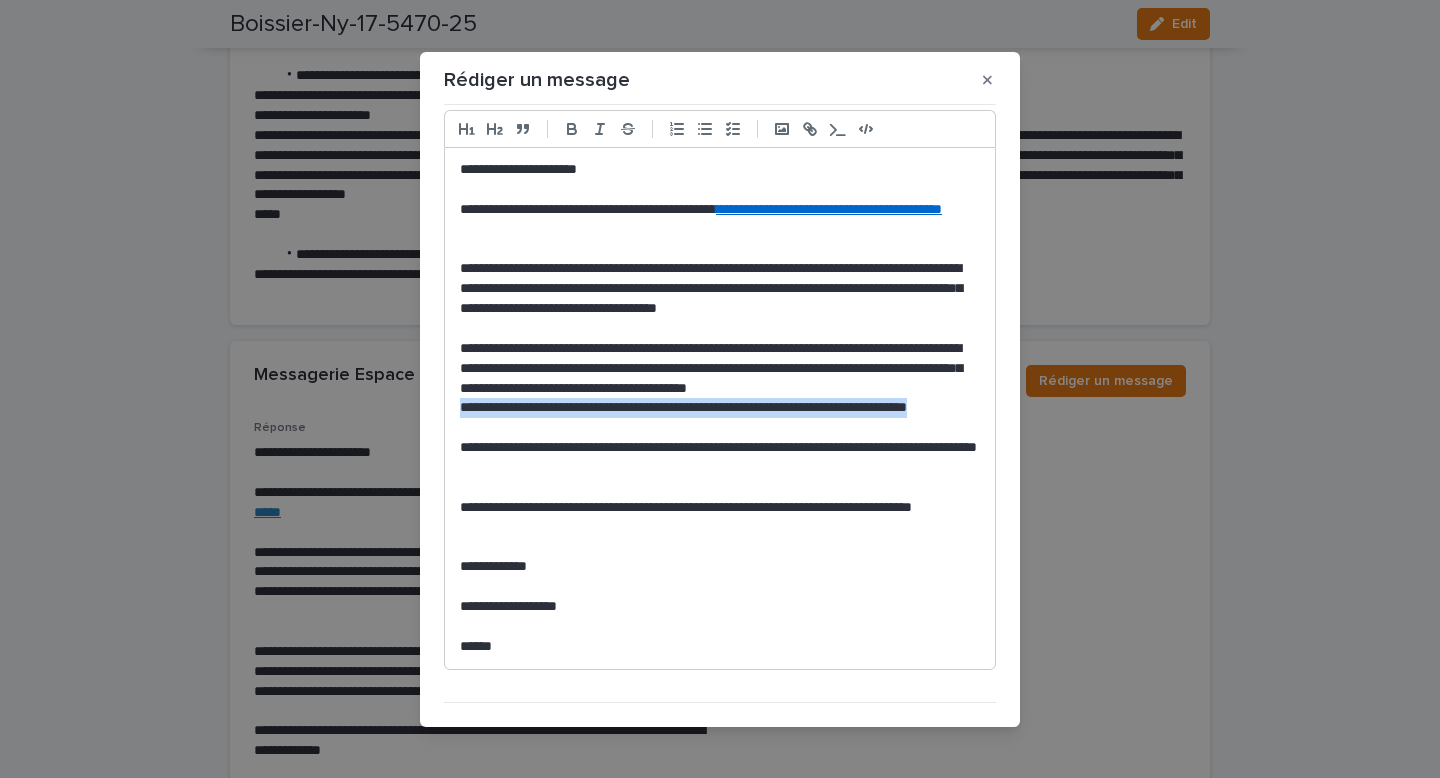 drag, startPoint x: 514, startPoint y: 425, endPoint x: 452, endPoint y: 416, distance: 62.649822 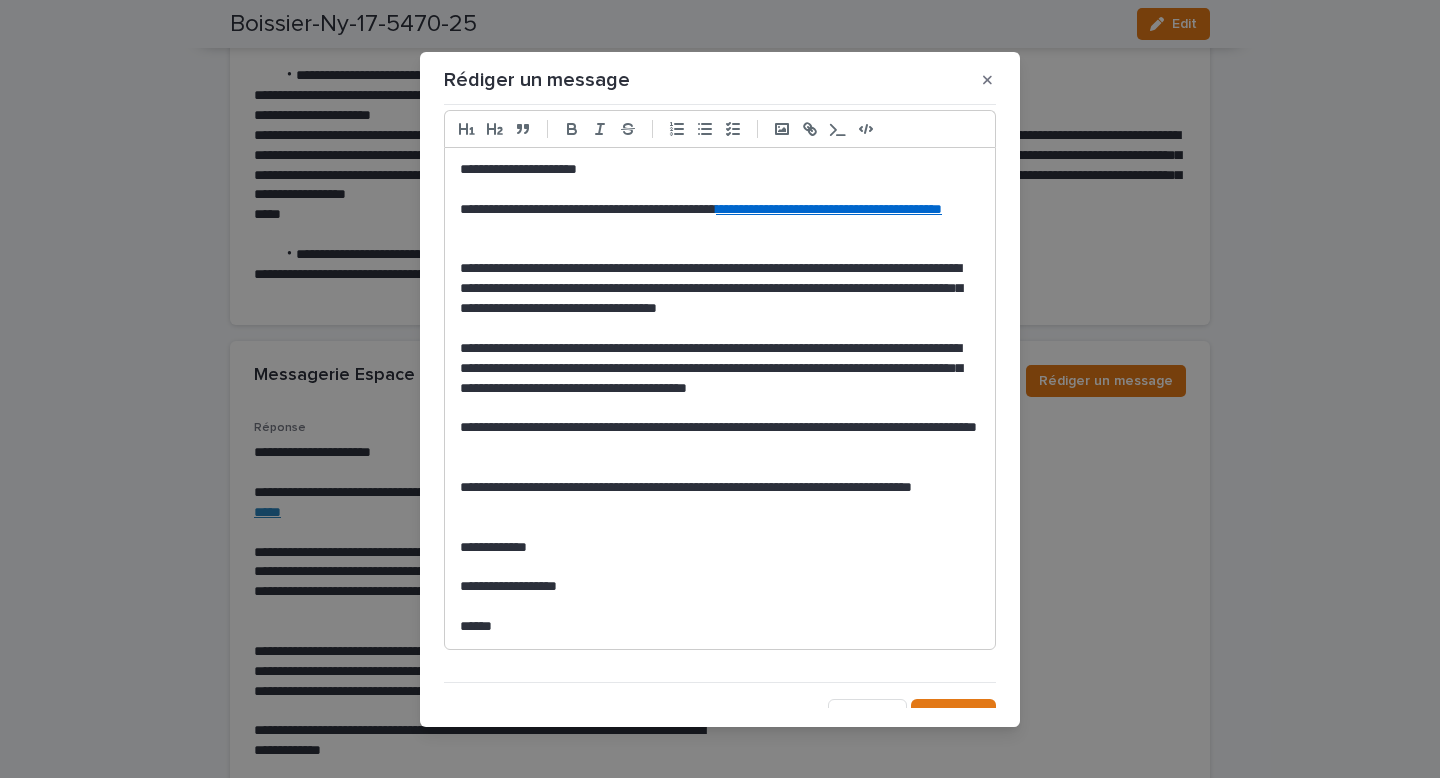 click on "**********" at bounding box center (720, 438) 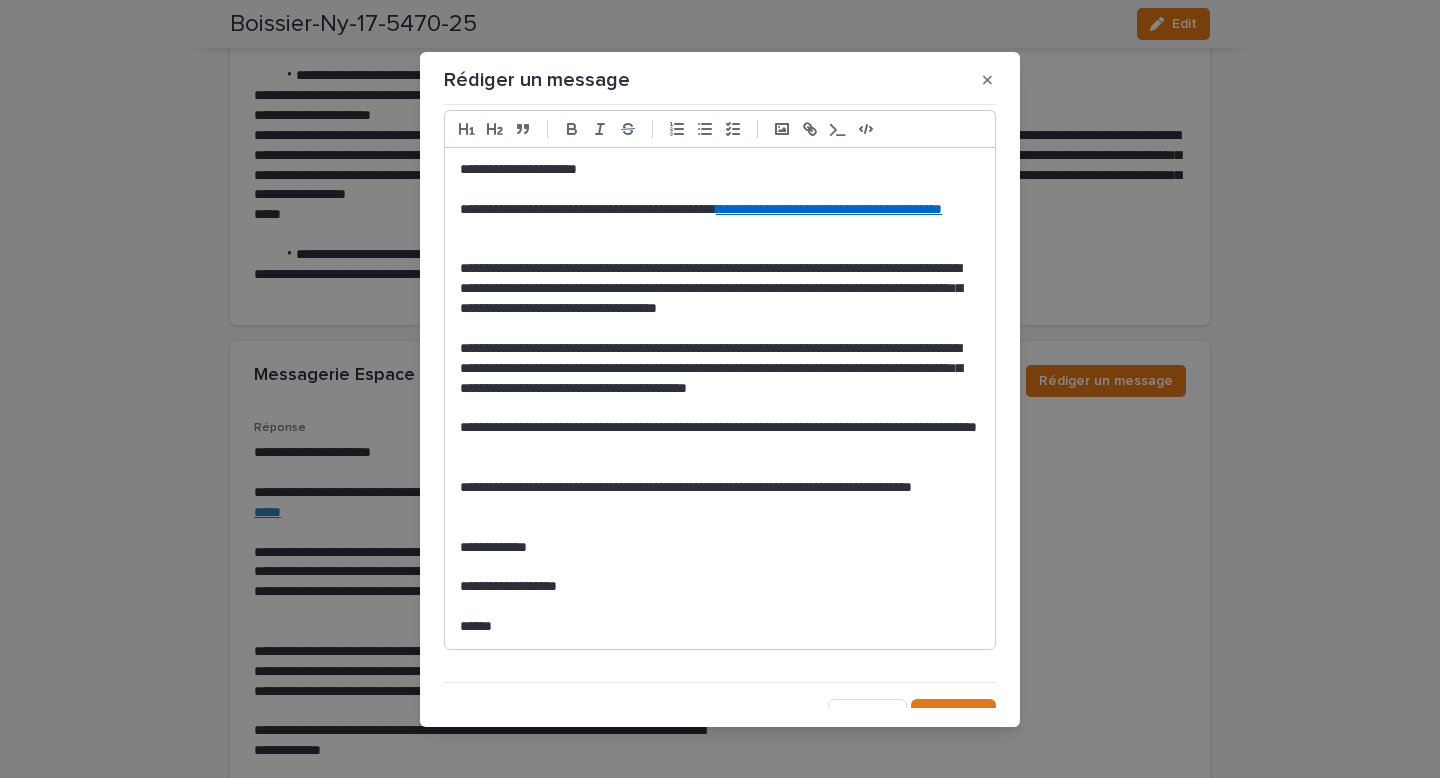 click on "*" 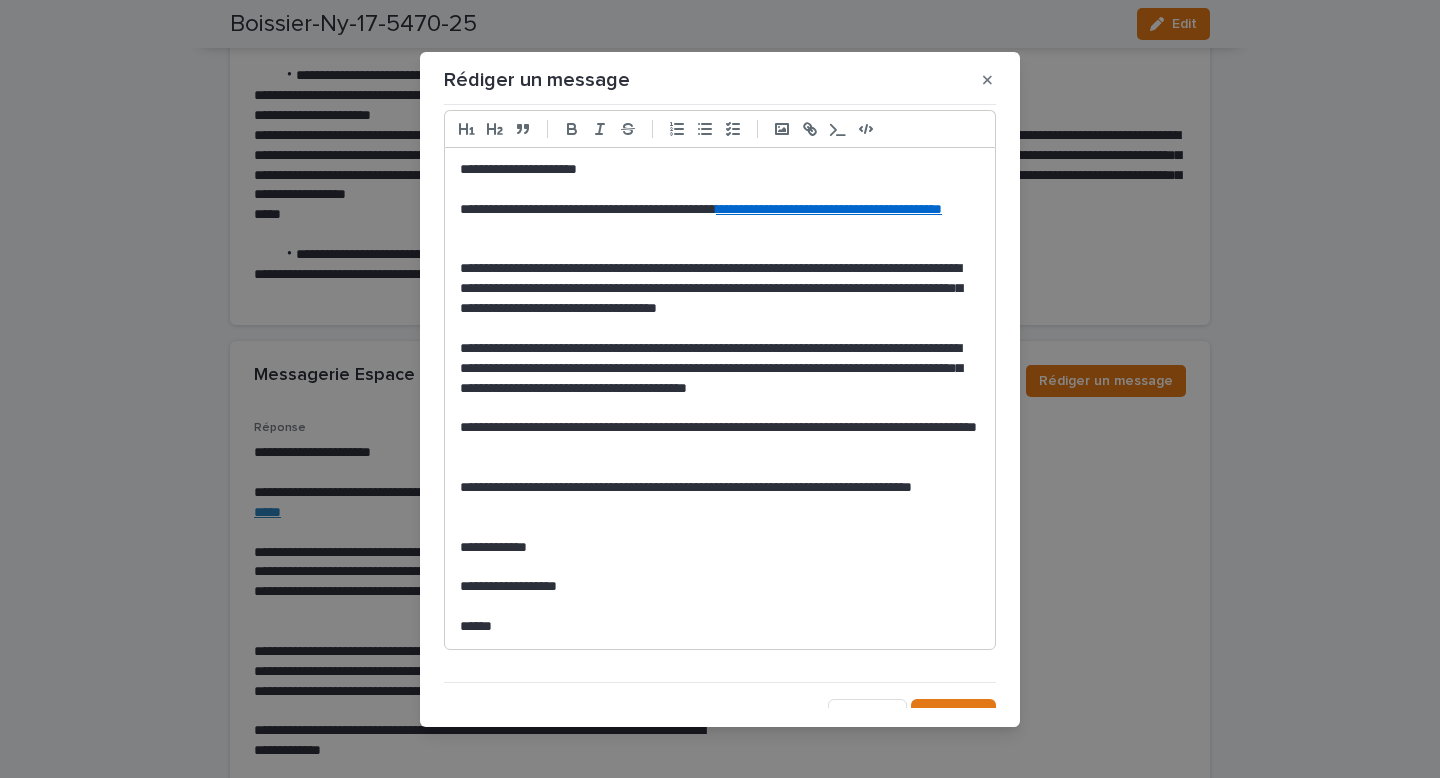 click on "**********" at bounding box center (720, 438) 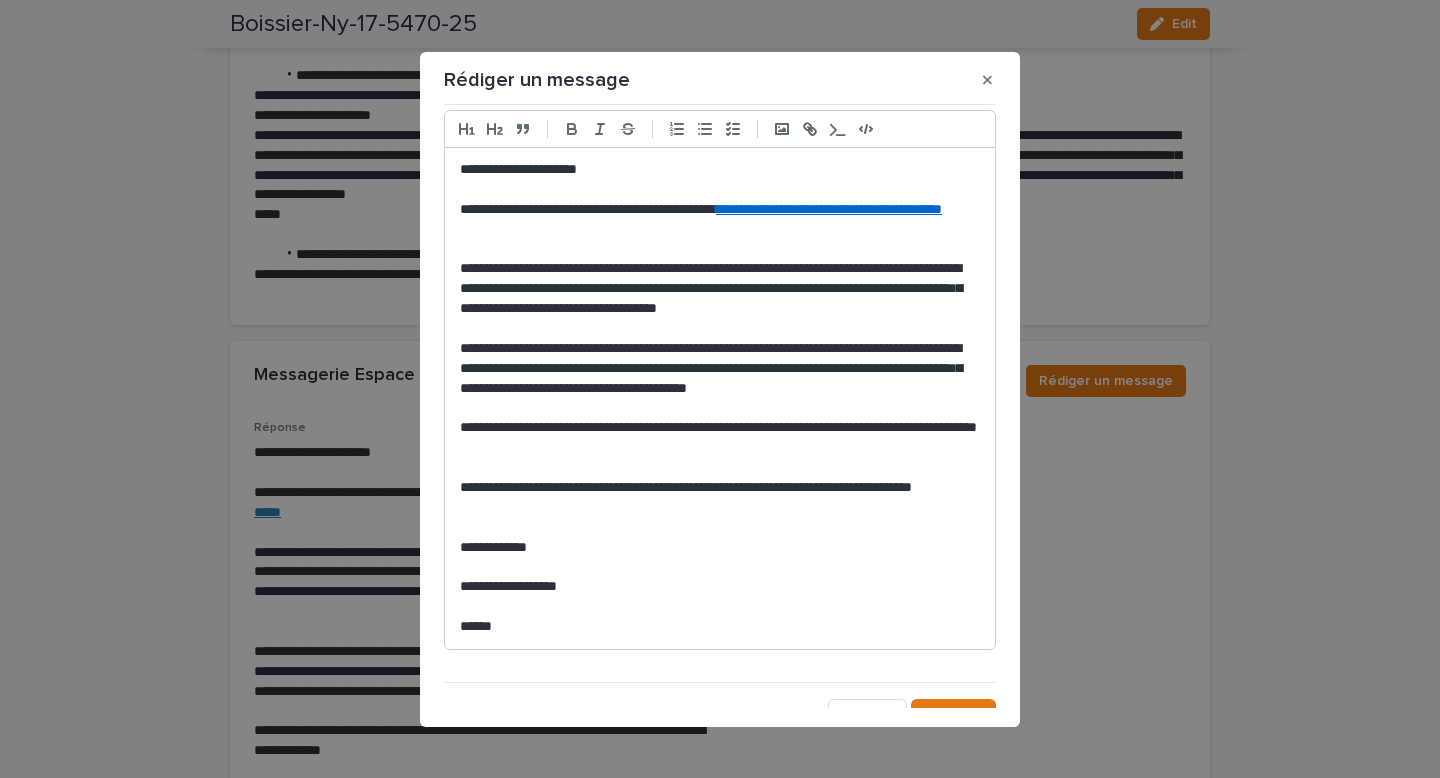 drag, startPoint x: 826, startPoint y: 73, endPoint x: 657, endPoint y: 74, distance: 169.00296 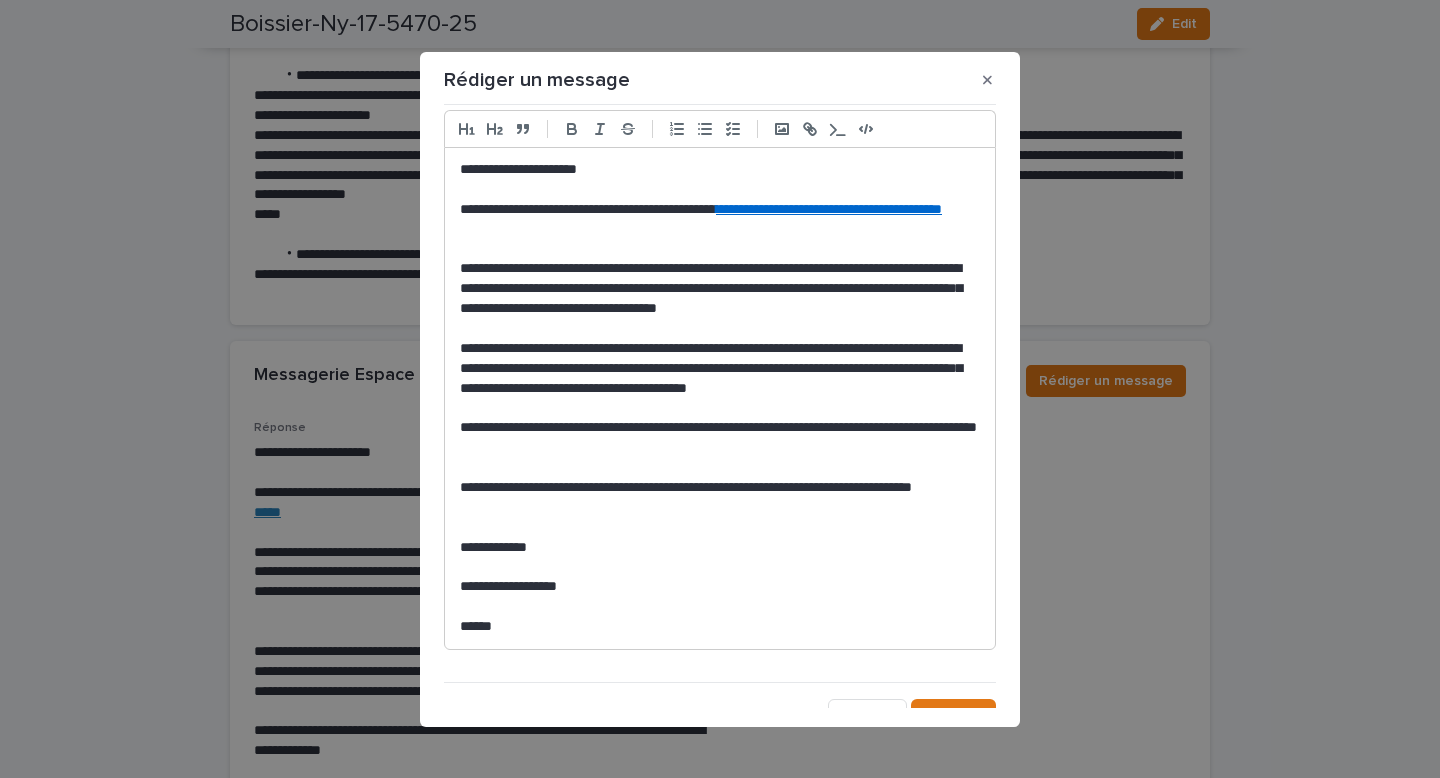 click on "Rédiger un message" at bounding box center [720, 80] 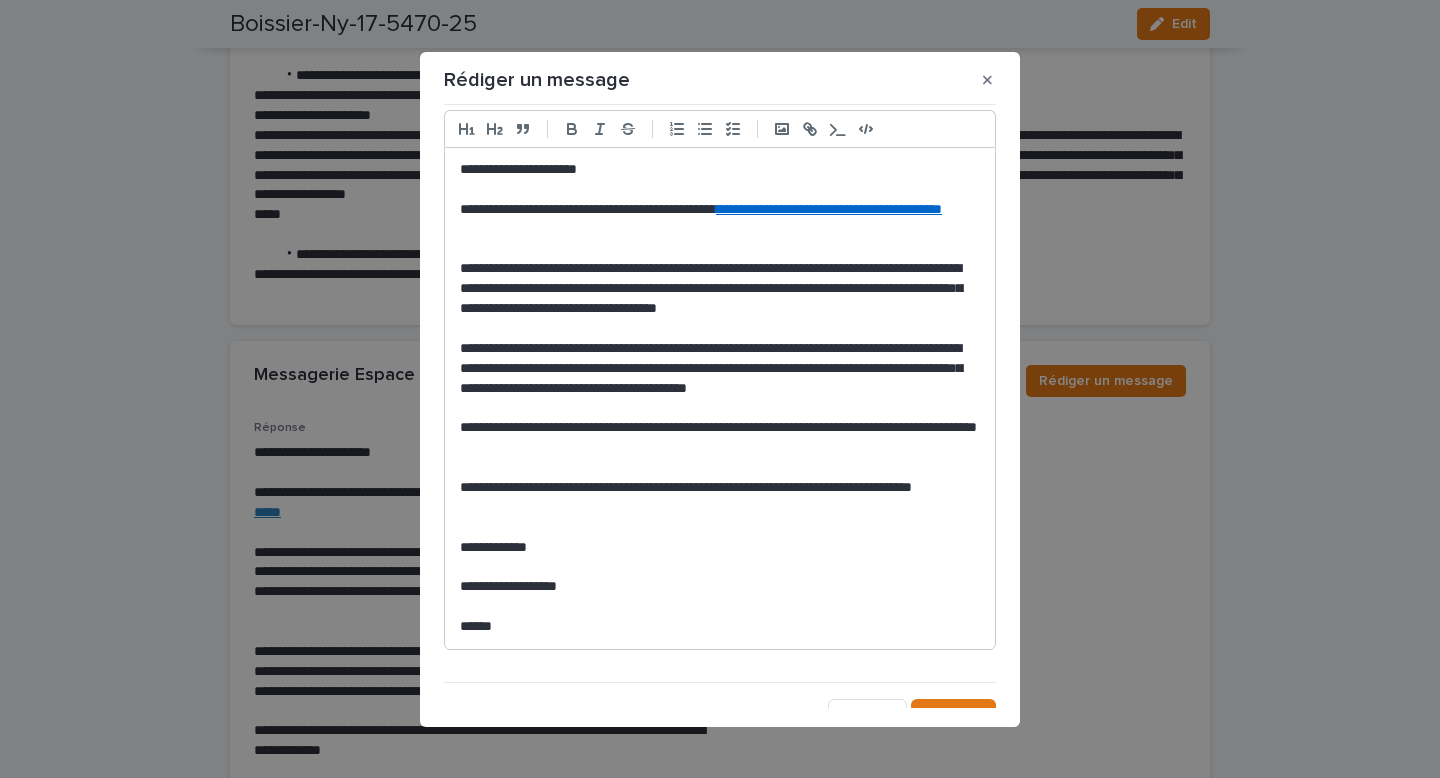 scroll, scrollTop: 64, scrollLeft: 0, axis: vertical 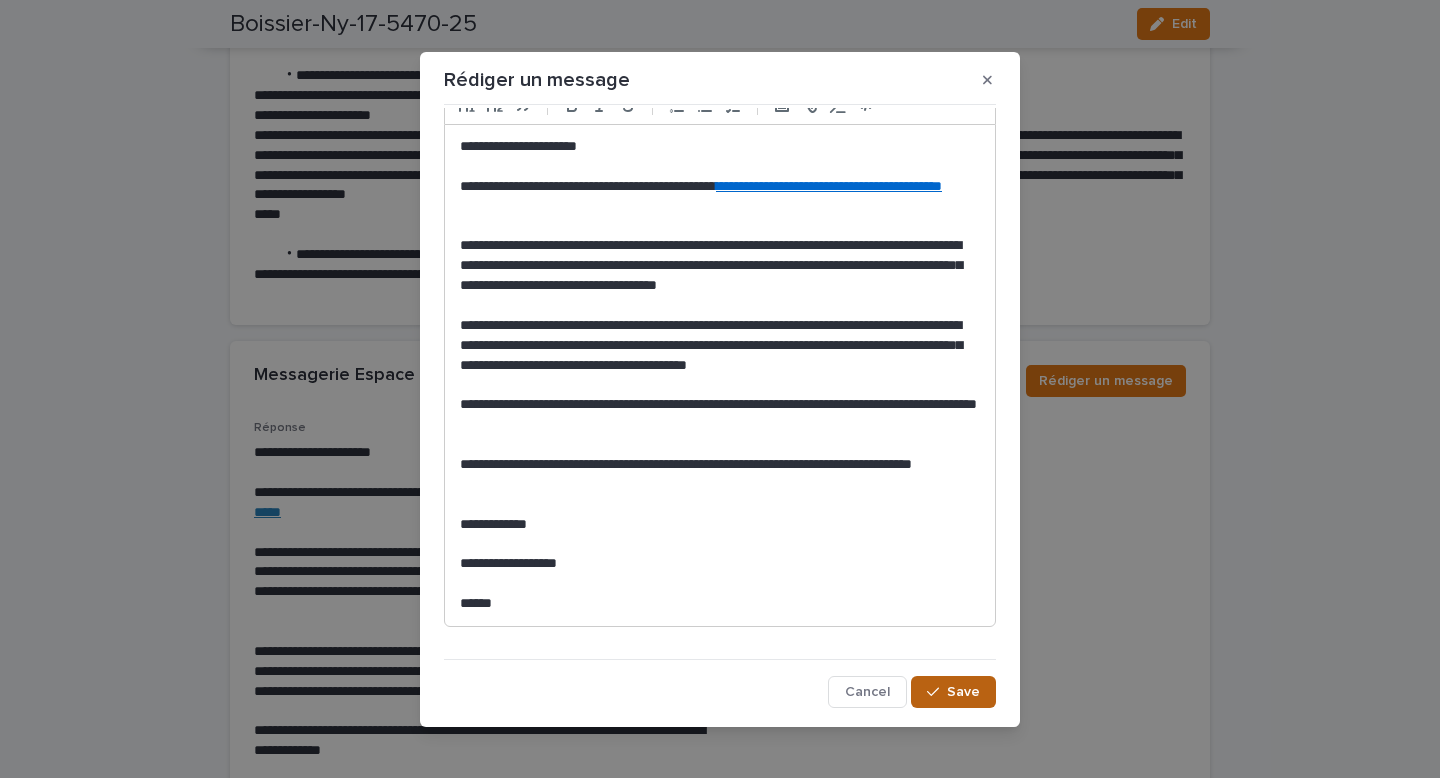 click on "Save" at bounding box center [963, 692] 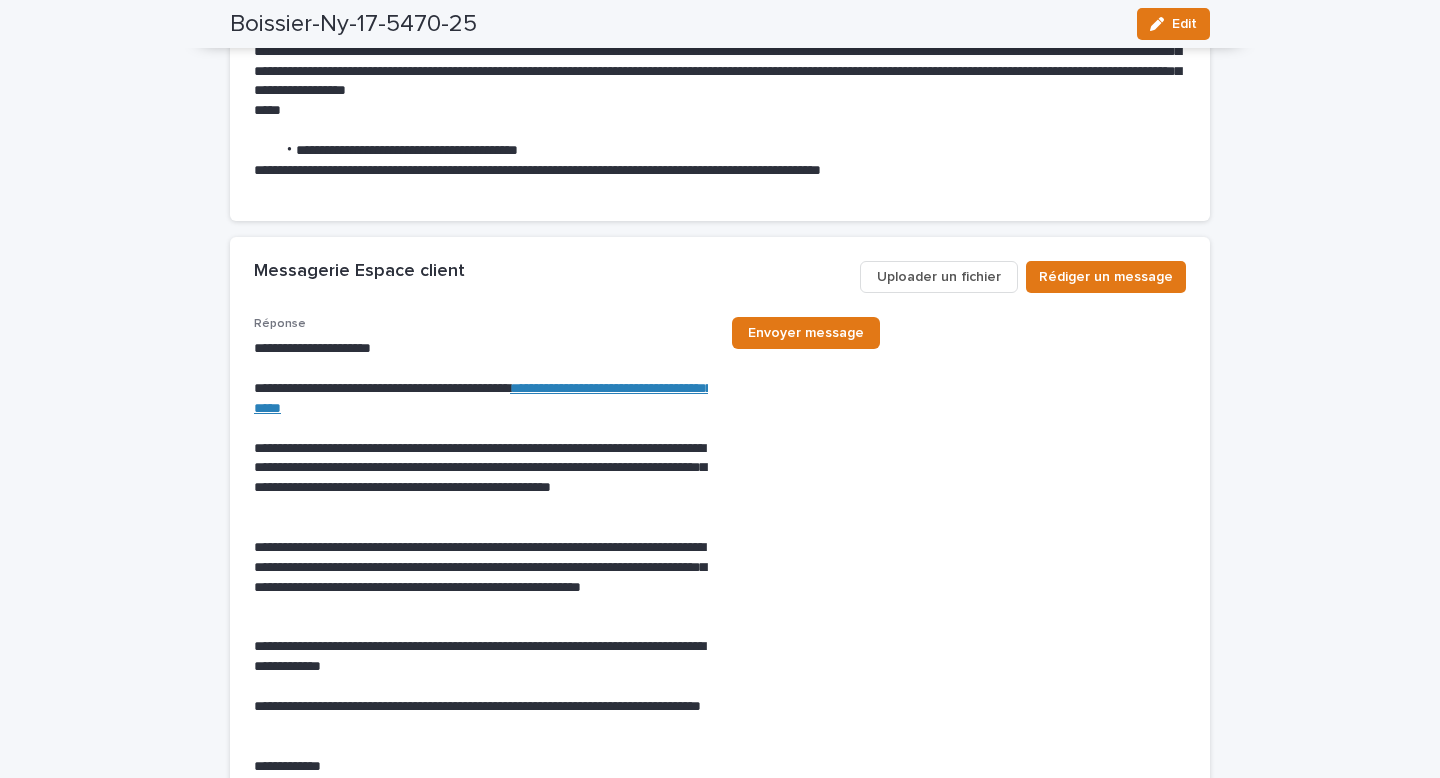 scroll, scrollTop: 9266, scrollLeft: 0, axis: vertical 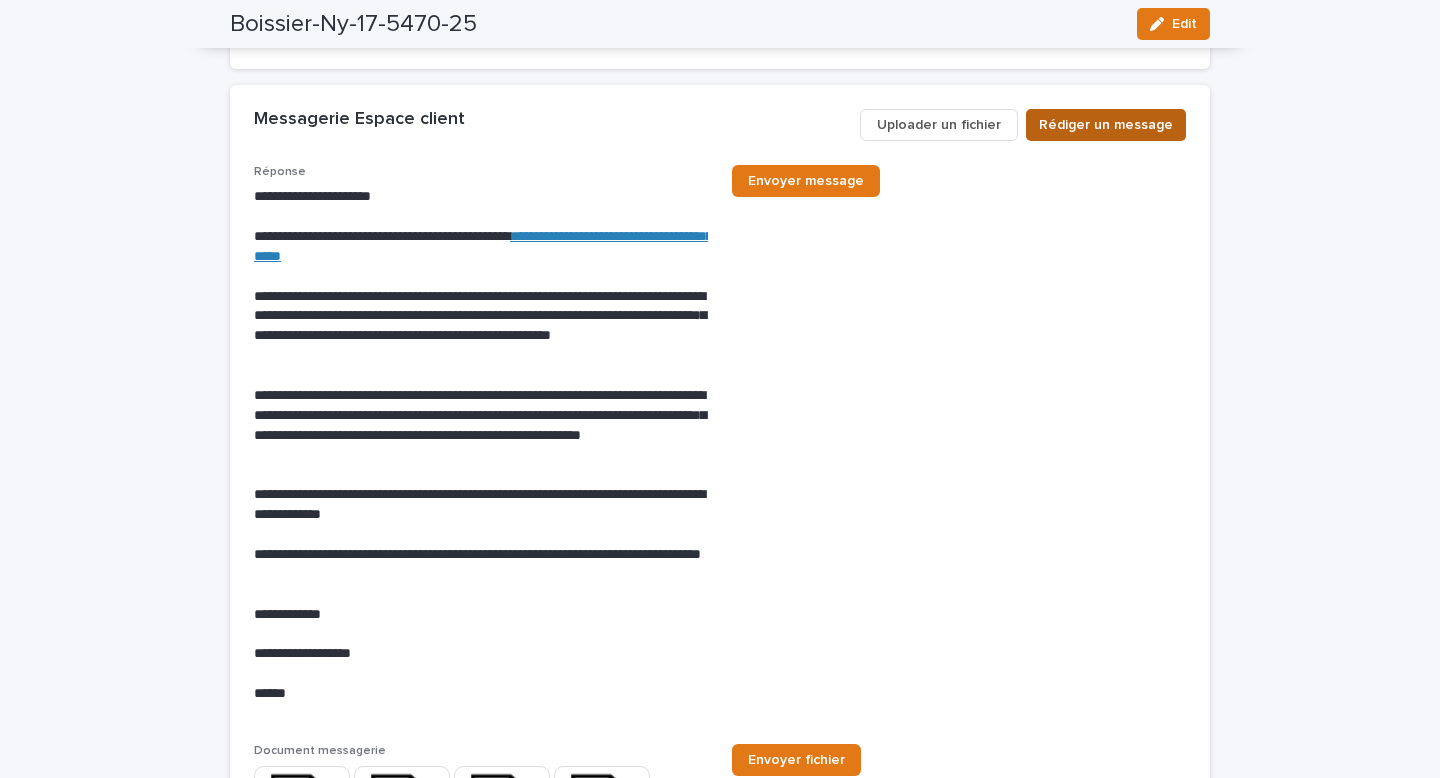 click on "Rédiger un message" at bounding box center (1106, 125) 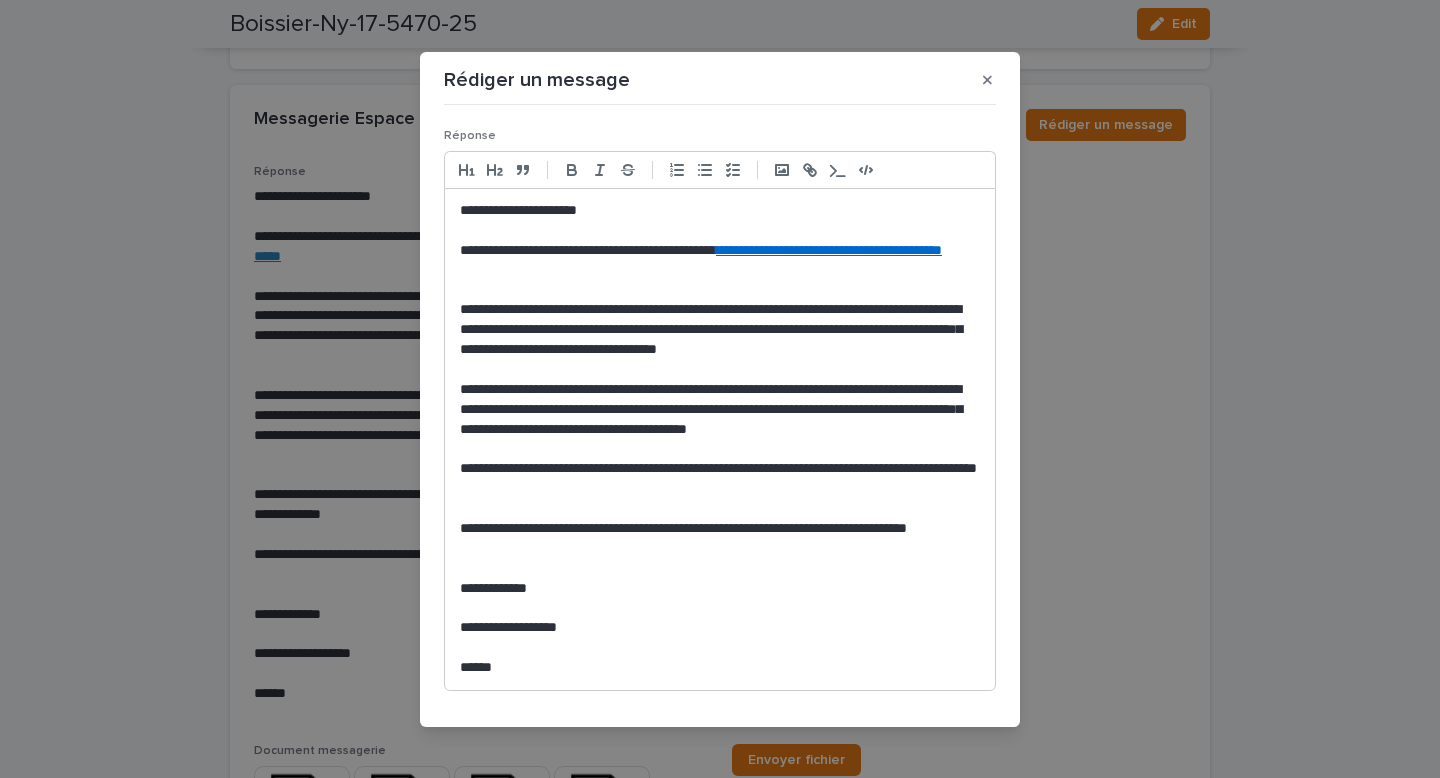 click on "**********" at bounding box center (720, 539) 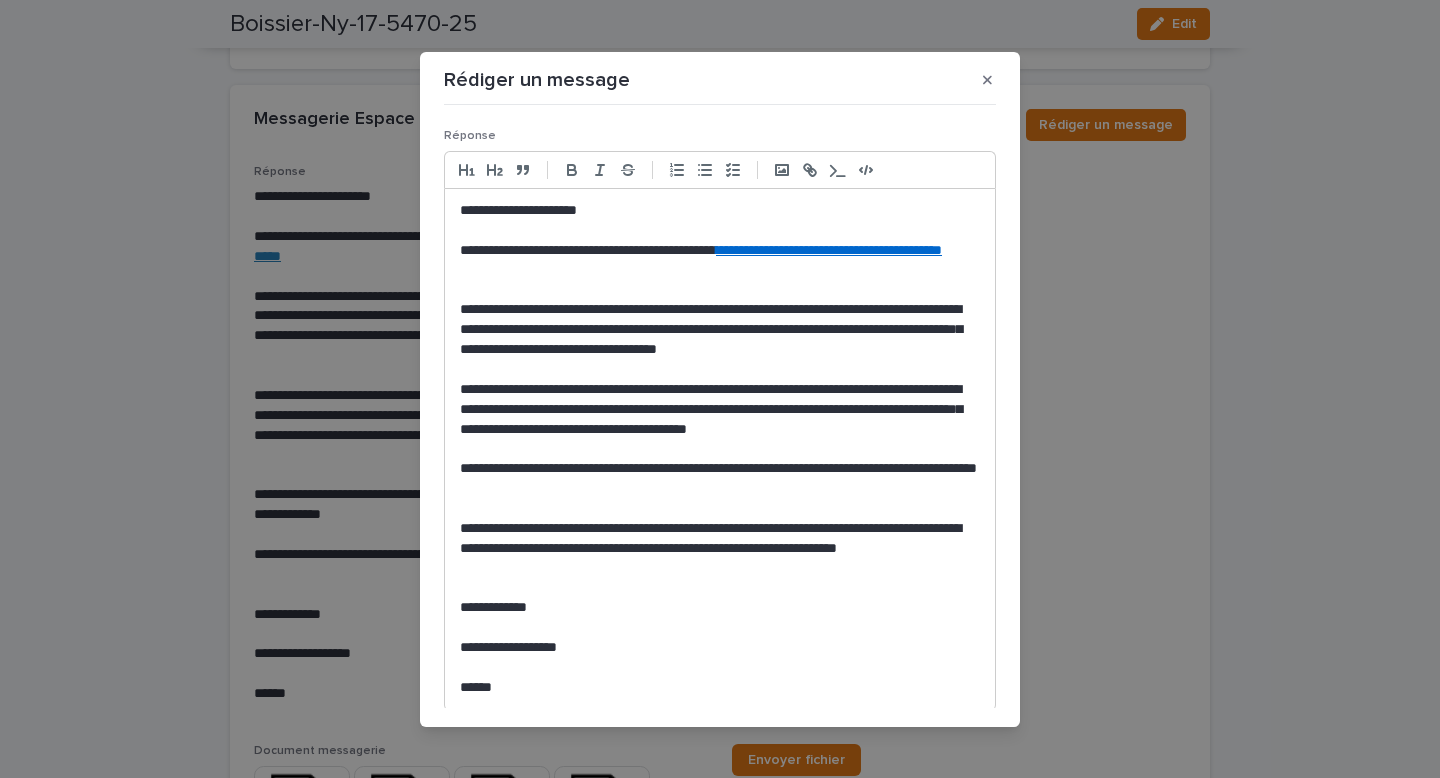 click on "**********" at bounding box center [720, 410] 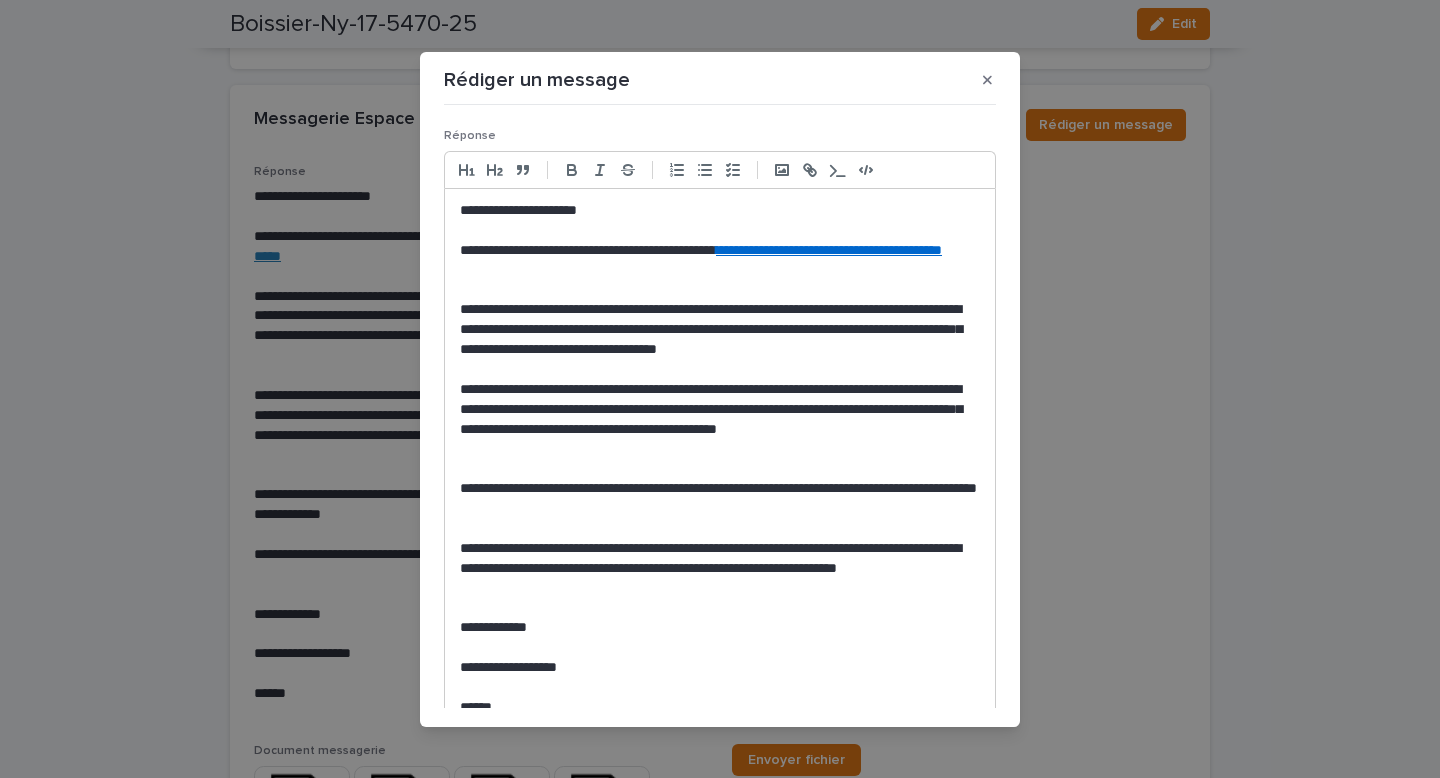 click on "**********" at bounding box center (720, 499) 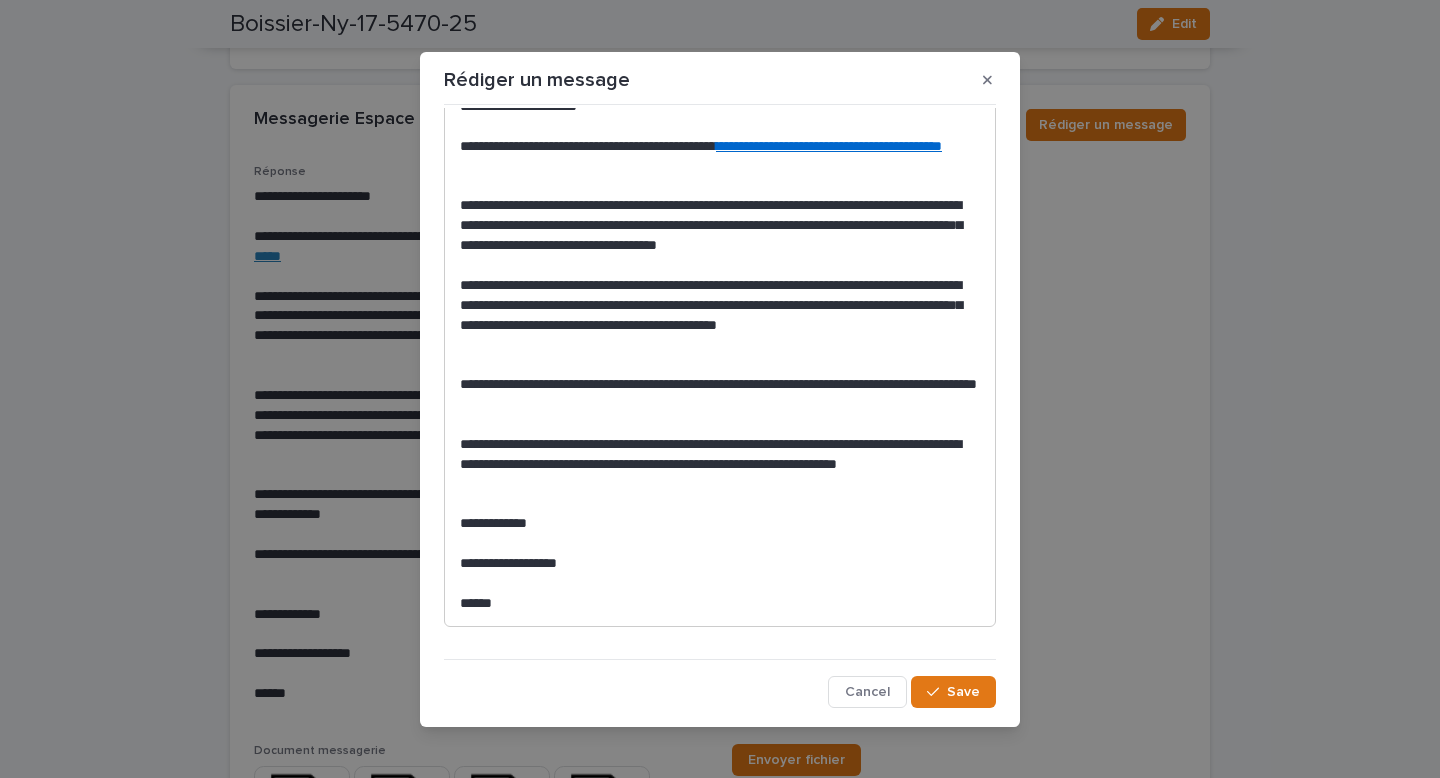 click on "**********" at bounding box center (720, 465) 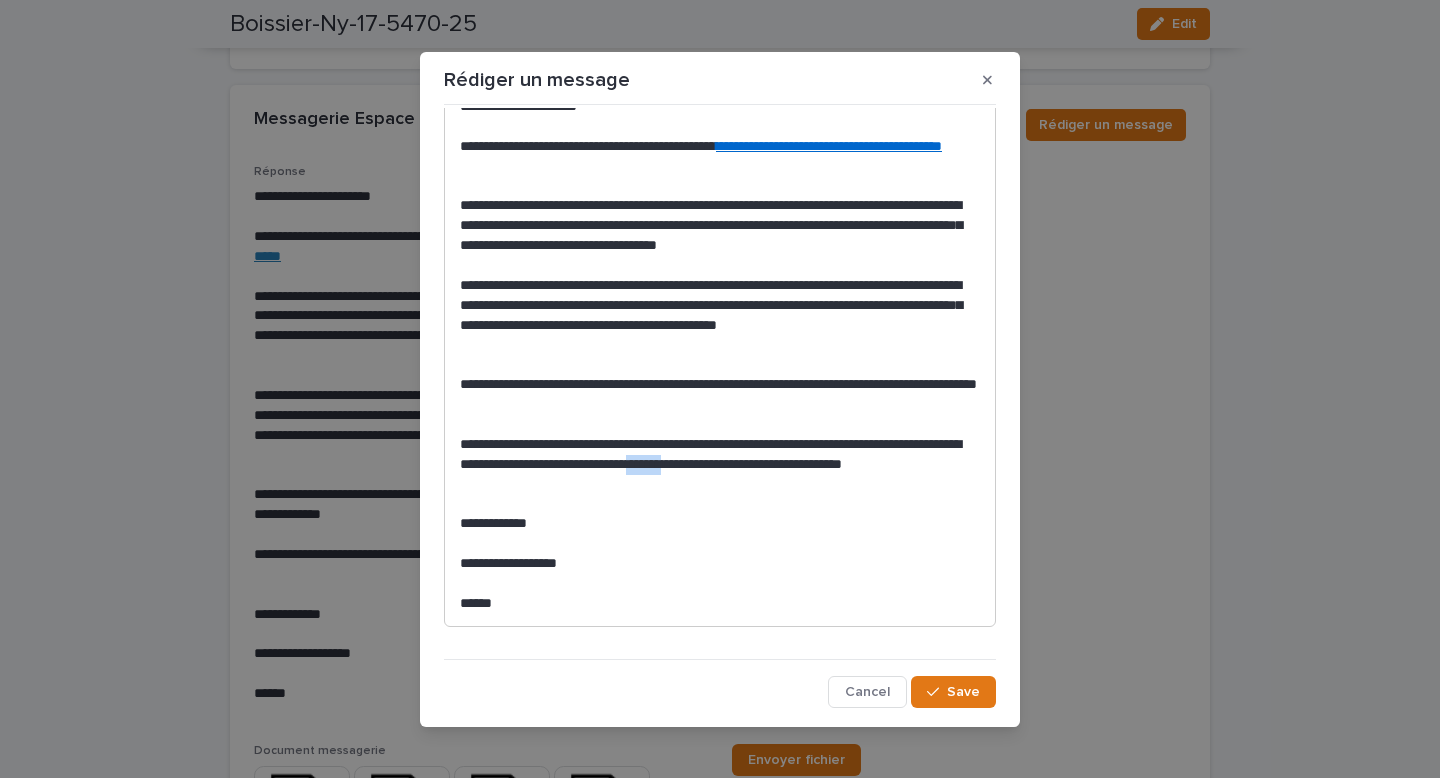 drag, startPoint x: 849, startPoint y: 463, endPoint x: 806, endPoint y: 466, distance: 43.104523 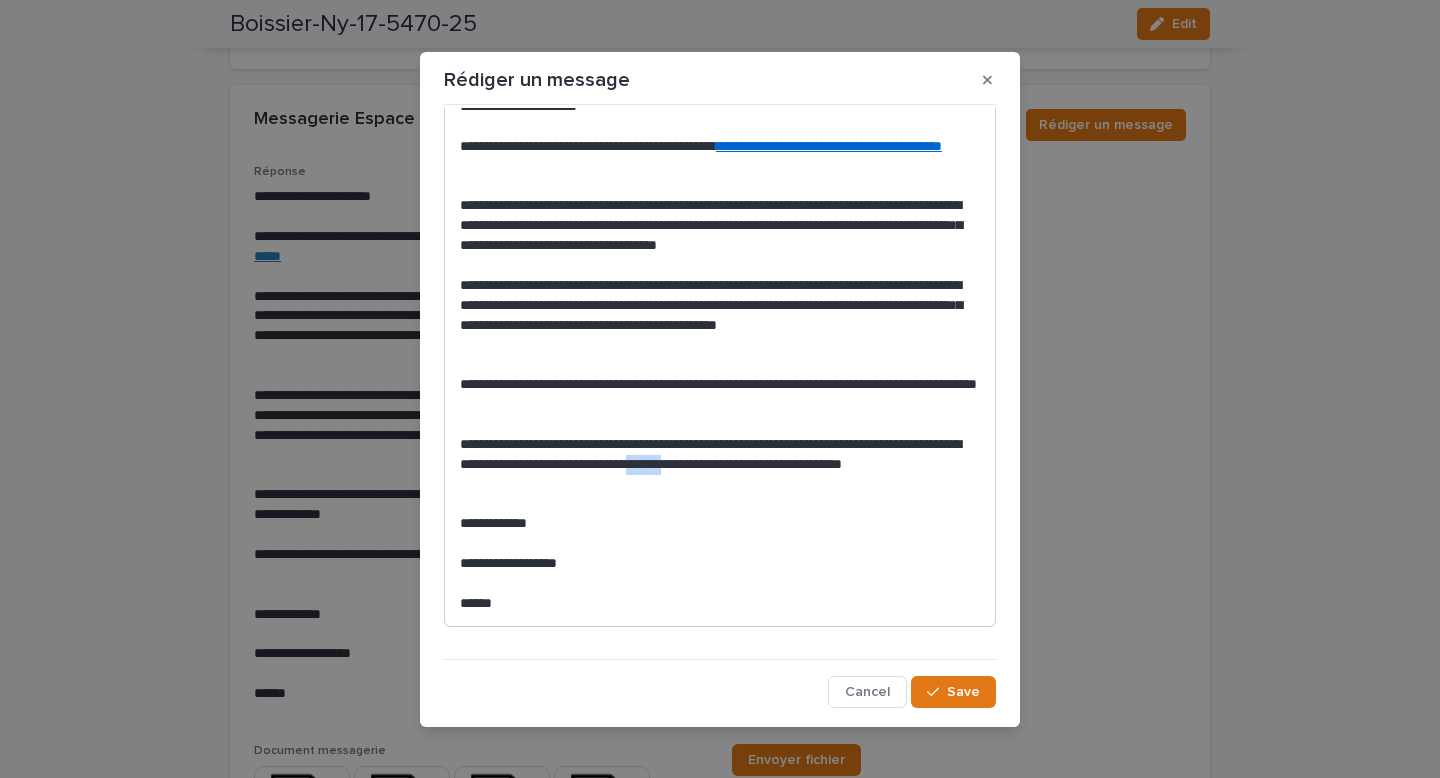 click on "**********" at bounding box center [720, 465] 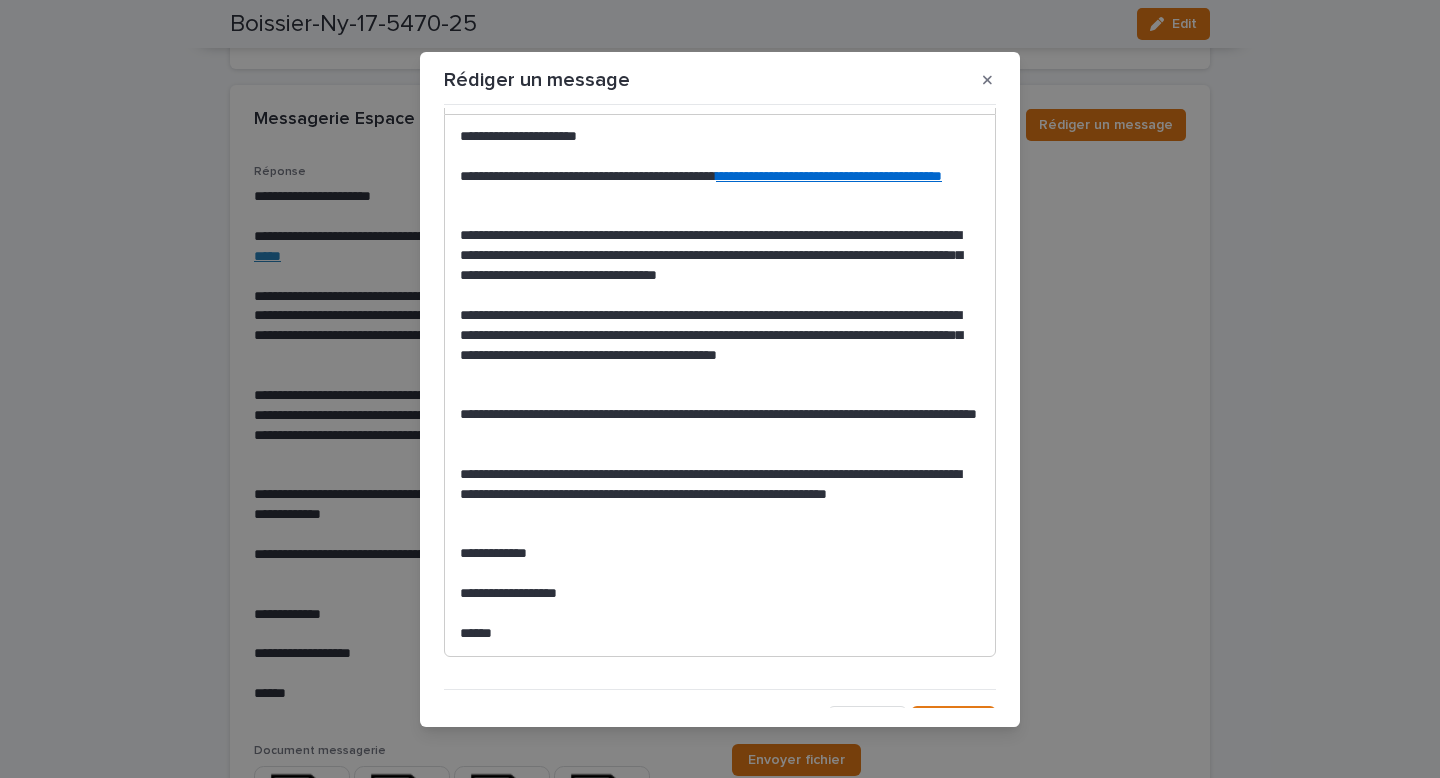 scroll, scrollTop: 104, scrollLeft: 0, axis: vertical 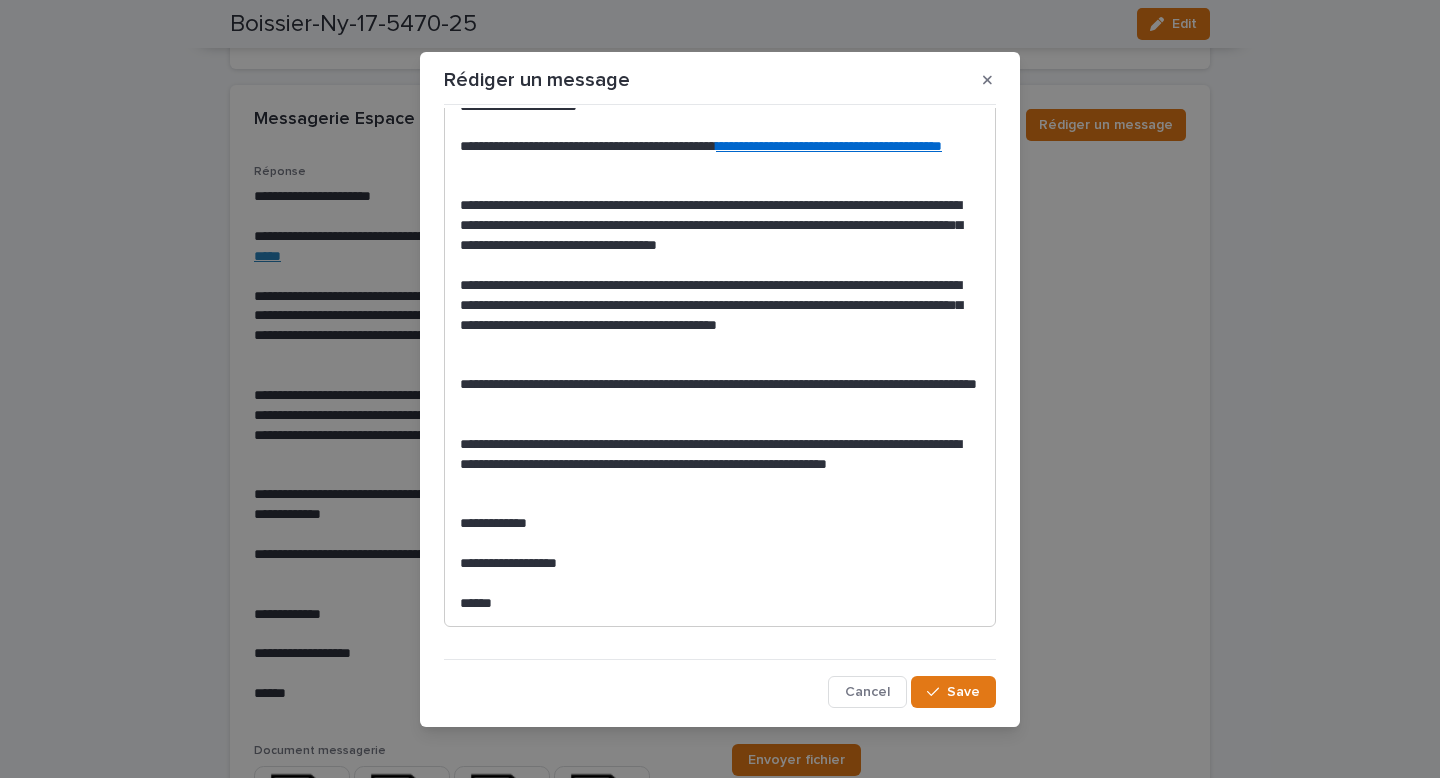 click on "**********" at bounding box center (720, 316) 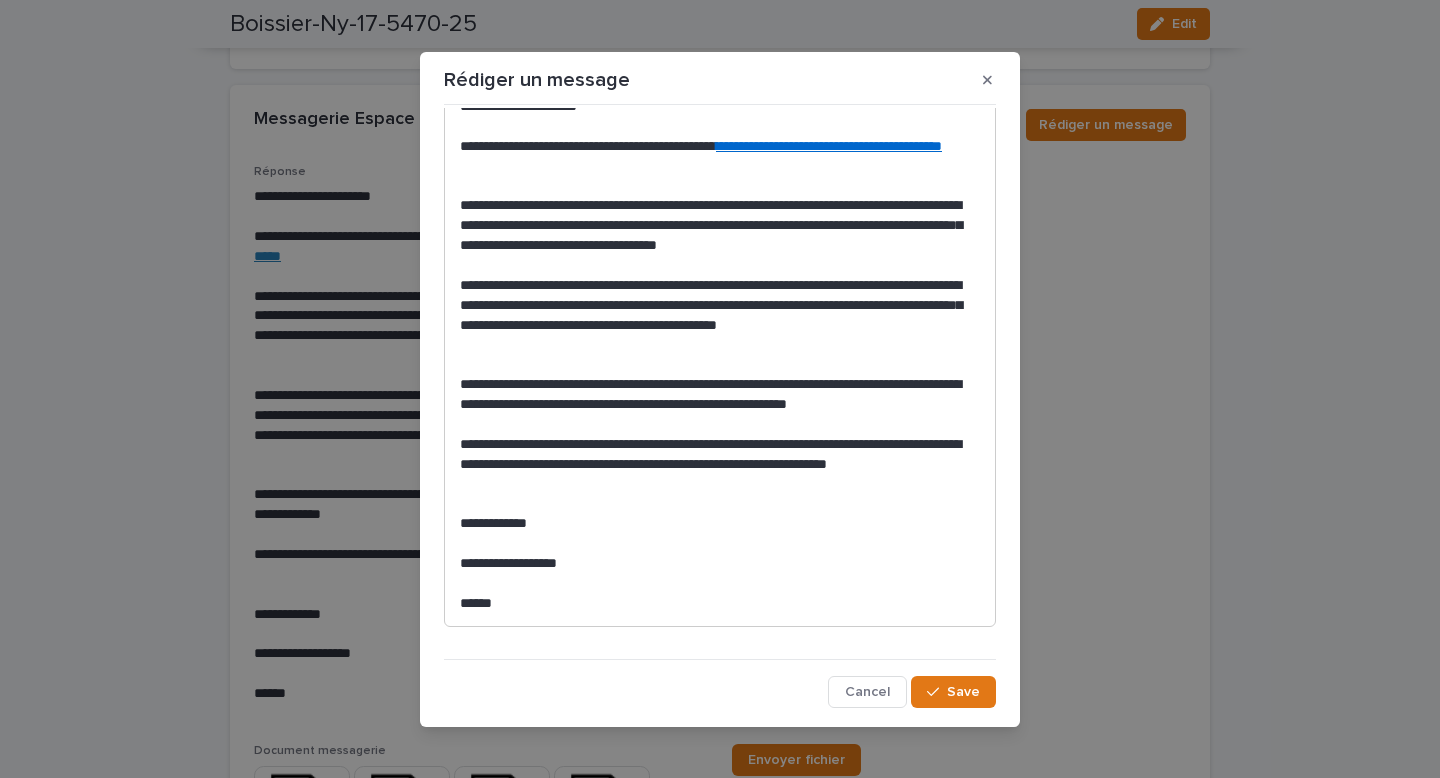 scroll, scrollTop: 8, scrollLeft: 0, axis: vertical 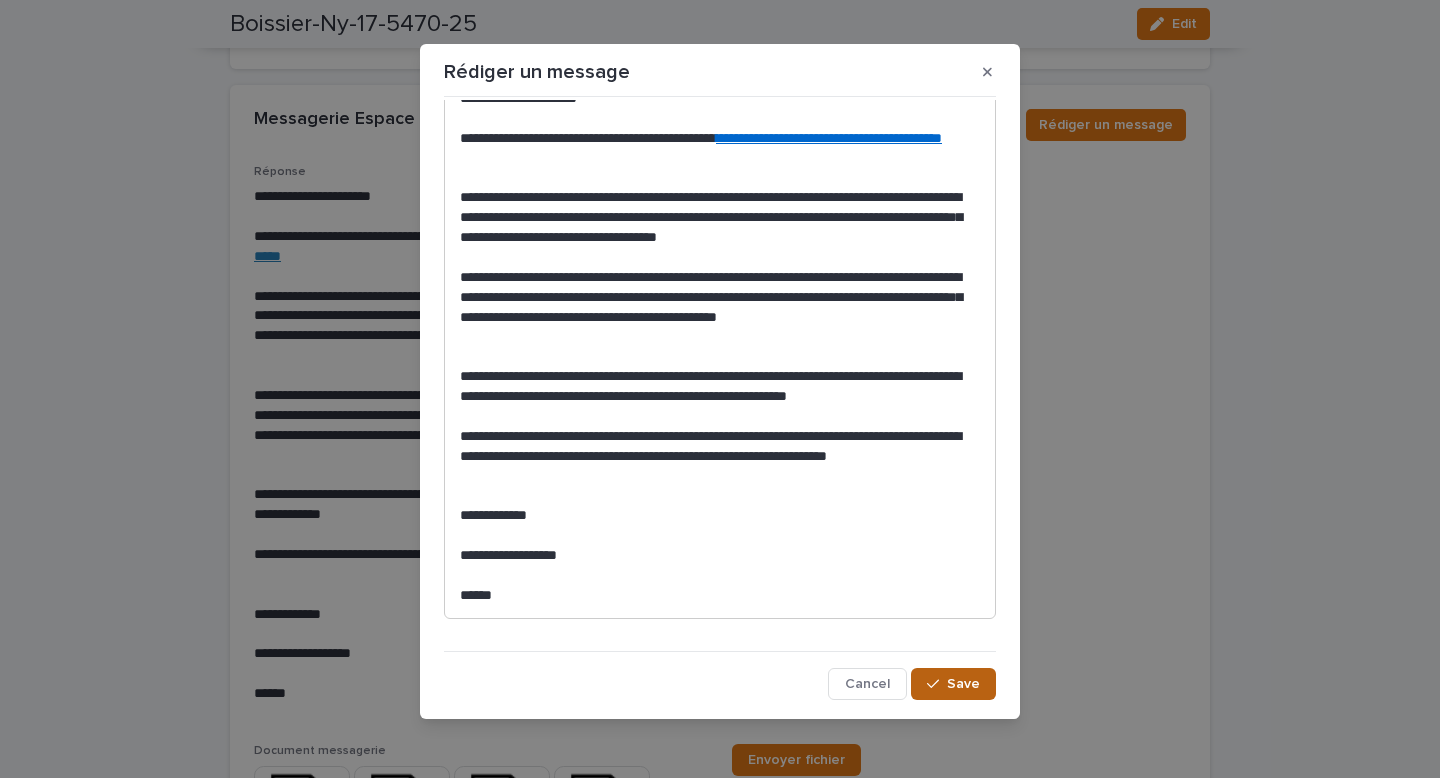 click on "Save" at bounding box center [963, 684] 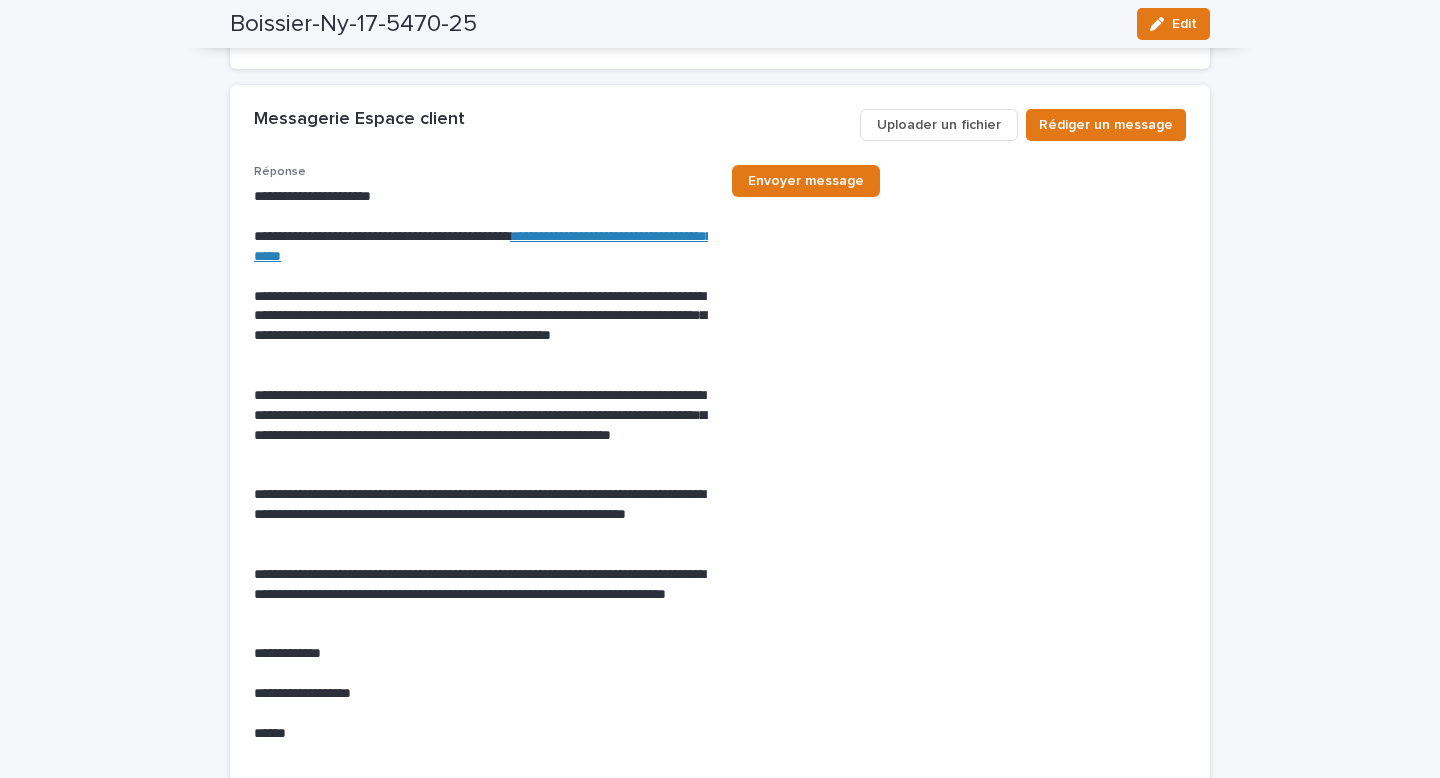 click on "**********" at bounding box center [483, 246] 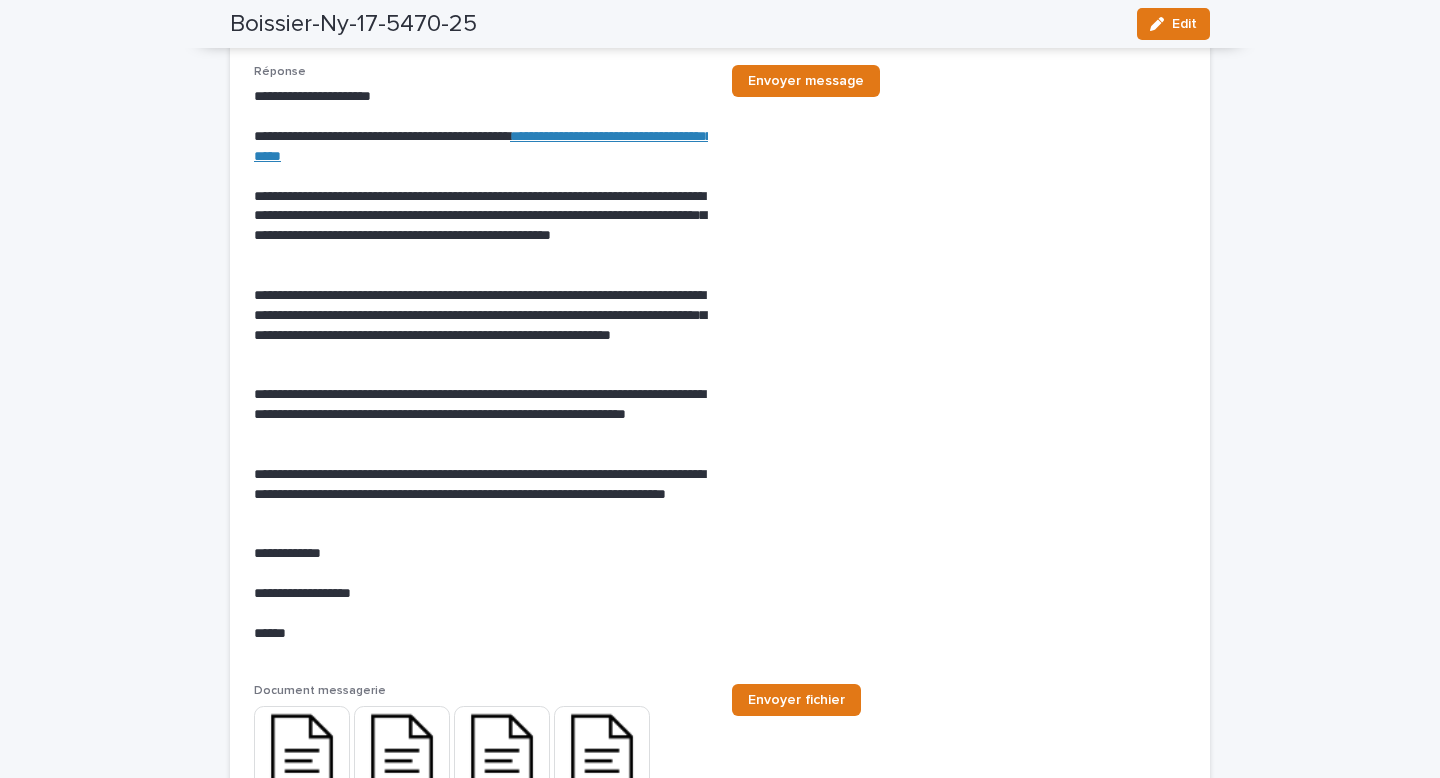 scroll, scrollTop: 9367, scrollLeft: 0, axis: vertical 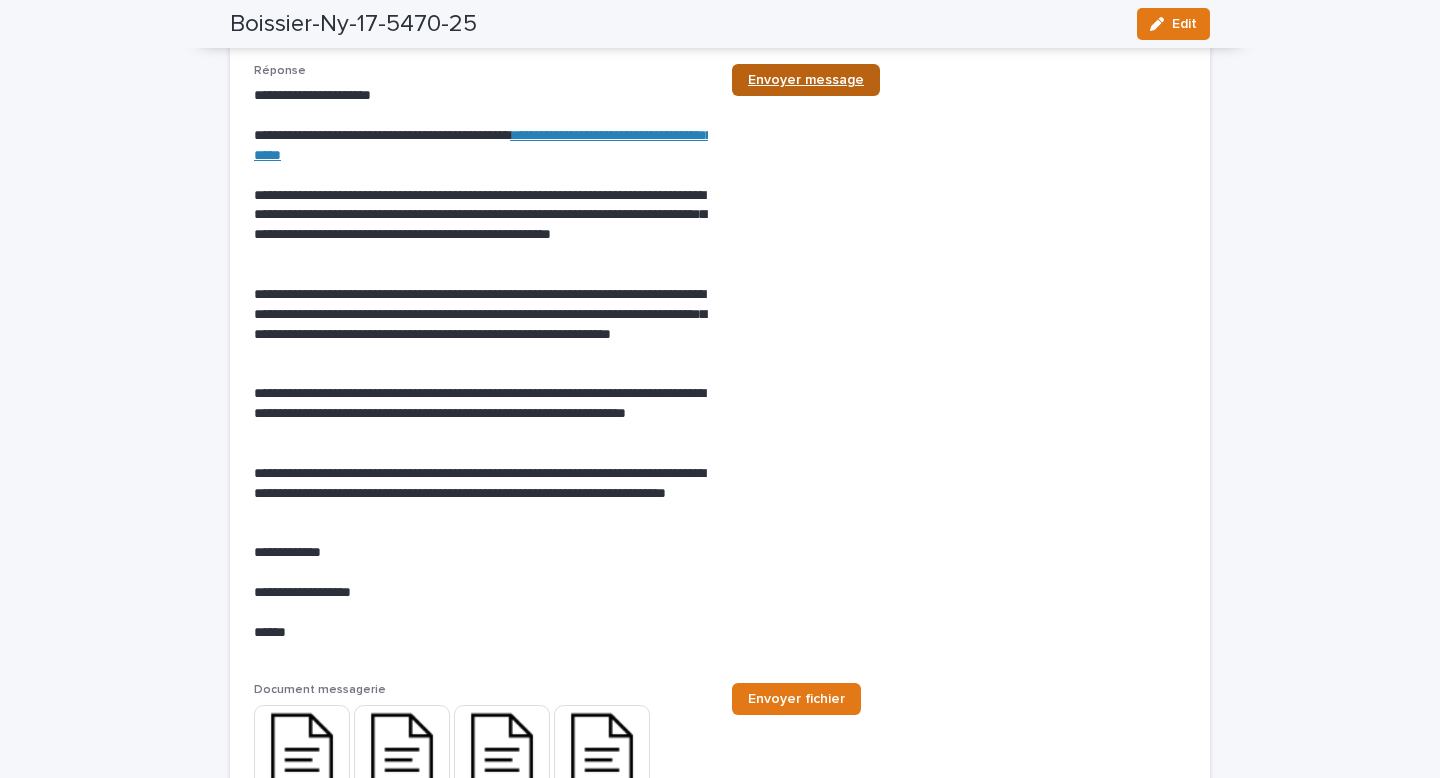 click on "Envoyer message" at bounding box center (806, 80) 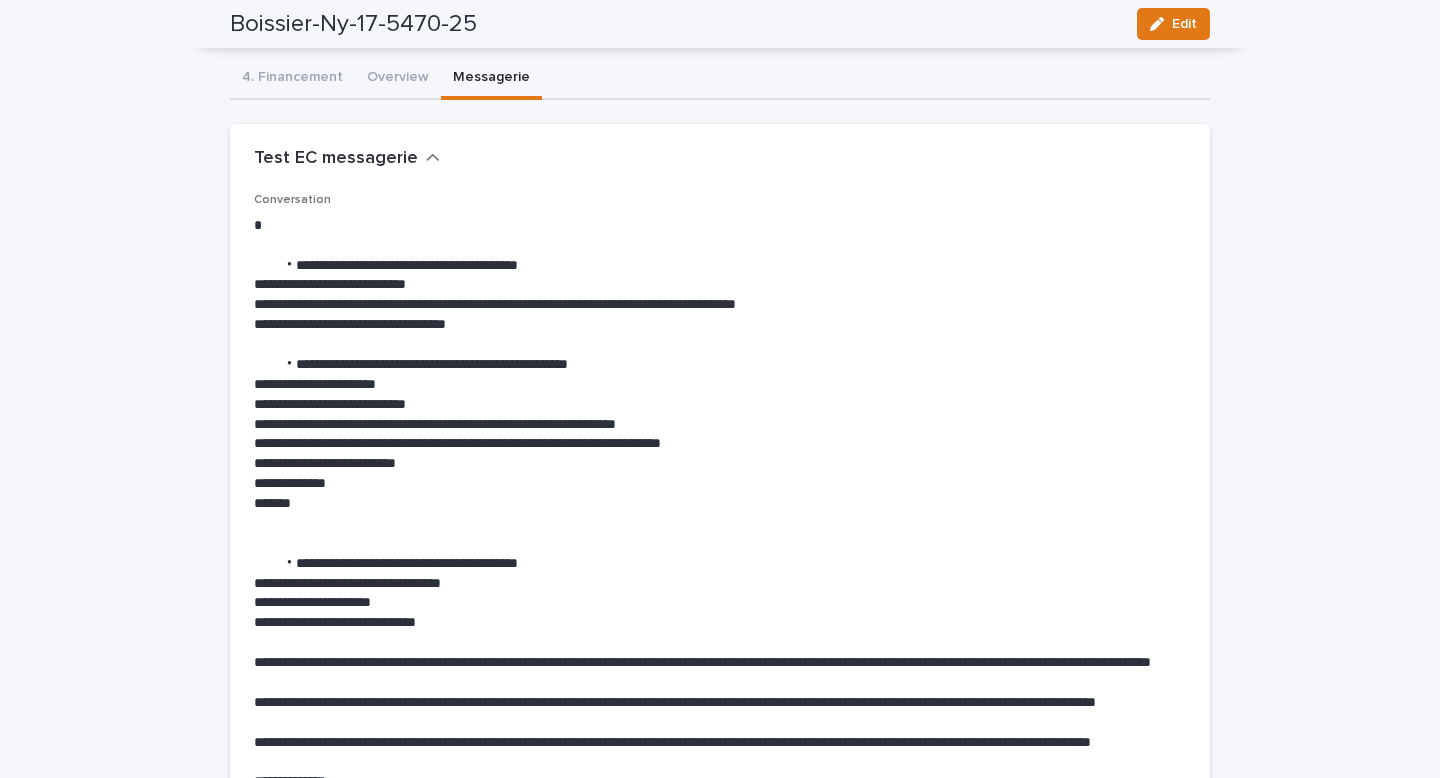 scroll, scrollTop: 0, scrollLeft: 0, axis: both 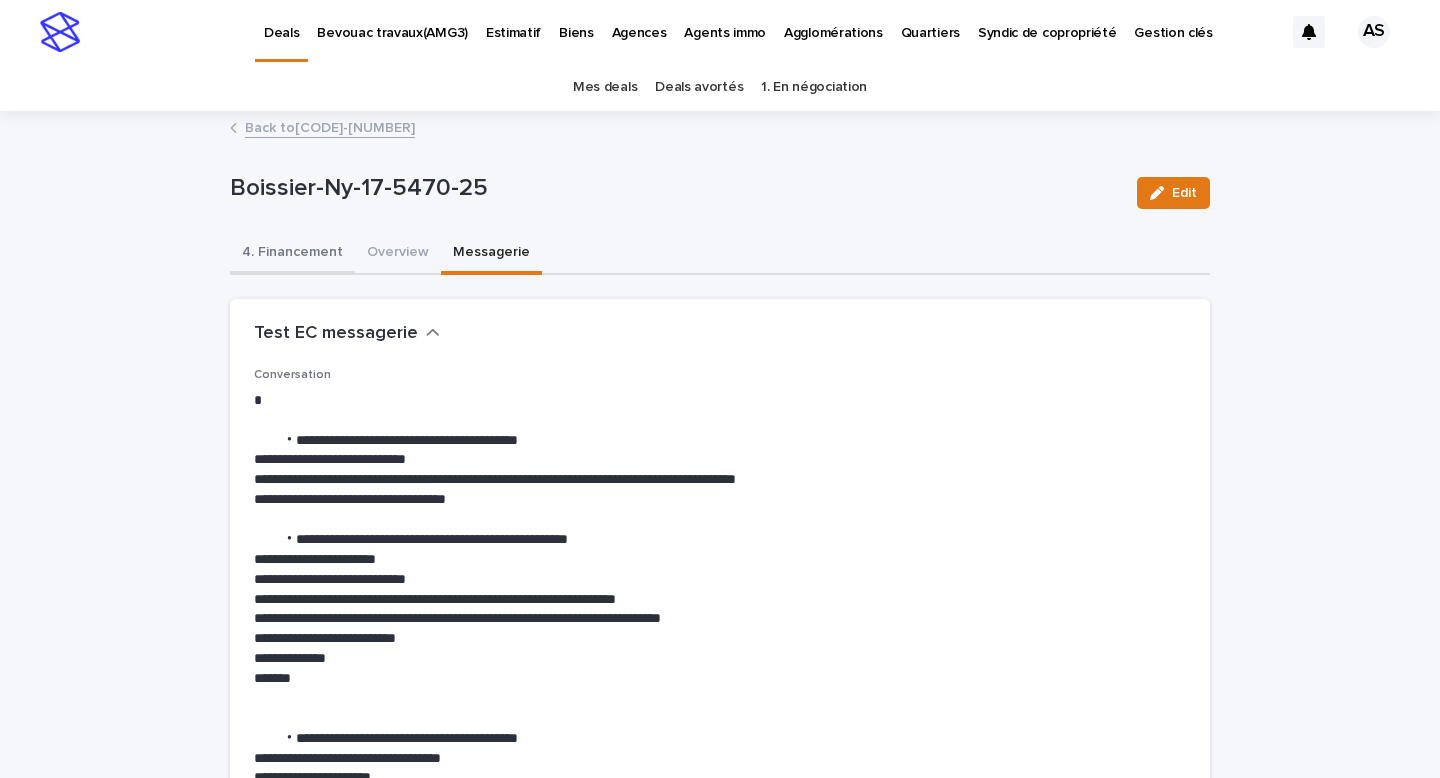 click on "4. Financement" at bounding box center (292, 254) 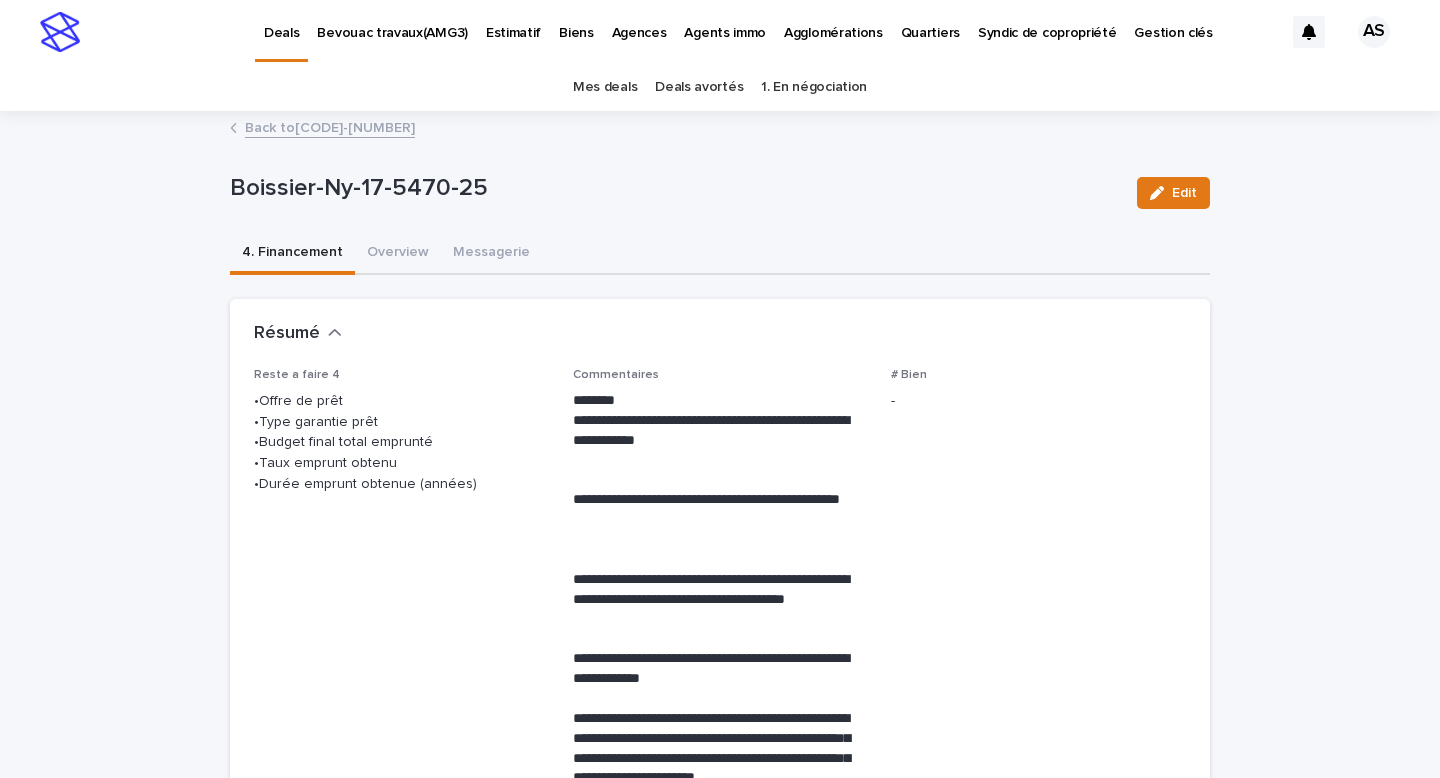 click on "Back to  [CODE]" at bounding box center [330, 126] 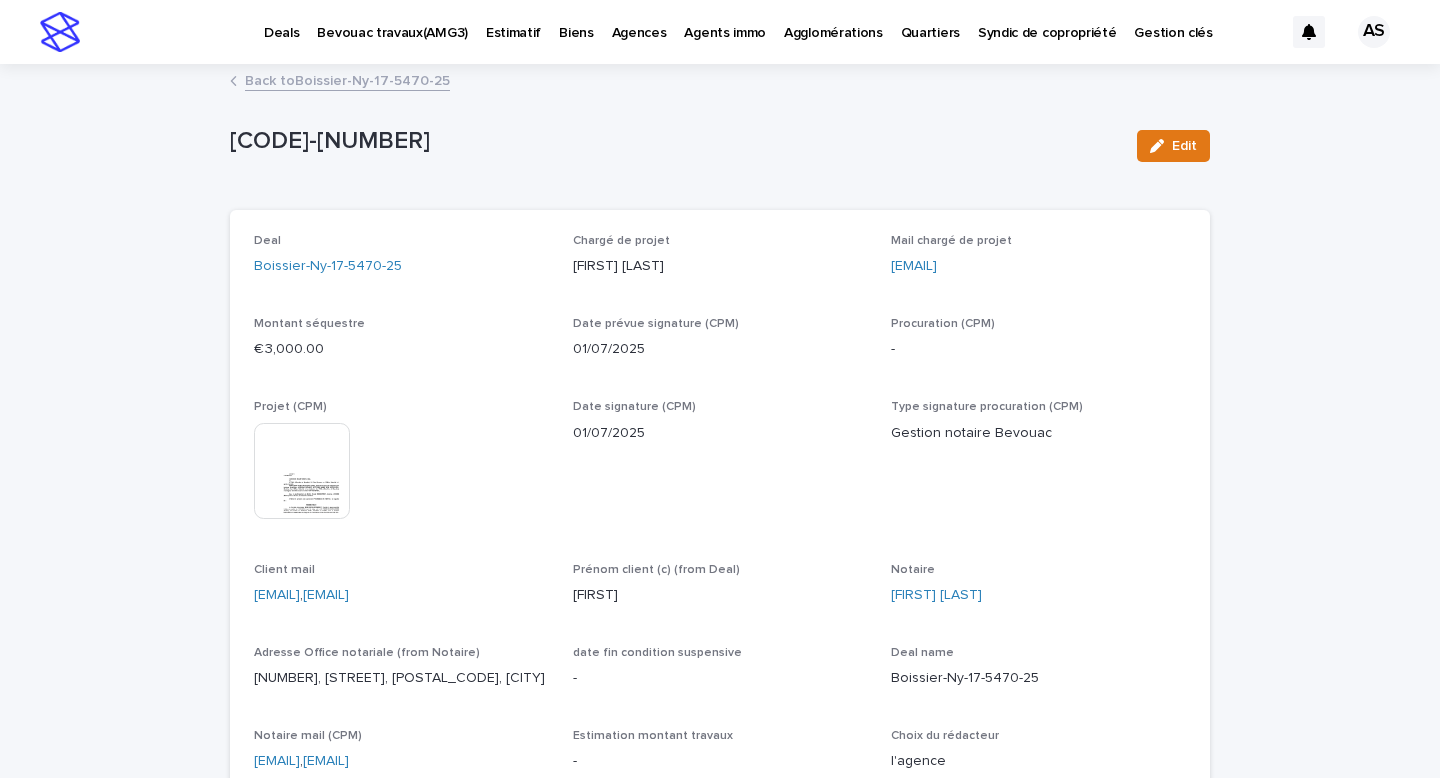 click on "Deals" at bounding box center (281, 21) 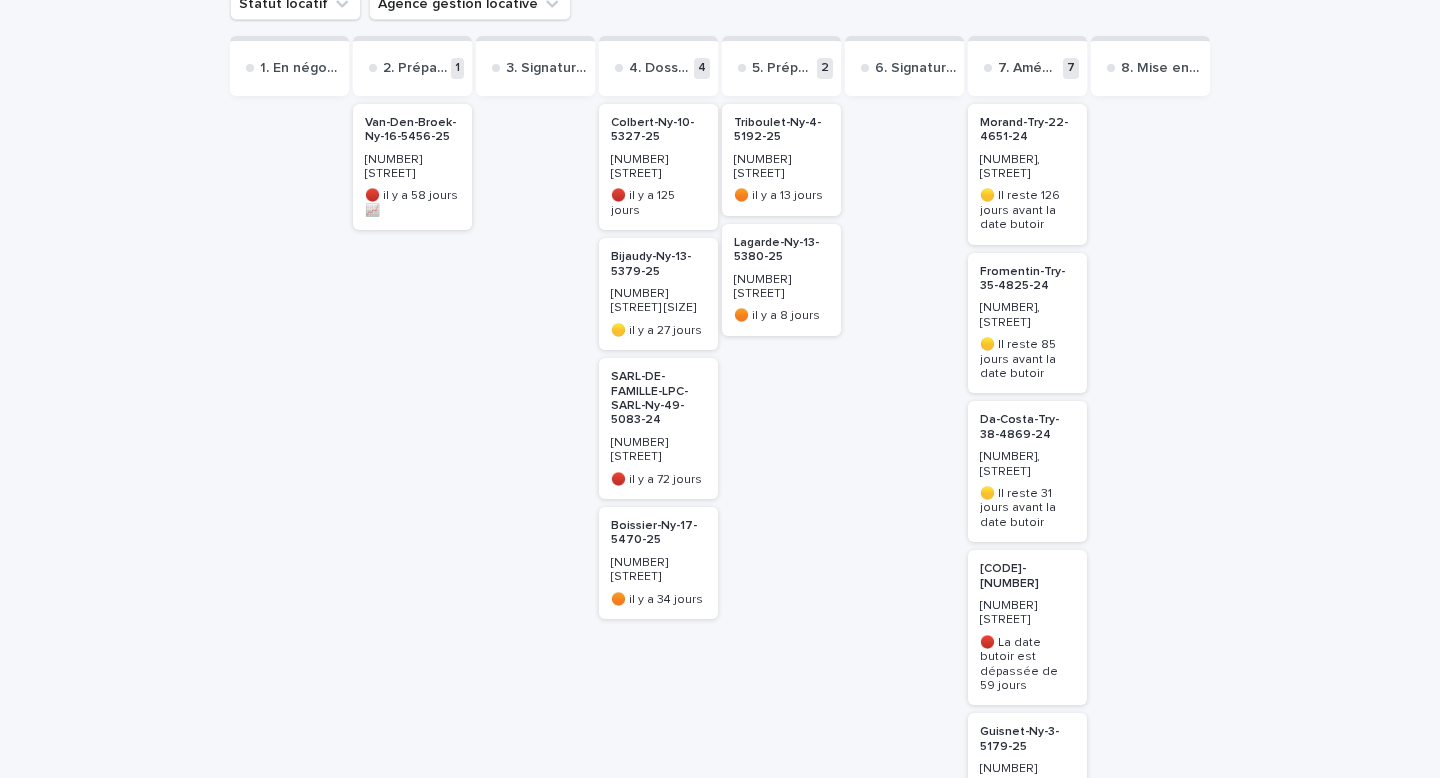scroll, scrollTop: 299, scrollLeft: 0, axis: vertical 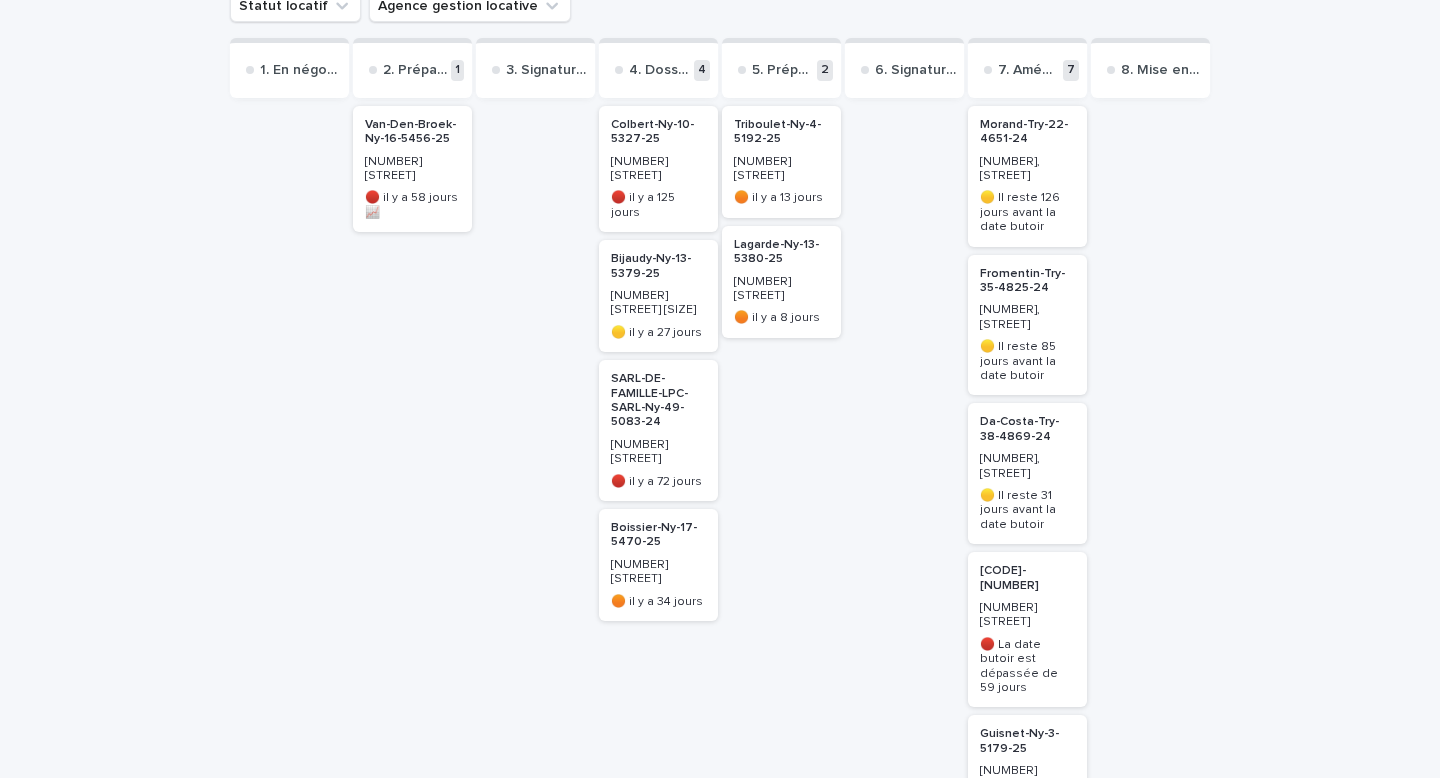 click on "Lagarde-Ny-13-5380-25" at bounding box center (781, 252) 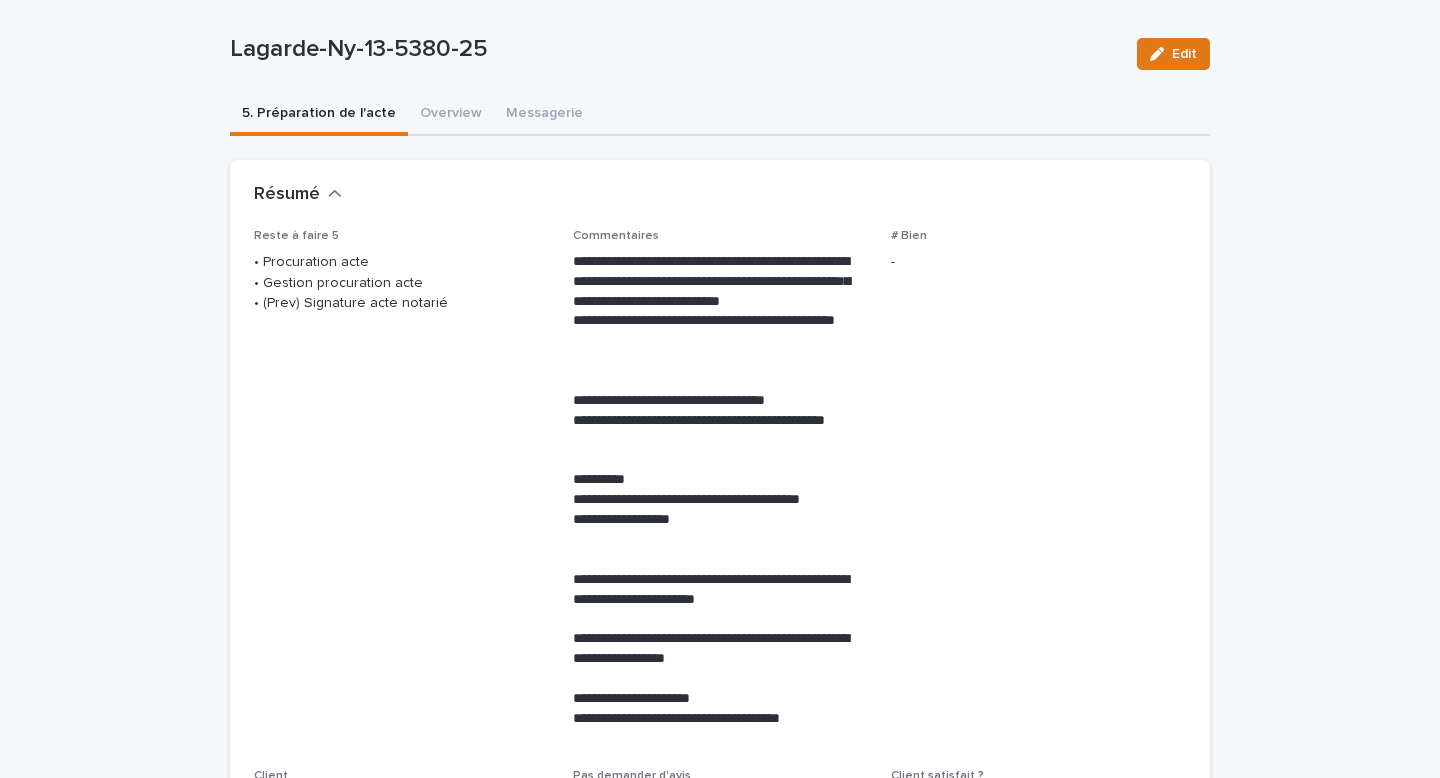 scroll, scrollTop: 1202, scrollLeft: 0, axis: vertical 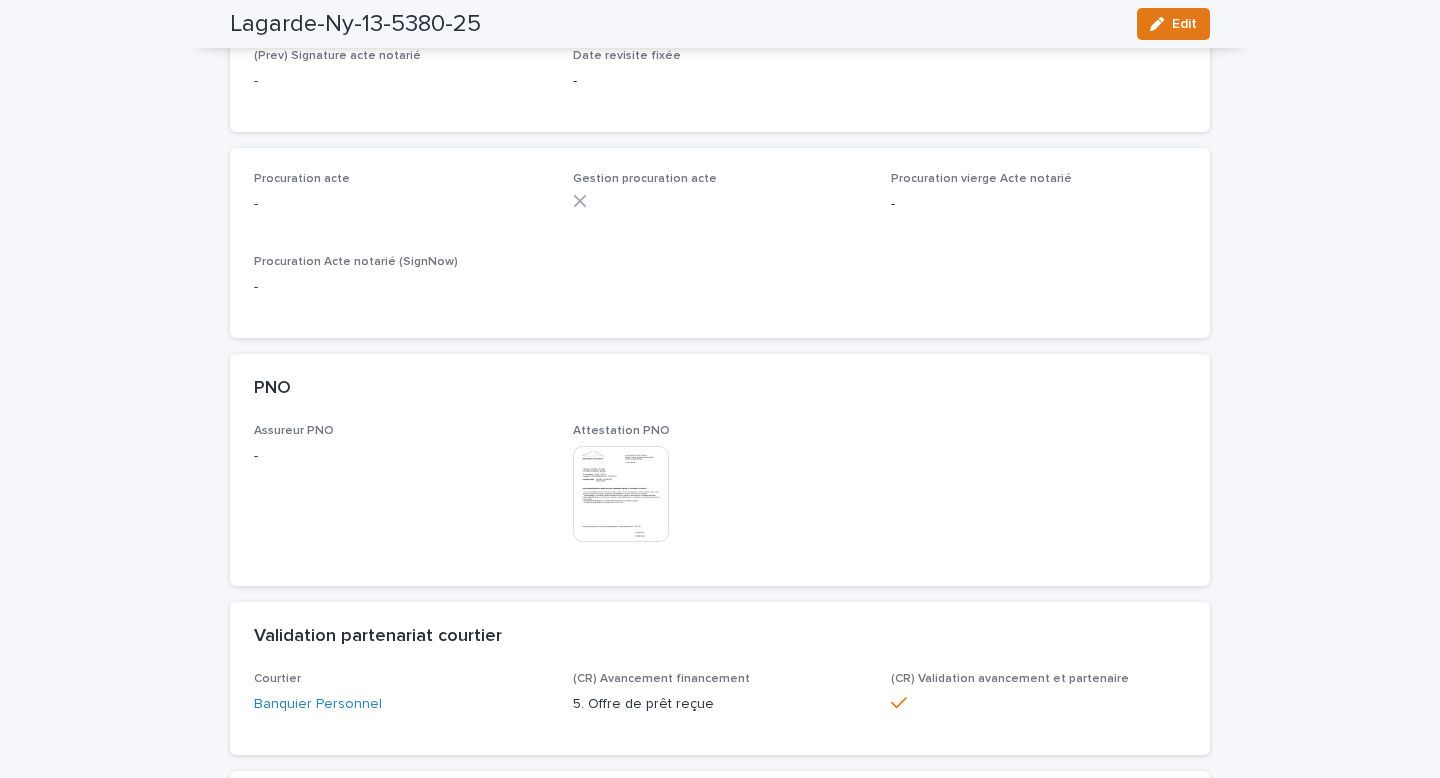 click at bounding box center (621, 494) 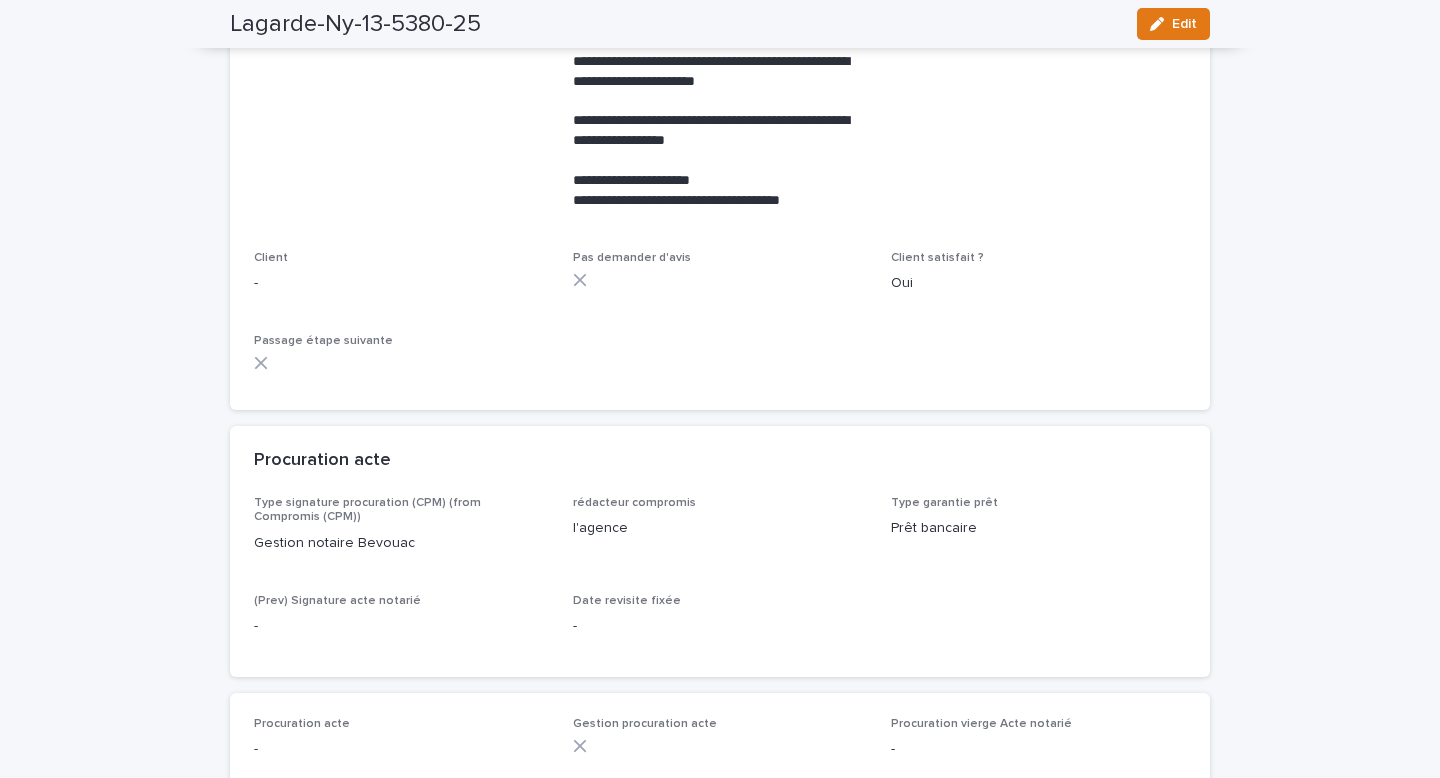 scroll, scrollTop: 0, scrollLeft: 0, axis: both 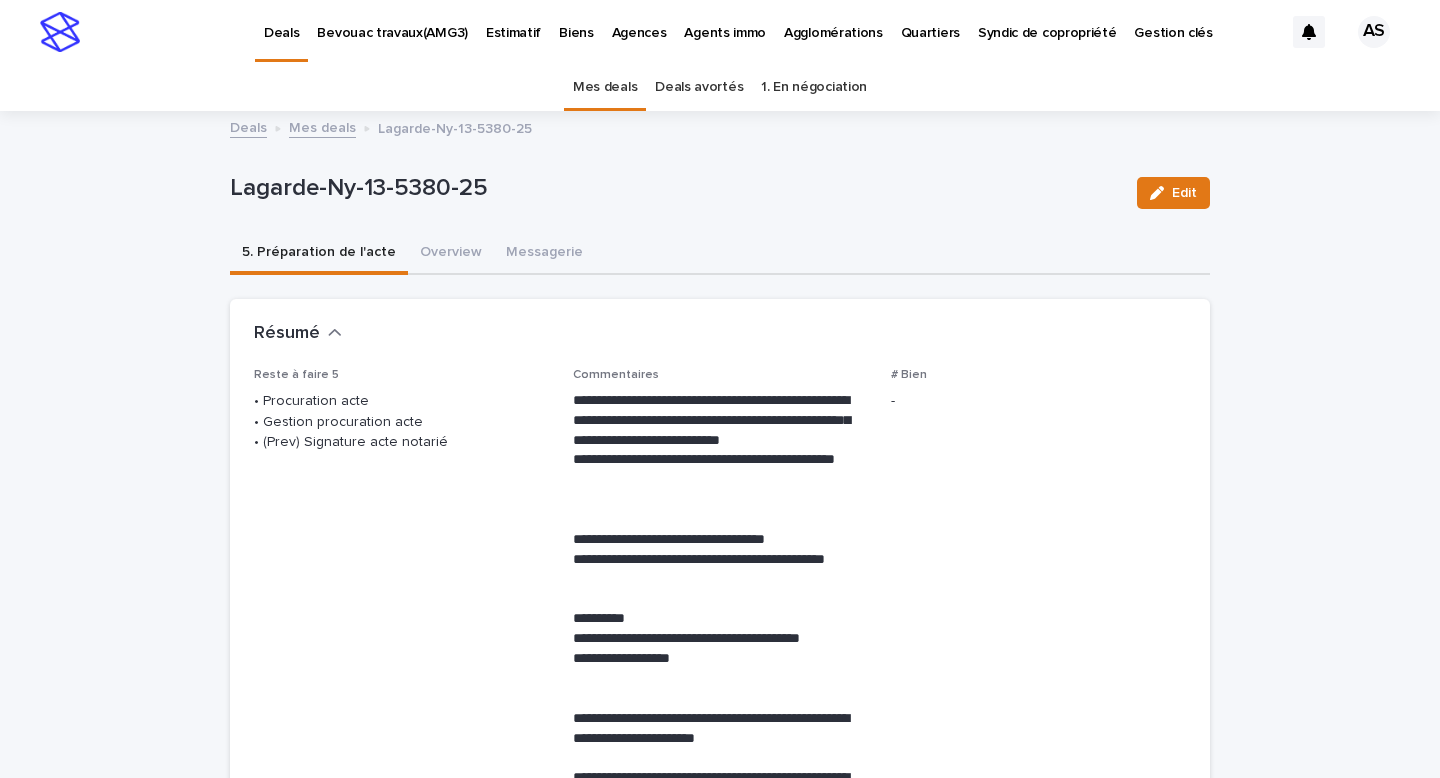 click on "Mes deals" at bounding box center [322, 126] 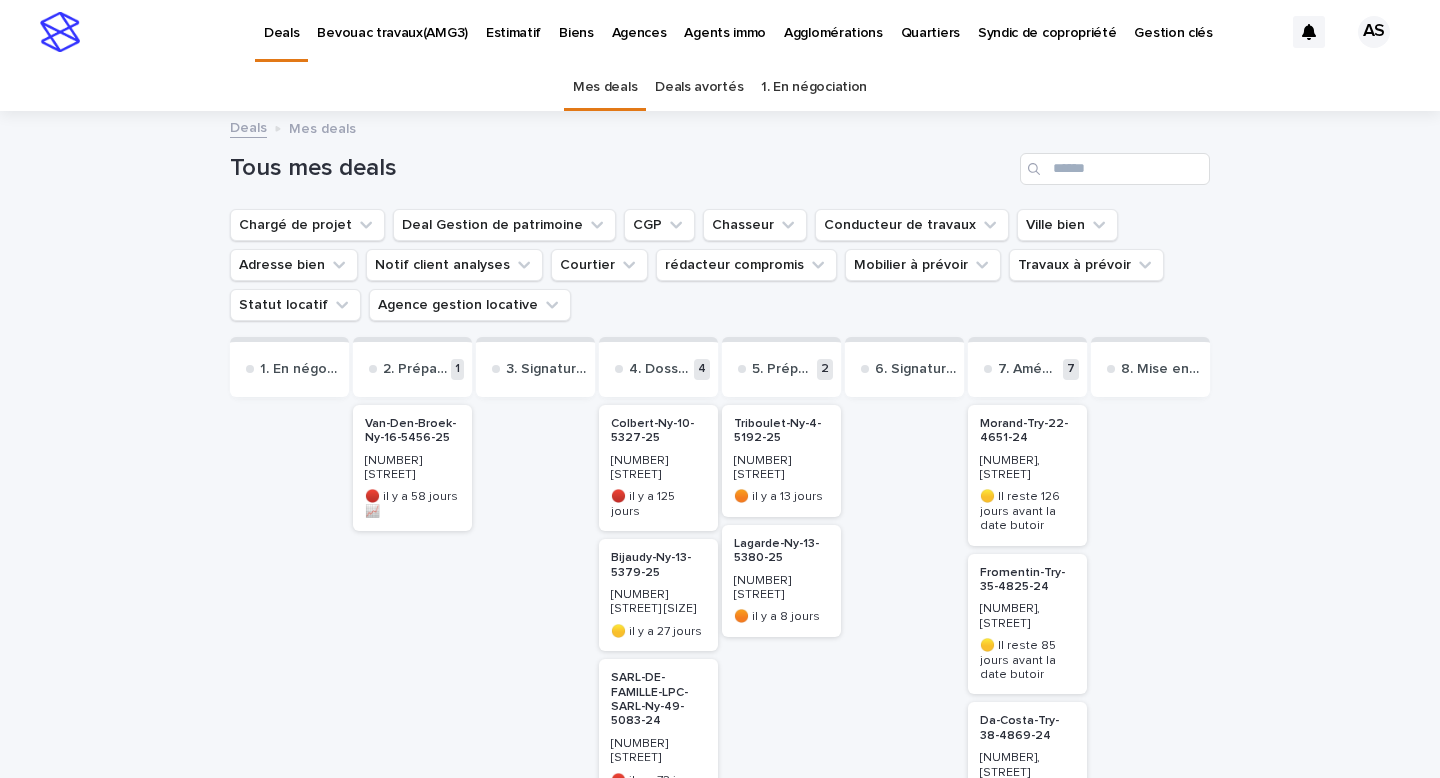 click on "Triboulet-Ny-4-5192-25" at bounding box center (781, 431) 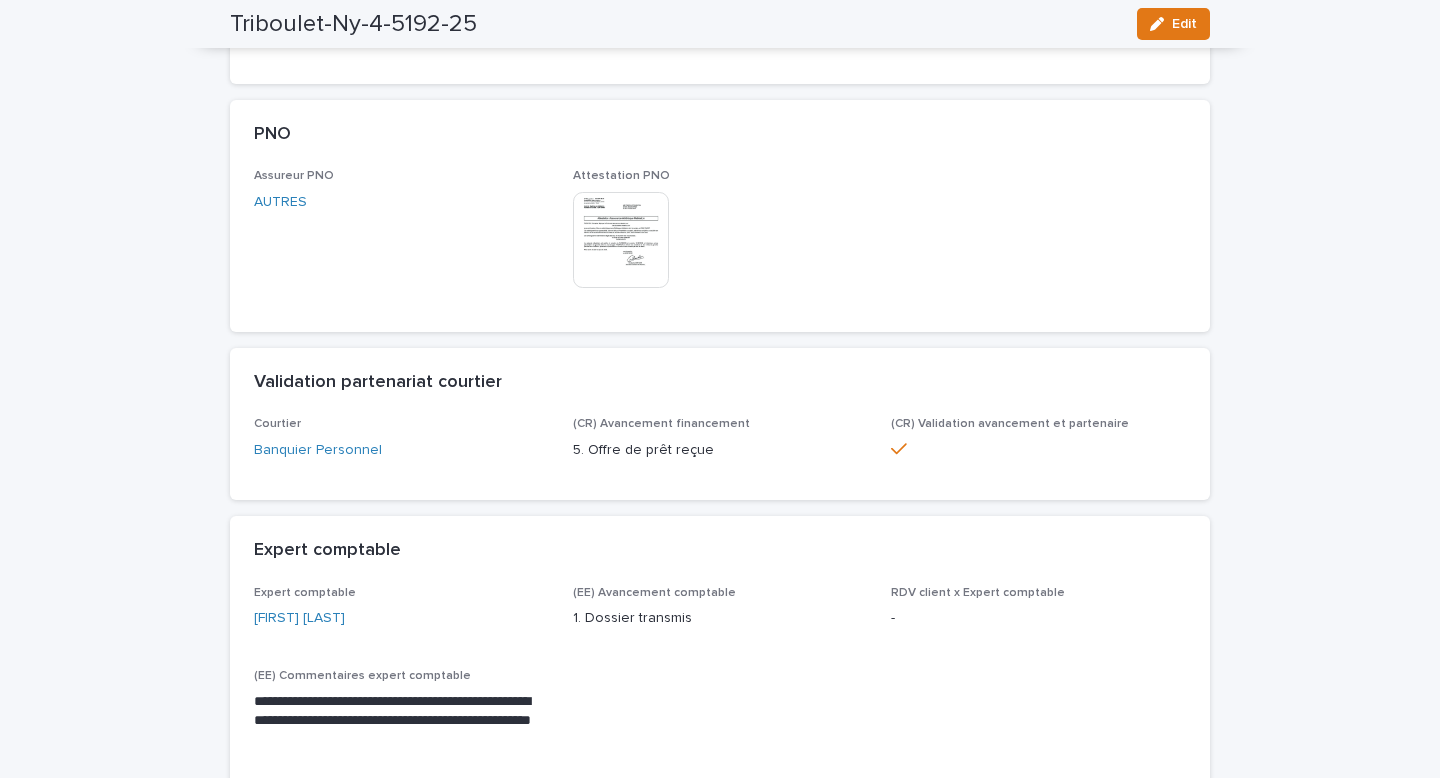 scroll, scrollTop: 0, scrollLeft: 0, axis: both 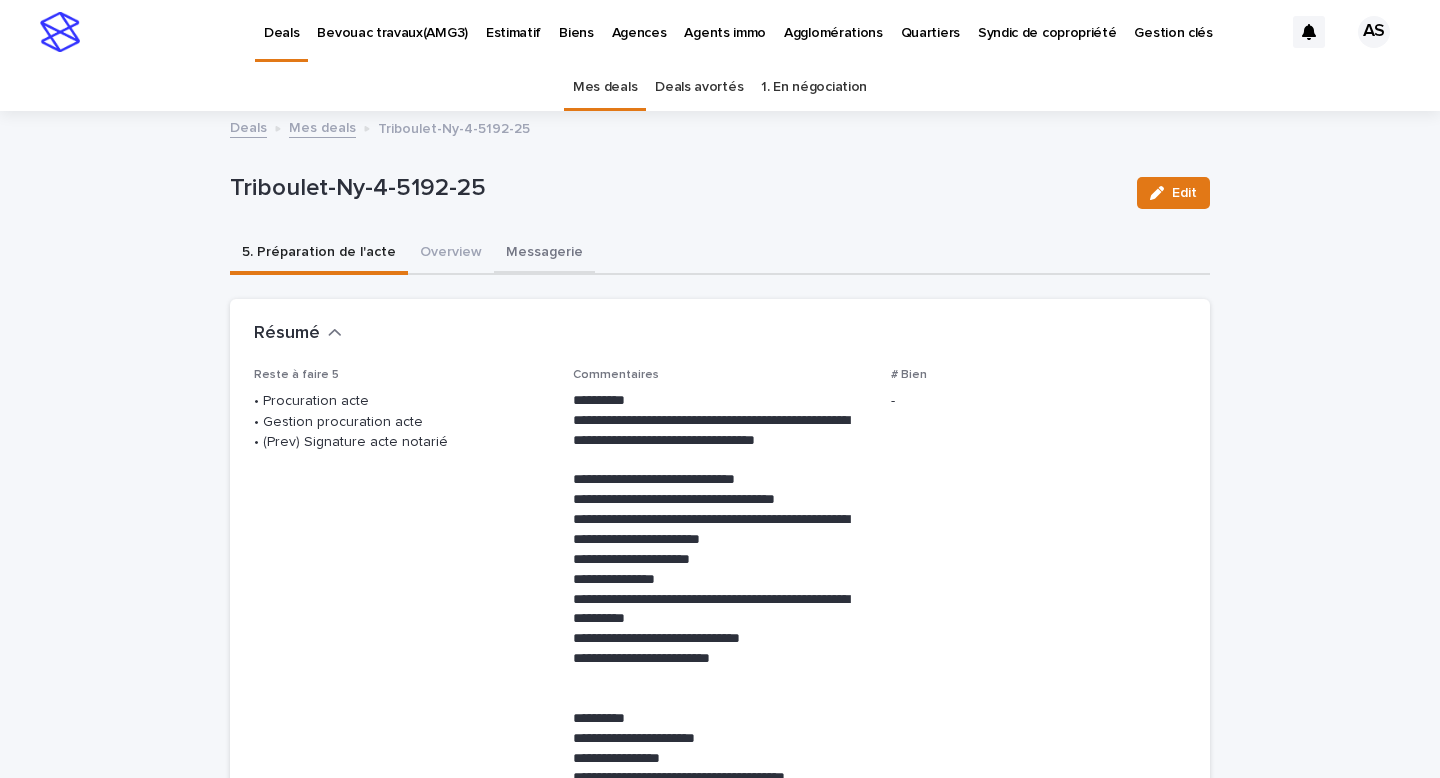 click on "Messagerie" at bounding box center [544, 254] 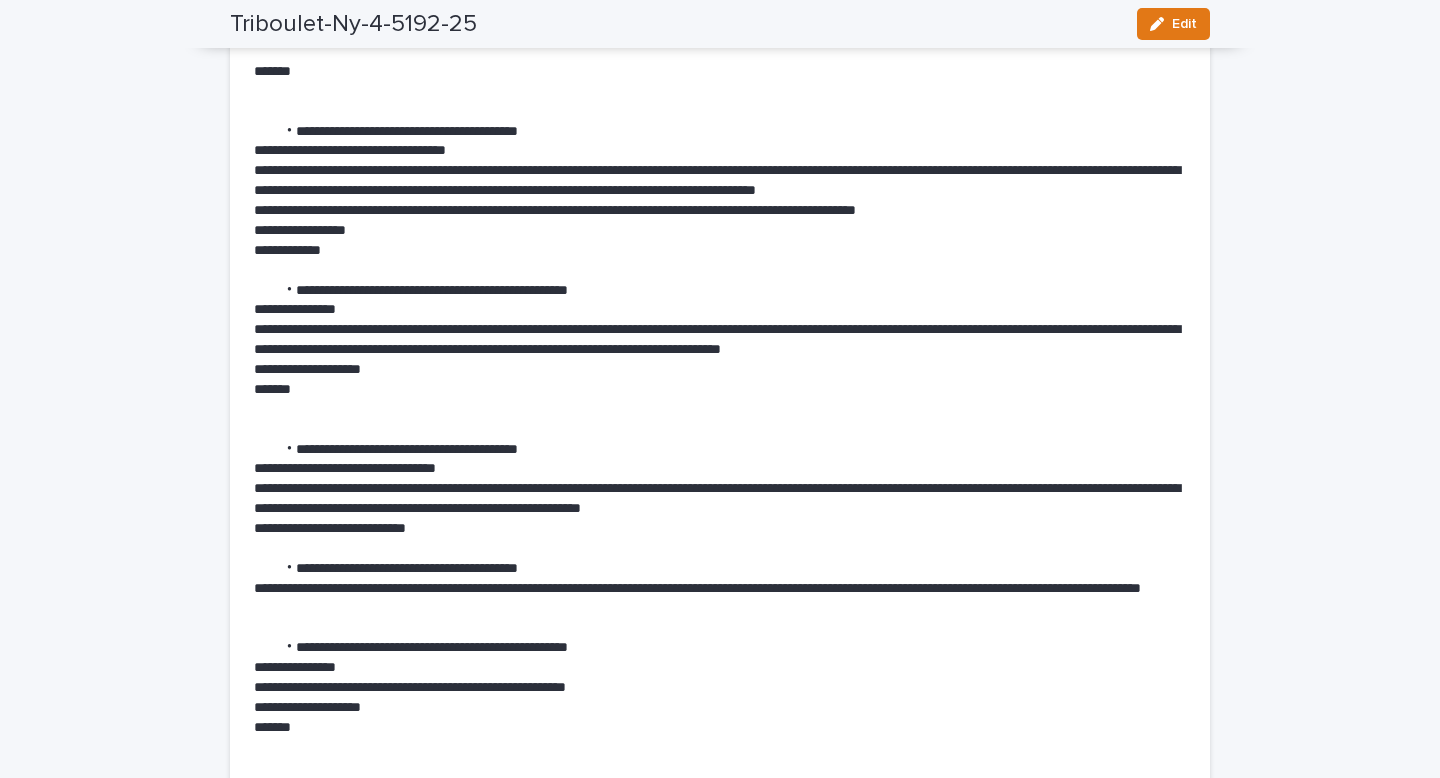 scroll, scrollTop: 0, scrollLeft: 0, axis: both 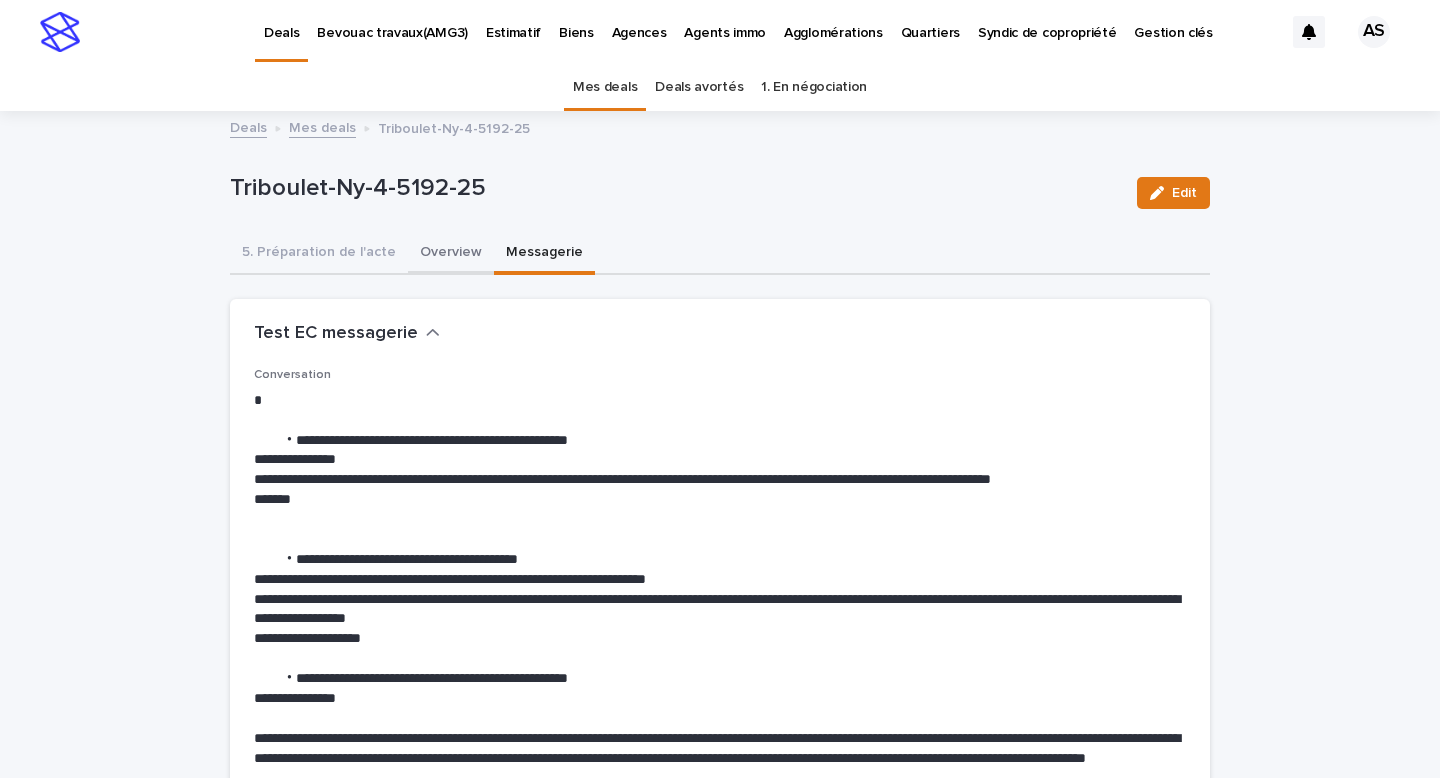 click on "Overview" at bounding box center [451, 254] 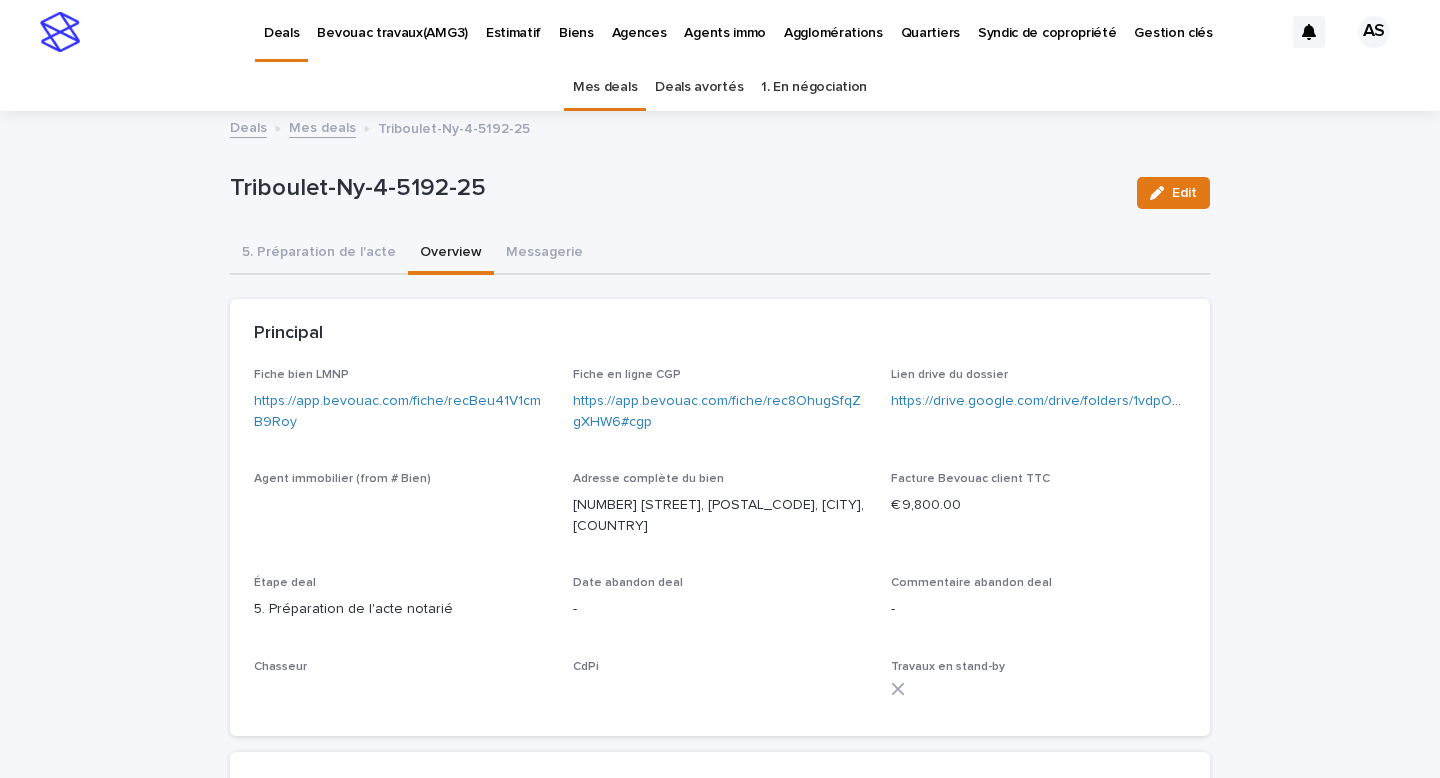 click on "Overview" at bounding box center [451, 254] 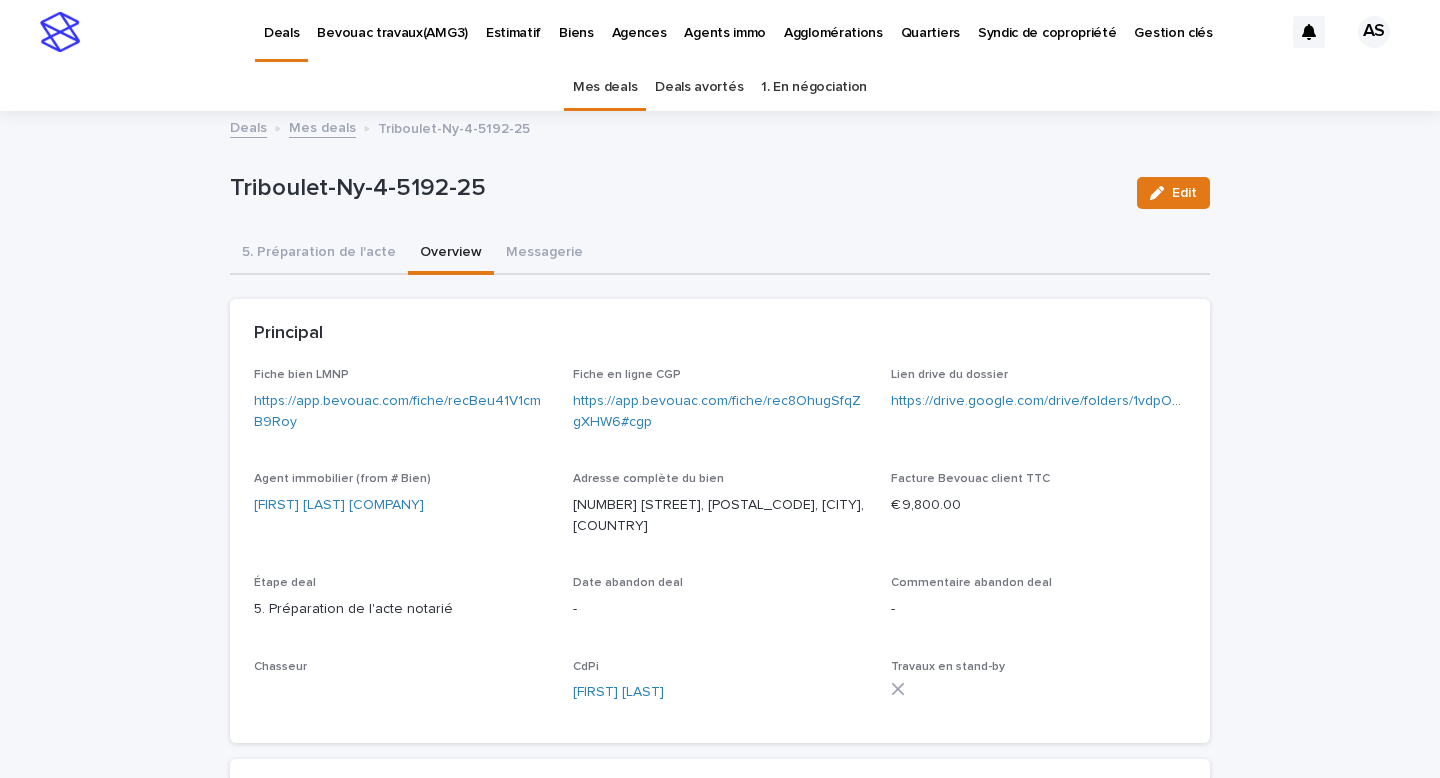 type 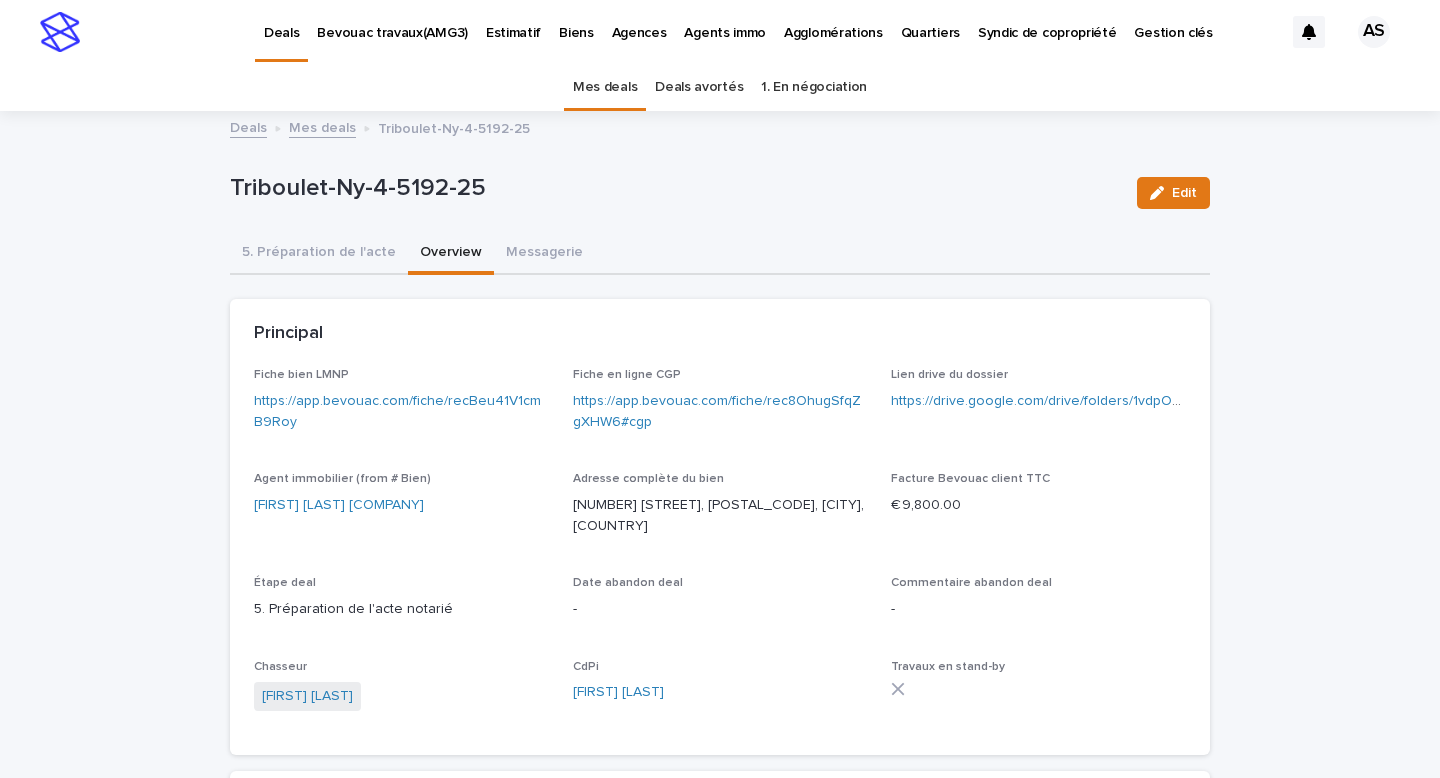 scroll, scrollTop: 1363, scrollLeft: 0, axis: vertical 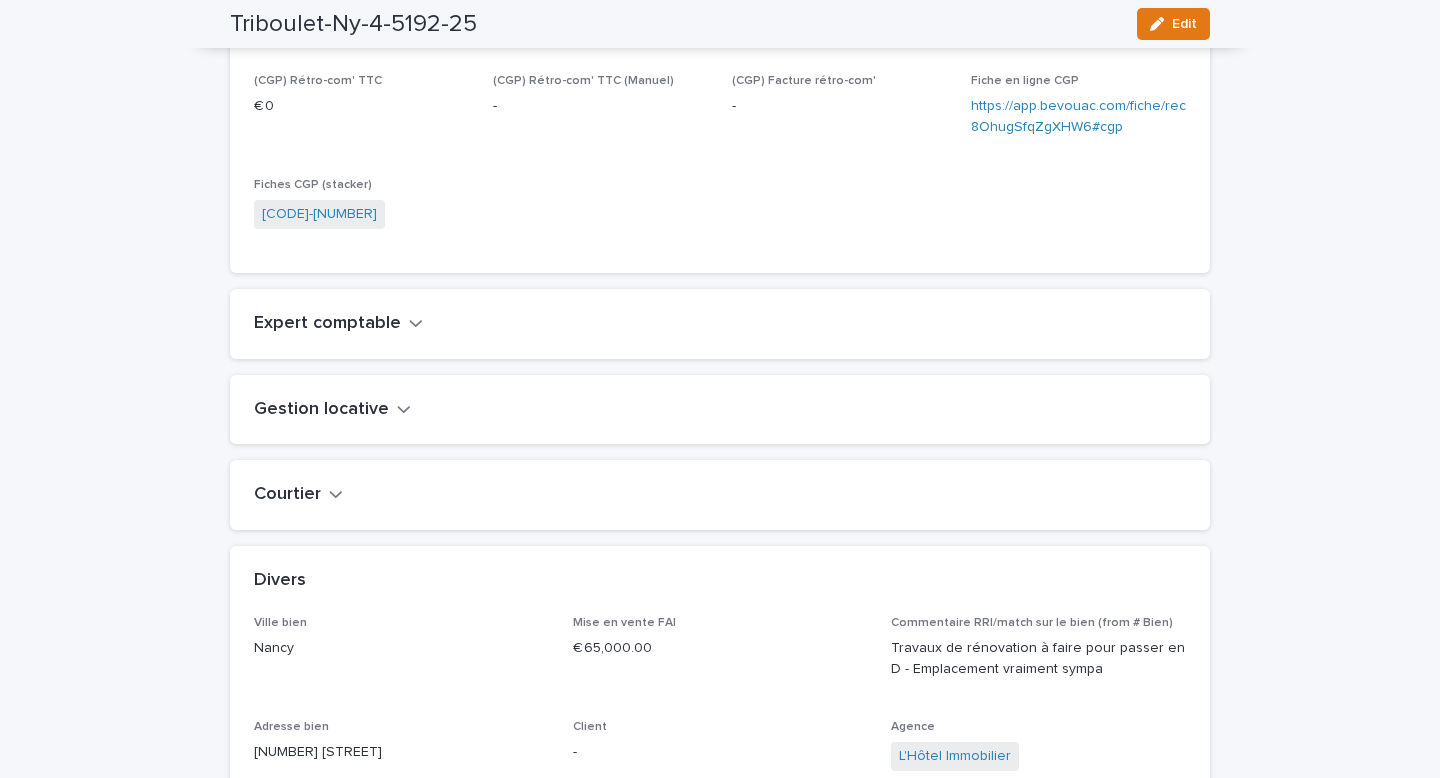click 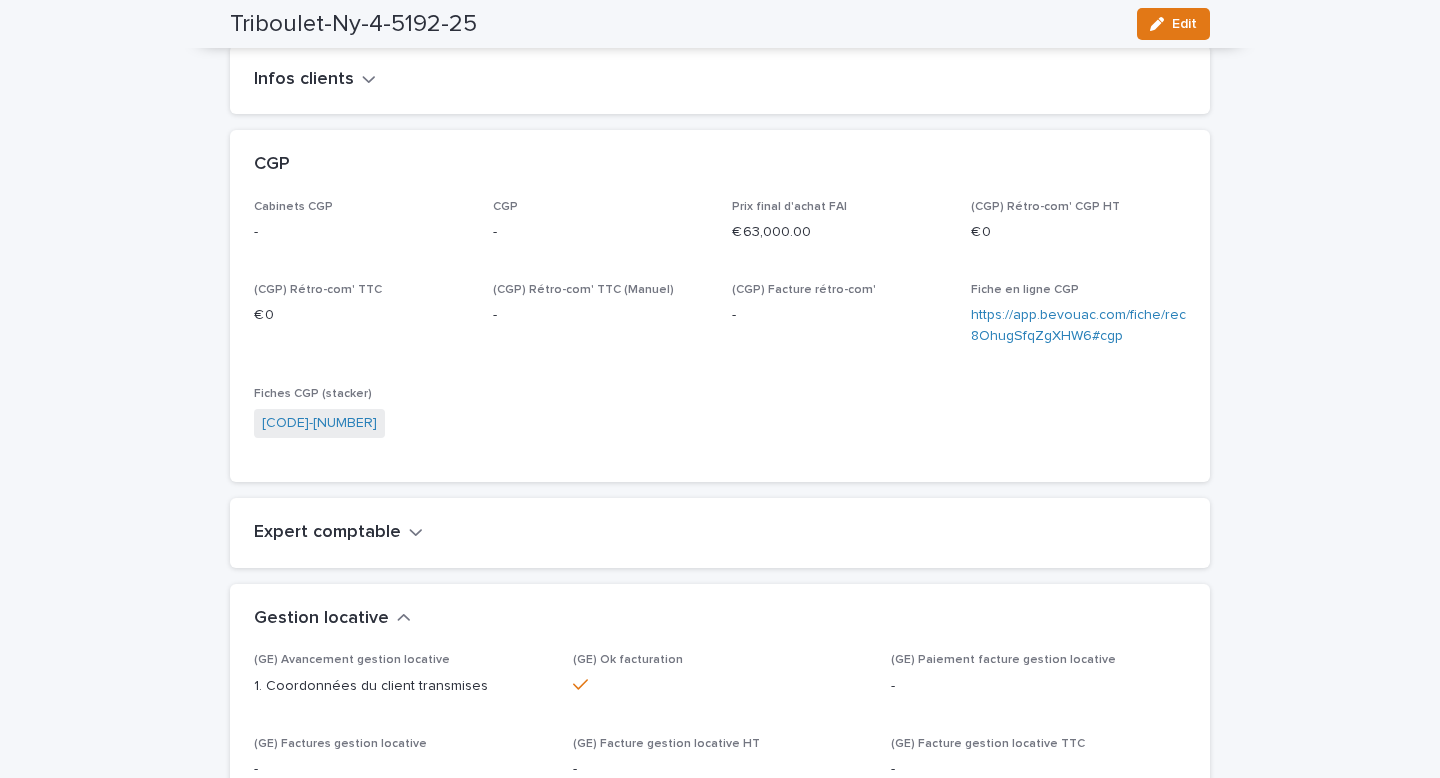 scroll, scrollTop: 270, scrollLeft: 0, axis: vertical 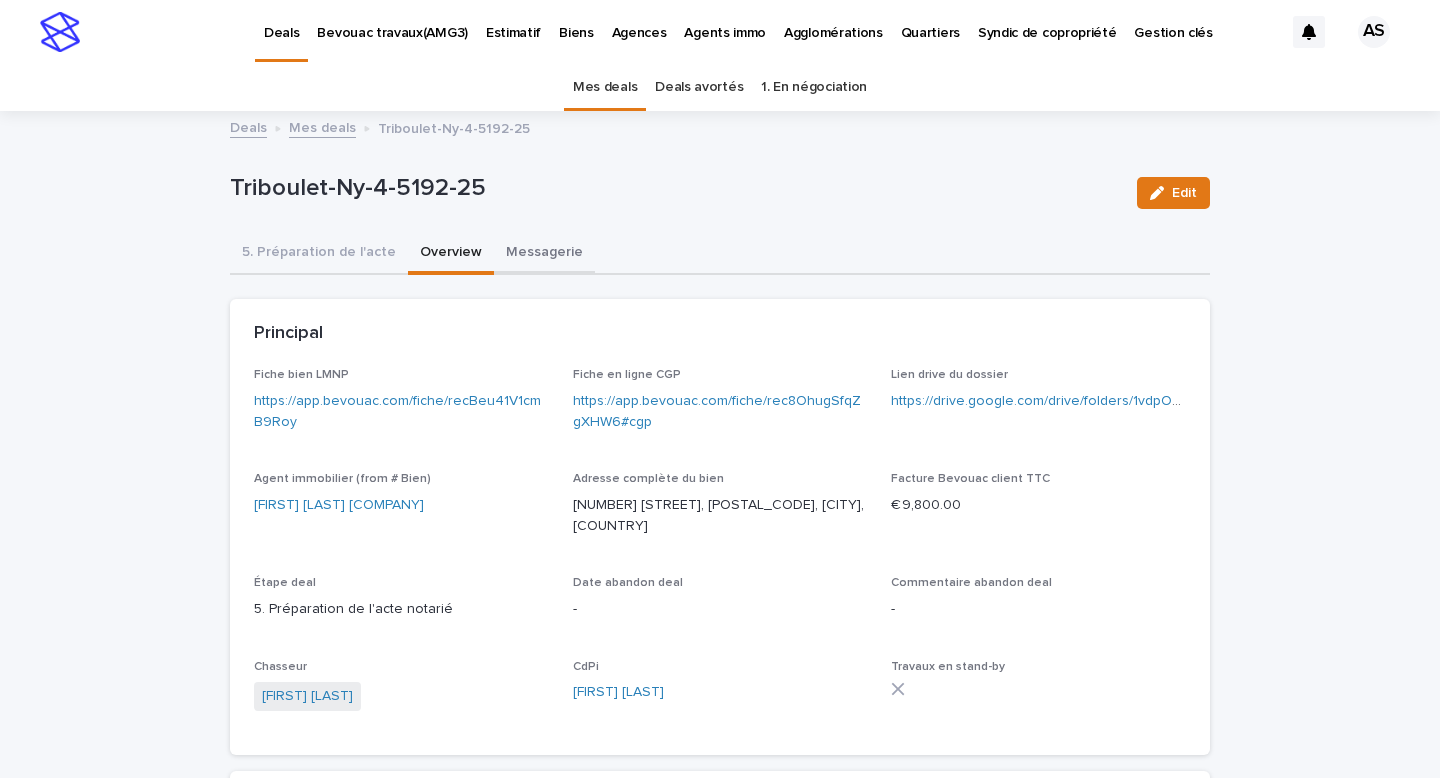 click on "Messagerie" at bounding box center [544, 254] 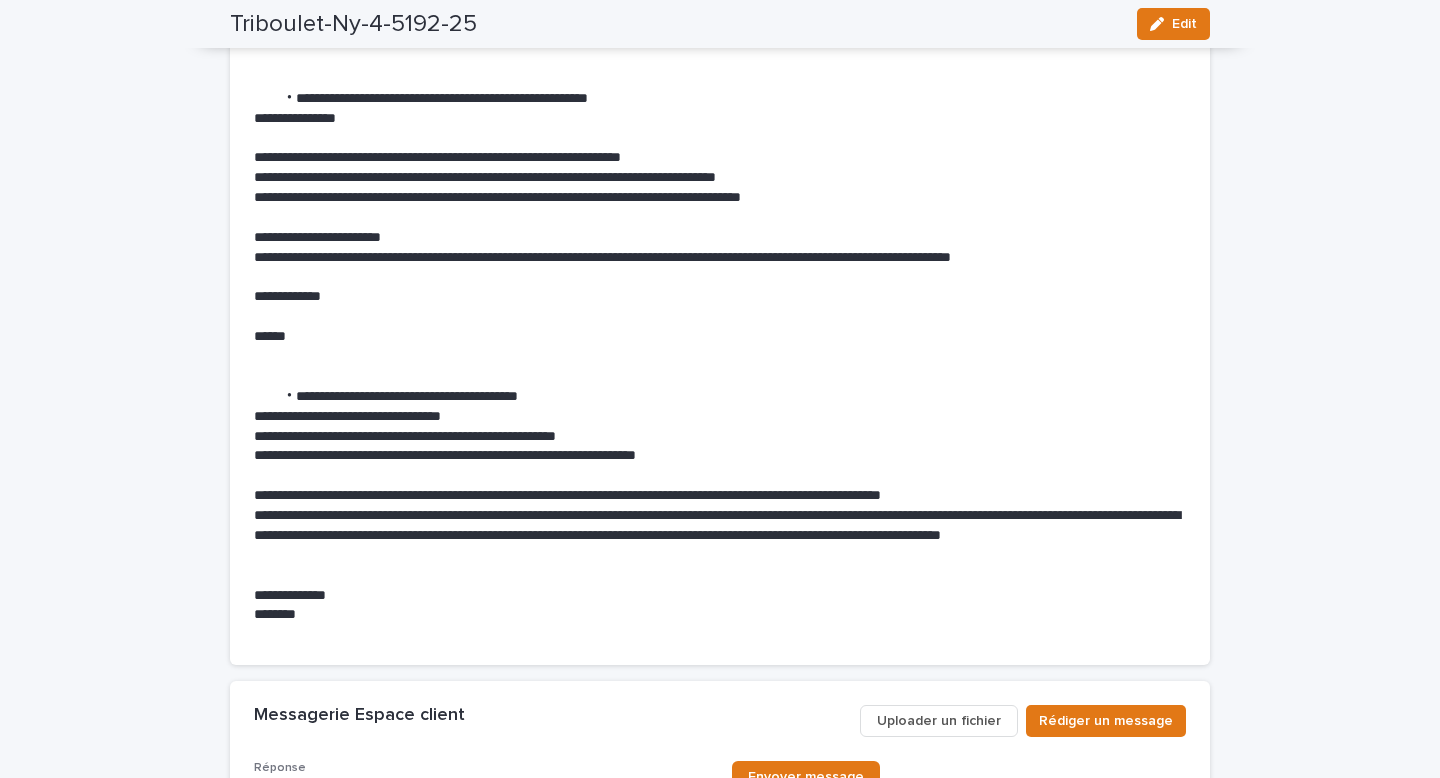 scroll, scrollTop: 6935, scrollLeft: 0, axis: vertical 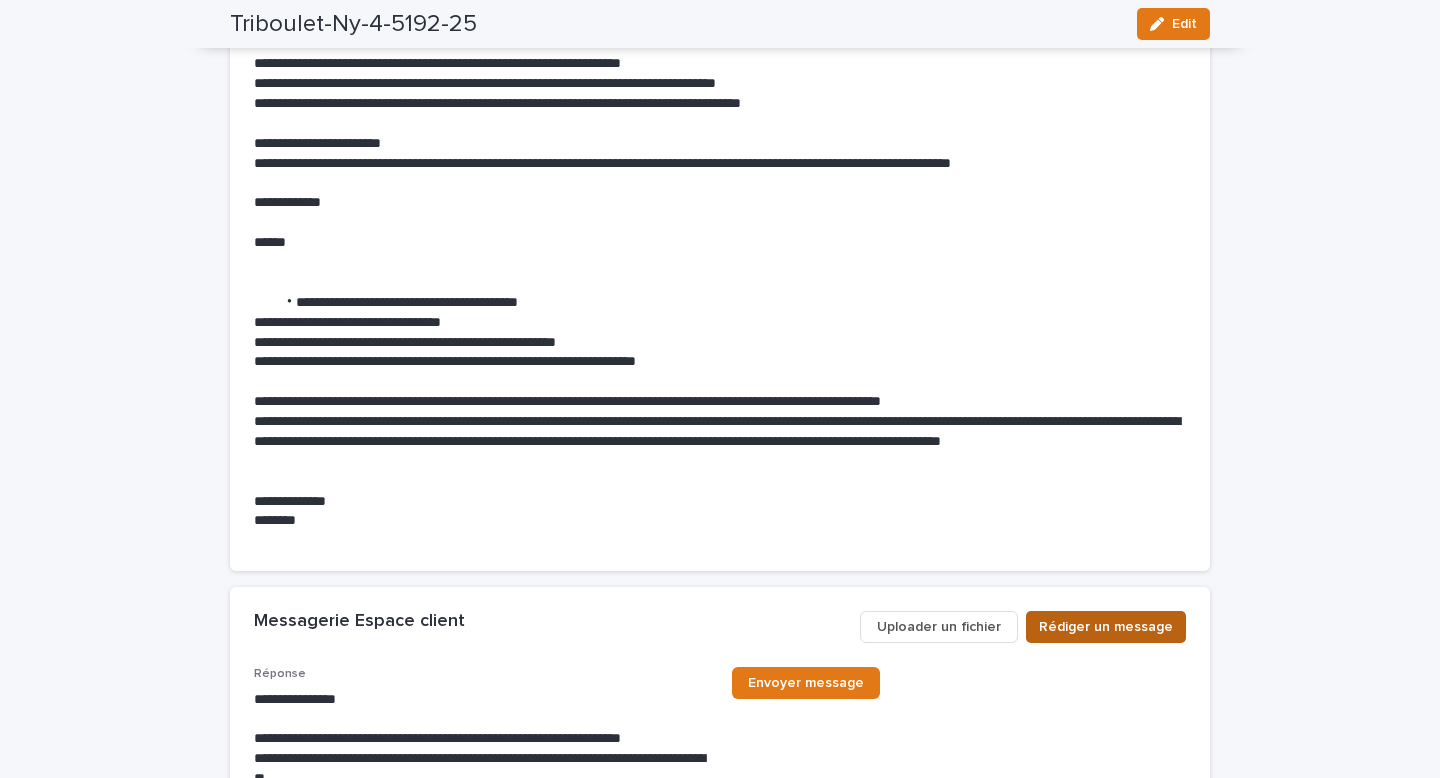 click on "Rédiger un message" at bounding box center [1106, 627] 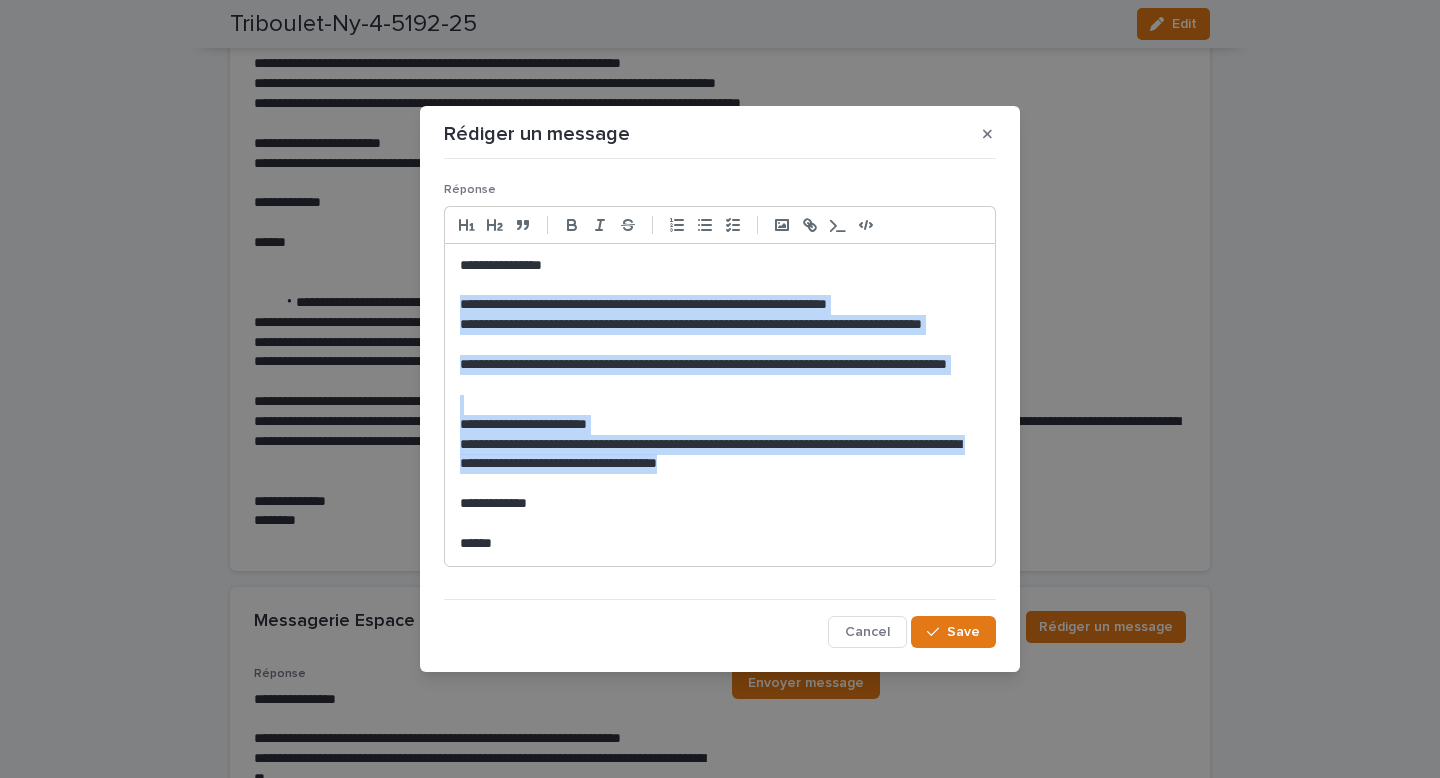 drag, startPoint x: 849, startPoint y: 467, endPoint x: 451, endPoint y: 302, distance: 430.84683 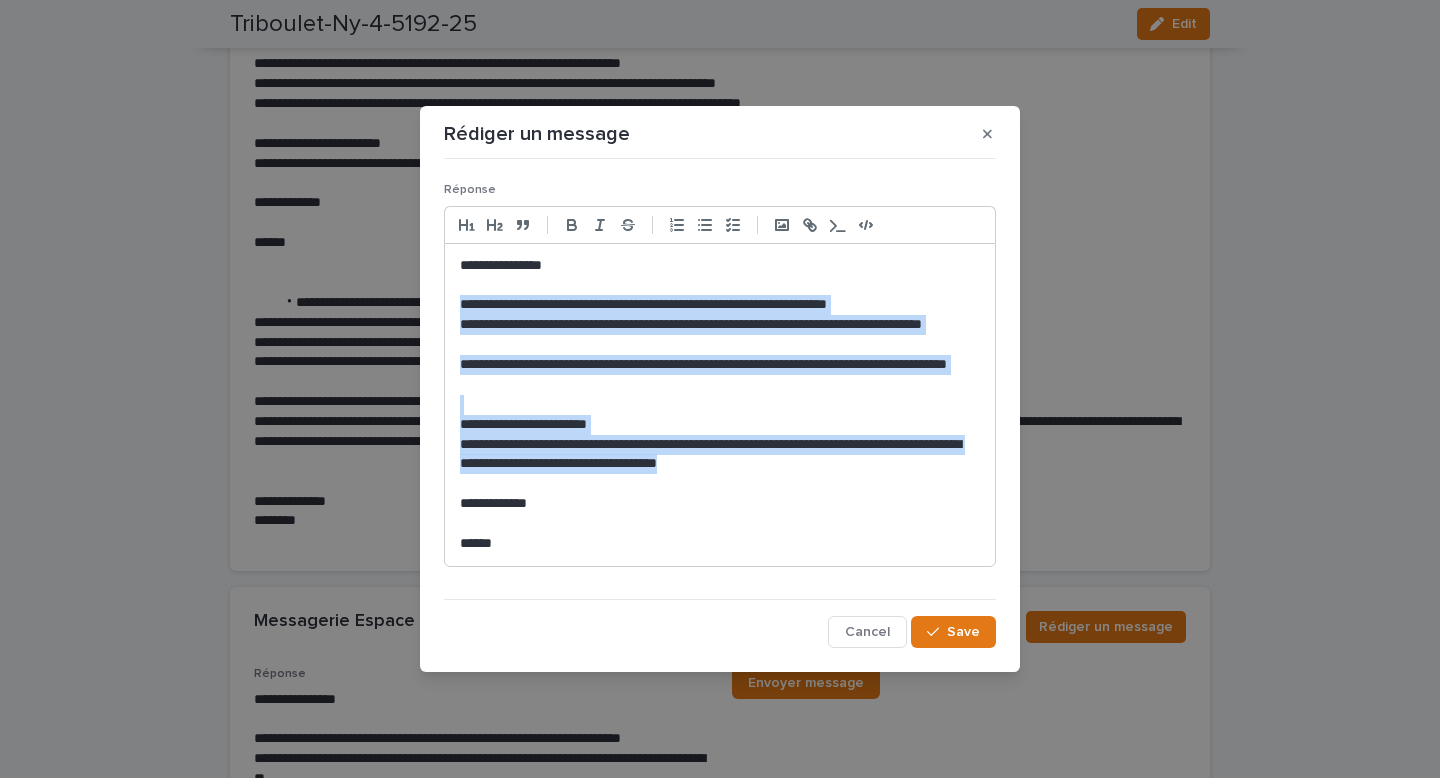 click on "**********" at bounding box center (720, 405) 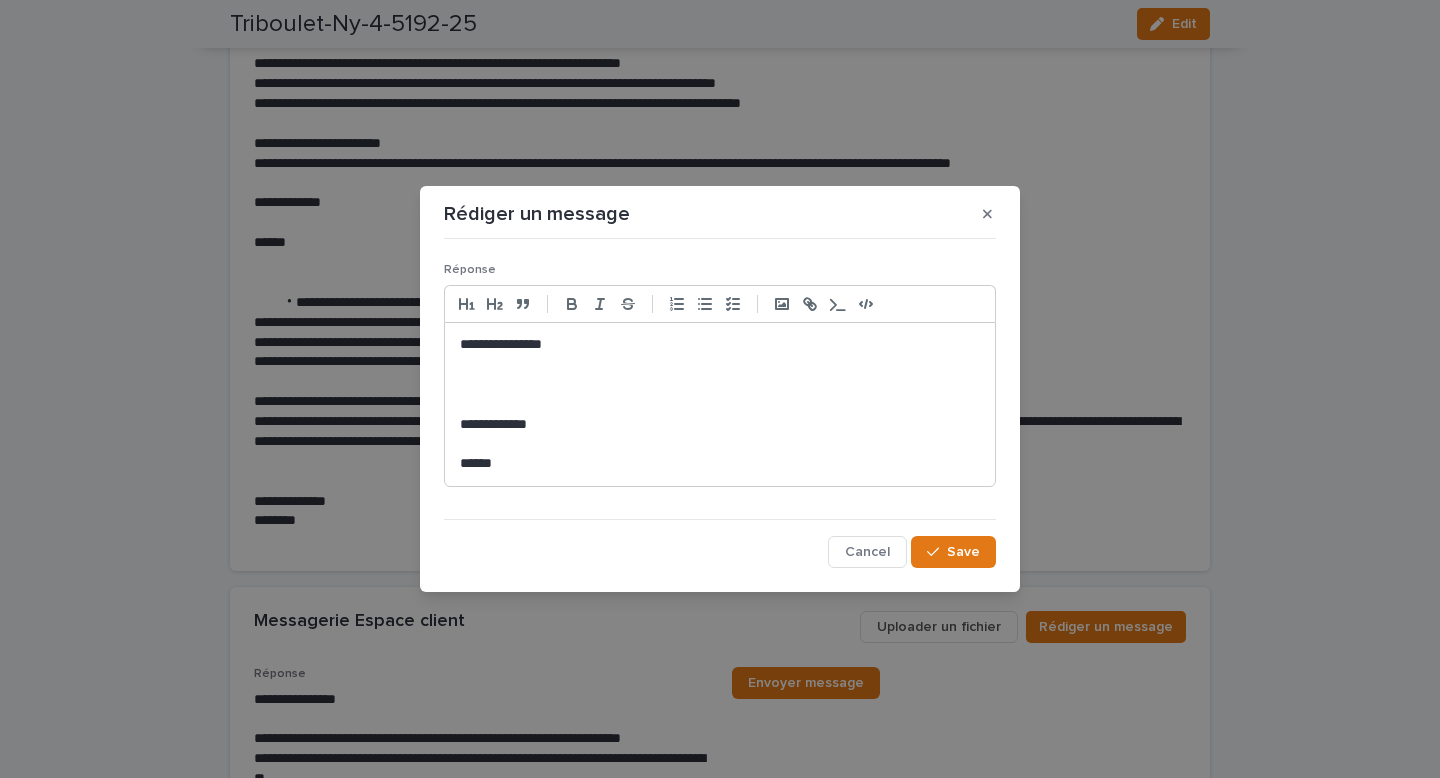 type 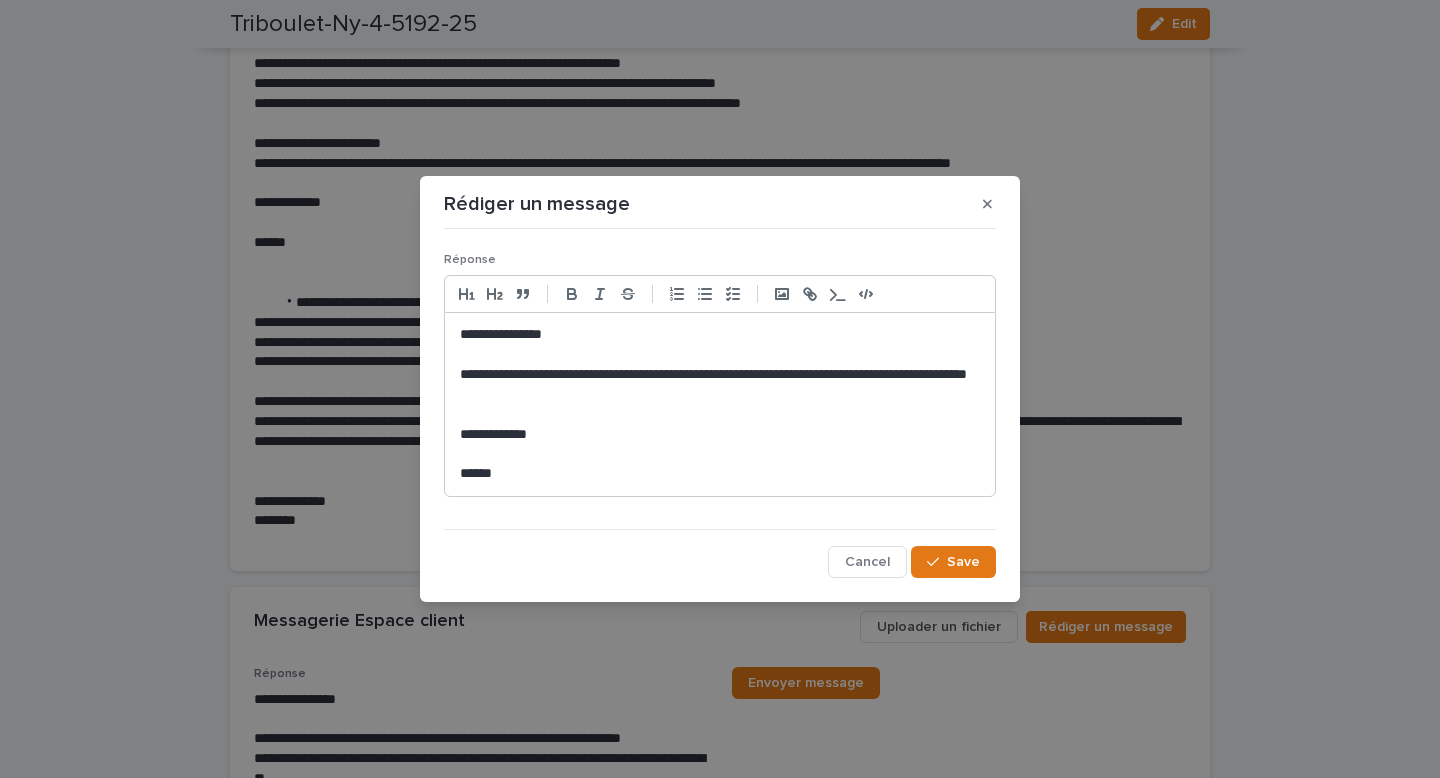 click on "**********" at bounding box center [720, 385] 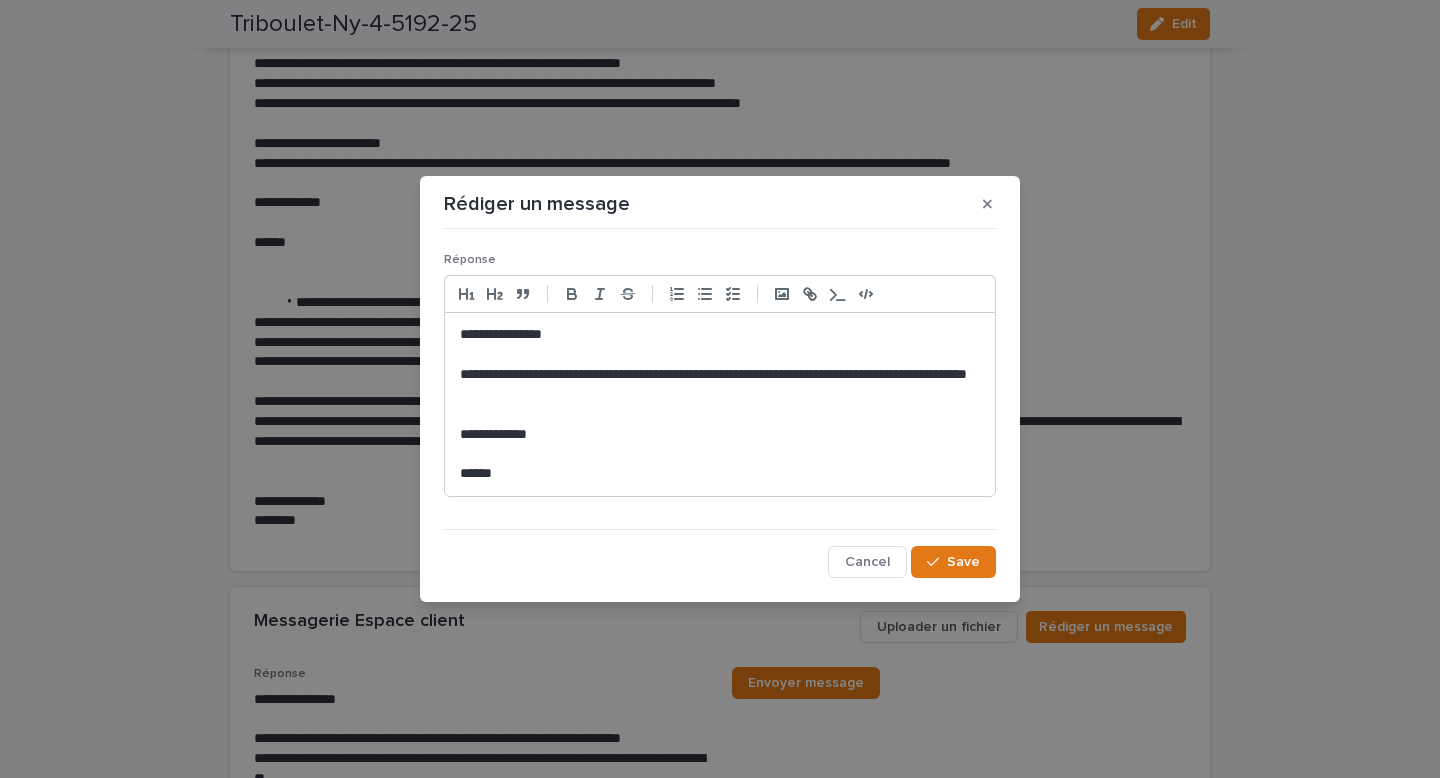 click on "* *****" 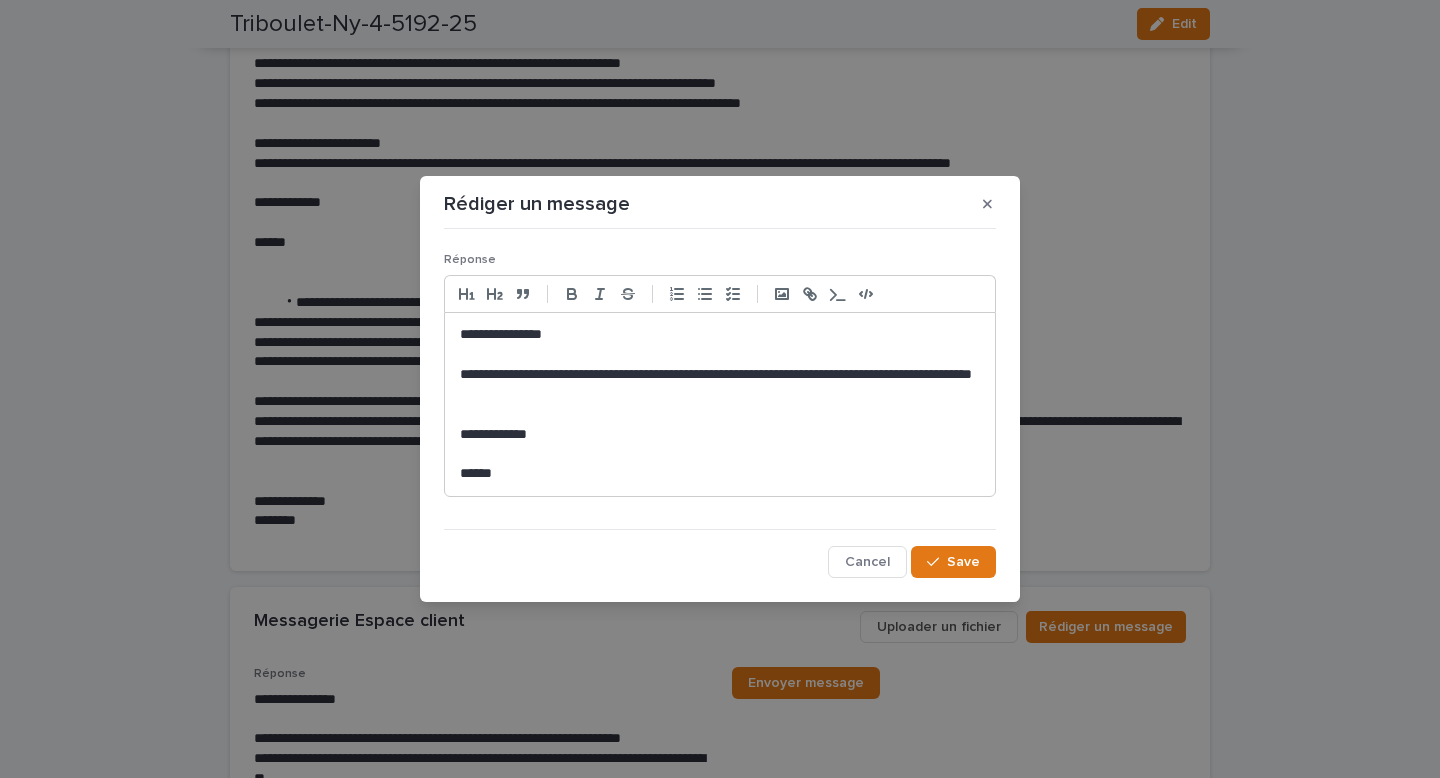 click on "**********" at bounding box center [720, 385] 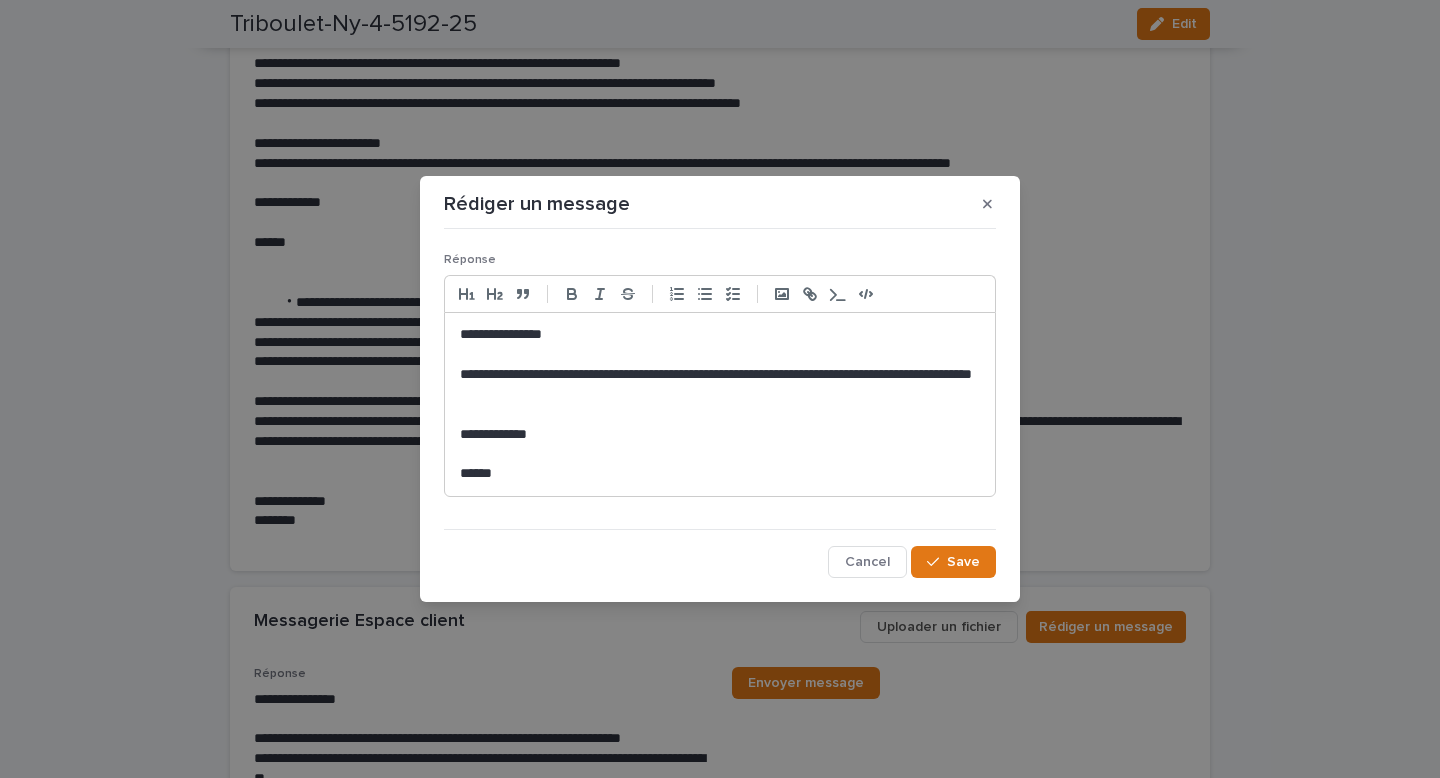 click on "******** * *******" 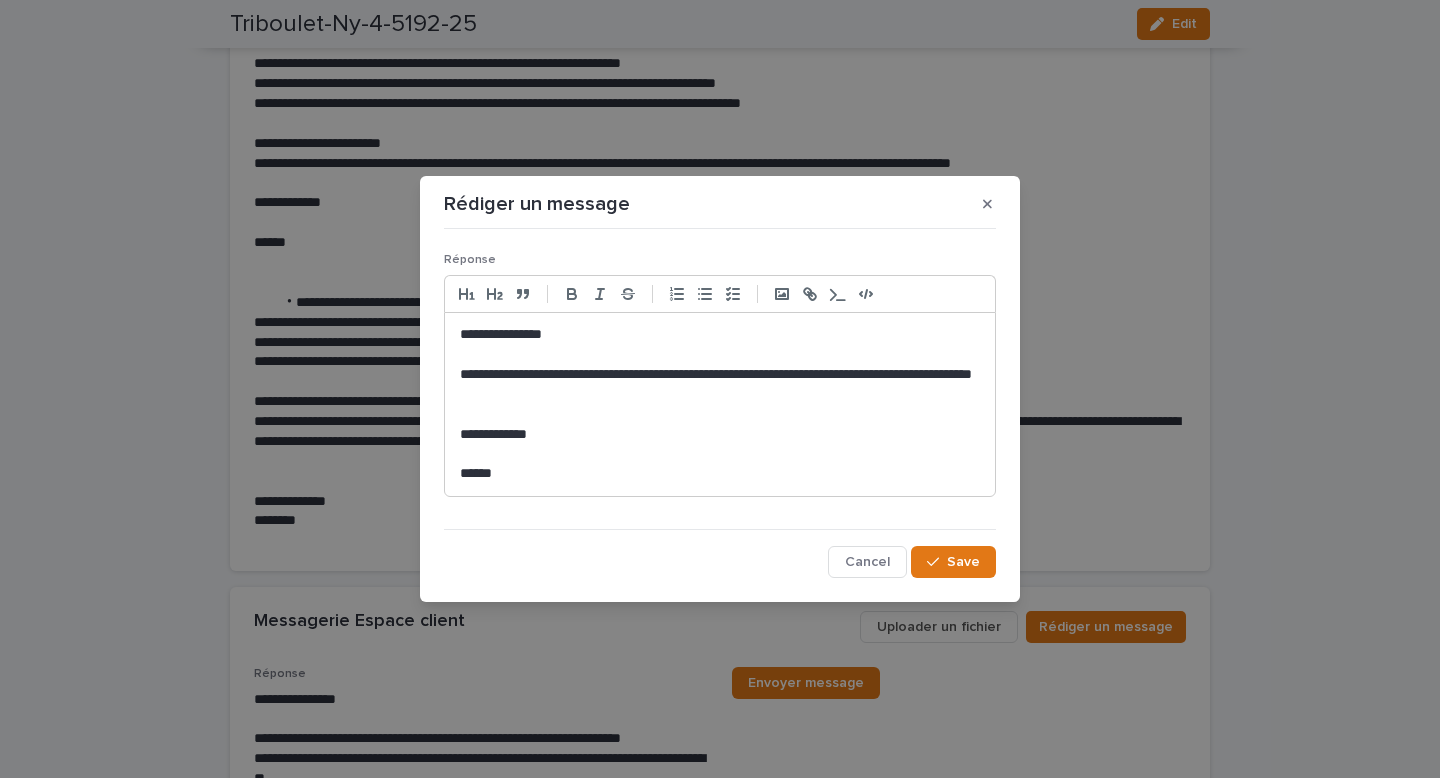 click on "******** *" 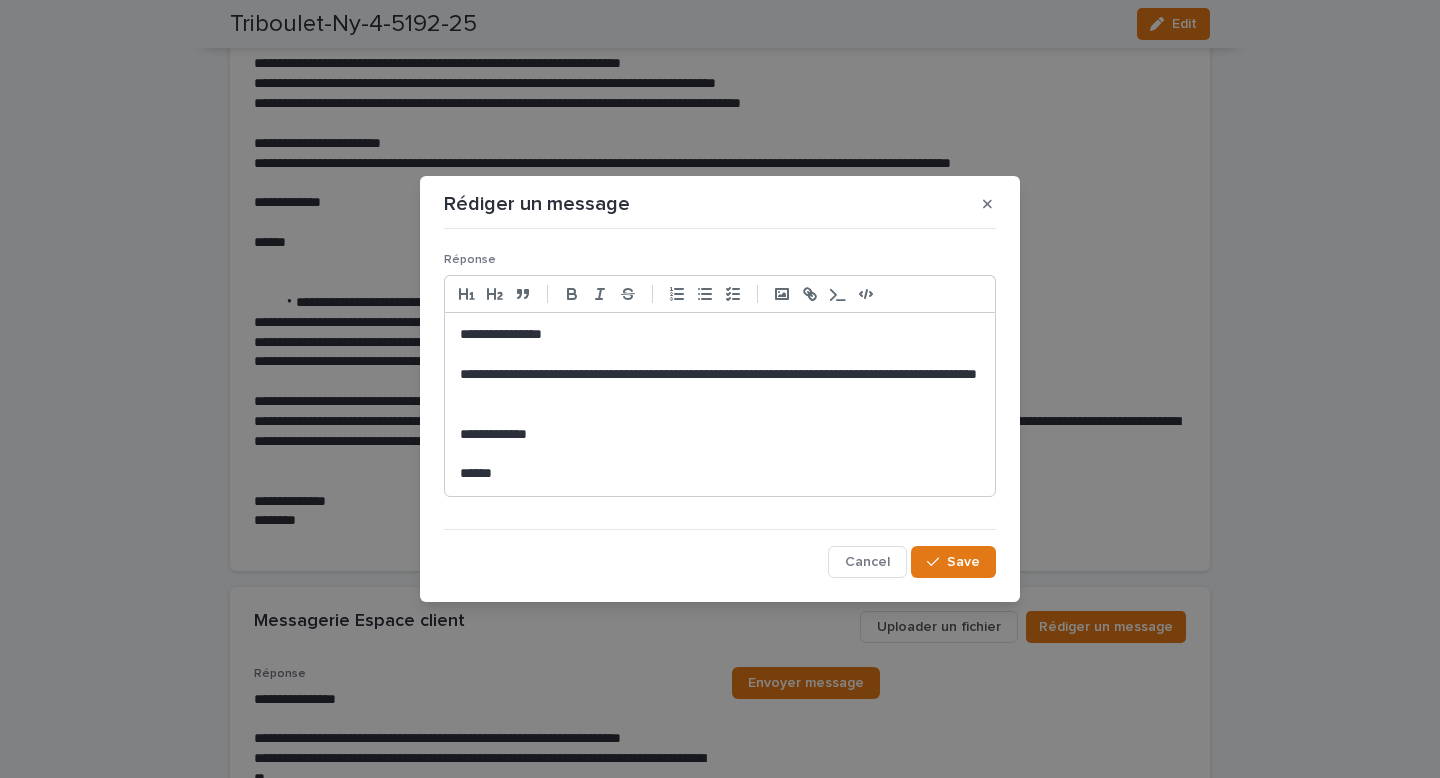 click on "**********" at bounding box center (720, 385) 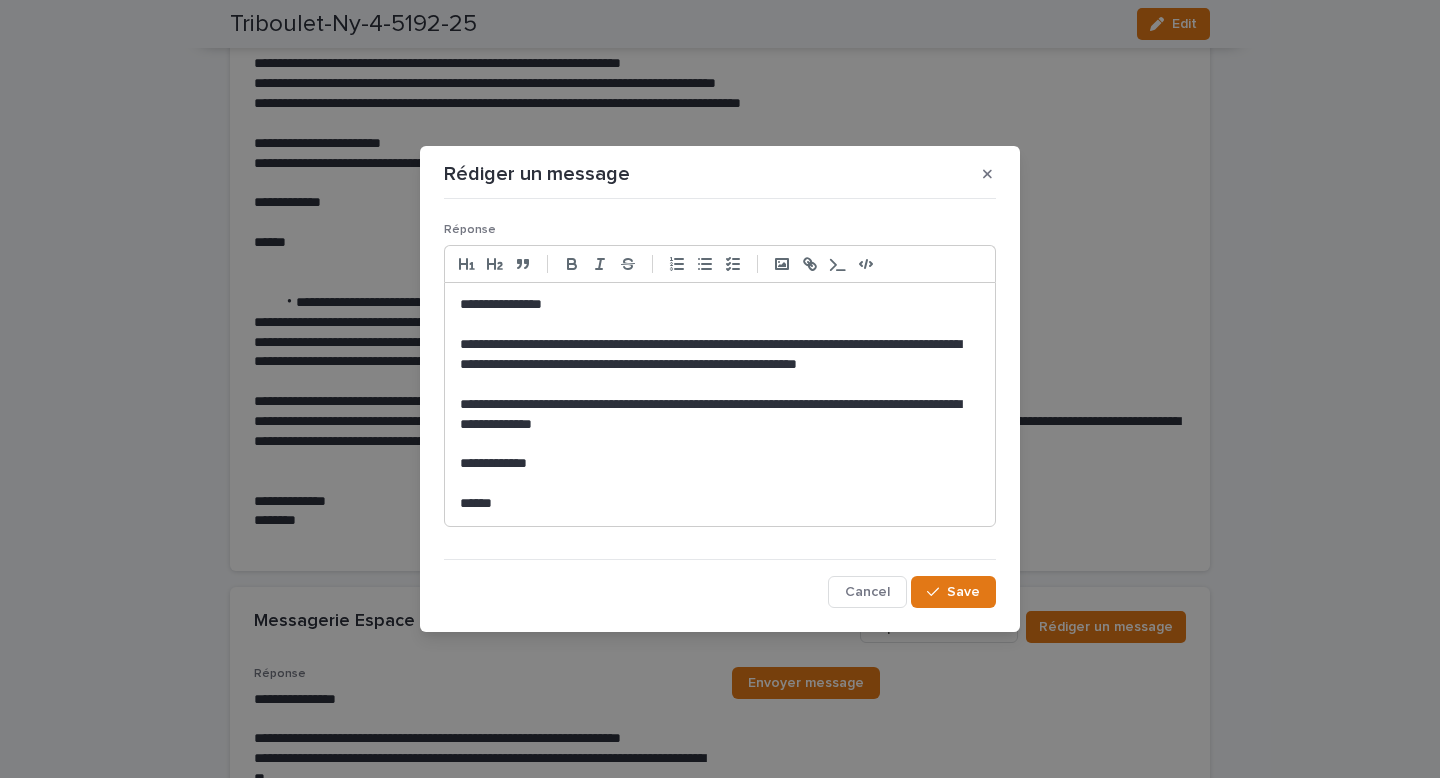 click on "**********" at bounding box center (720, 415) 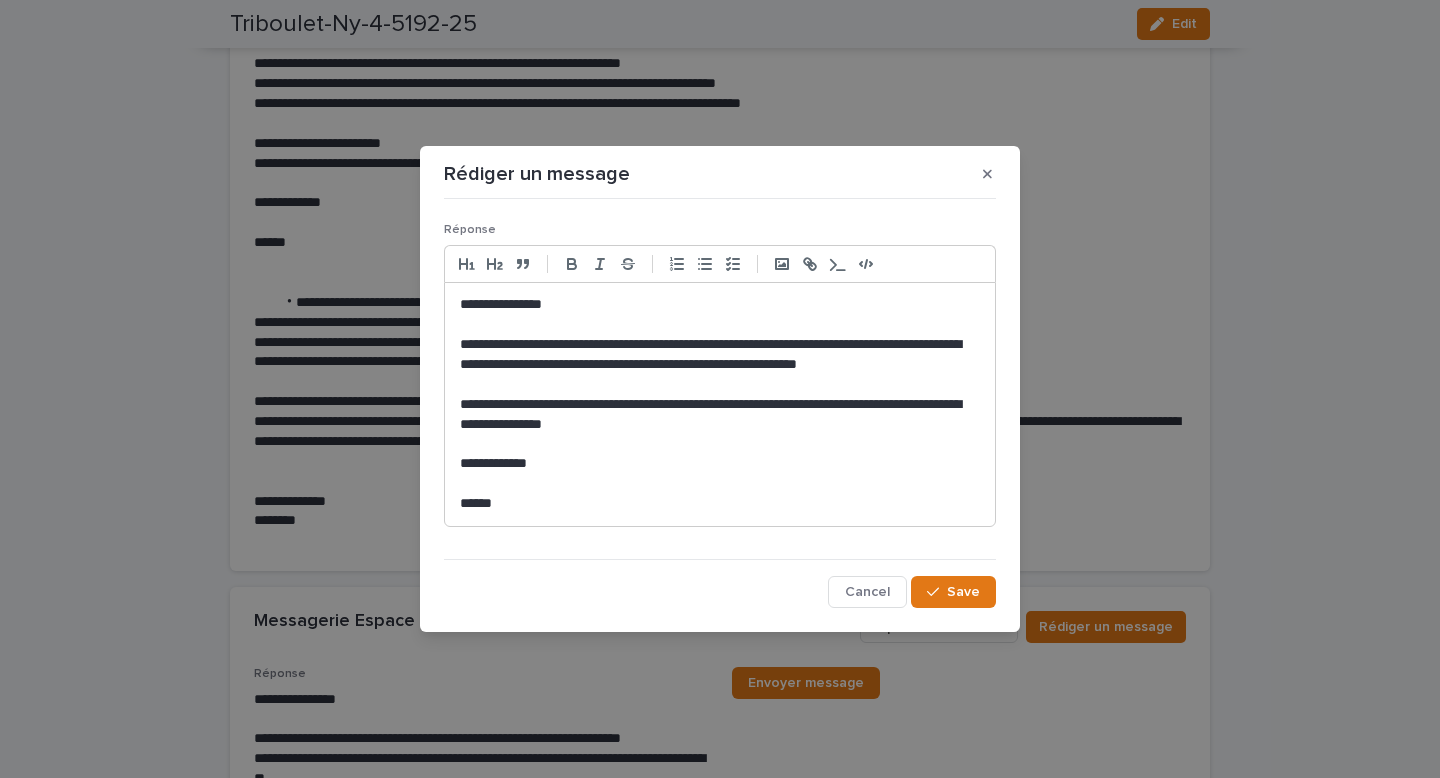 click on "**********" at bounding box center (720, 415) 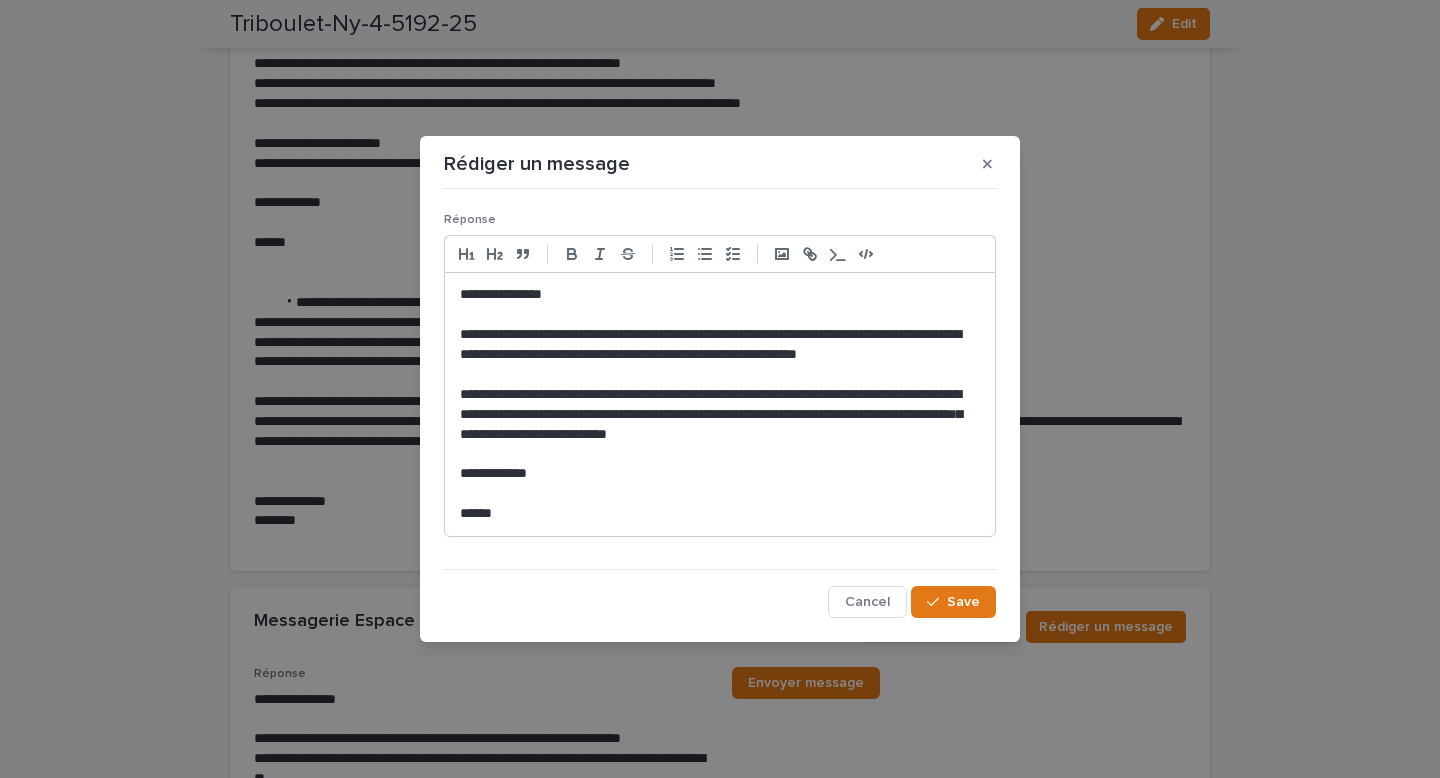 click on "**********" at bounding box center (720, 415) 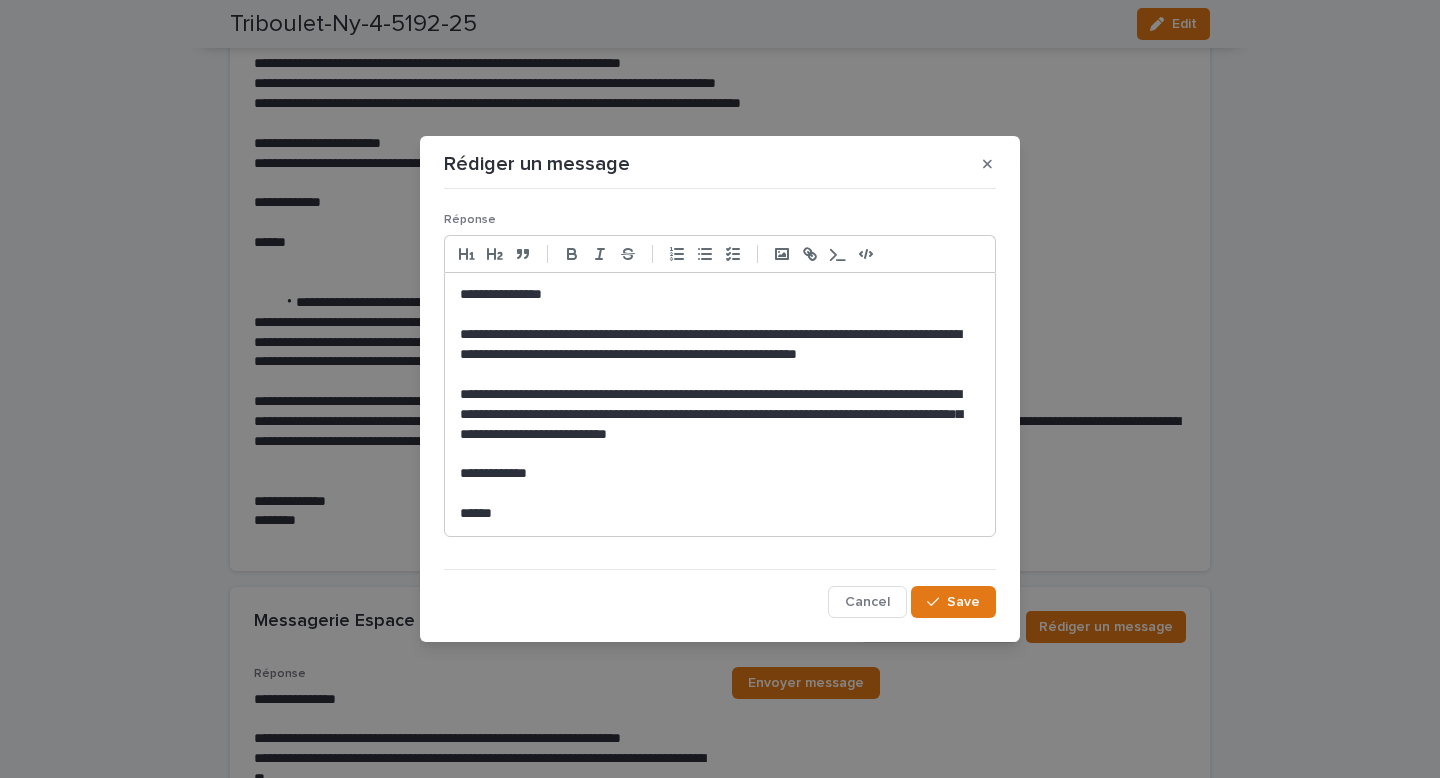 click on "*** *" 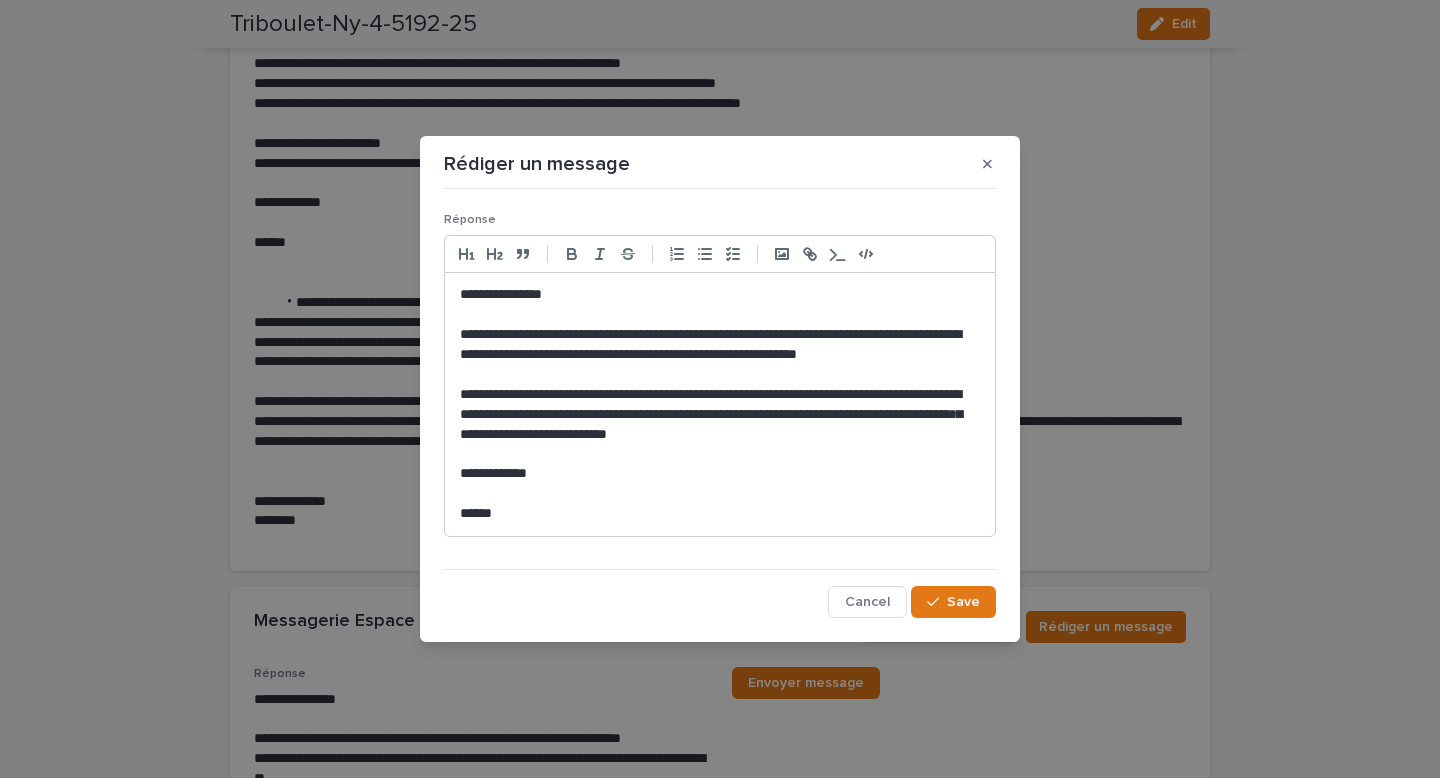 click on "**********" at bounding box center (720, 415) 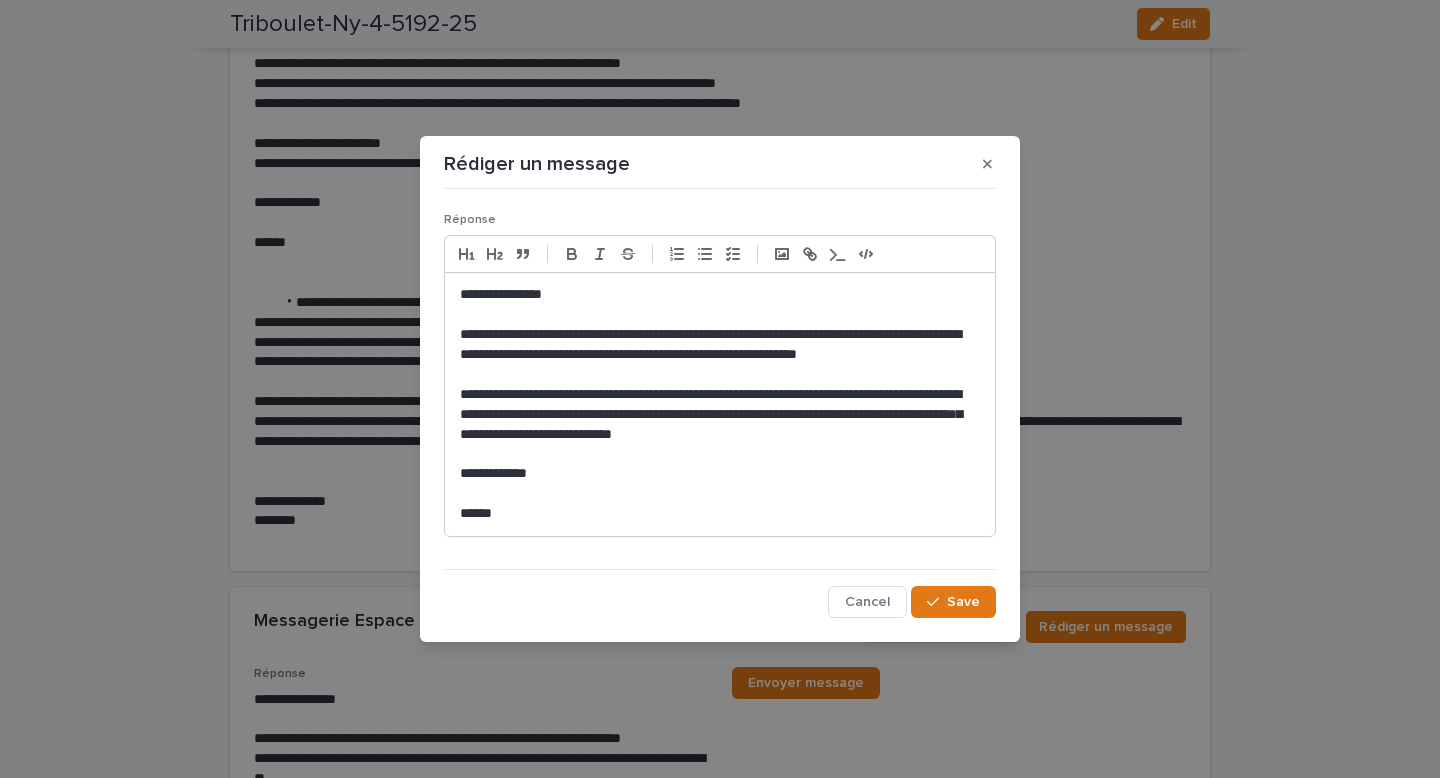 click on "**********" at bounding box center [720, 415] 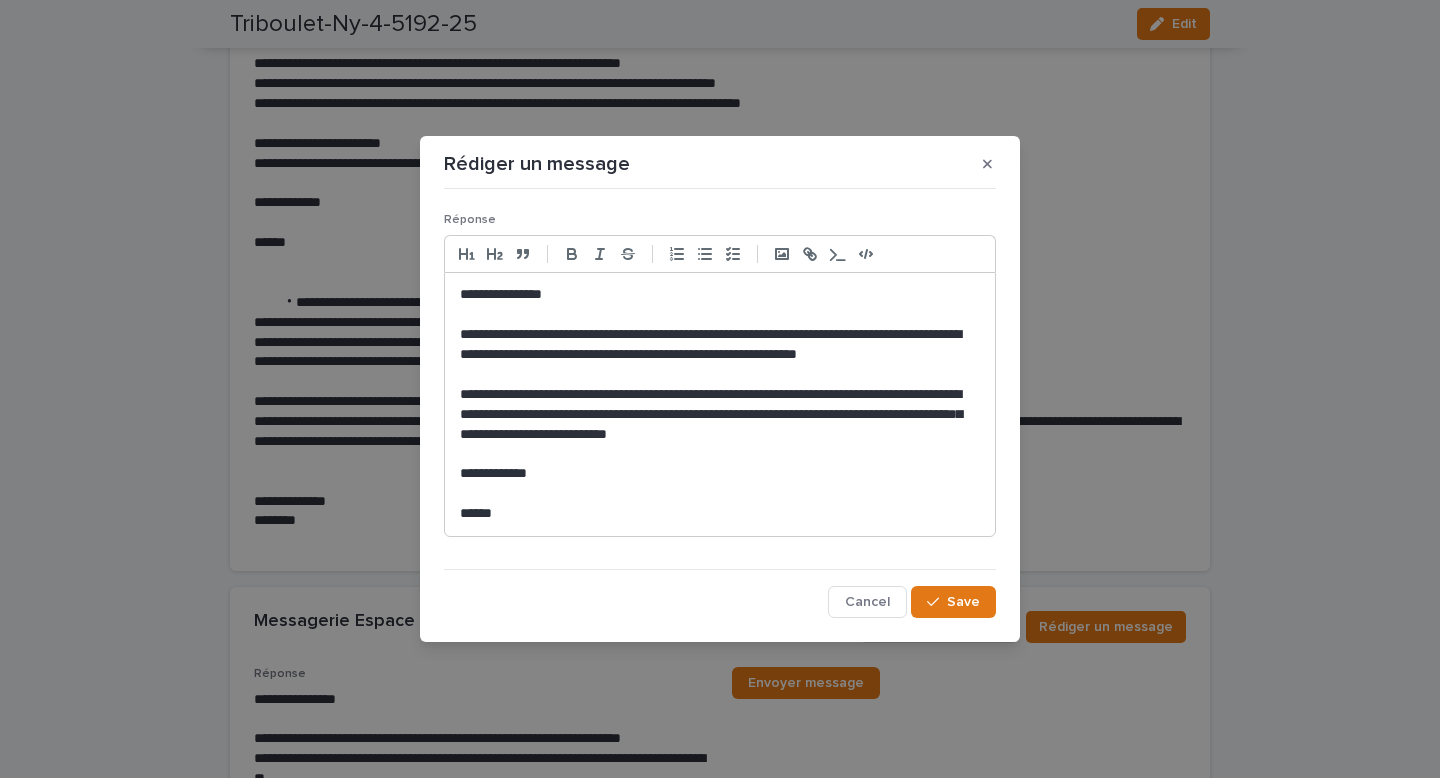 click on "**********" at bounding box center (720, 415) 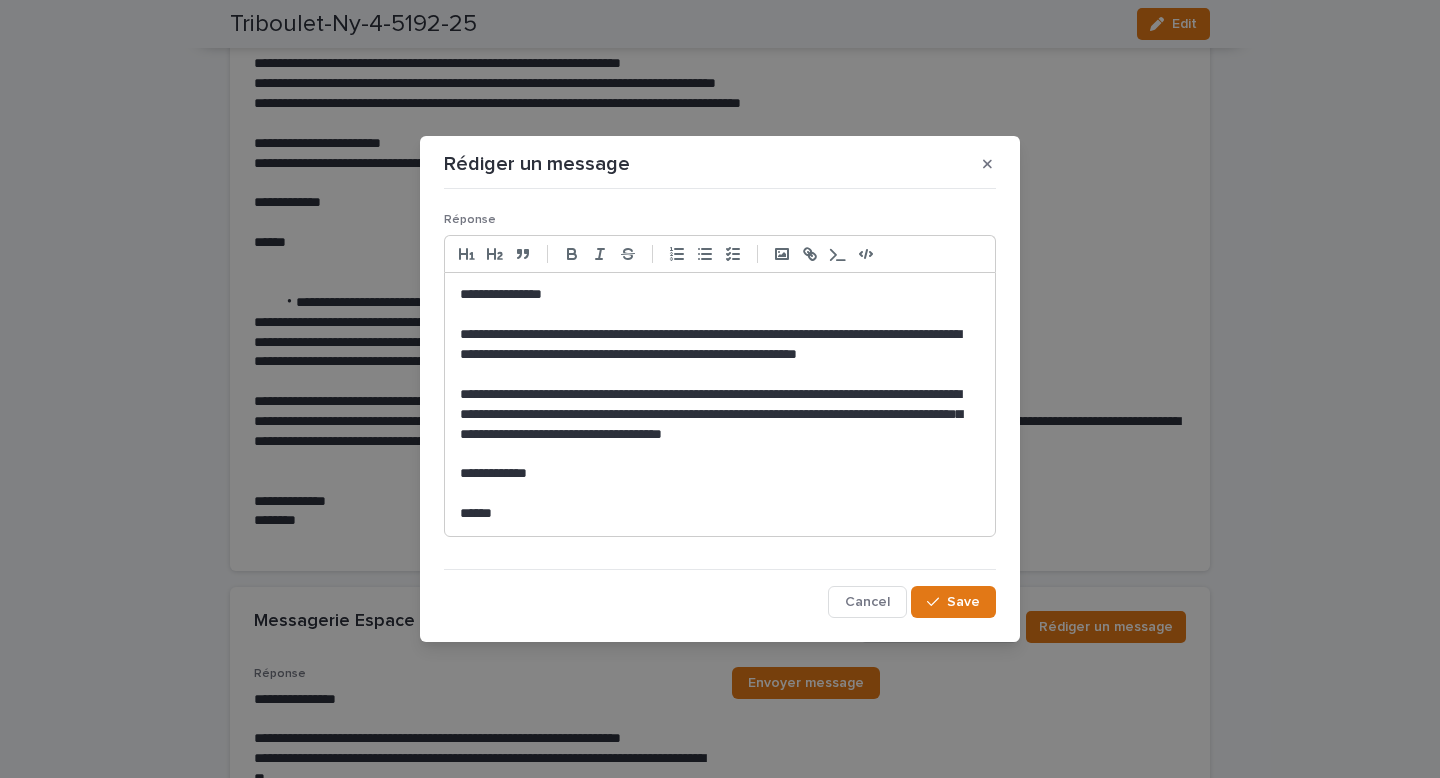 click on "**********" at bounding box center (720, 415) 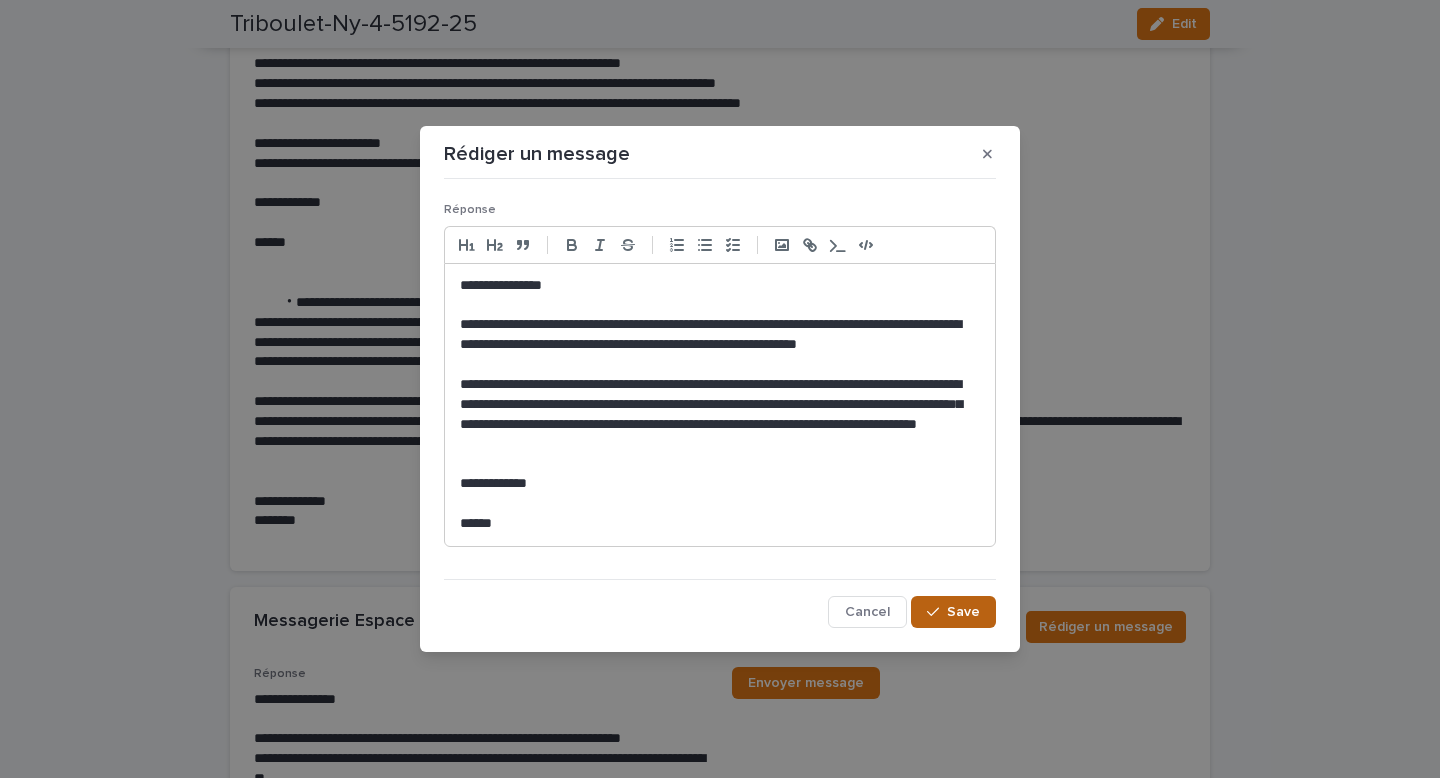 click on "Save" at bounding box center (963, 612) 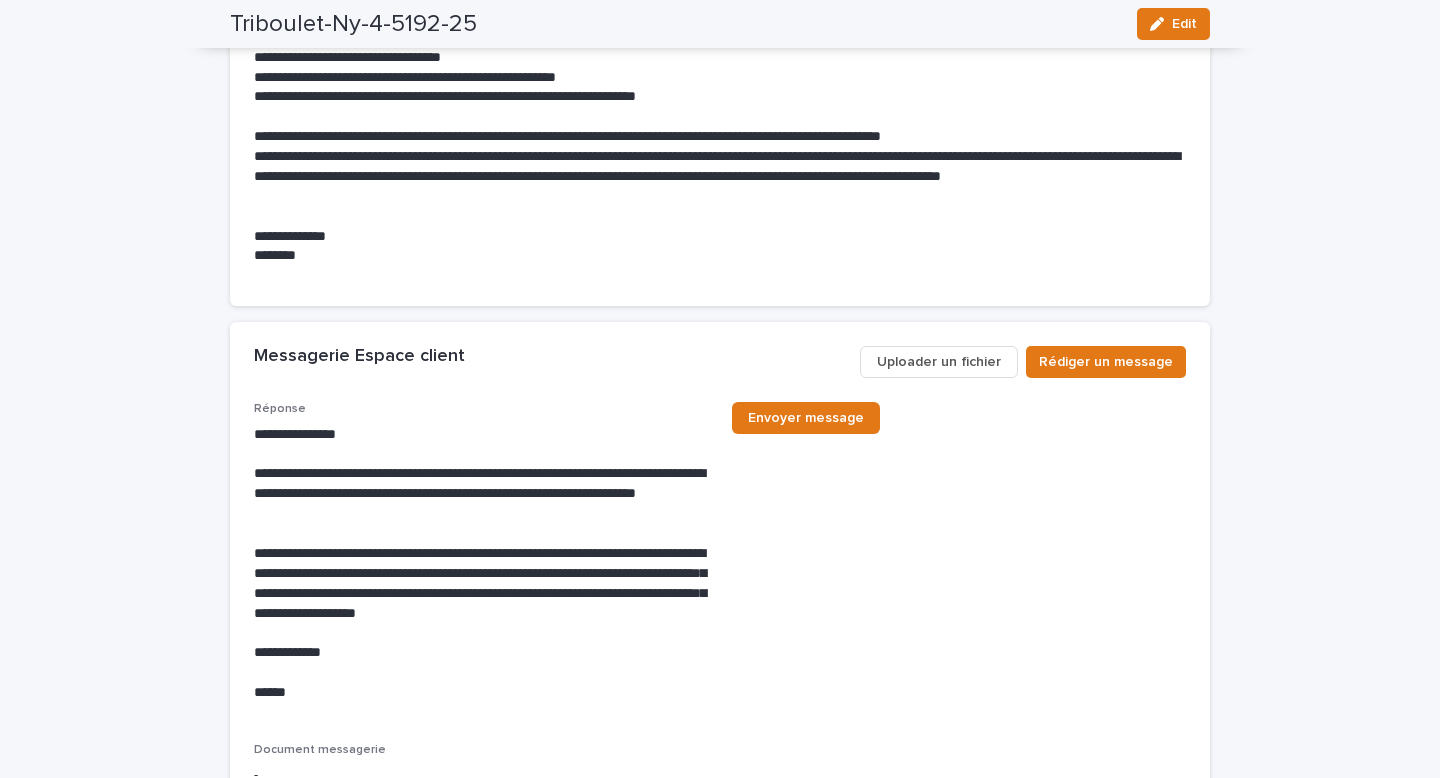 scroll, scrollTop: 7224, scrollLeft: 0, axis: vertical 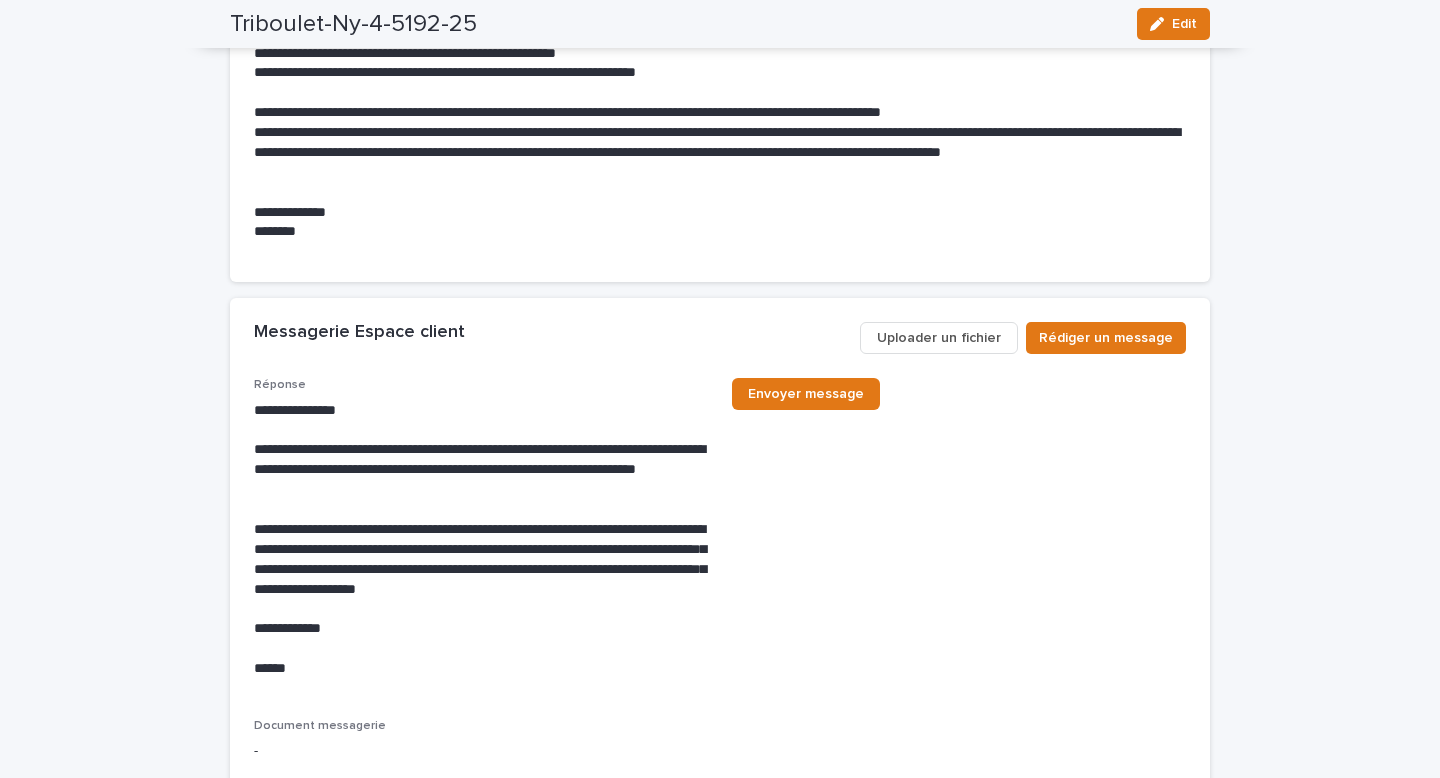 drag, startPoint x: 1092, startPoint y: 345, endPoint x: 1051, endPoint y: 459, distance: 121.14867 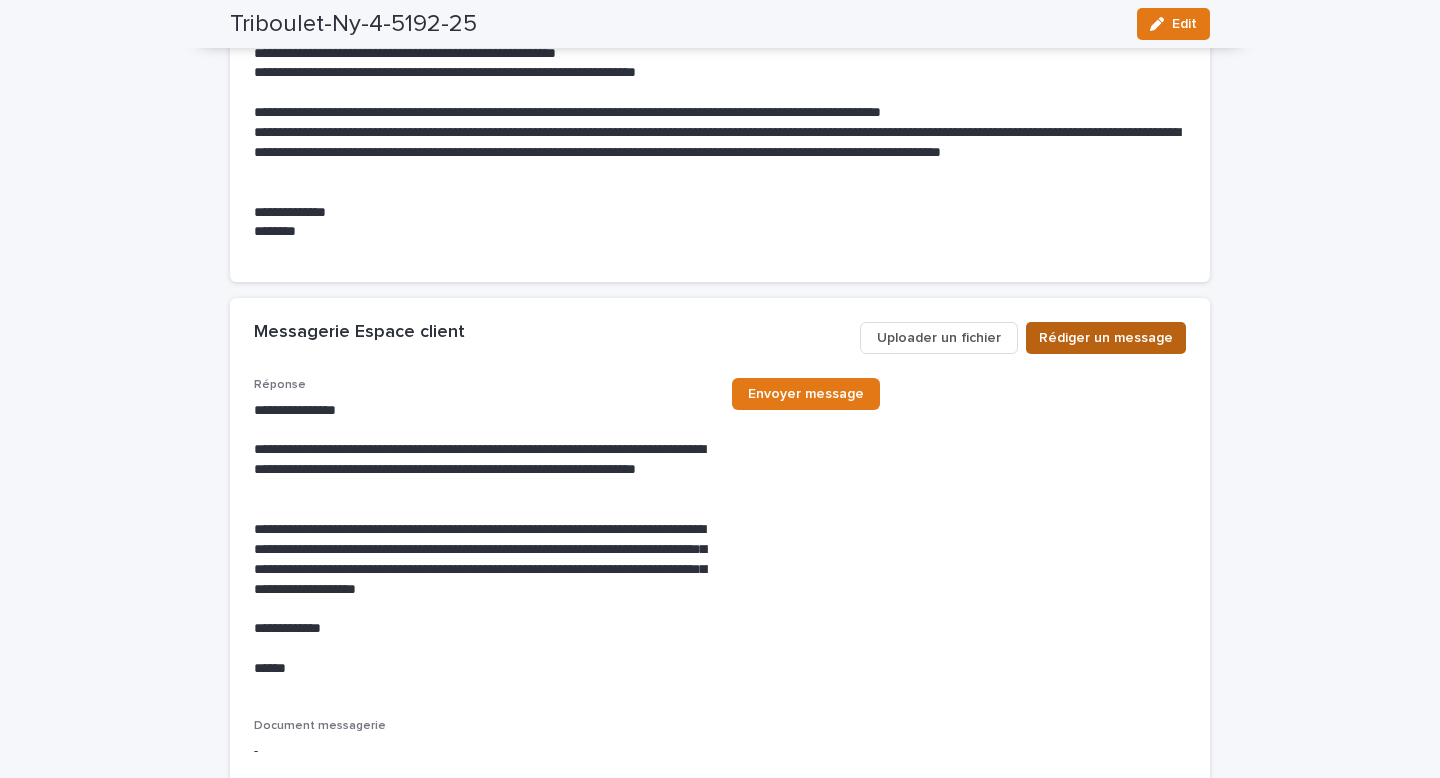 click on "Rédiger un message" at bounding box center [1106, 338] 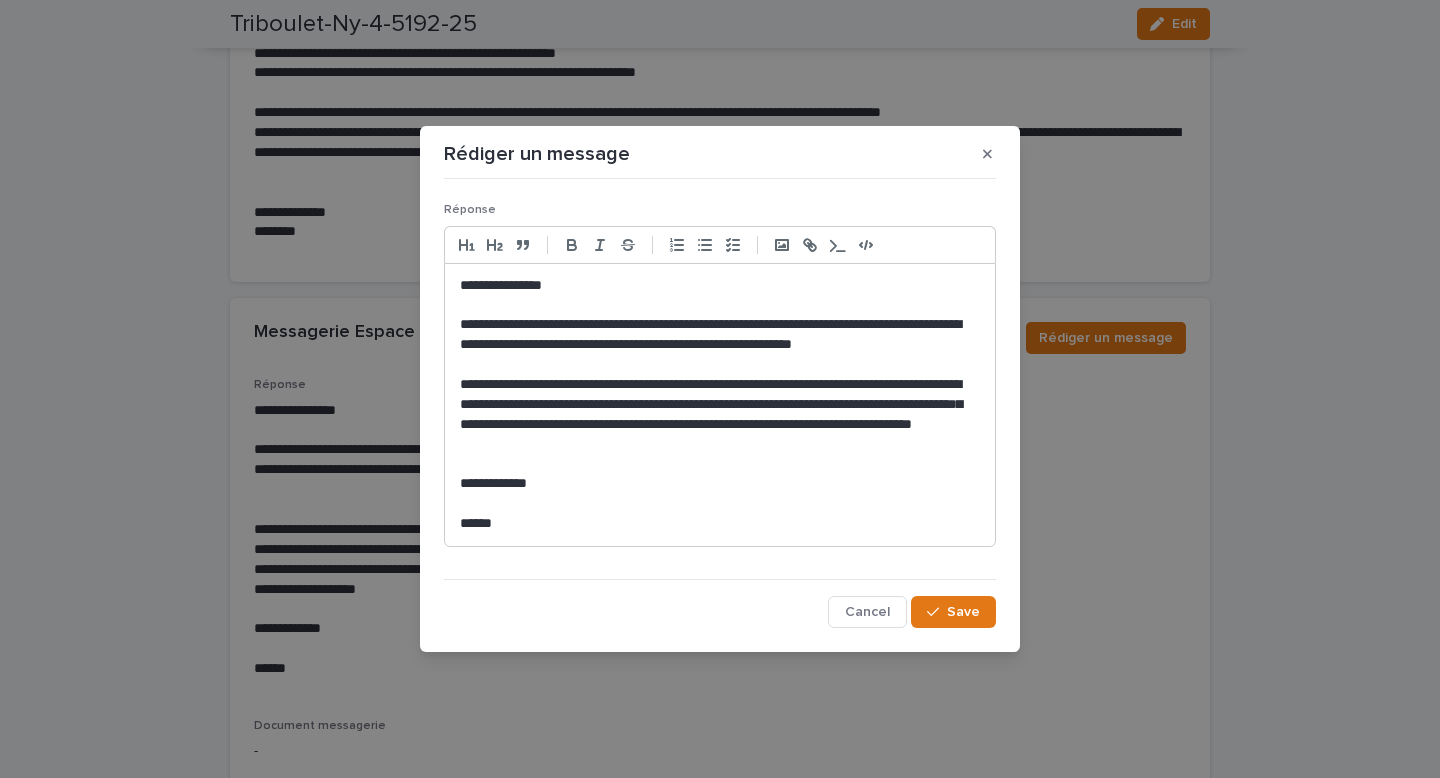 click on "**********" at bounding box center [720, 415] 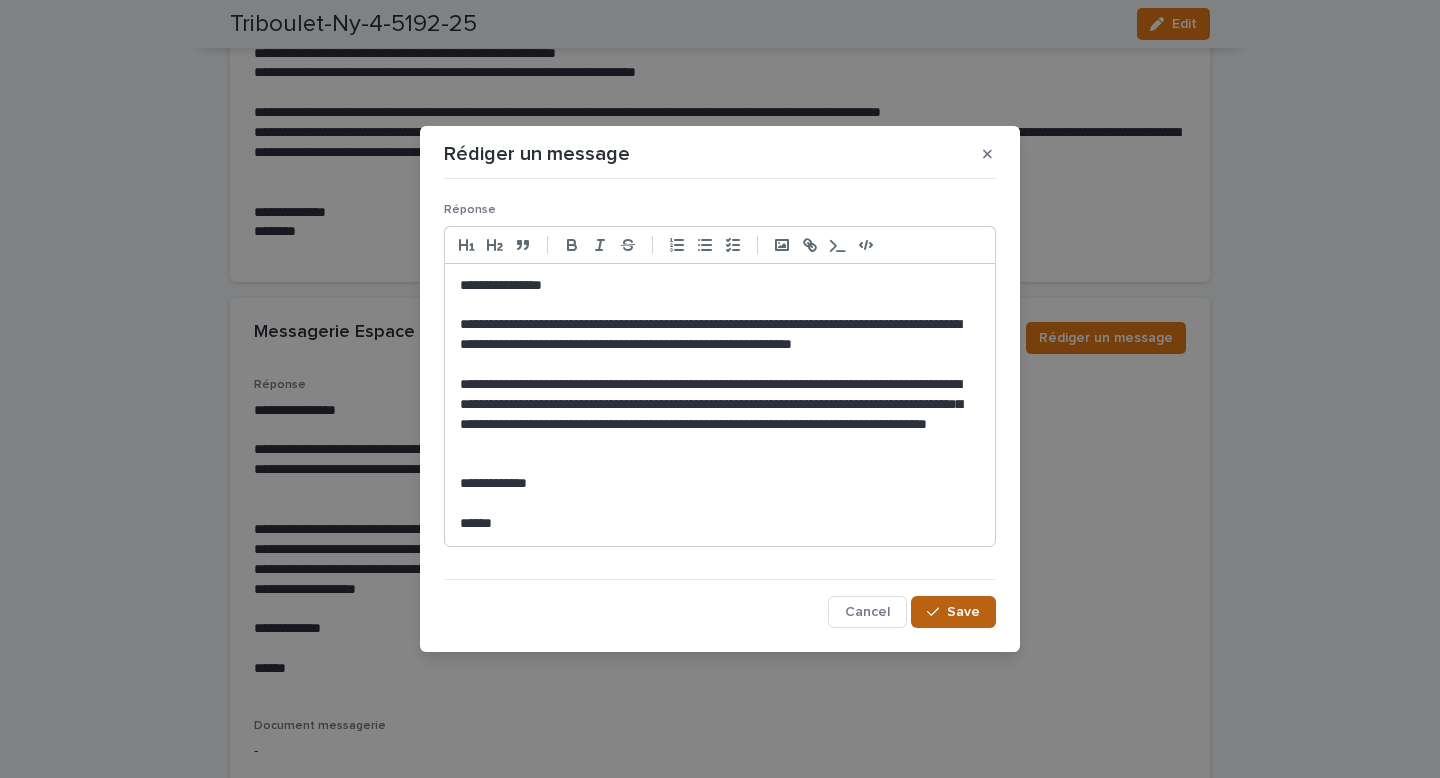 click on "Save" at bounding box center [963, 612] 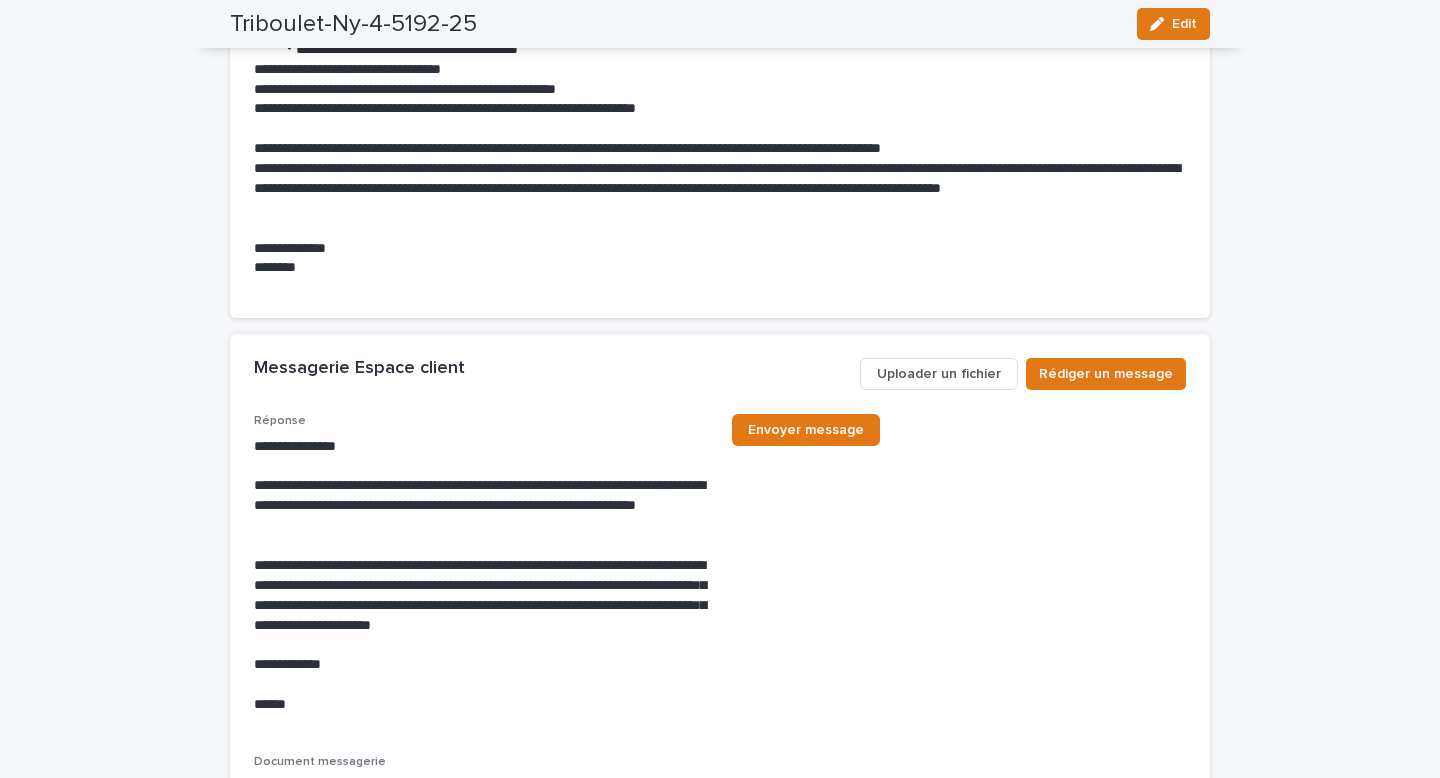 scroll, scrollTop: 7152, scrollLeft: 0, axis: vertical 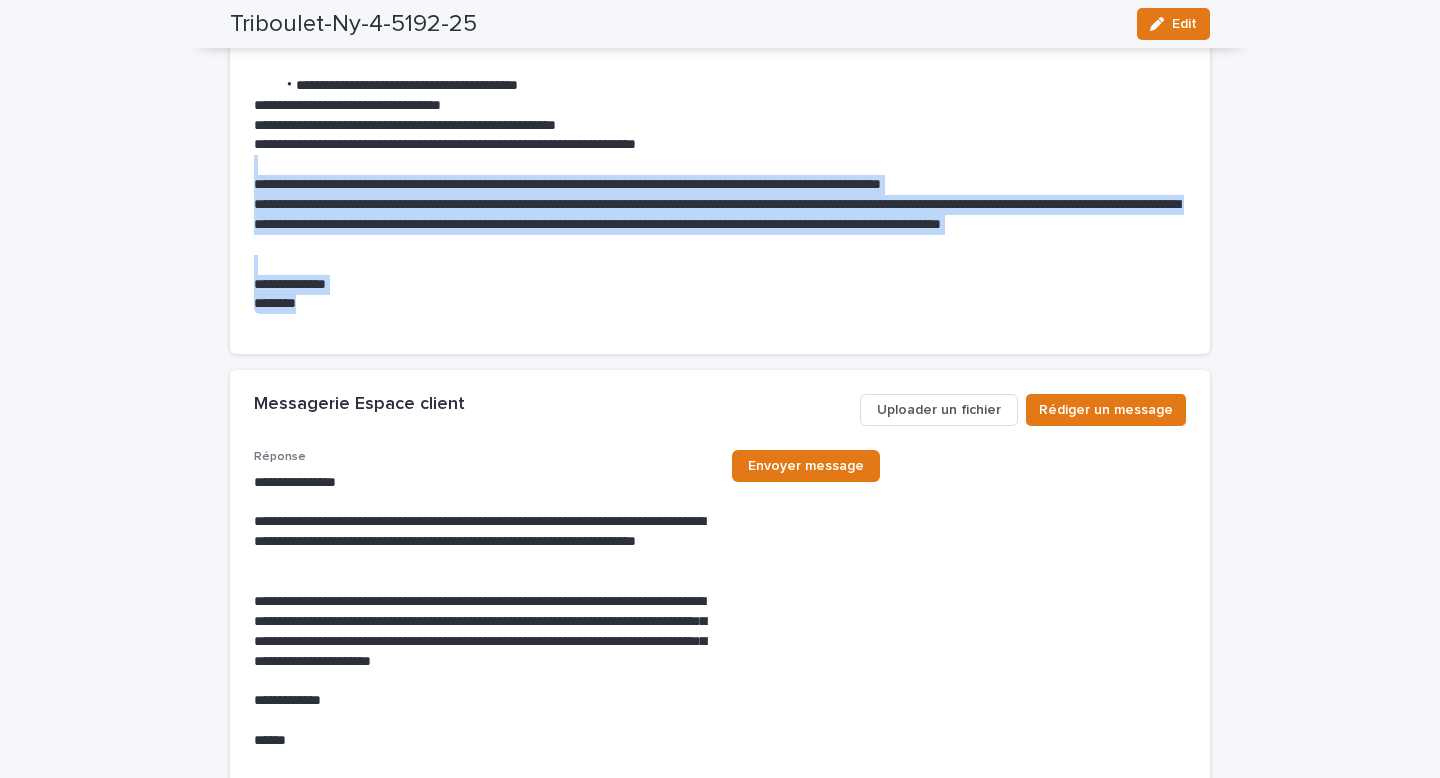 drag, startPoint x: 421, startPoint y: 170, endPoint x: 422, endPoint y: 313, distance: 143.0035 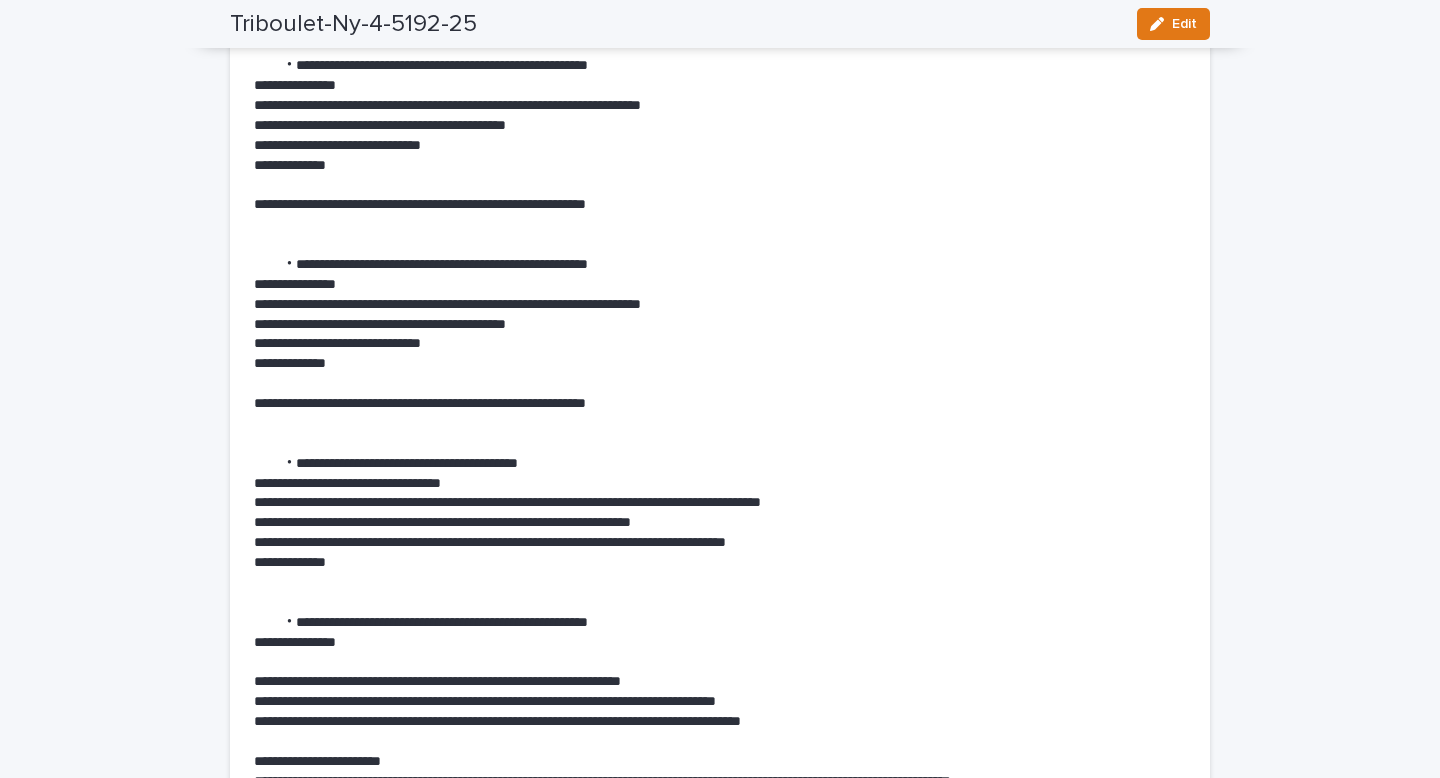 scroll, scrollTop: 6303, scrollLeft: 0, axis: vertical 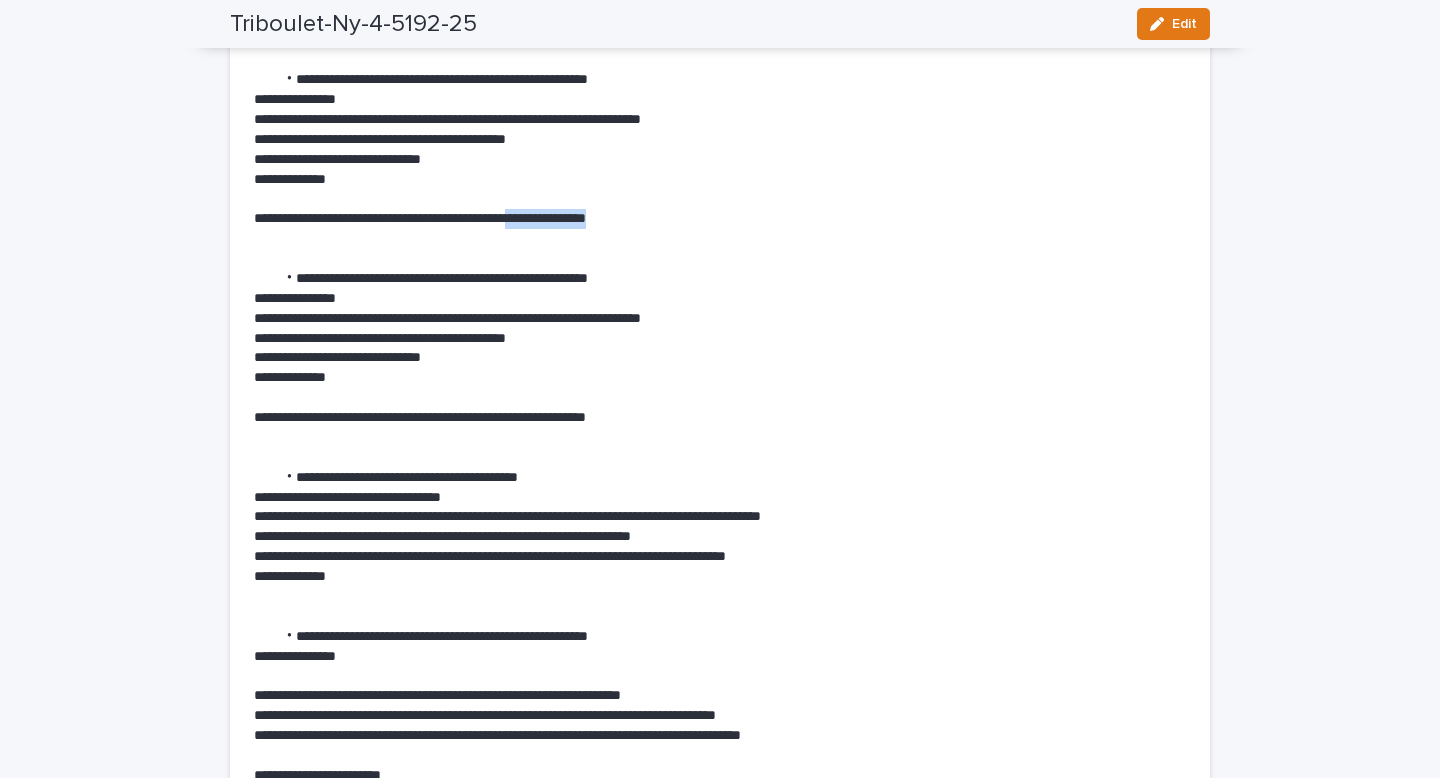 drag, startPoint x: 682, startPoint y: 216, endPoint x: 562, endPoint y: 216, distance: 120 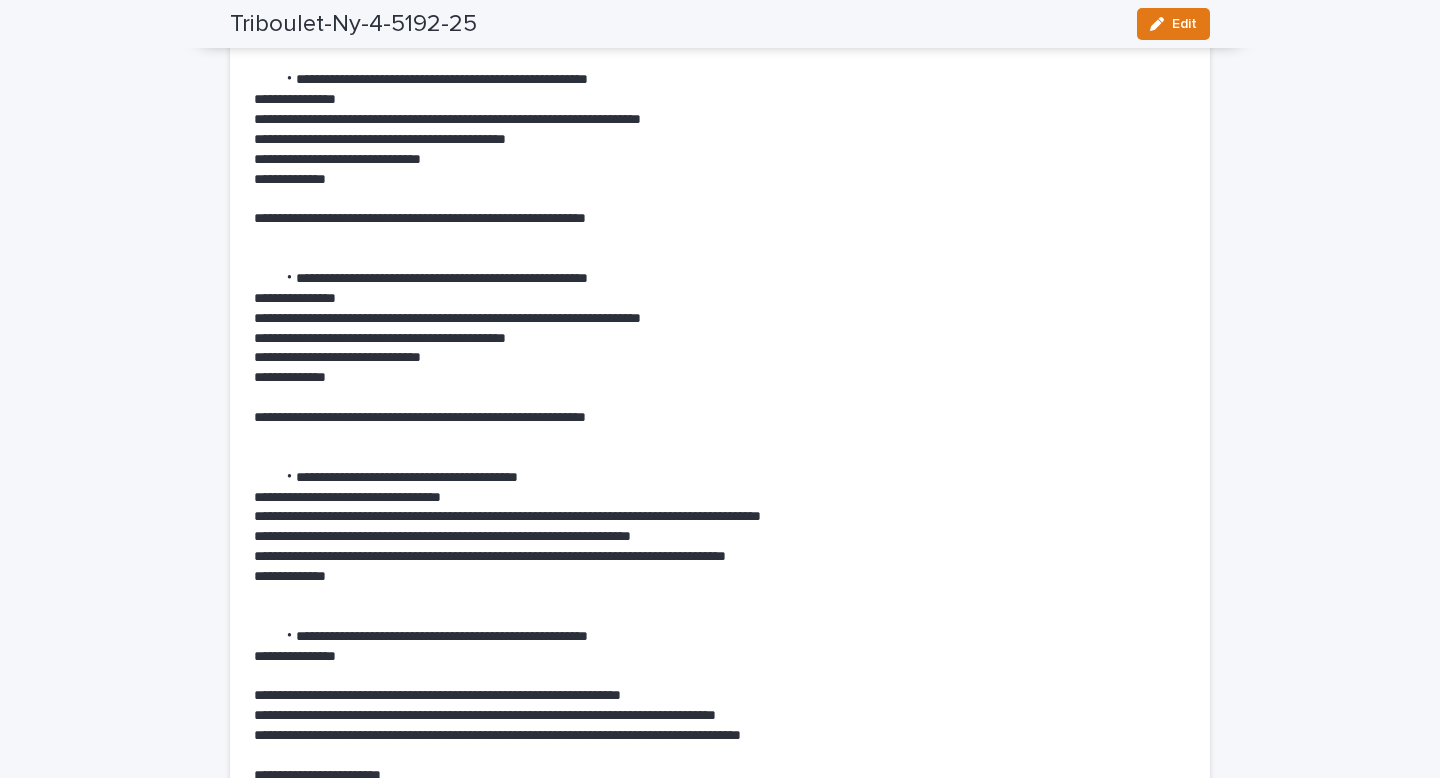 click on "**********" at bounding box center (720, 219) 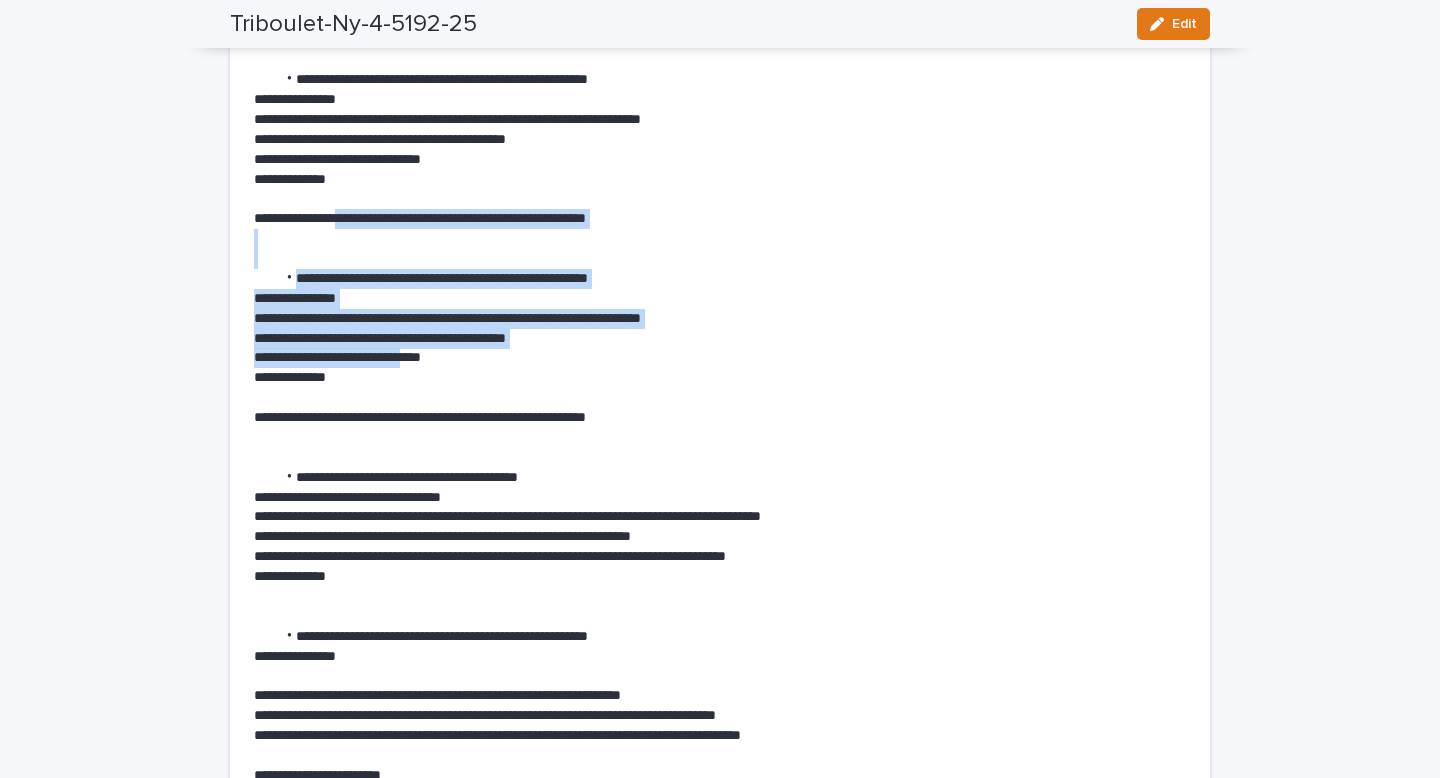 drag, startPoint x: 351, startPoint y: 216, endPoint x: 435, endPoint y: 369, distance: 174.54225 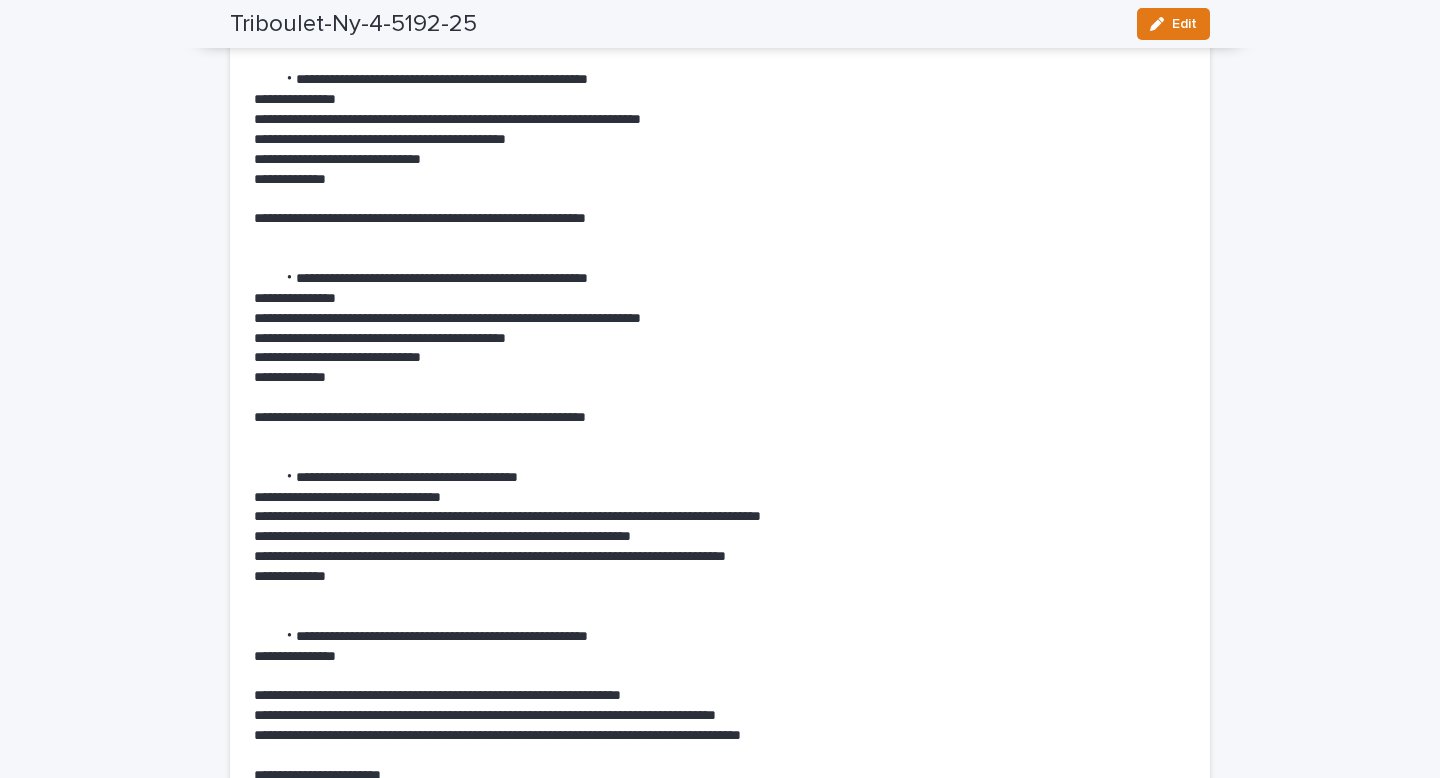 click on "**********" at bounding box center [720, 378] 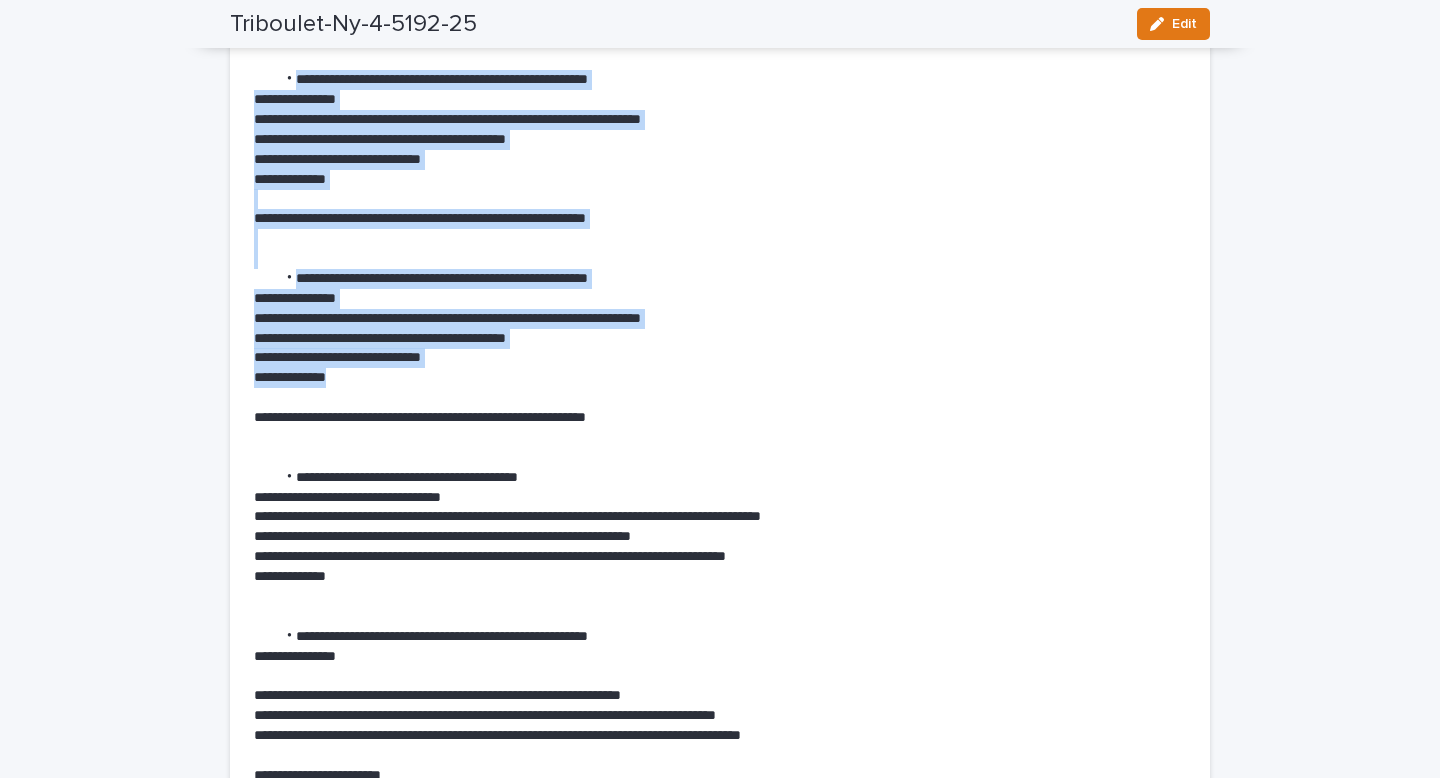 drag, startPoint x: 377, startPoint y: 387, endPoint x: 220, endPoint y: 83, distance: 342.14764 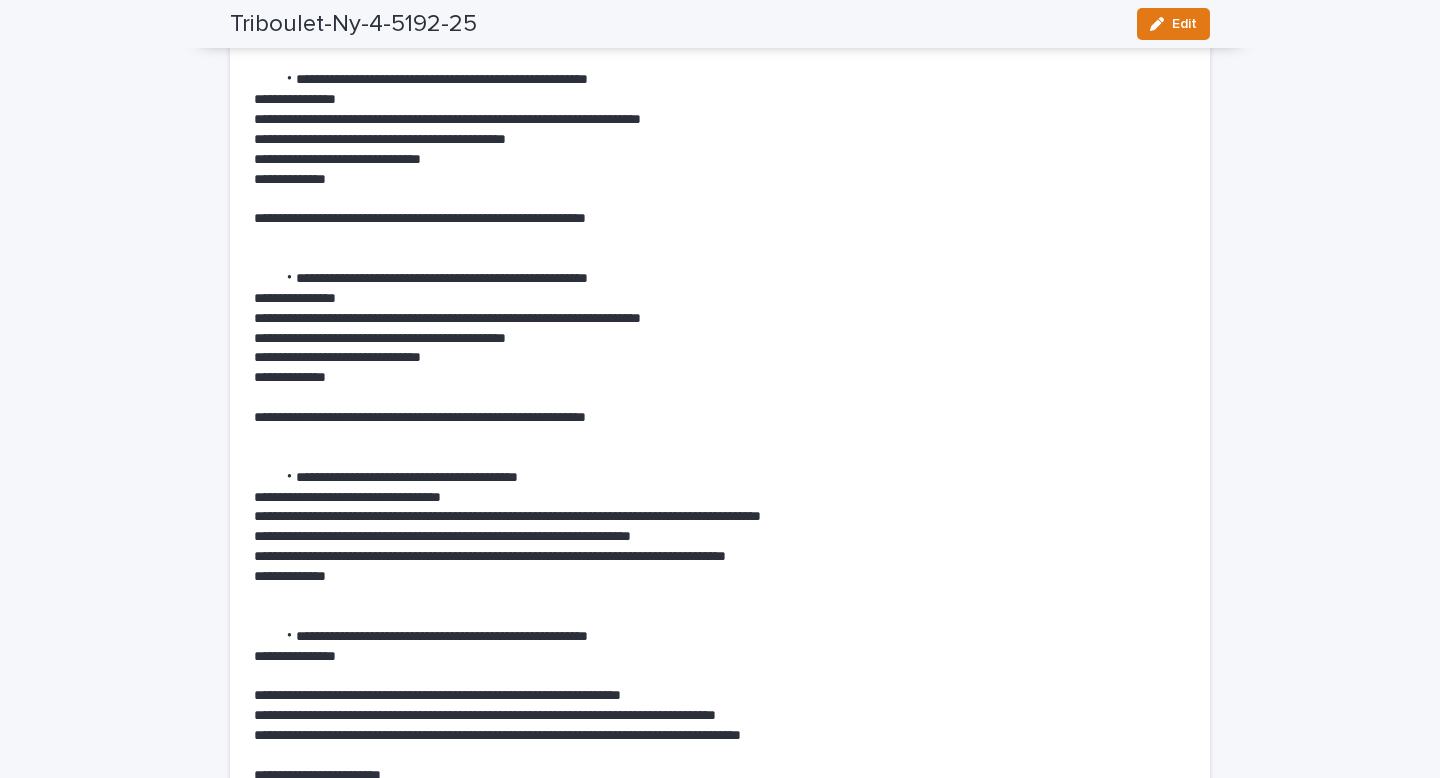 click on "**********" at bounding box center (720, 180) 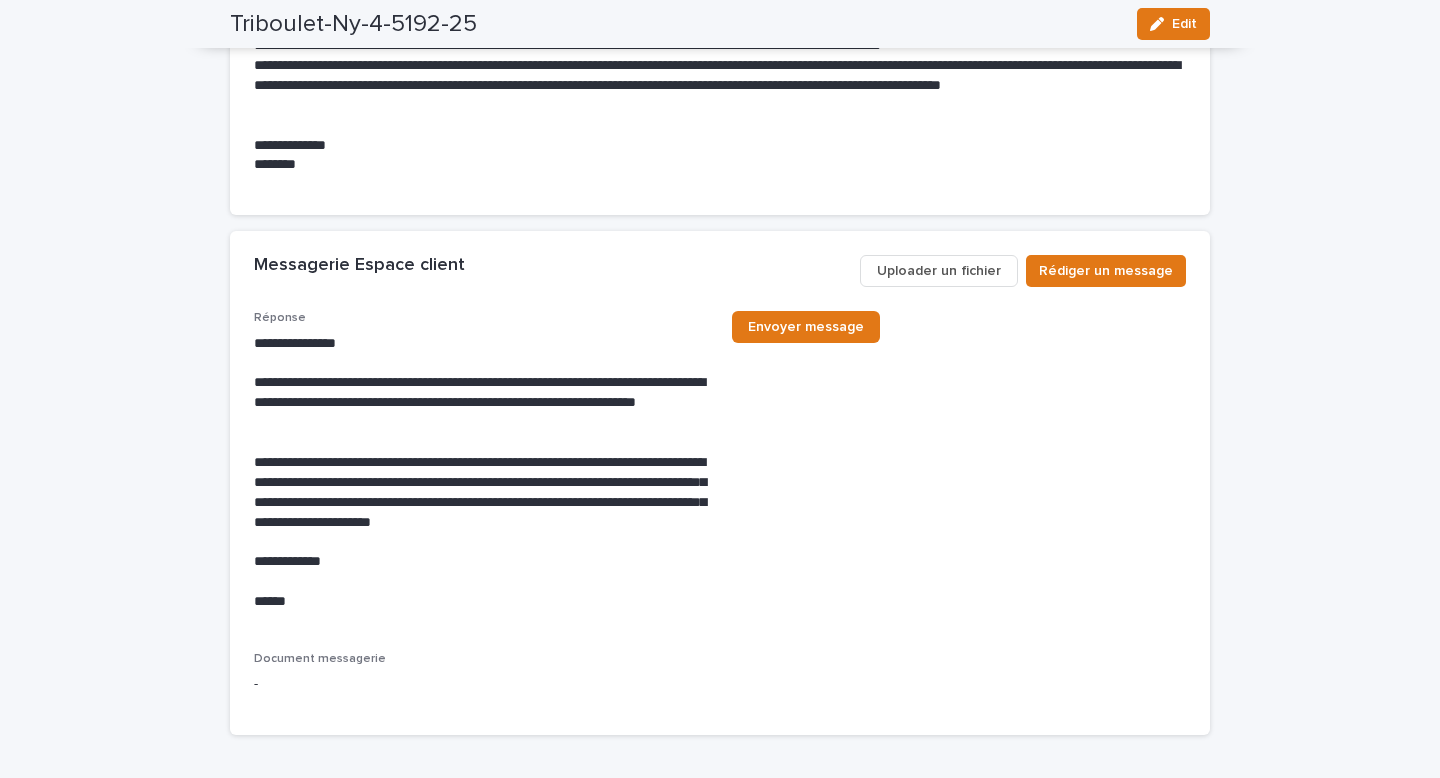 scroll, scrollTop: 7289, scrollLeft: 0, axis: vertical 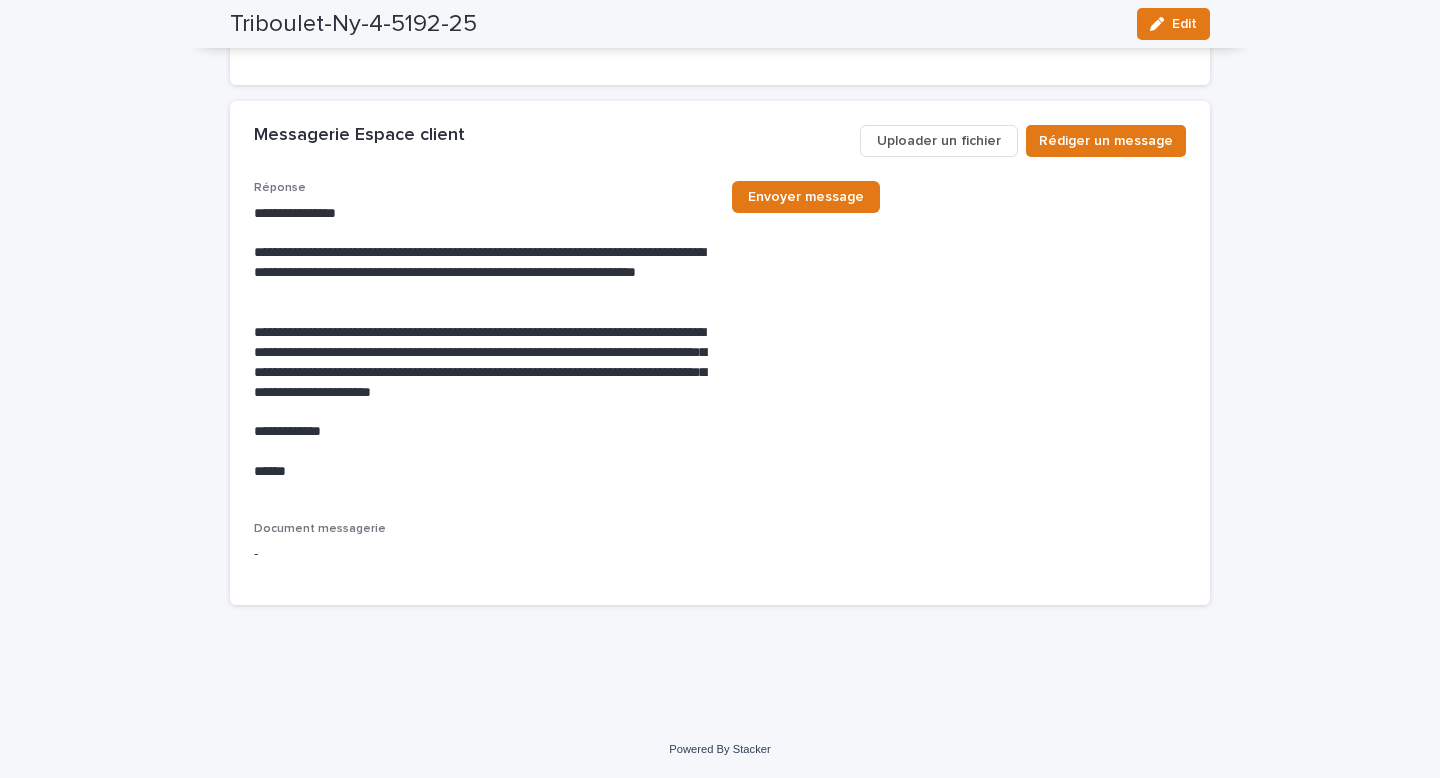 click on "**********" at bounding box center (481, 339) 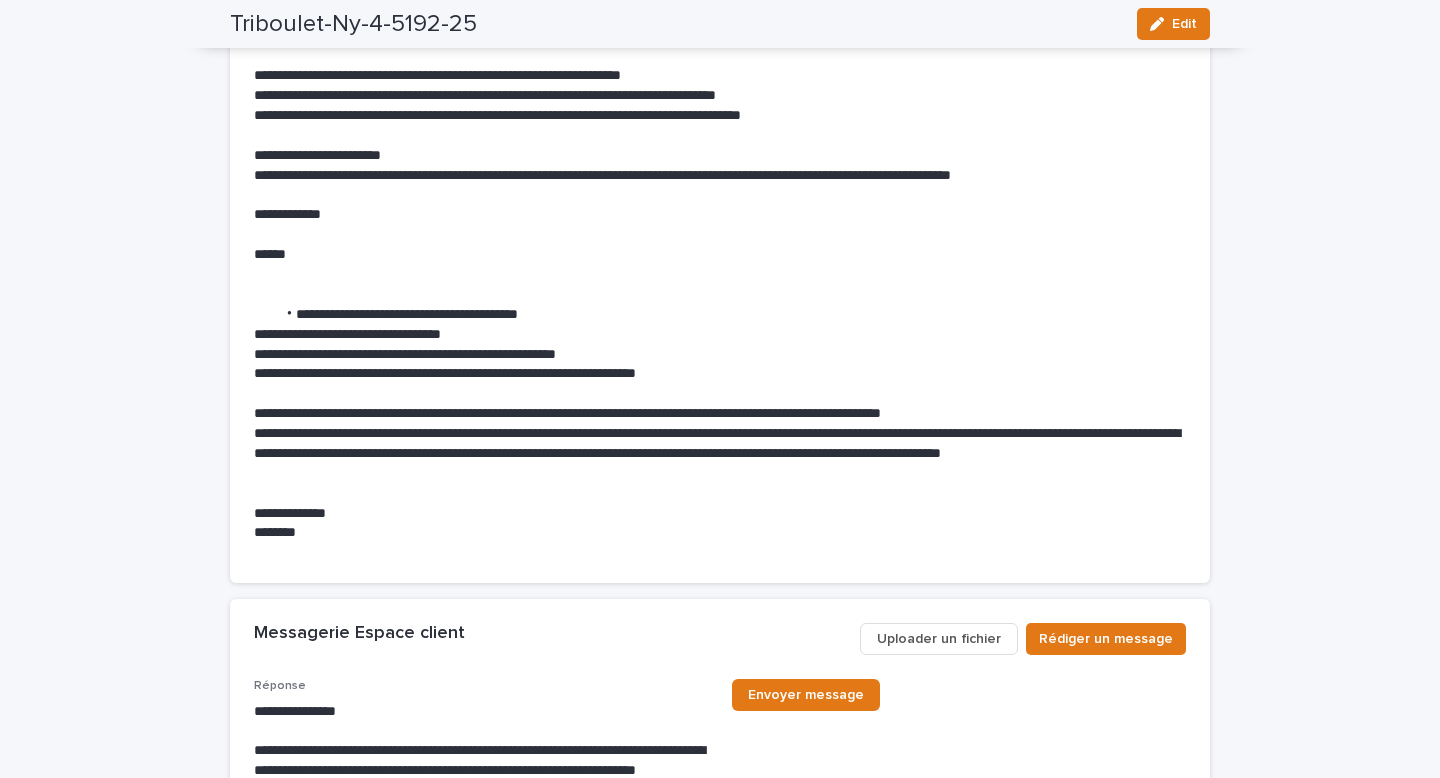scroll, scrollTop: 7236, scrollLeft: 0, axis: vertical 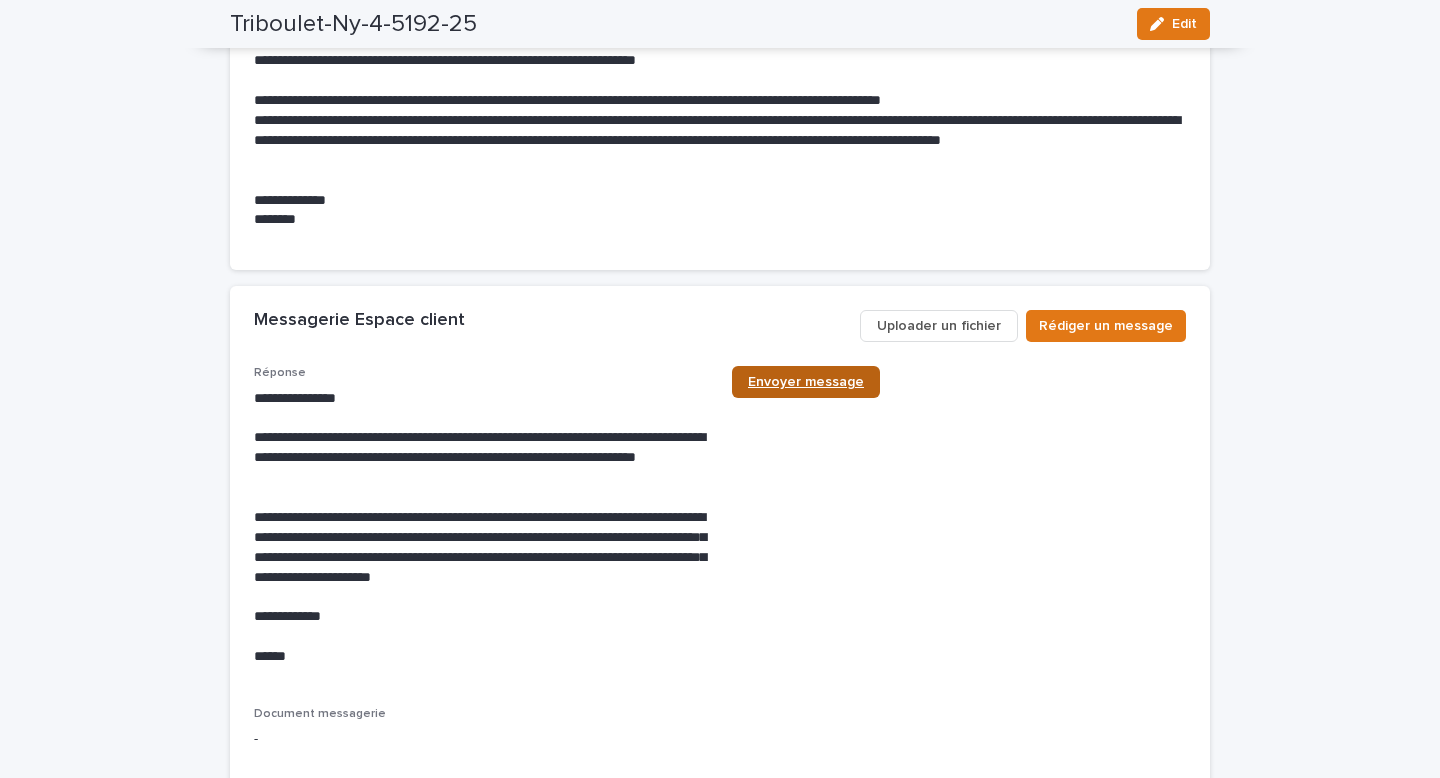 click on "Envoyer message" at bounding box center [806, 382] 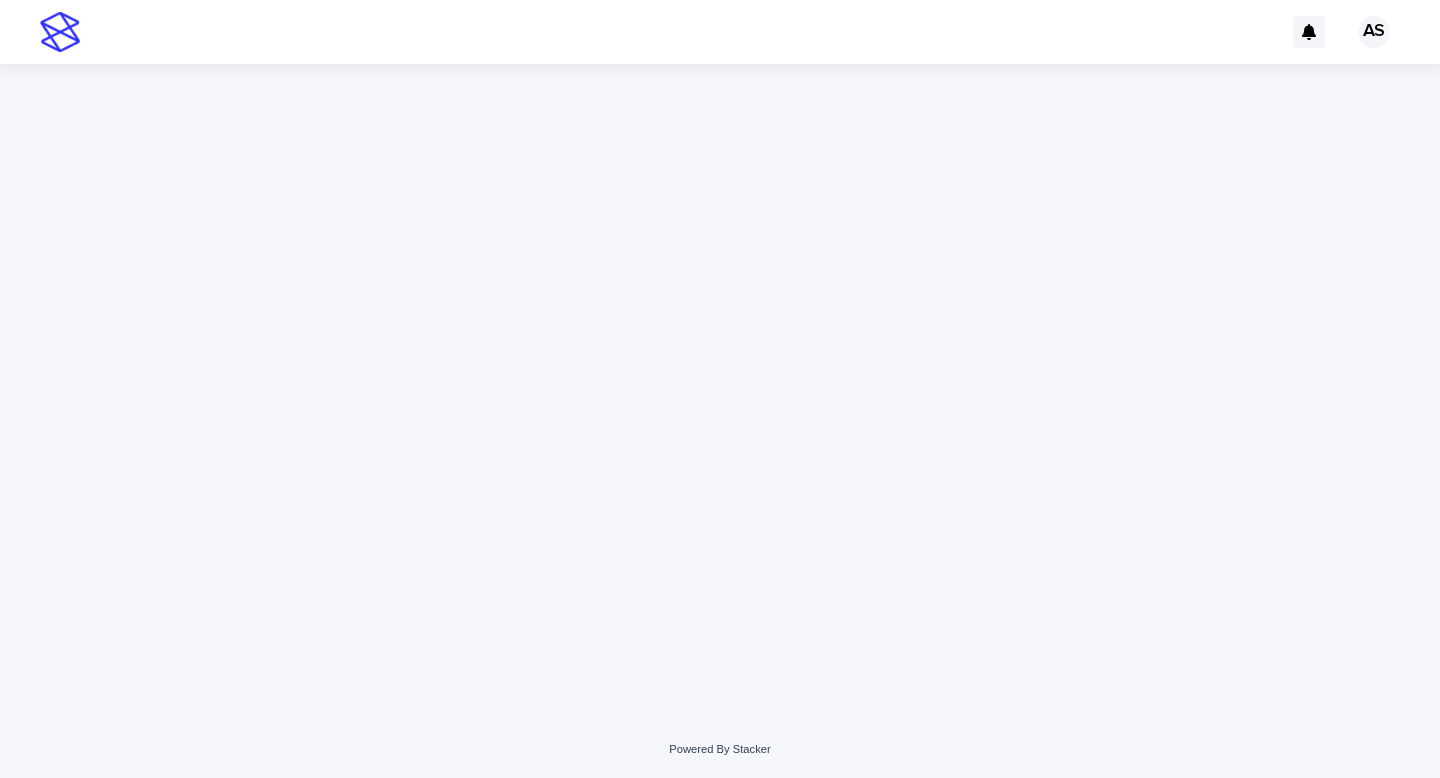 scroll, scrollTop: 0, scrollLeft: 0, axis: both 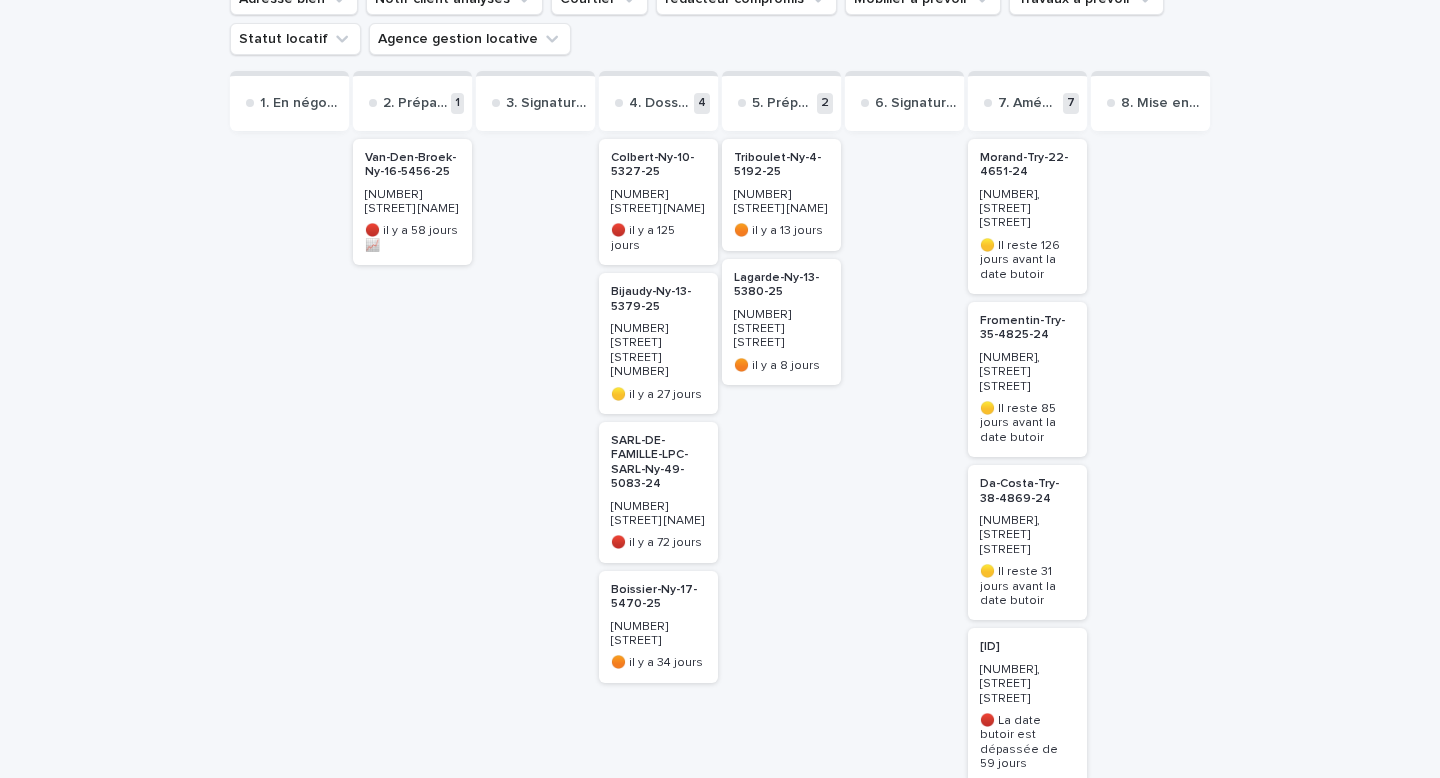 click on "[NUMBER] [STREET]" at bounding box center [781, 329] 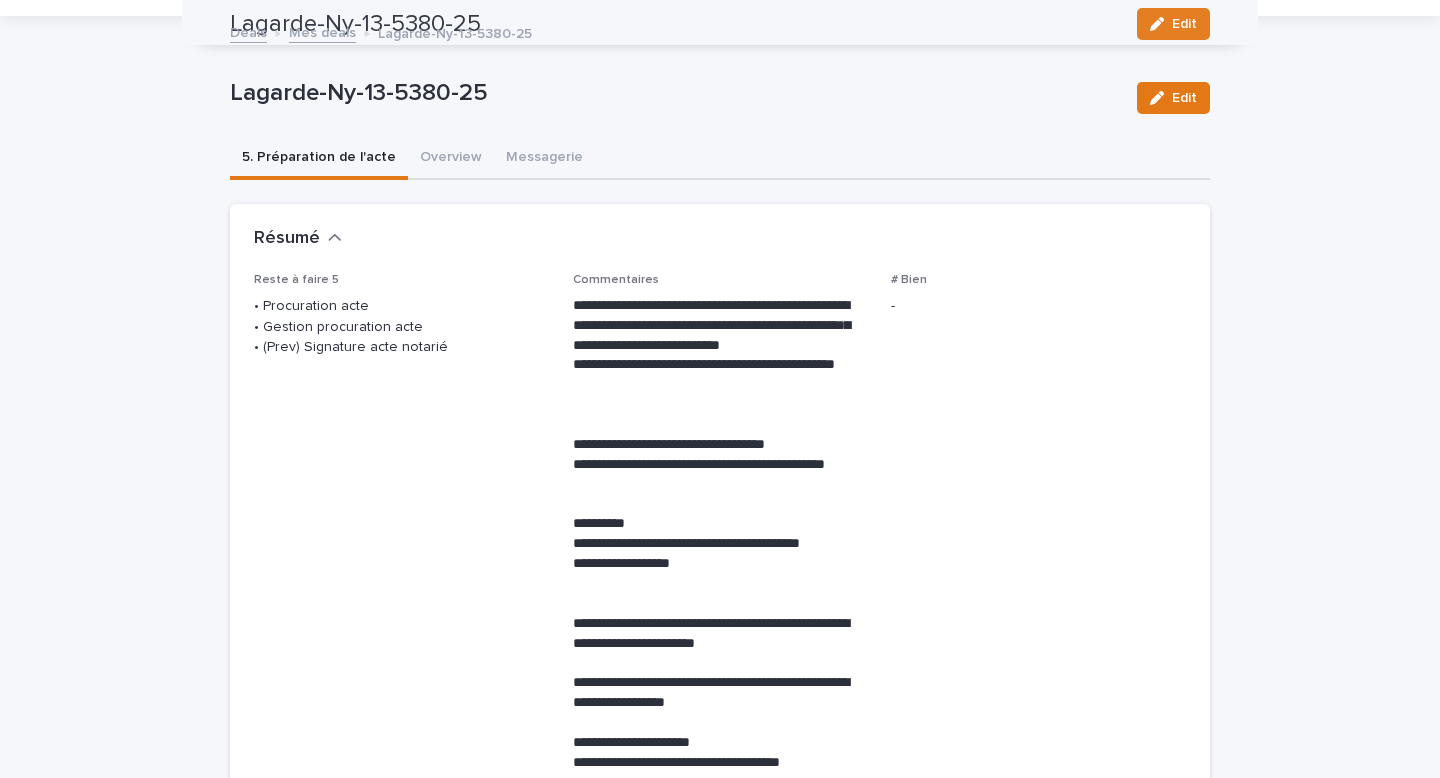 scroll, scrollTop: 0, scrollLeft: 0, axis: both 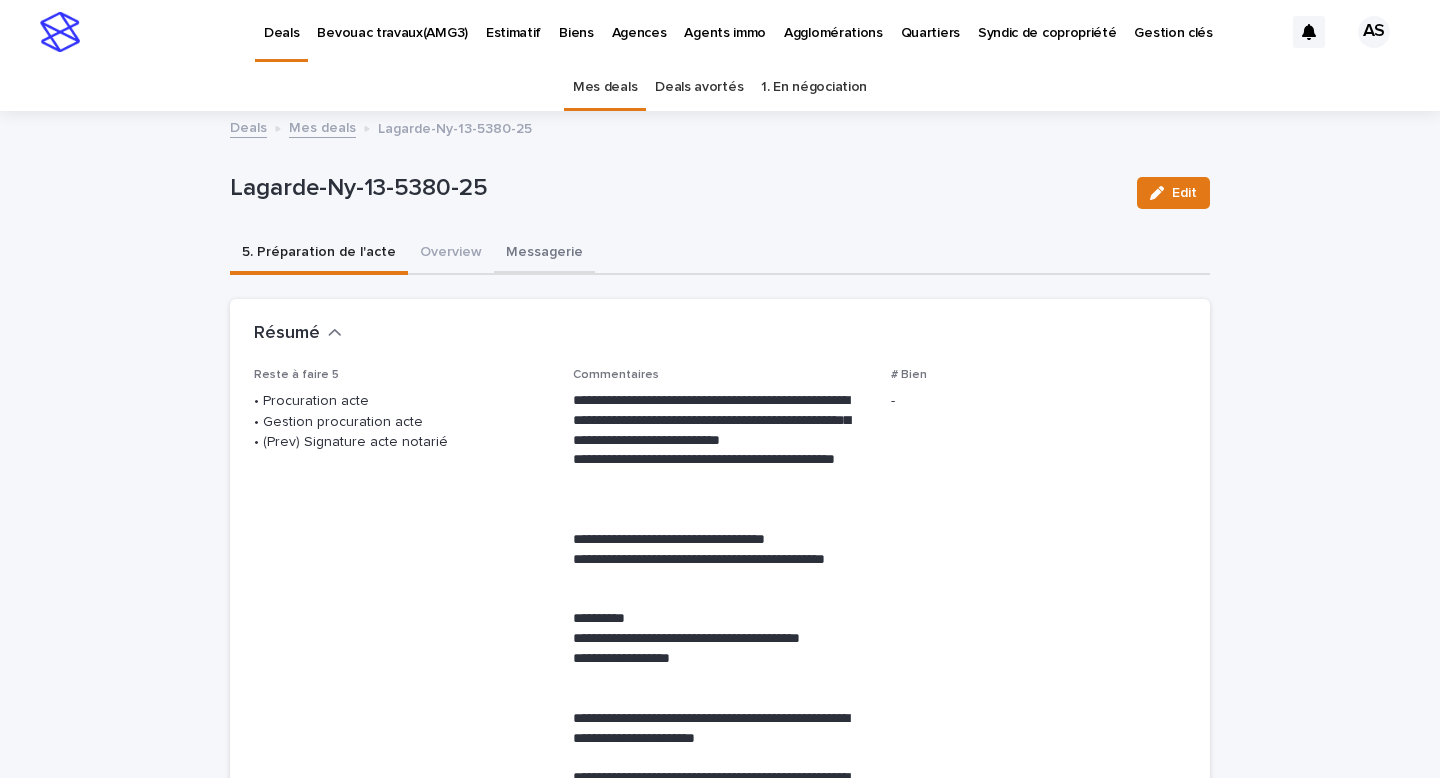 click on "Messagerie" at bounding box center (544, 254) 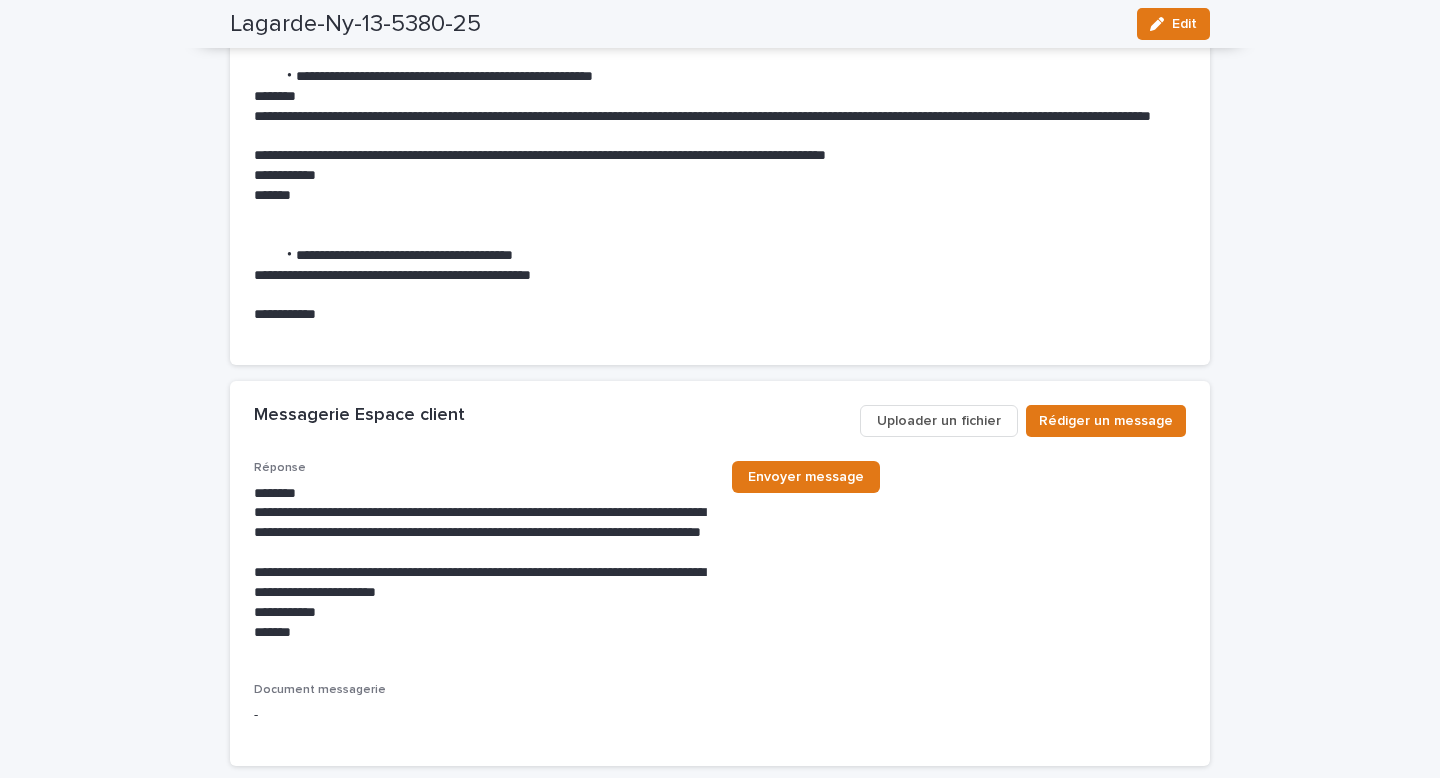 scroll, scrollTop: 5148, scrollLeft: 0, axis: vertical 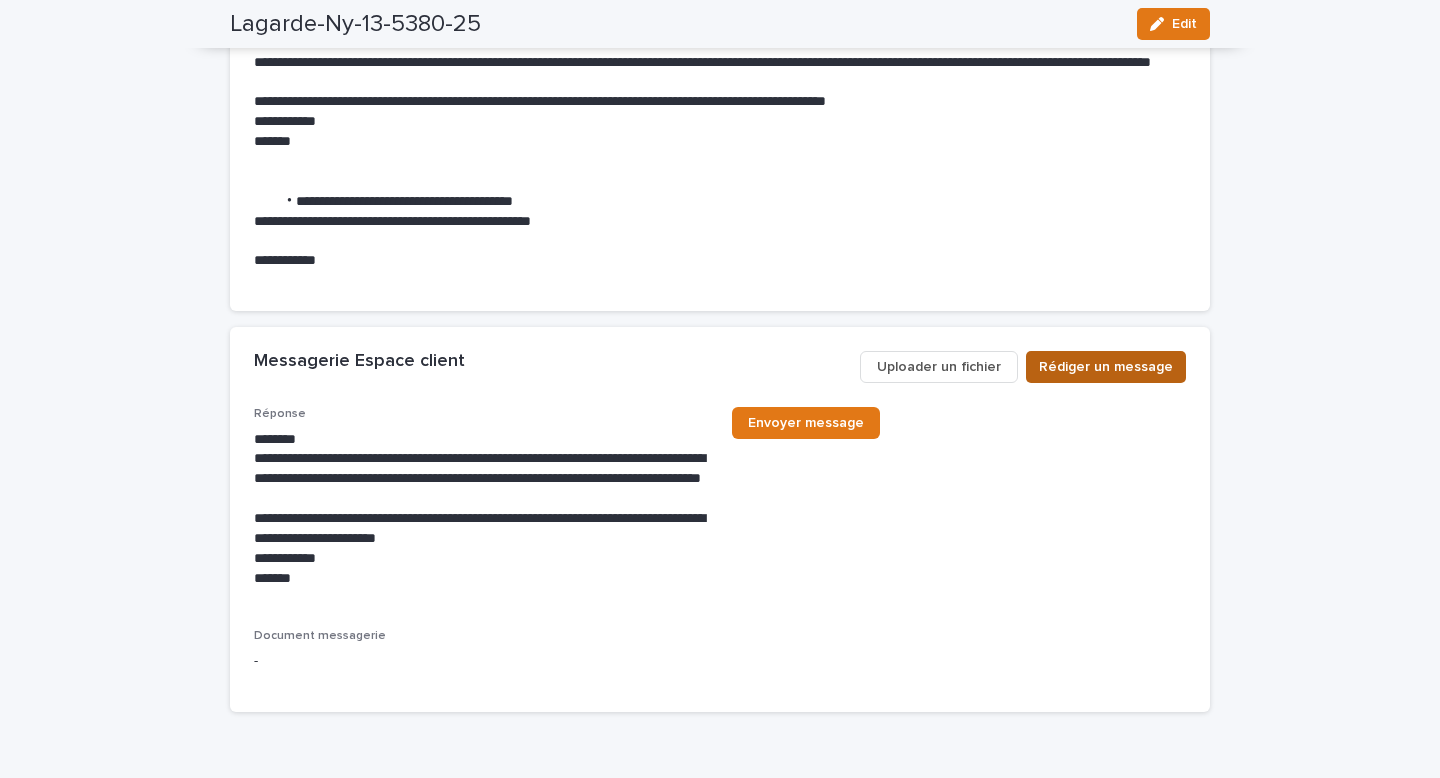 click on "Rédiger un message" at bounding box center (1106, 367) 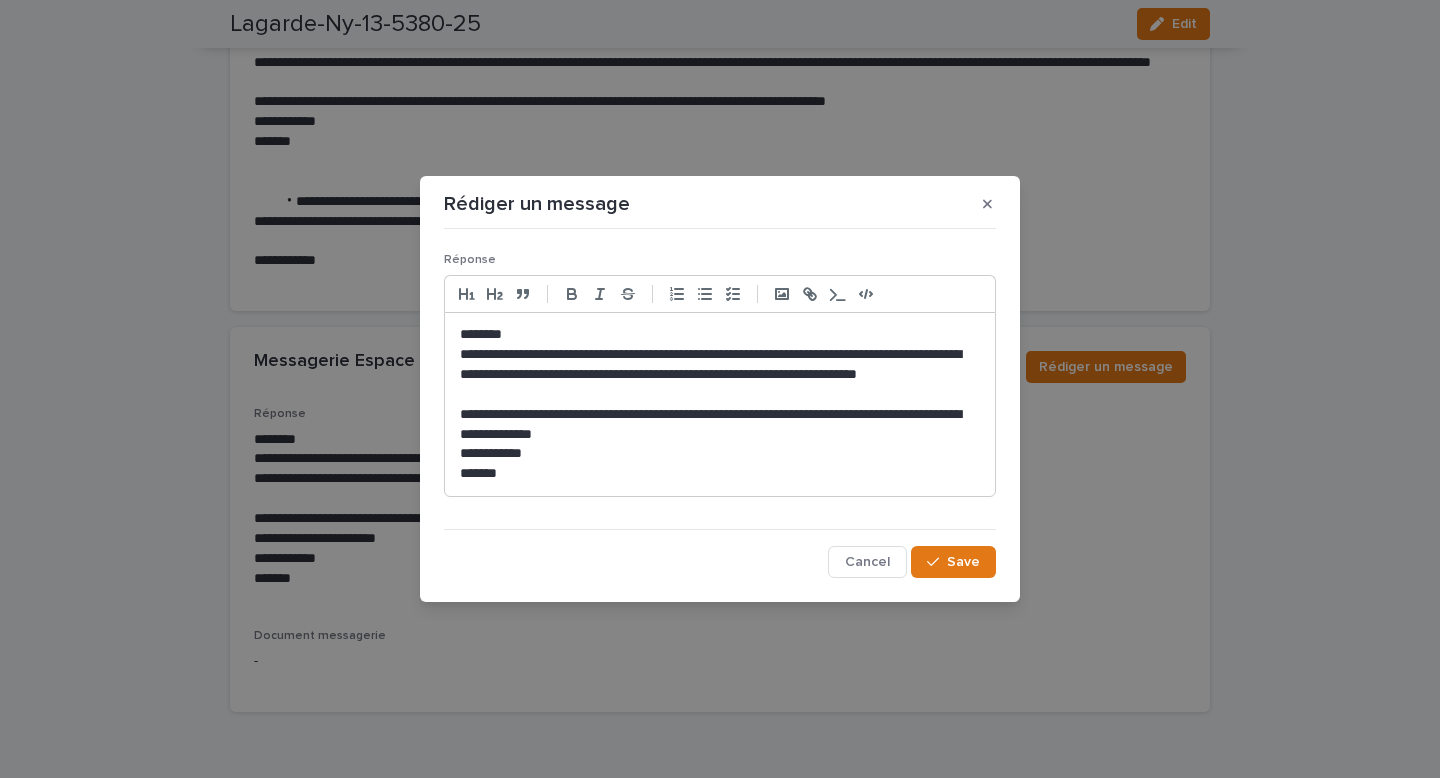 click on "**********" at bounding box center [720, 404] 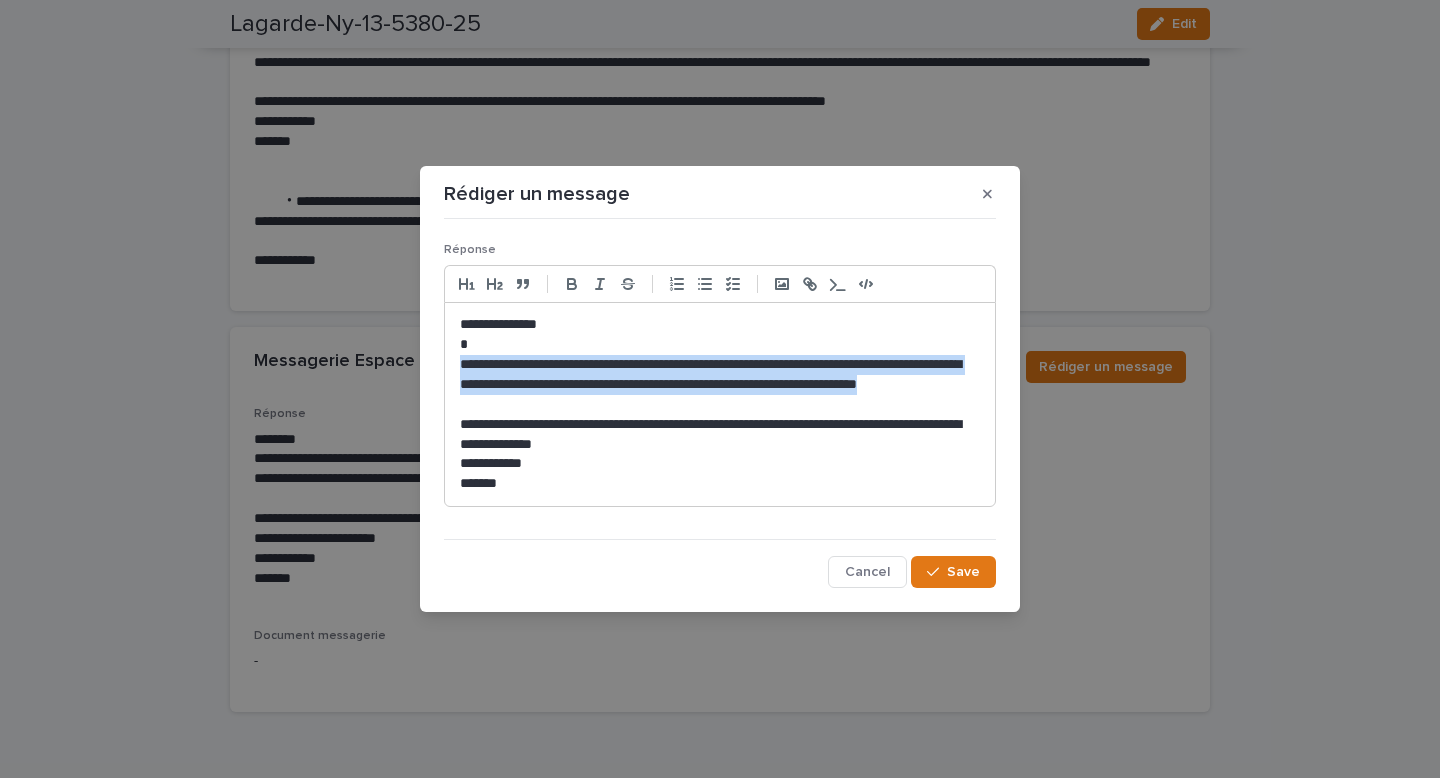 drag, startPoint x: 558, startPoint y: 398, endPoint x: 433, endPoint y: 359, distance: 130.94273 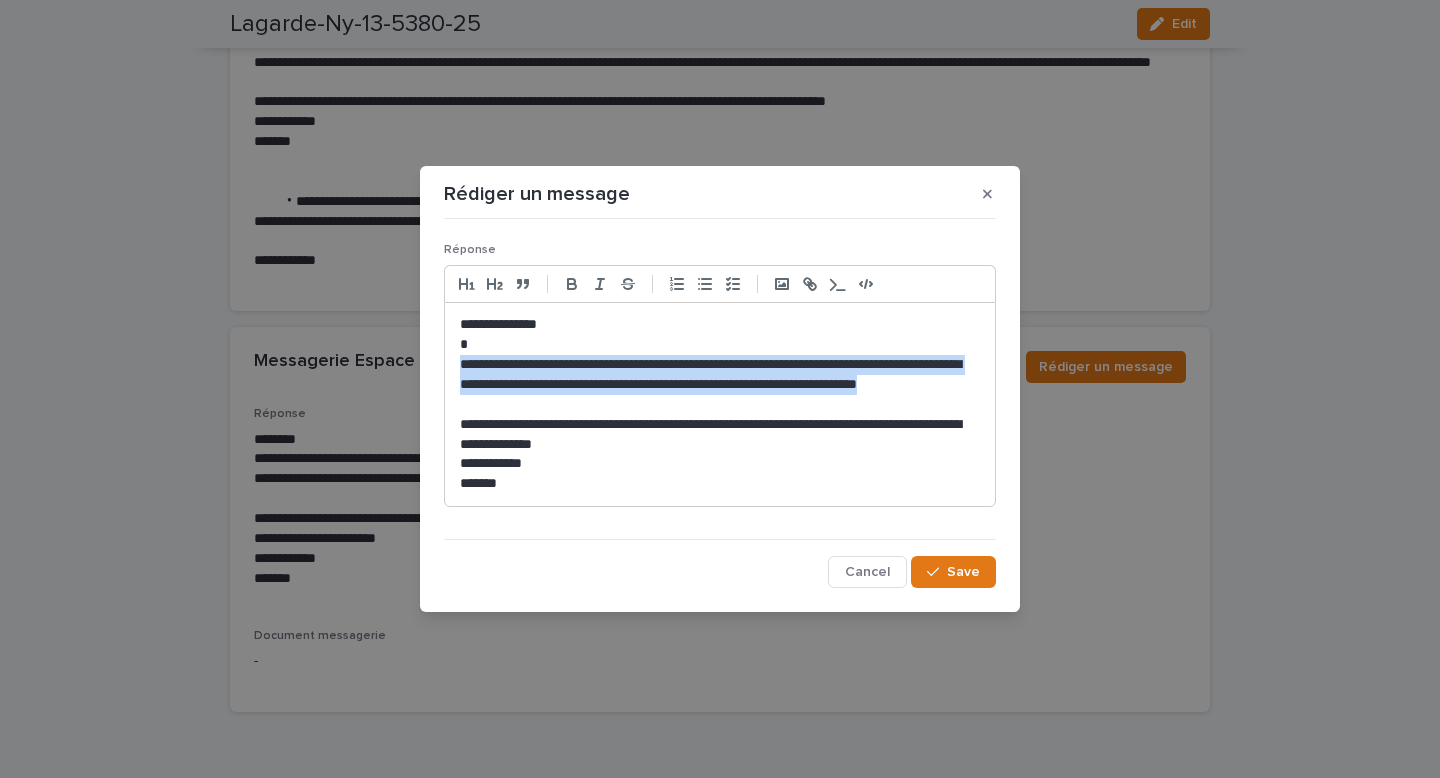 click on "**********" at bounding box center (720, 389) 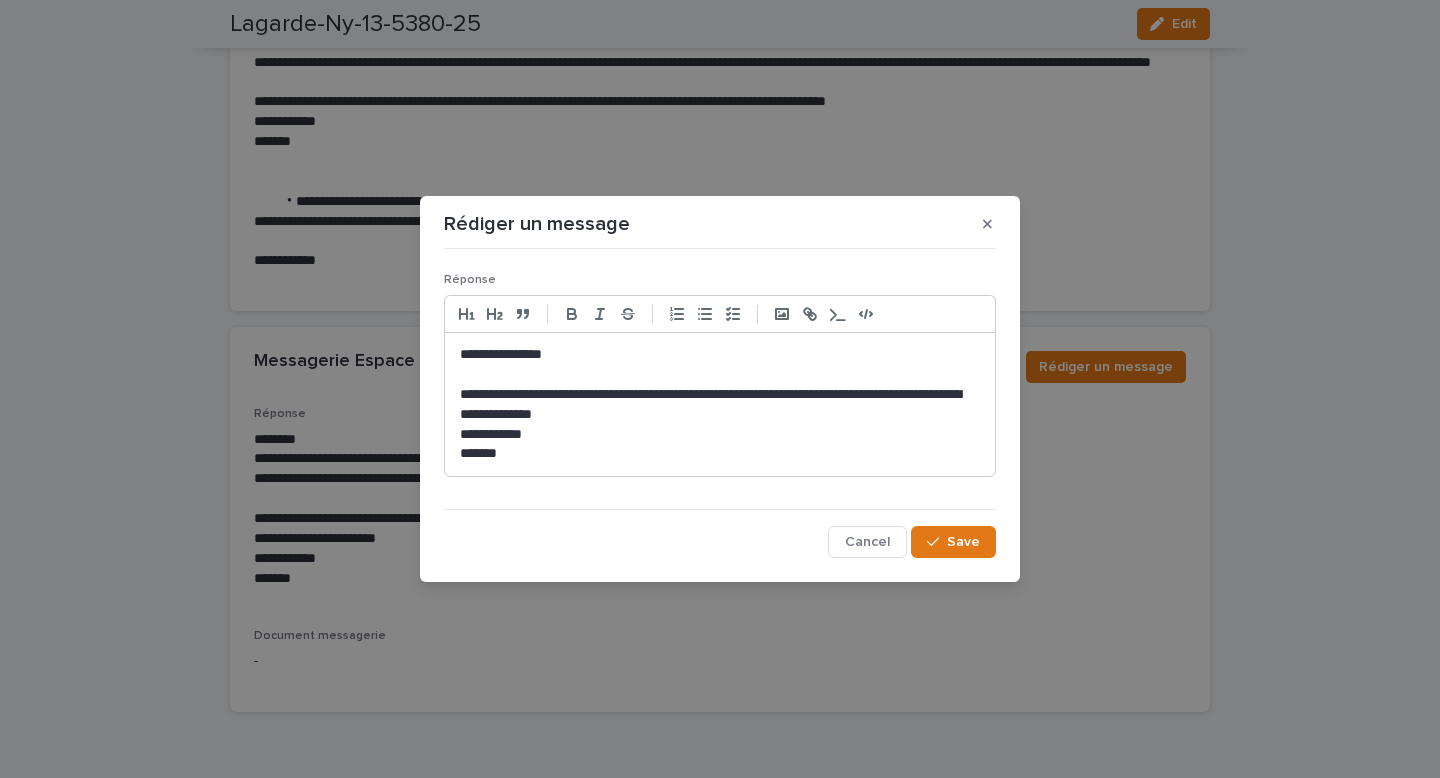 click on "**********" at bounding box center [720, 435] 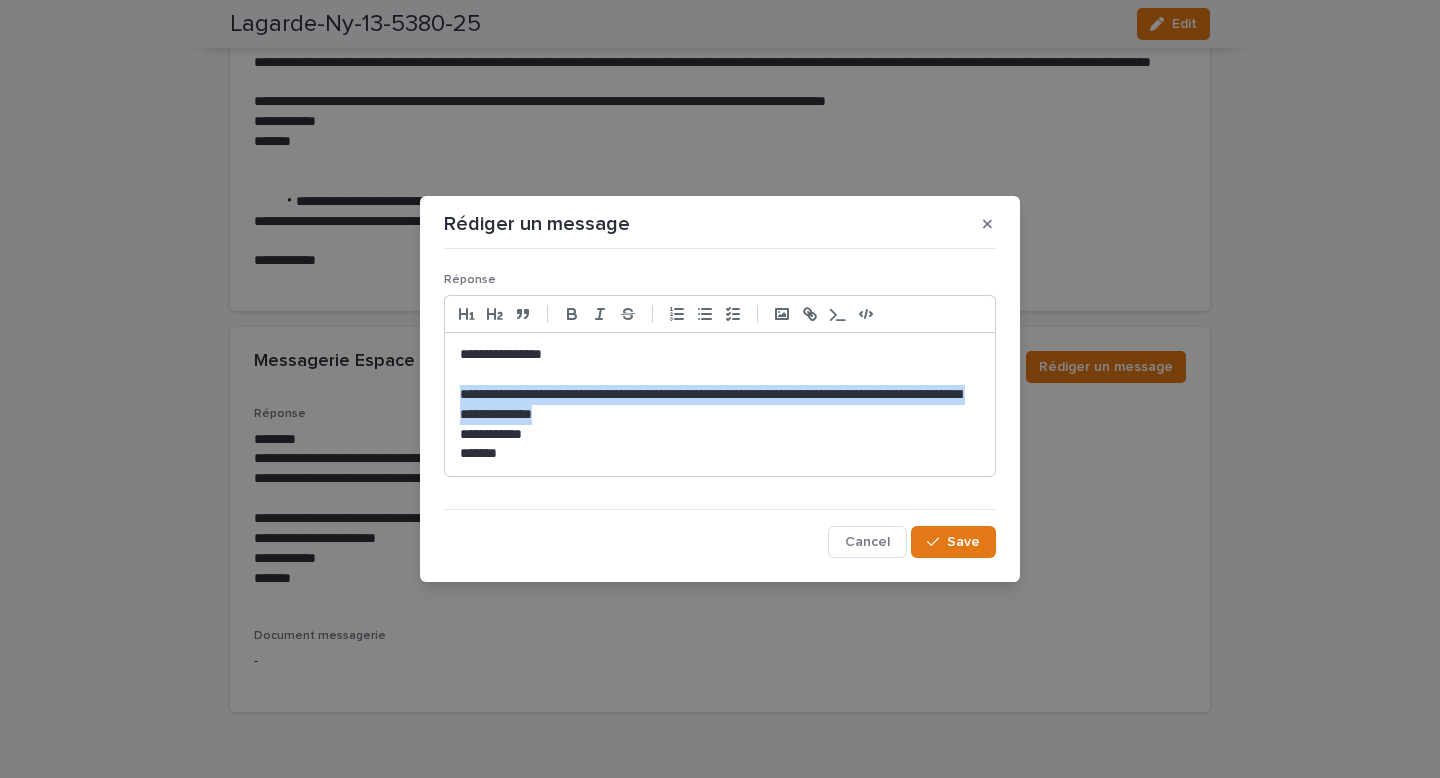 drag, startPoint x: 657, startPoint y: 416, endPoint x: 463, endPoint y: 386, distance: 196.30588 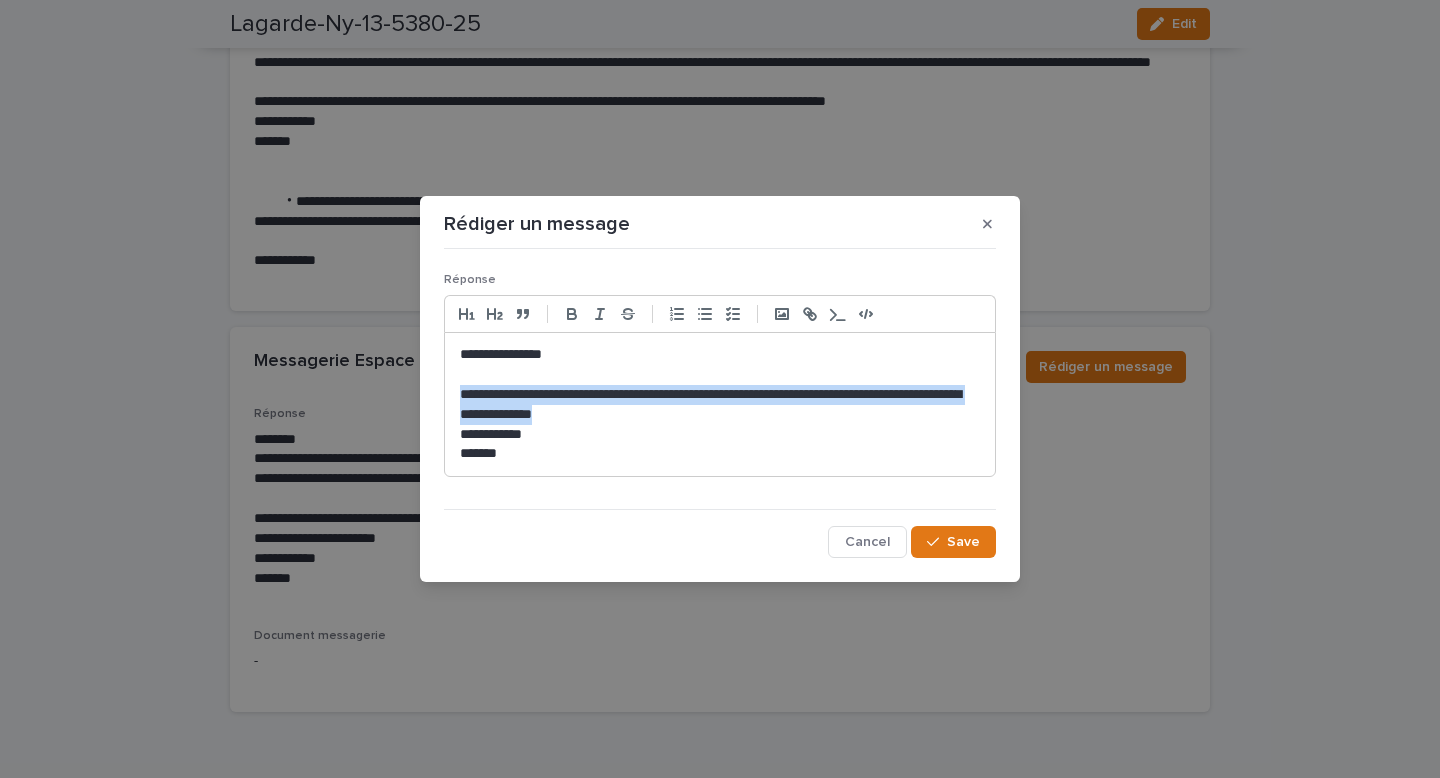 click on "**********" at bounding box center [720, 405] 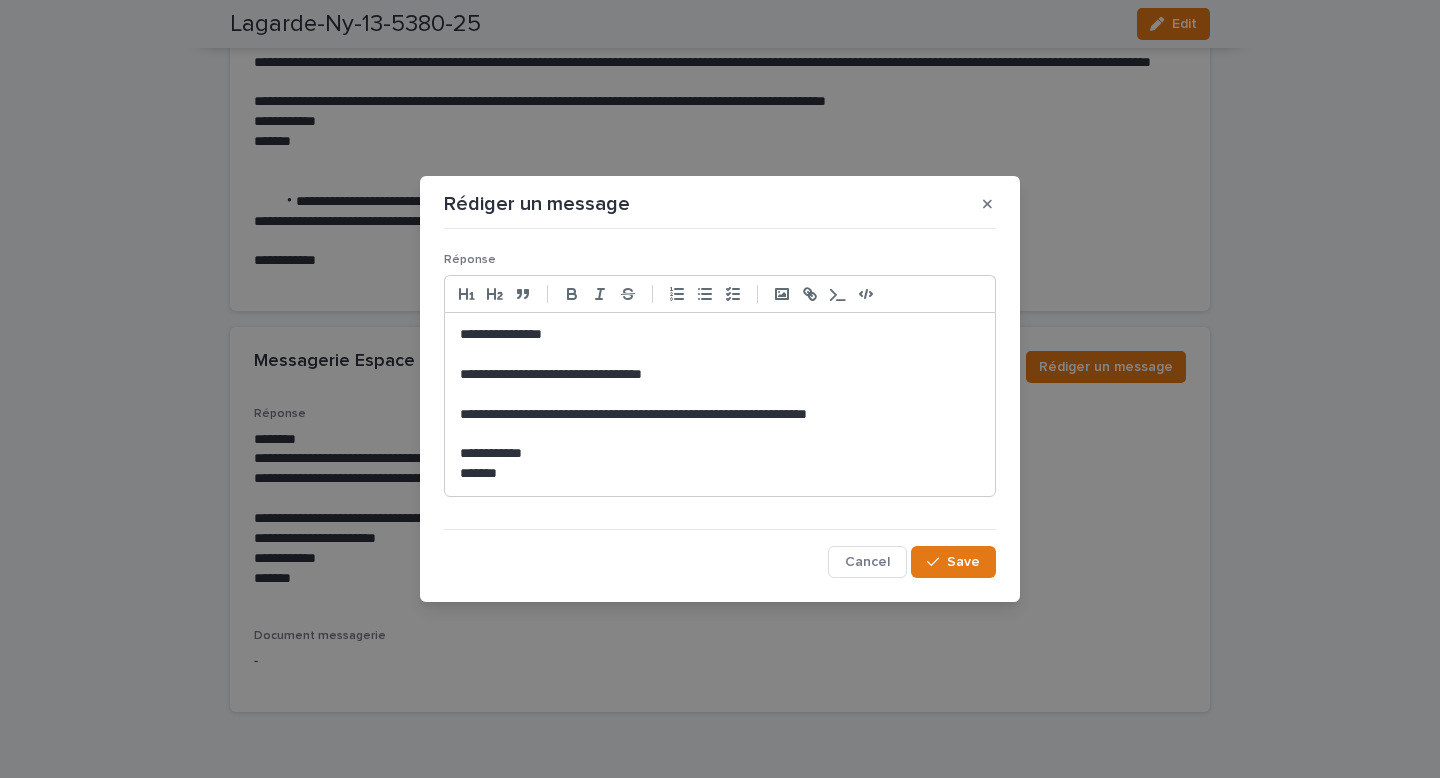 click on "**********" at bounding box center [720, 415] 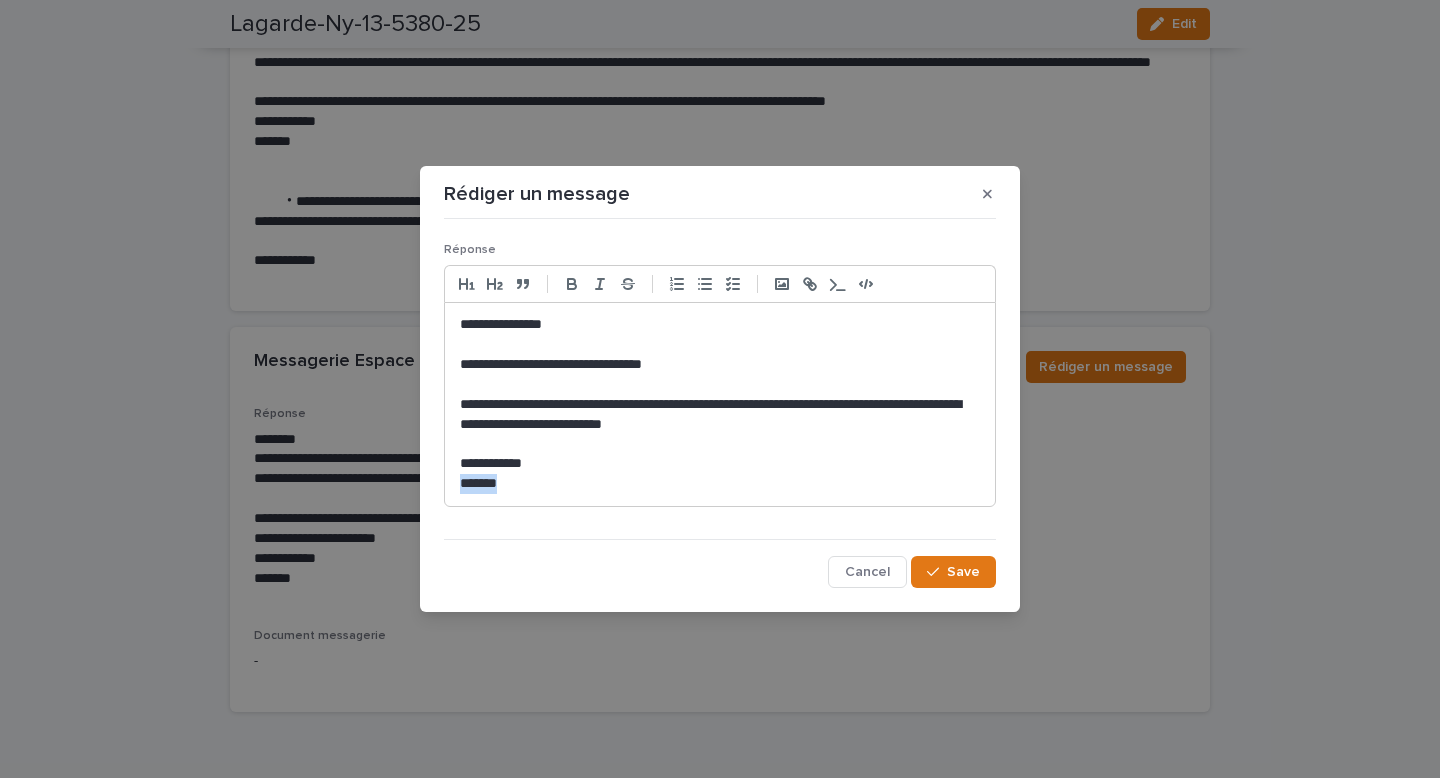 drag, startPoint x: 554, startPoint y: 480, endPoint x: 365, endPoint y: 480, distance: 189 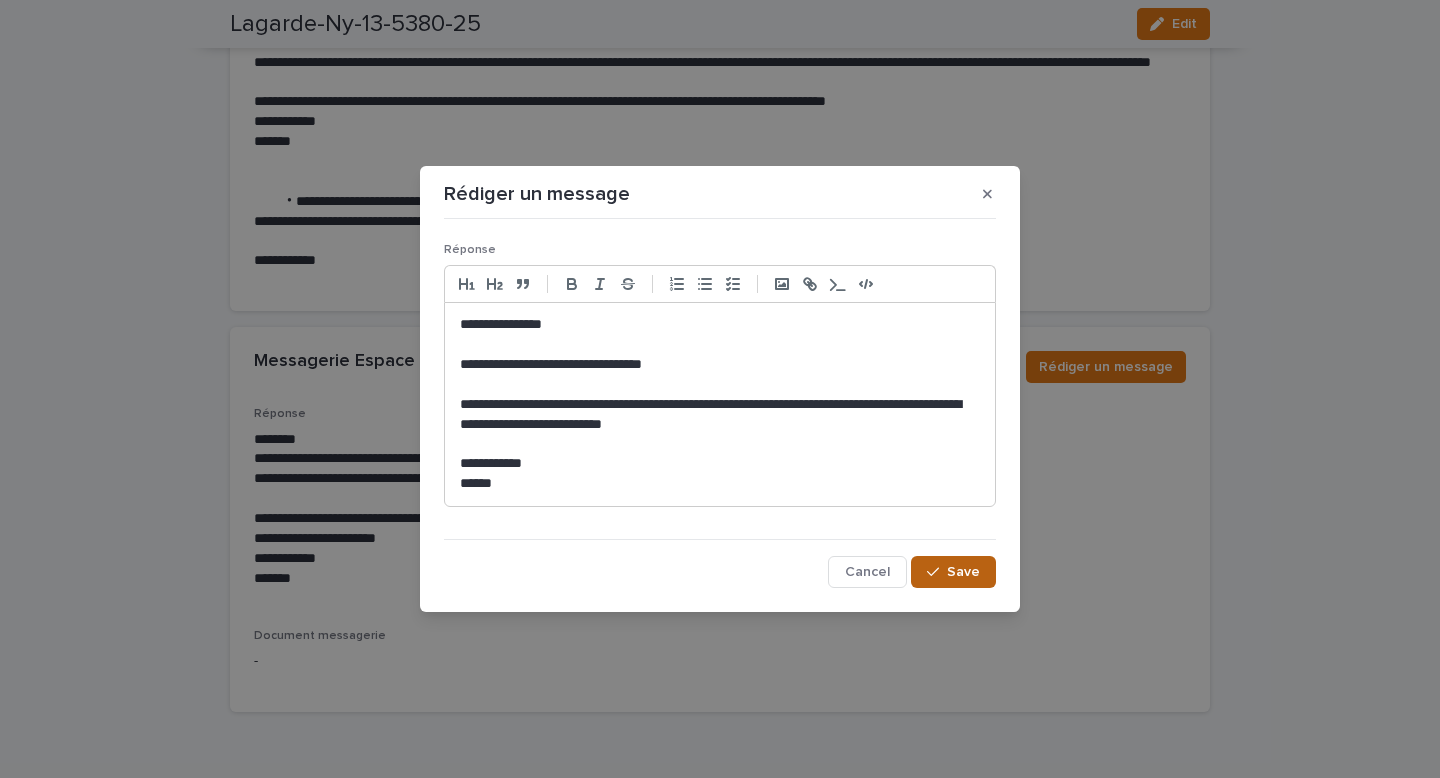 click on "Save" at bounding box center (963, 572) 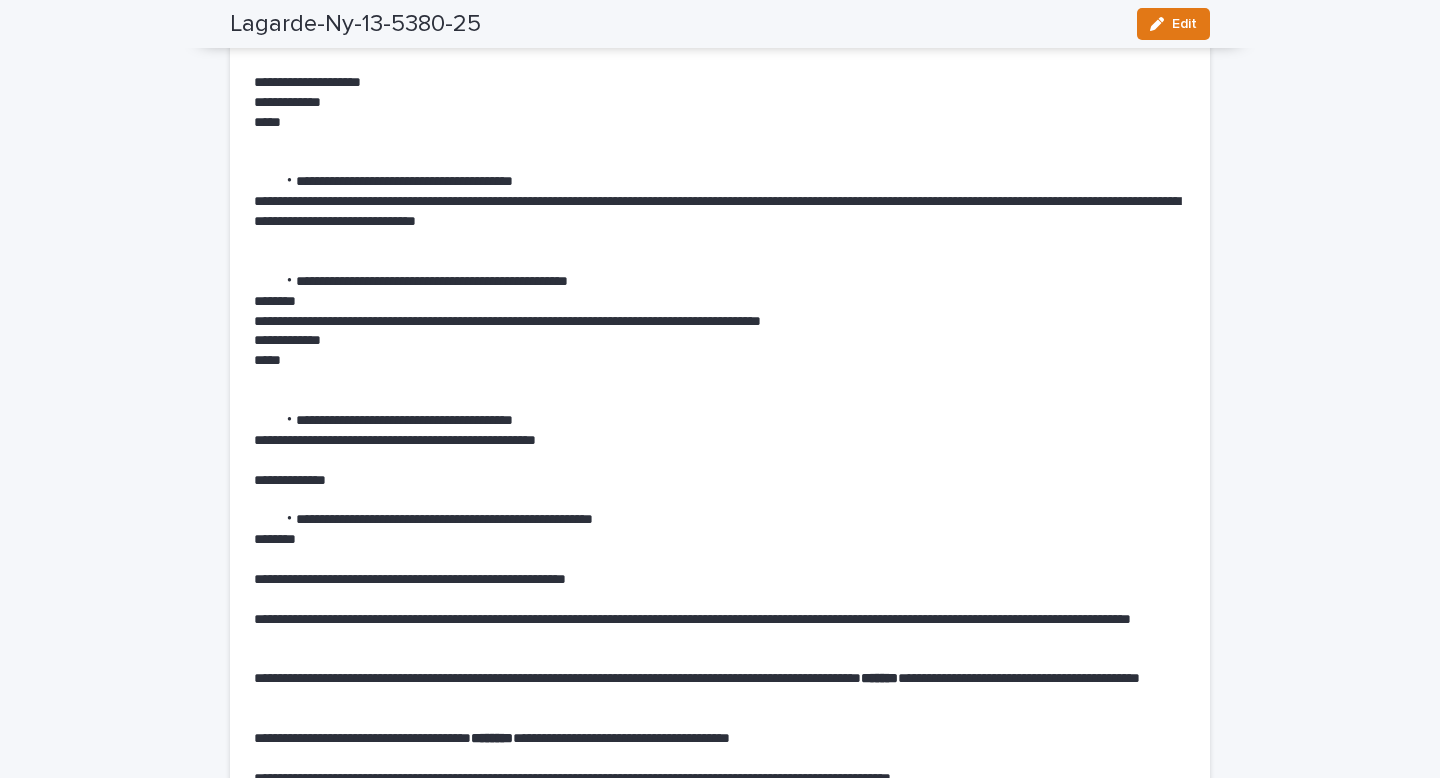 scroll, scrollTop: 2799, scrollLeft: 0, axis: vertical 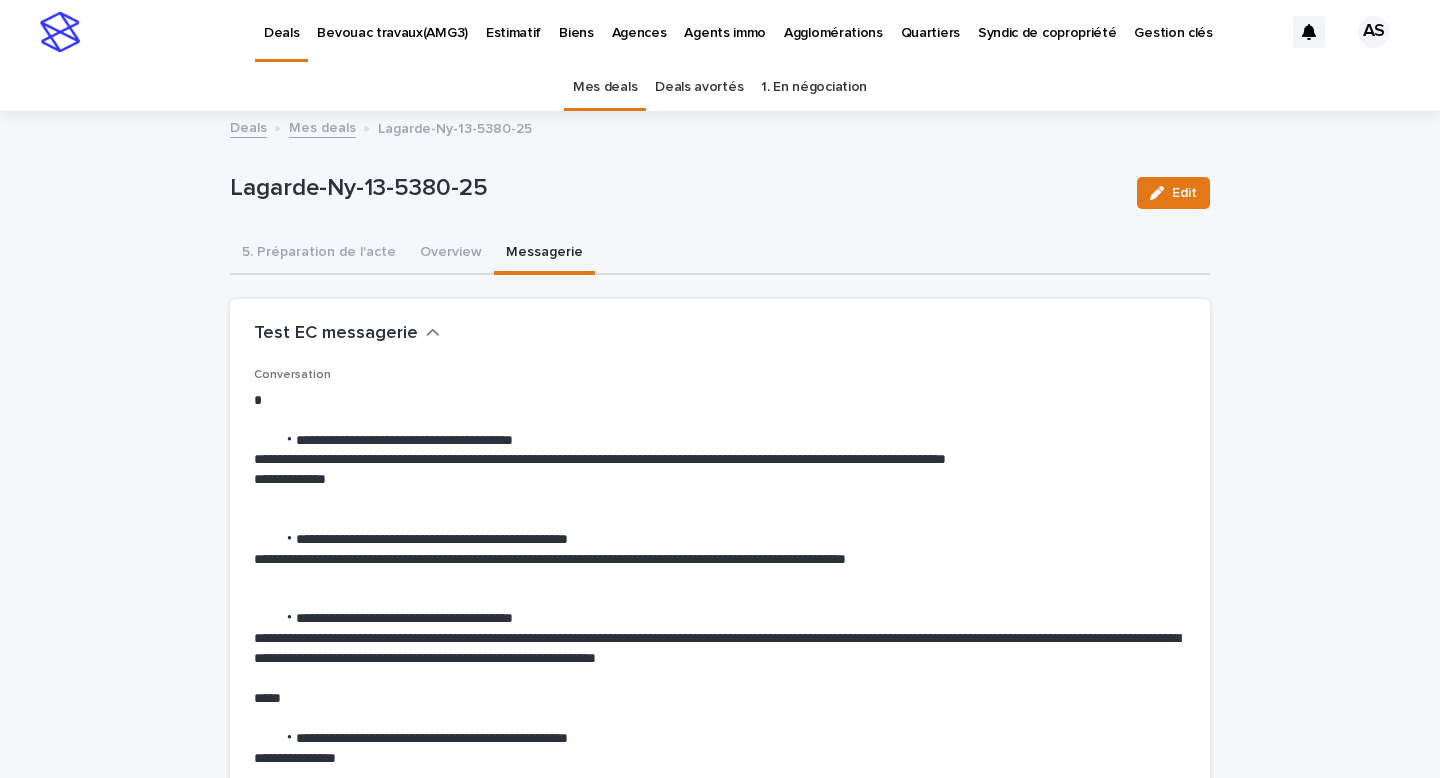 click on "Mes deals" at bounding box center (322, 126) 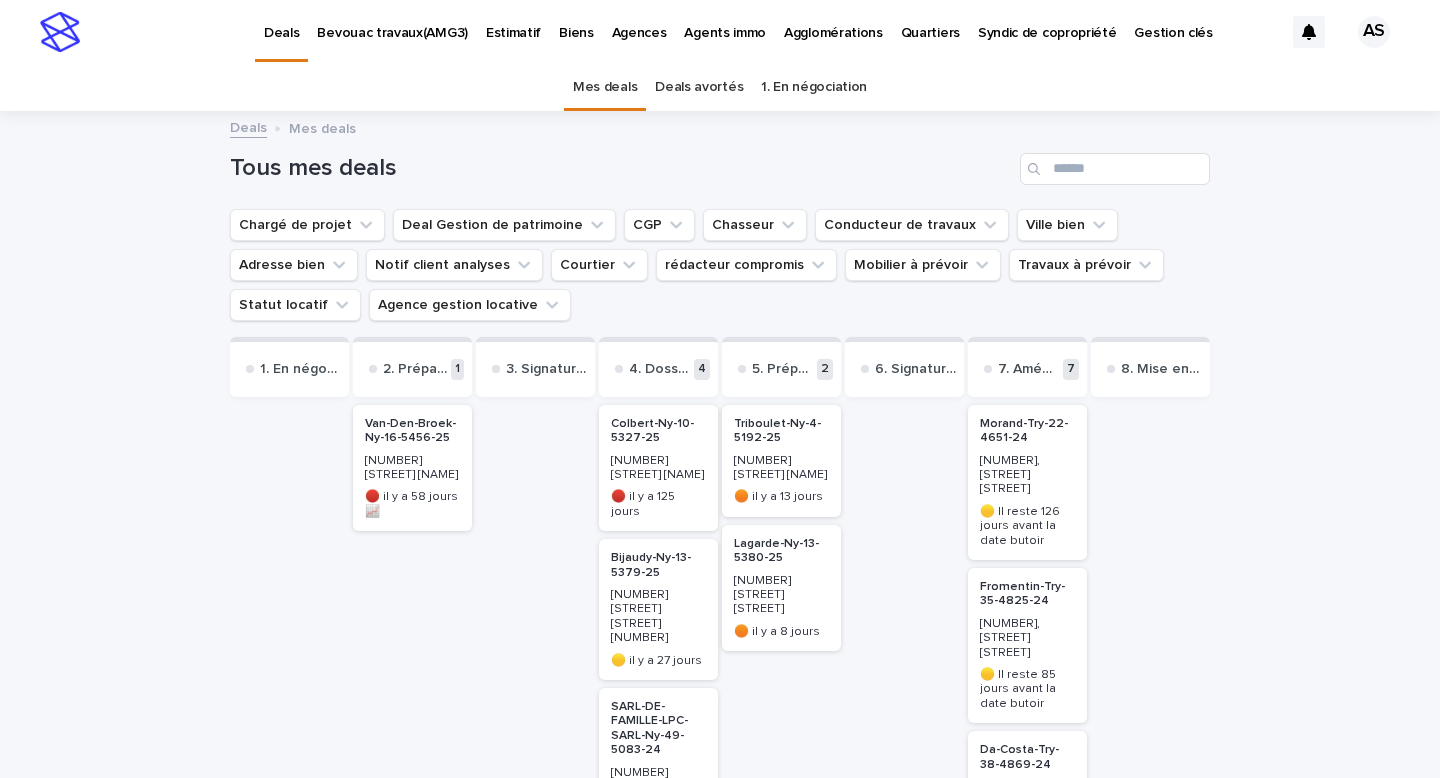 scroll, scrollTop: 288, scrollLeft: 0, axis: vertical 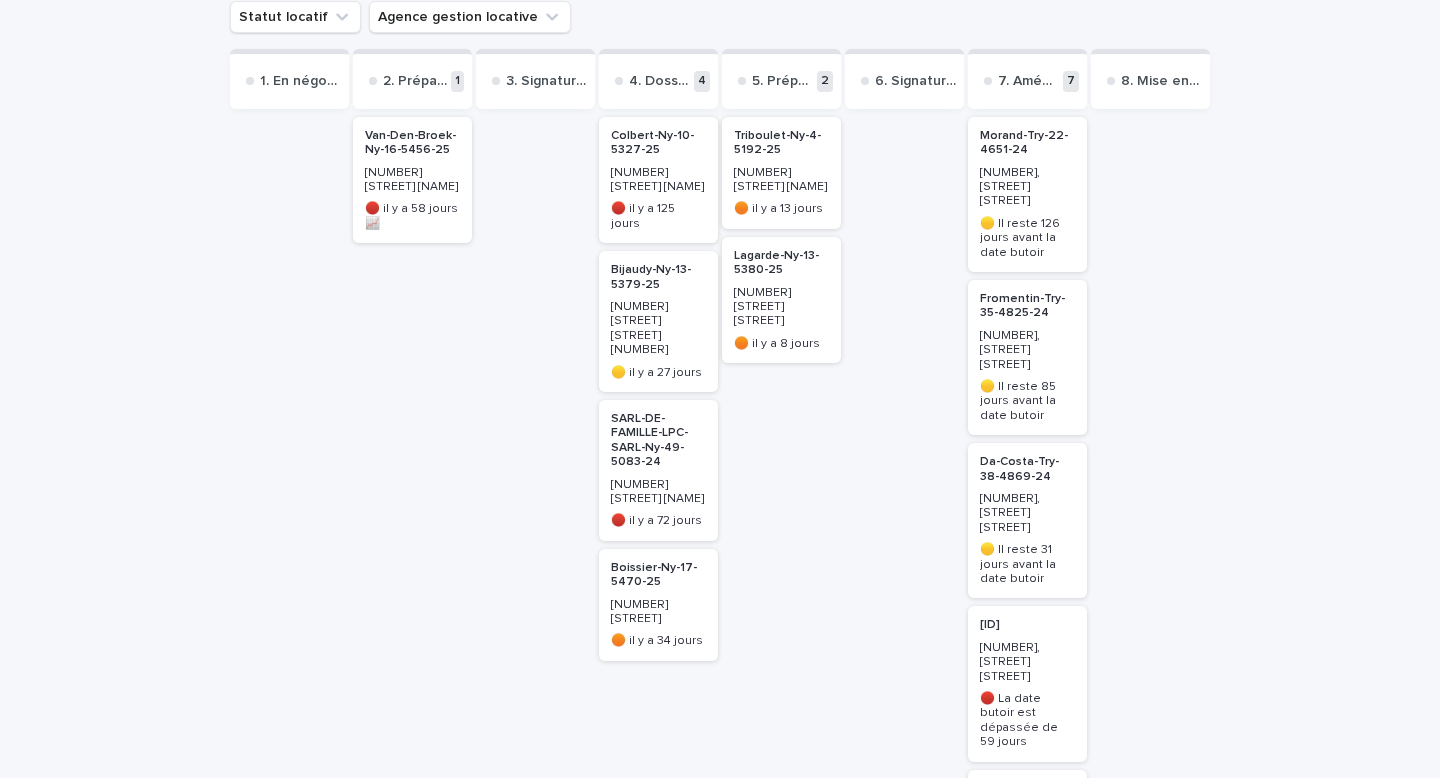 click on "SARL-DE-FAMILLE-LPC-SARL-Ny-49-5083-24" at bounding box center (658, 441) 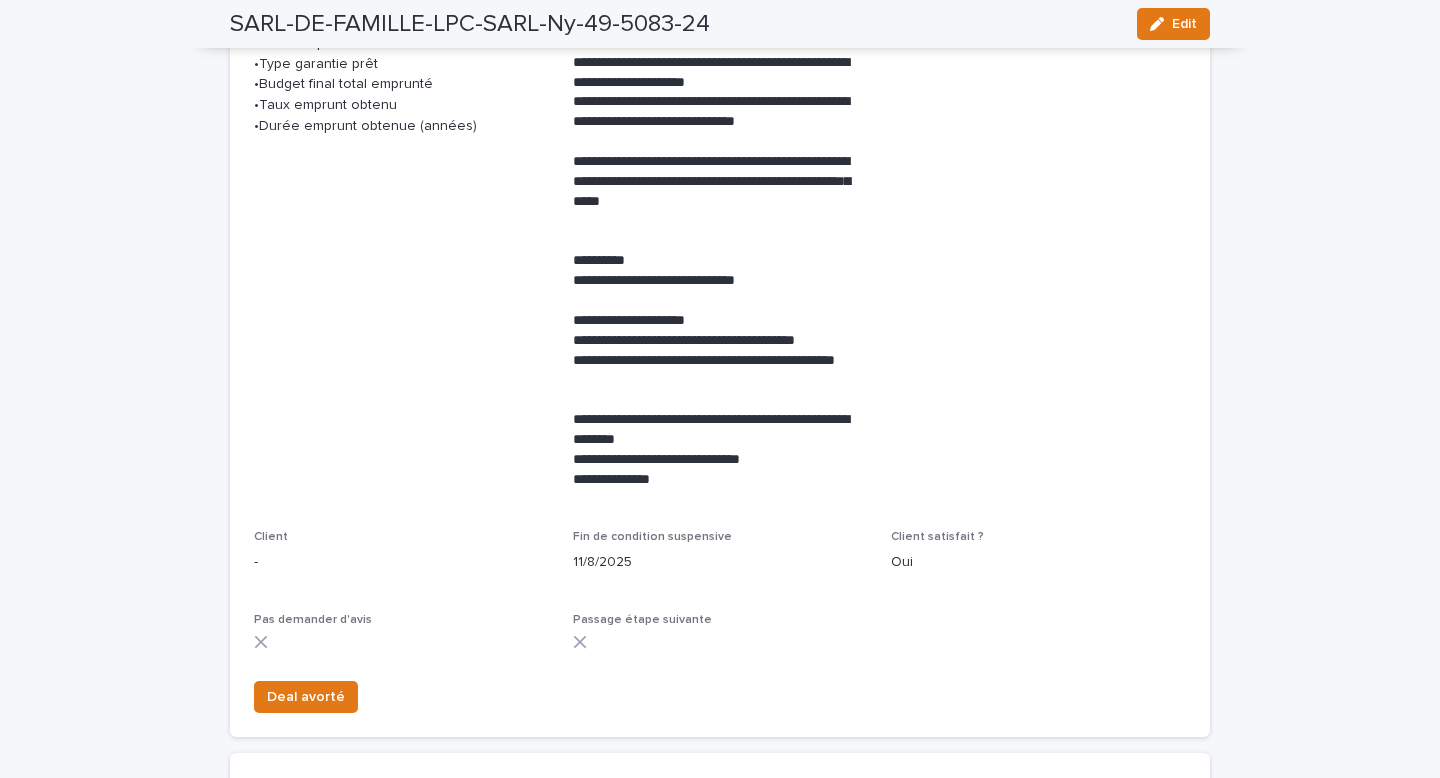 scroll, scrollTop: 0, scrollLeft: 0, axis: both 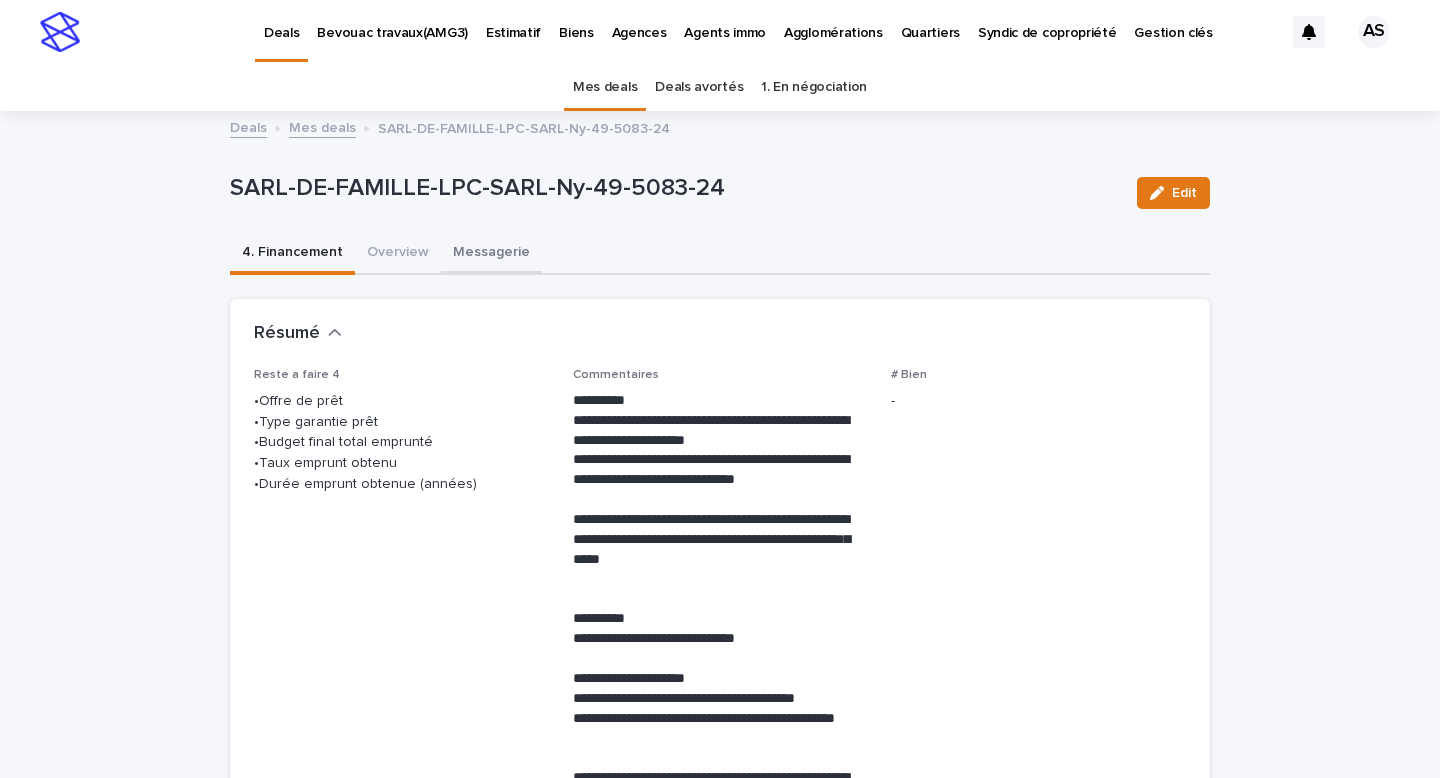 click on "Messagerie" at bounding box center (491, 254) 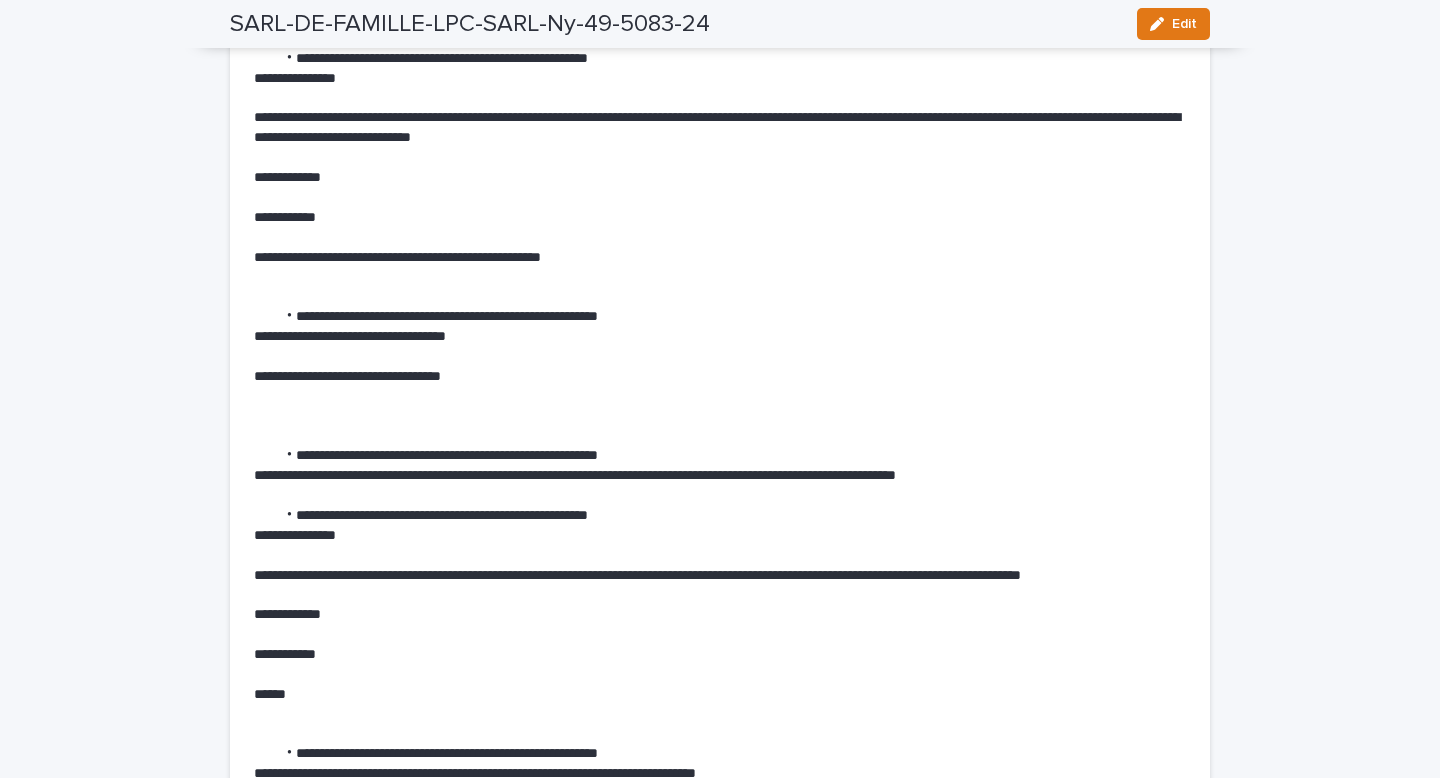 scroll, scrollTop: 9249, scrollLeft: 0, axis: vertical 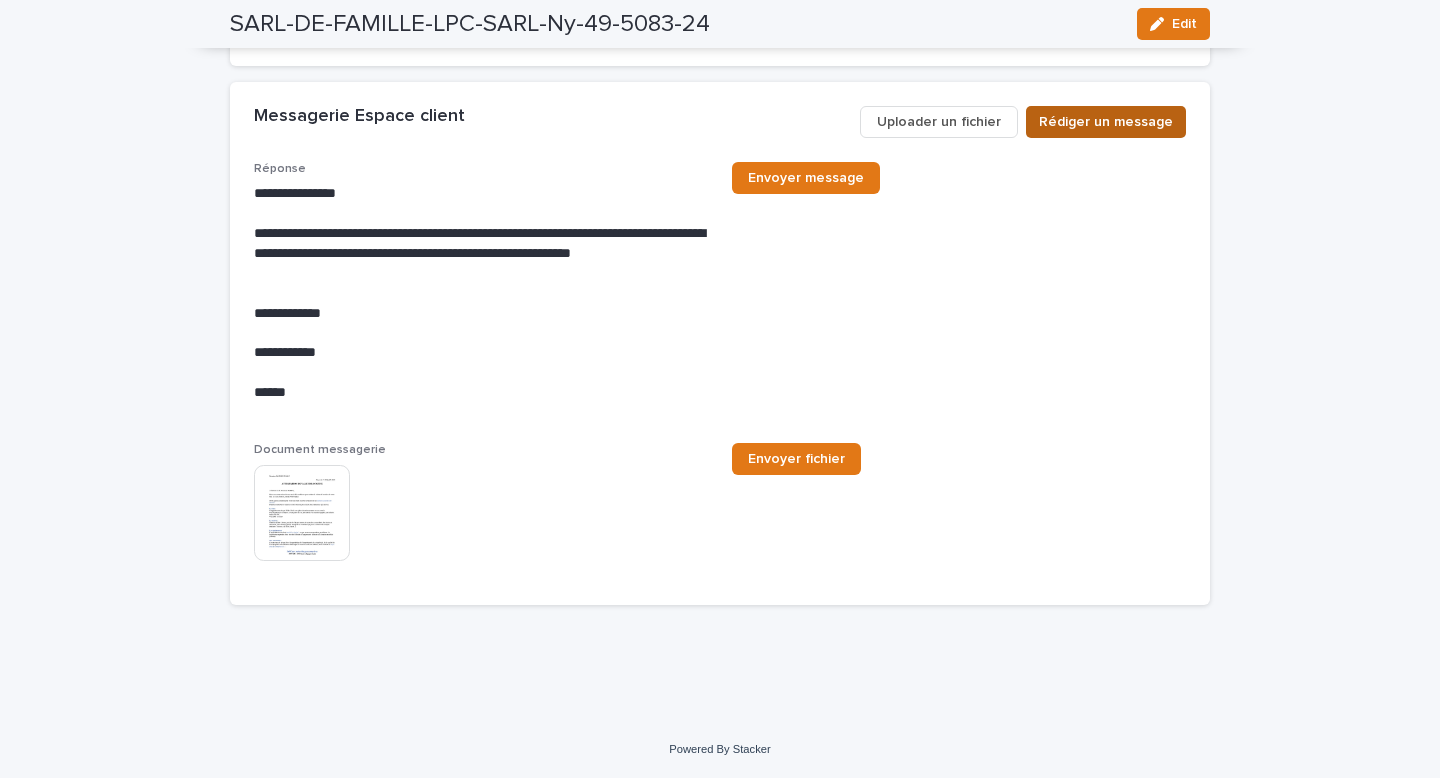 click on "Rédiger un message" at bounding box center [1106, 122] 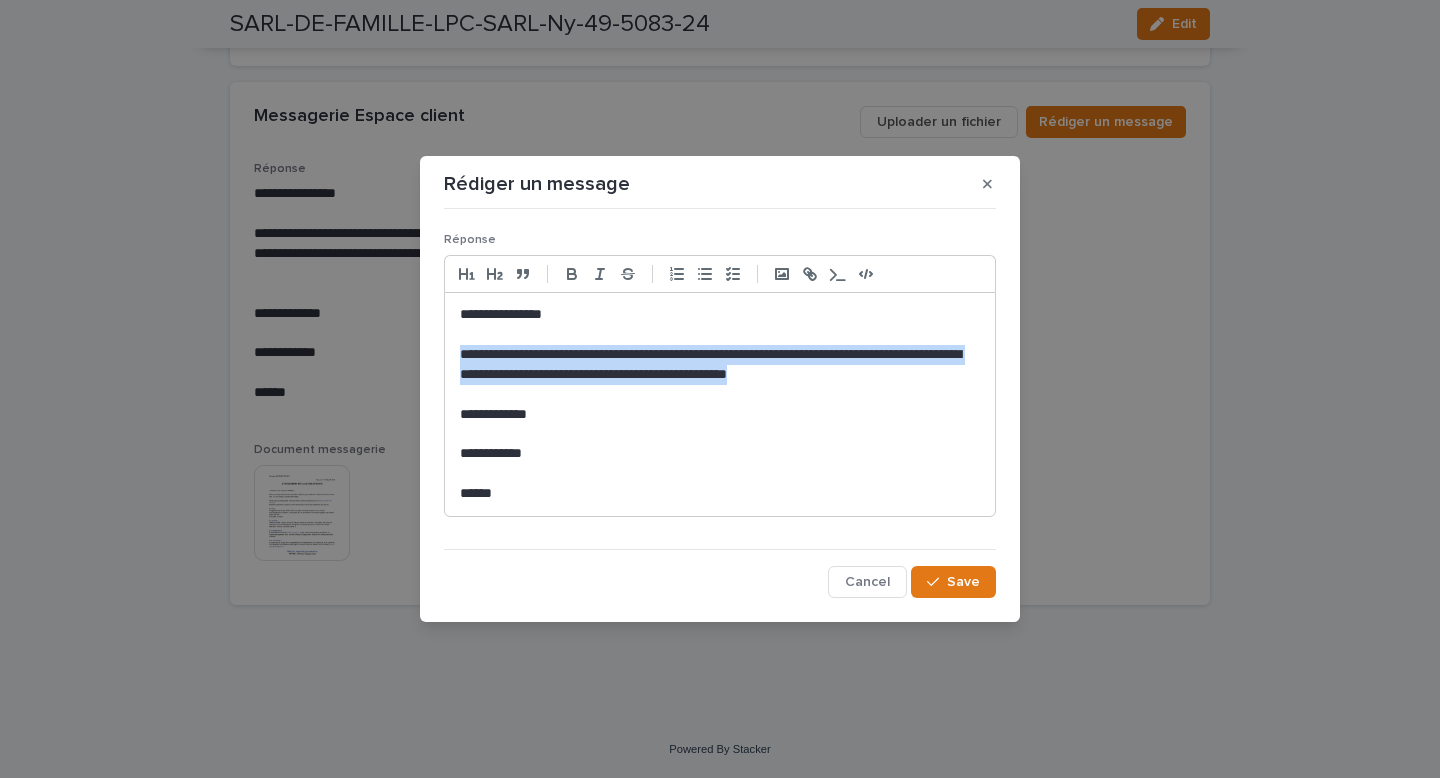 drag, startPoint x: 884, startPoint y: 377, endPoint x: 406, endPoint y: 359, distance: 478.3388 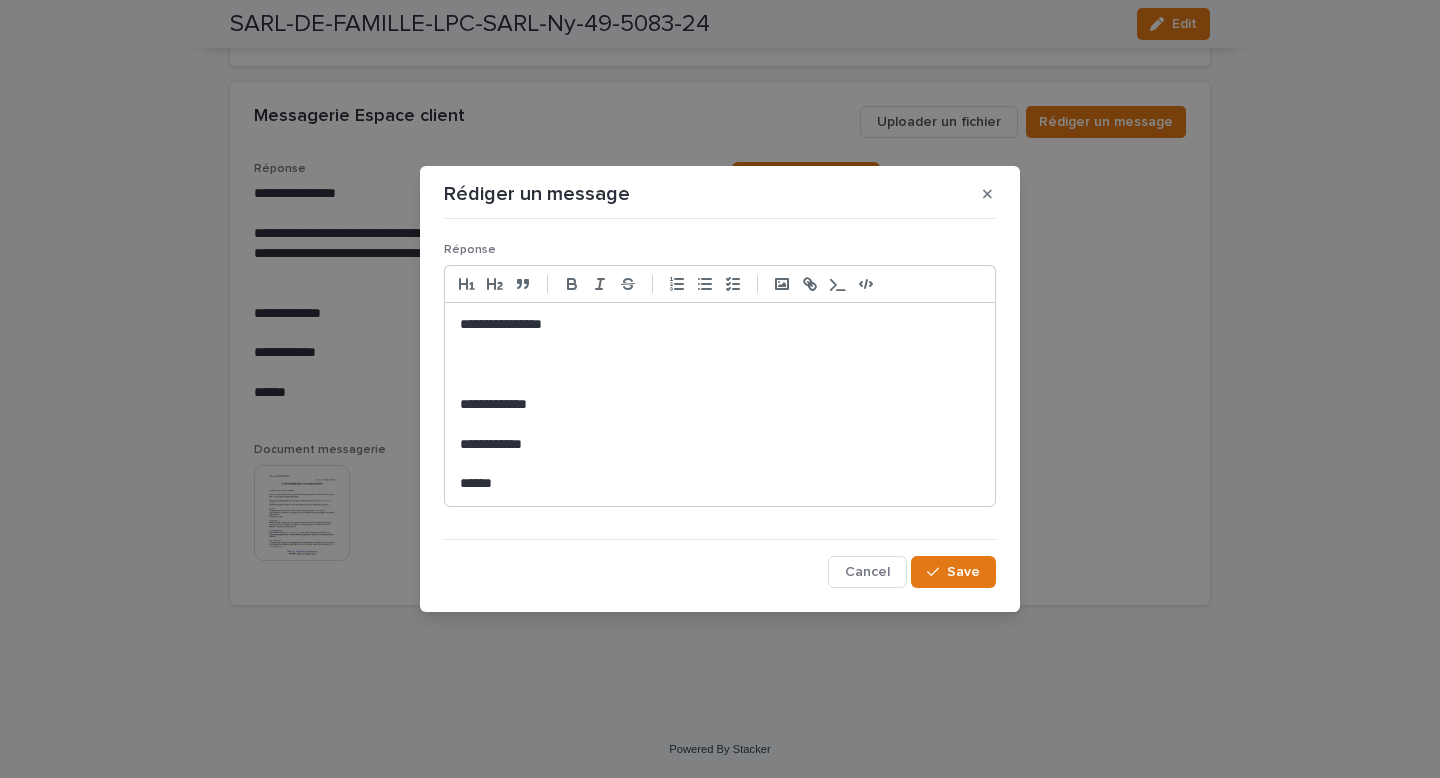 type 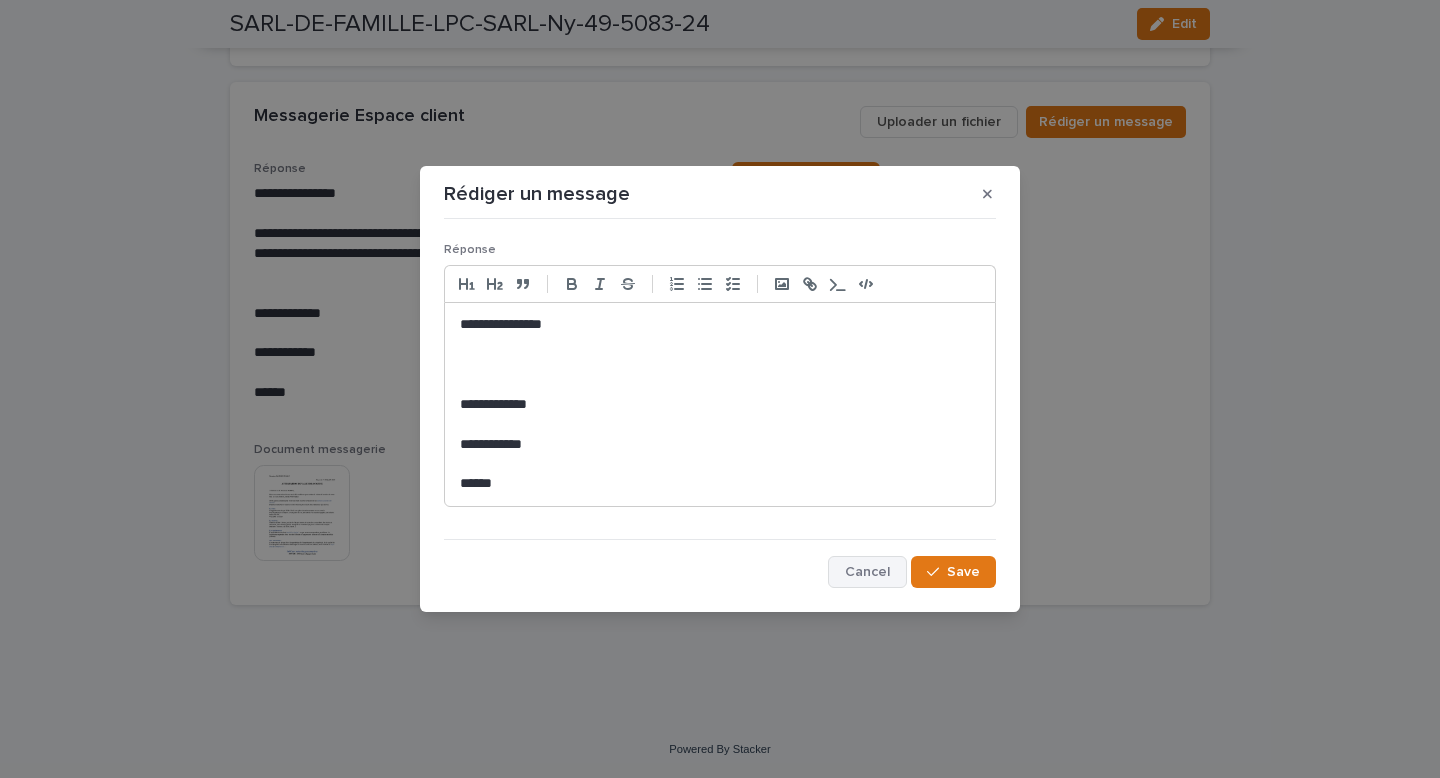 click on "Cancel" at bounding box center (867, 572) 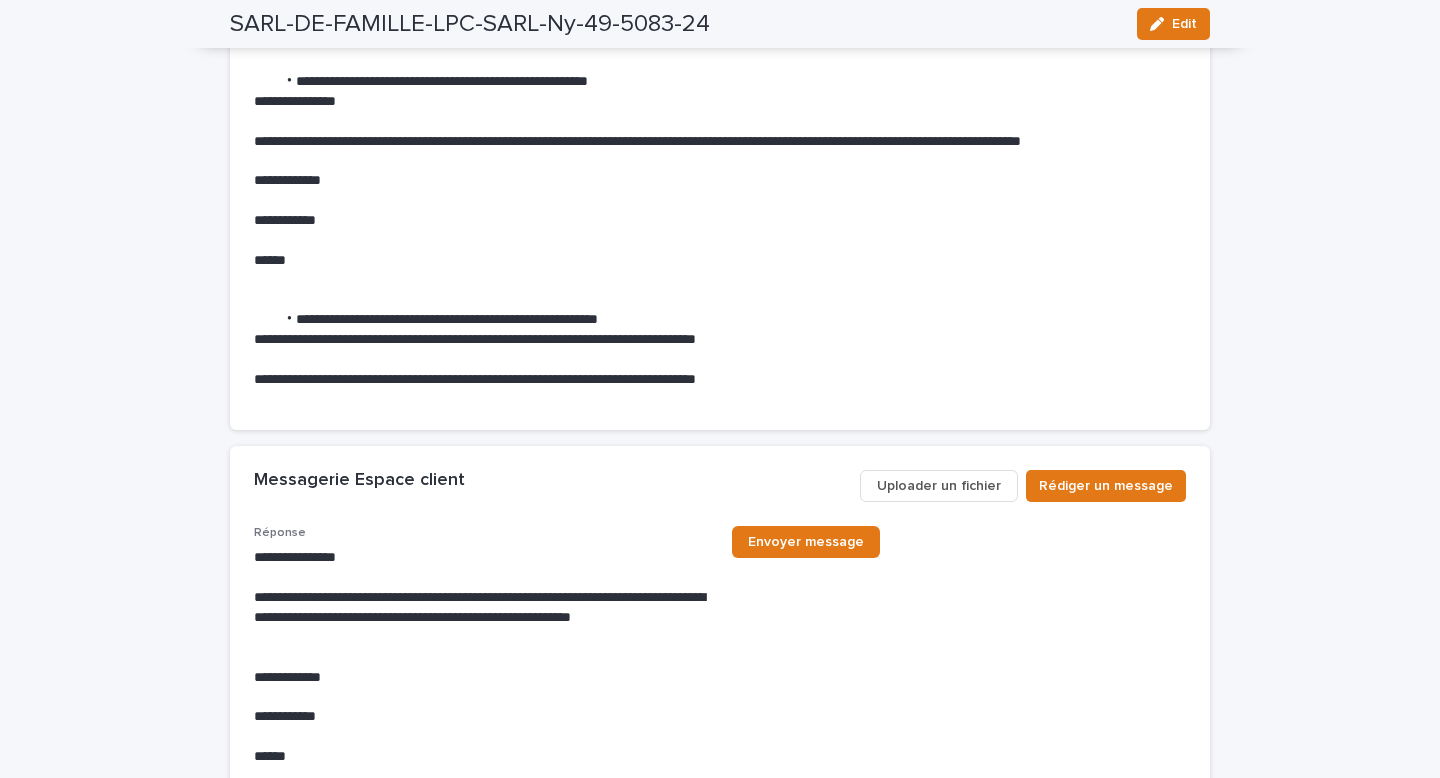scroll, scrollTop: 8881, scrollLeft: 0, axis: vertical 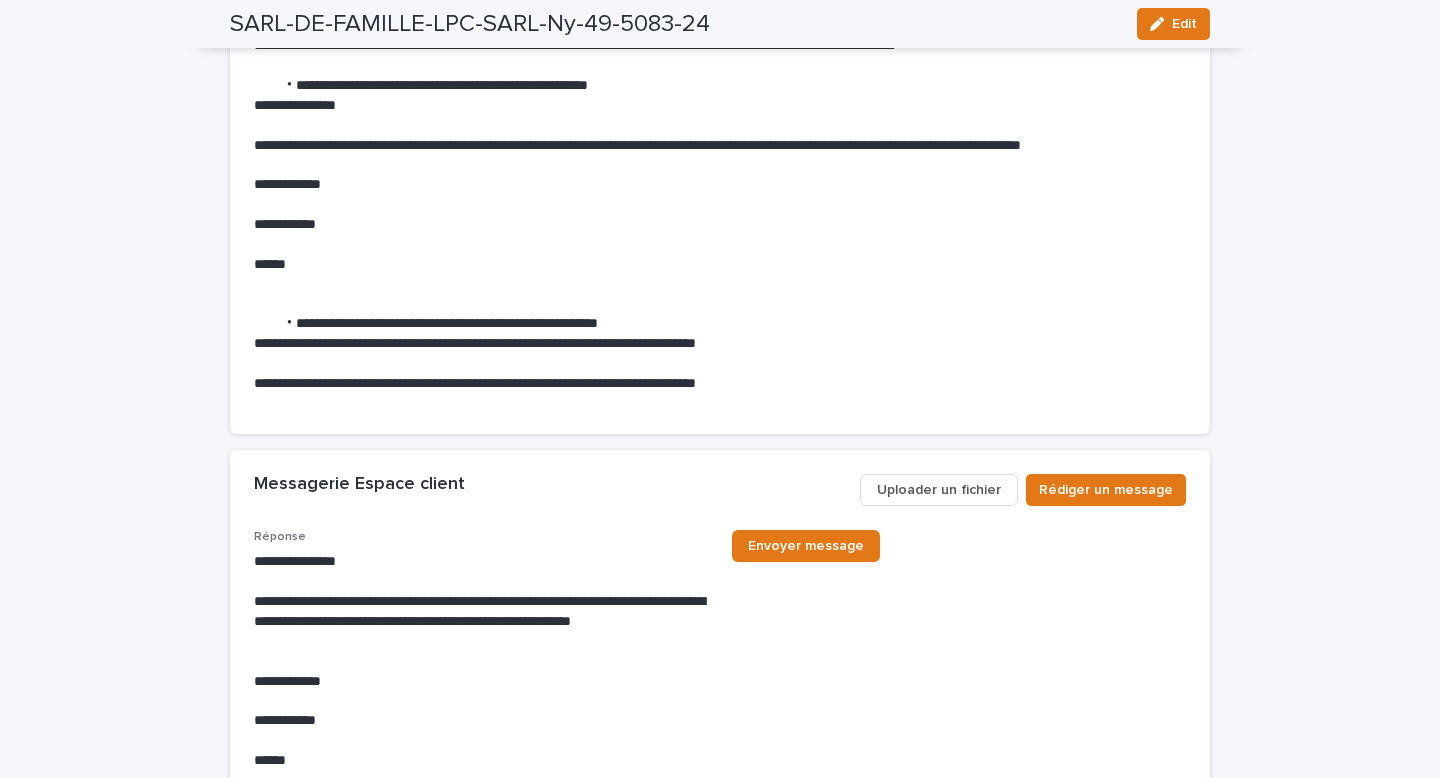 drag, startPoint x: 317, startPoint y: 382, endPoint x: 582, endPoint y: 401, distance: 265.68027 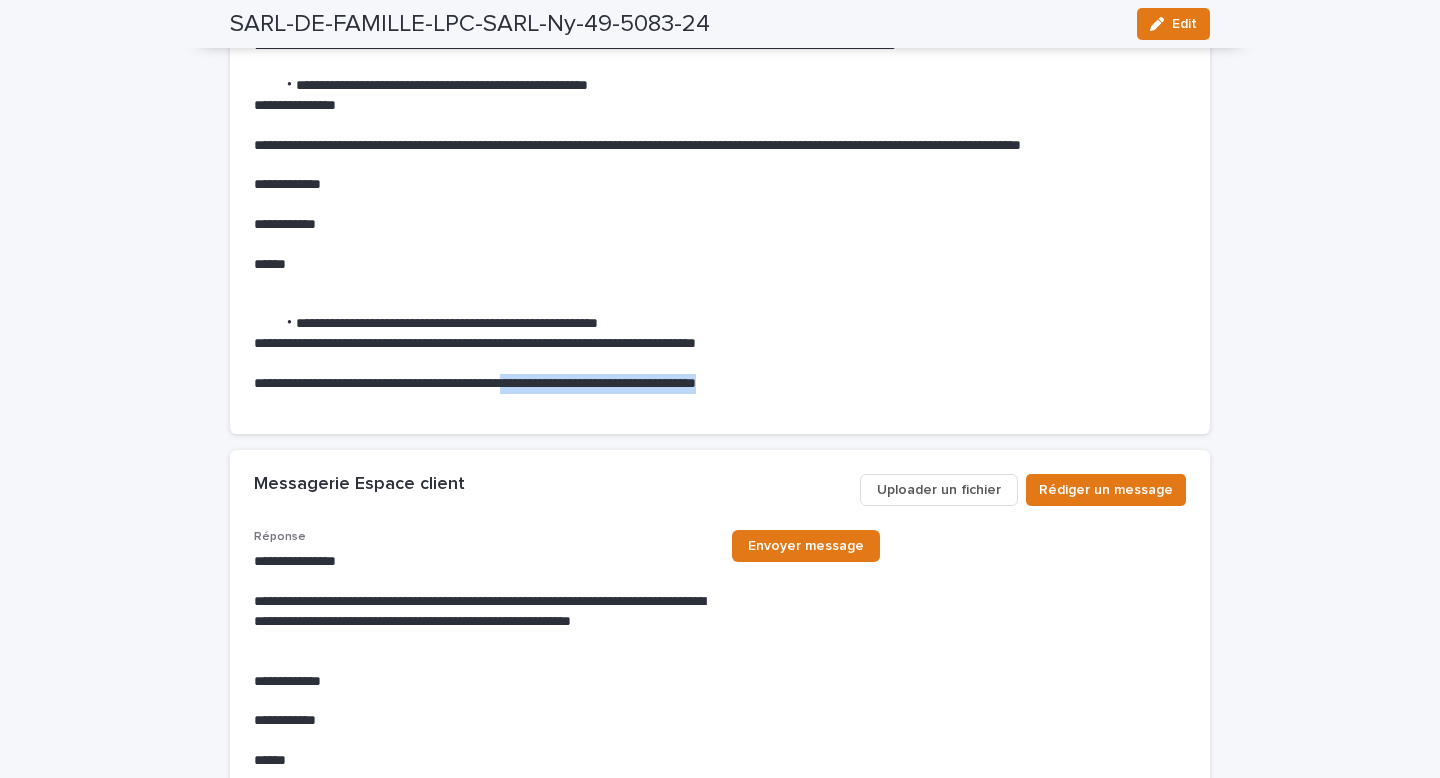 drag, startPoint x: 794, startPoint y: 380, endPoint x: 548, endPoint y: 380, distance: 246 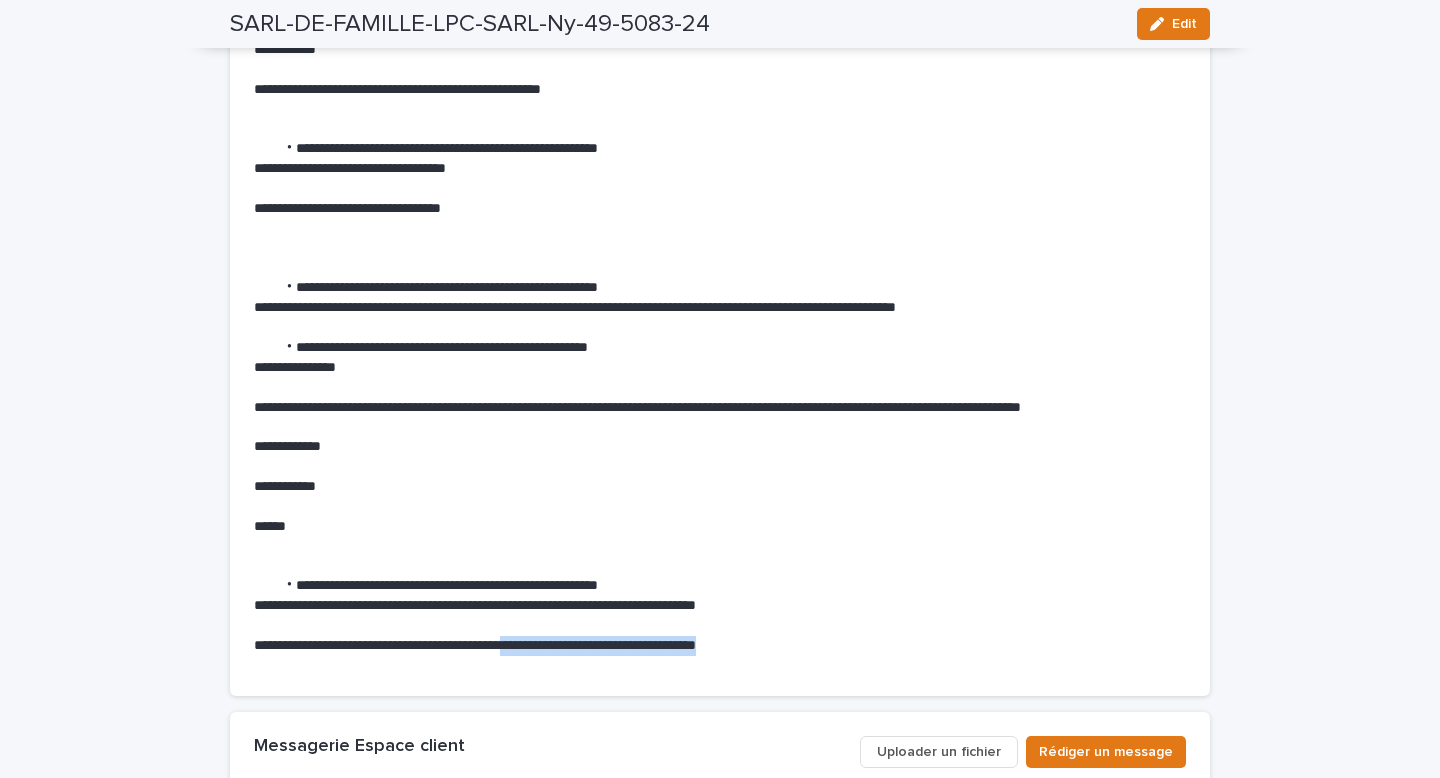 scroll, scrollTop: 9249, scrollLeft: 0, axis: vertical 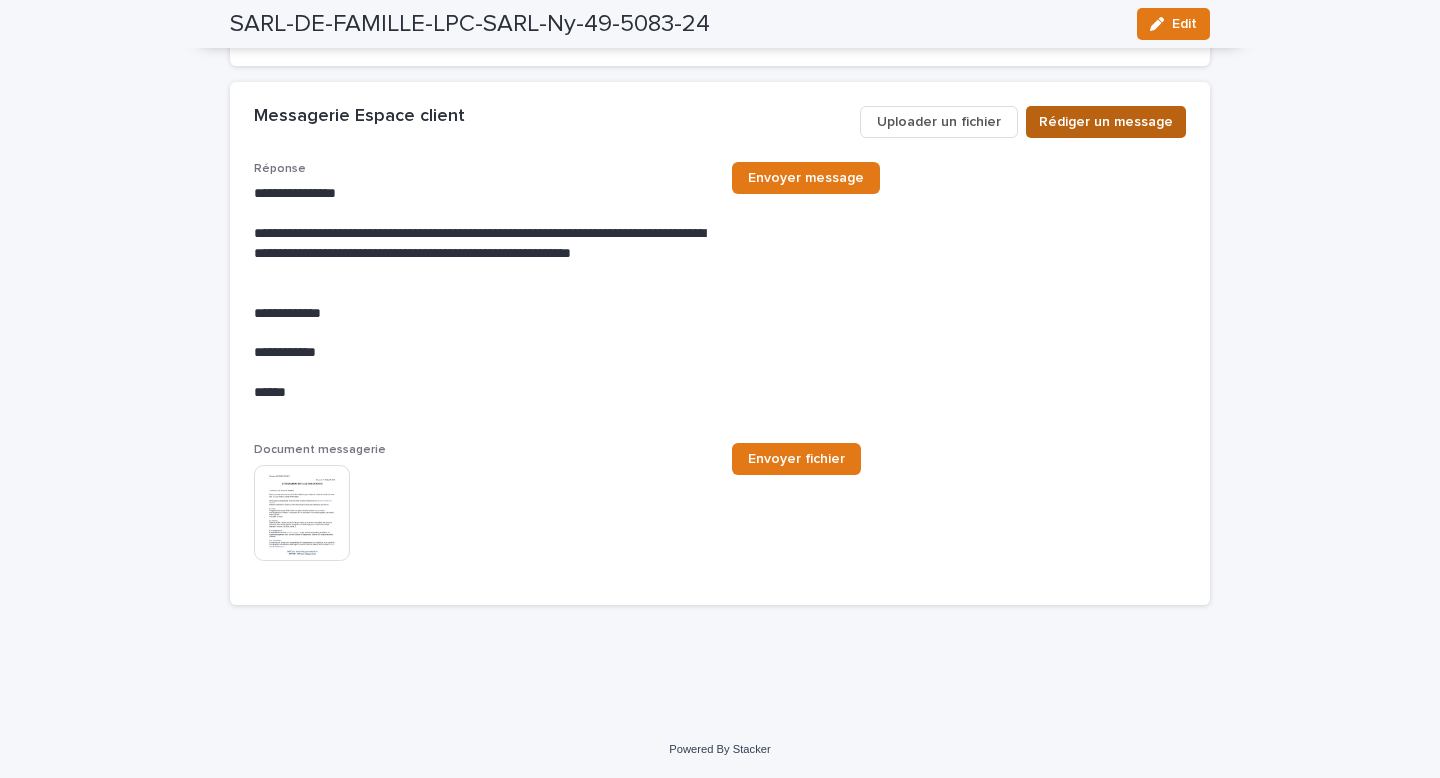 click on "Rédiger un message" at bounding box center [1106, 122] 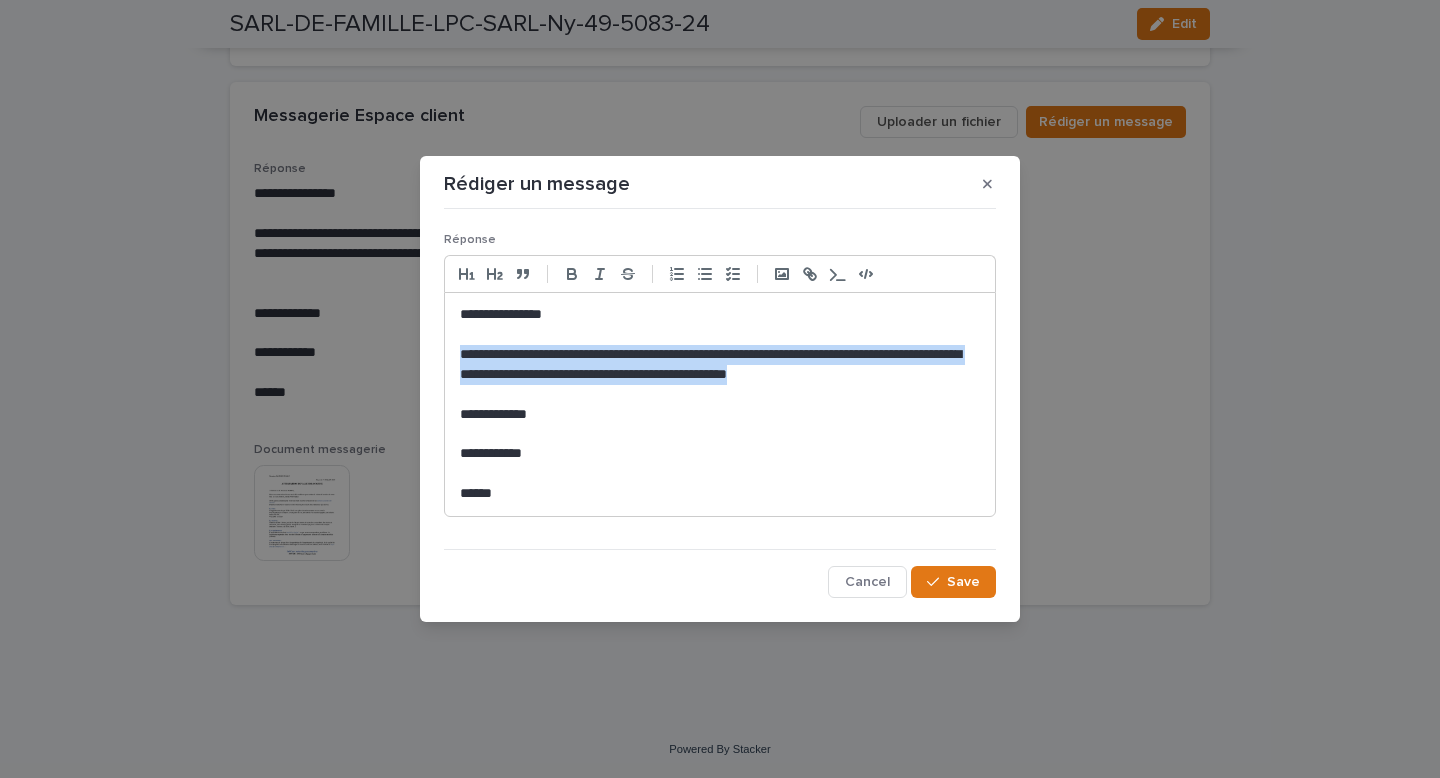 drag, startPoint x: 462, startPoint y: 345, endPoint x: 907, endPoint y: 371, distance: 445.7589 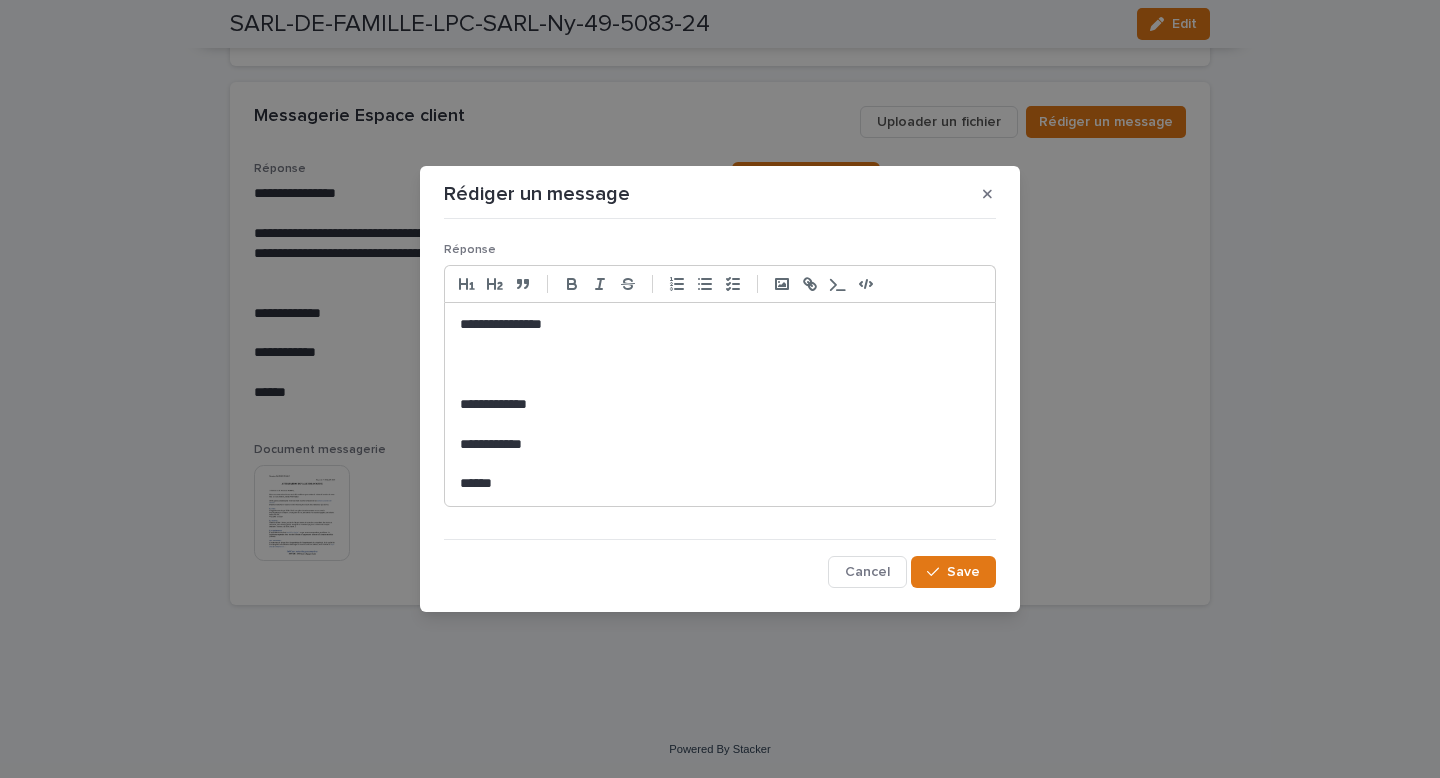 type 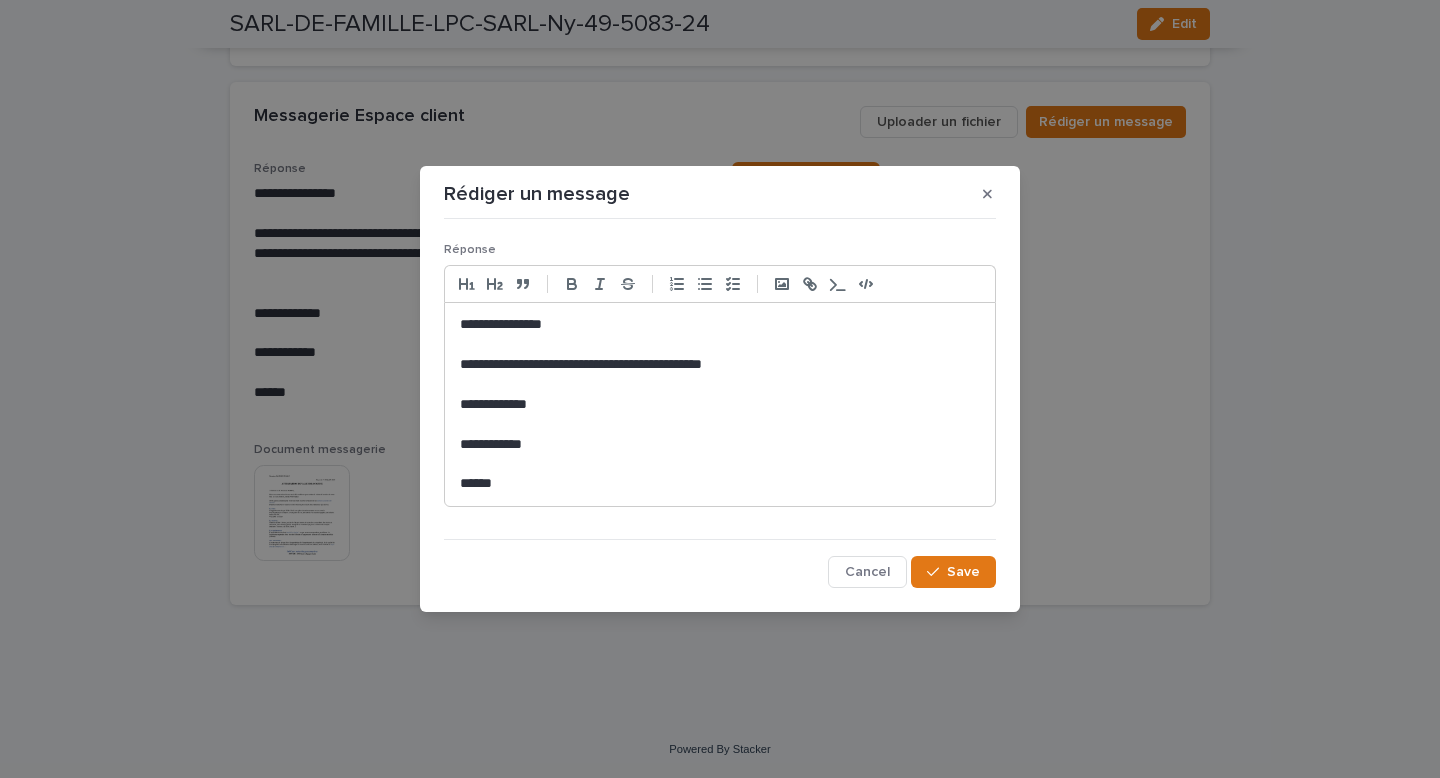 click on "**********" at bounding box center [720, 365] 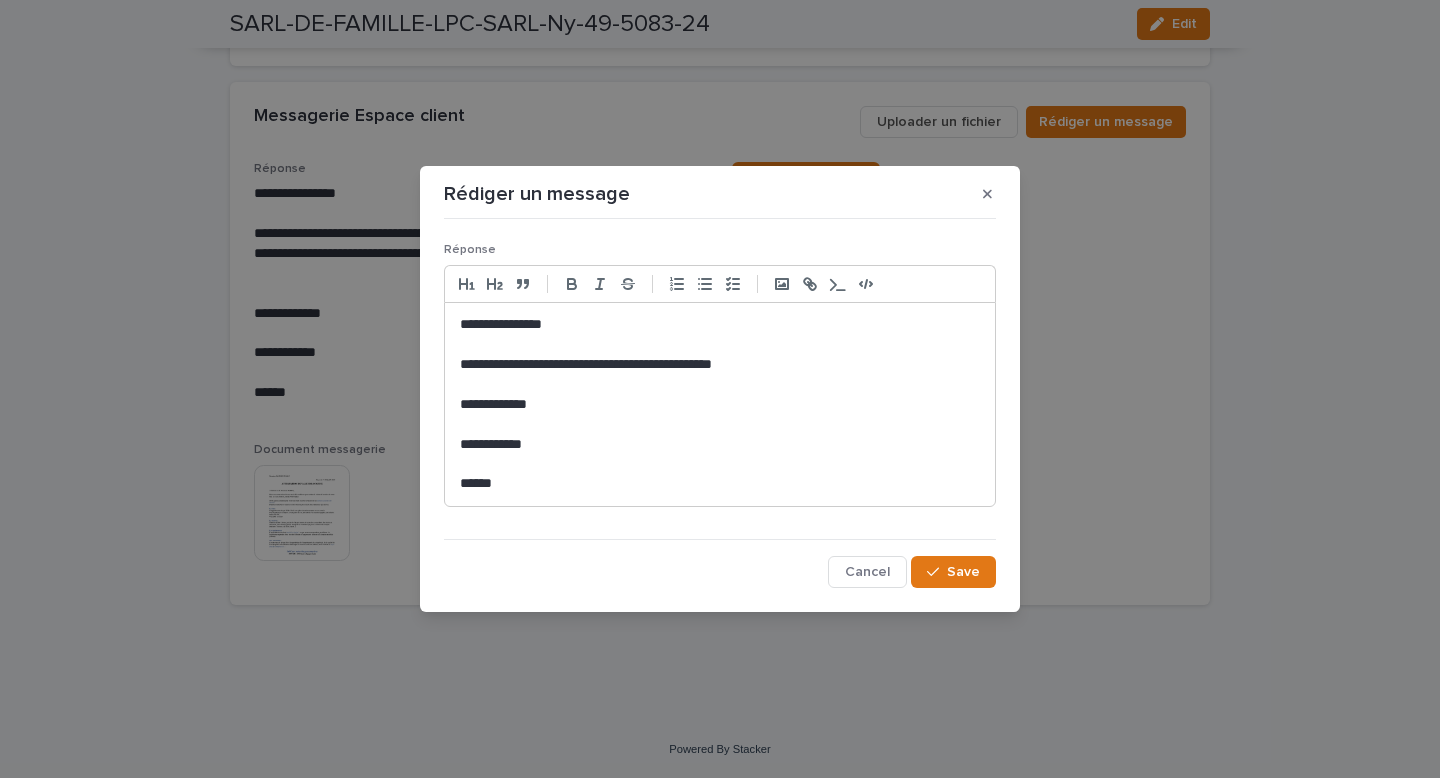 click on "**********" at bounding box center (720, 365) 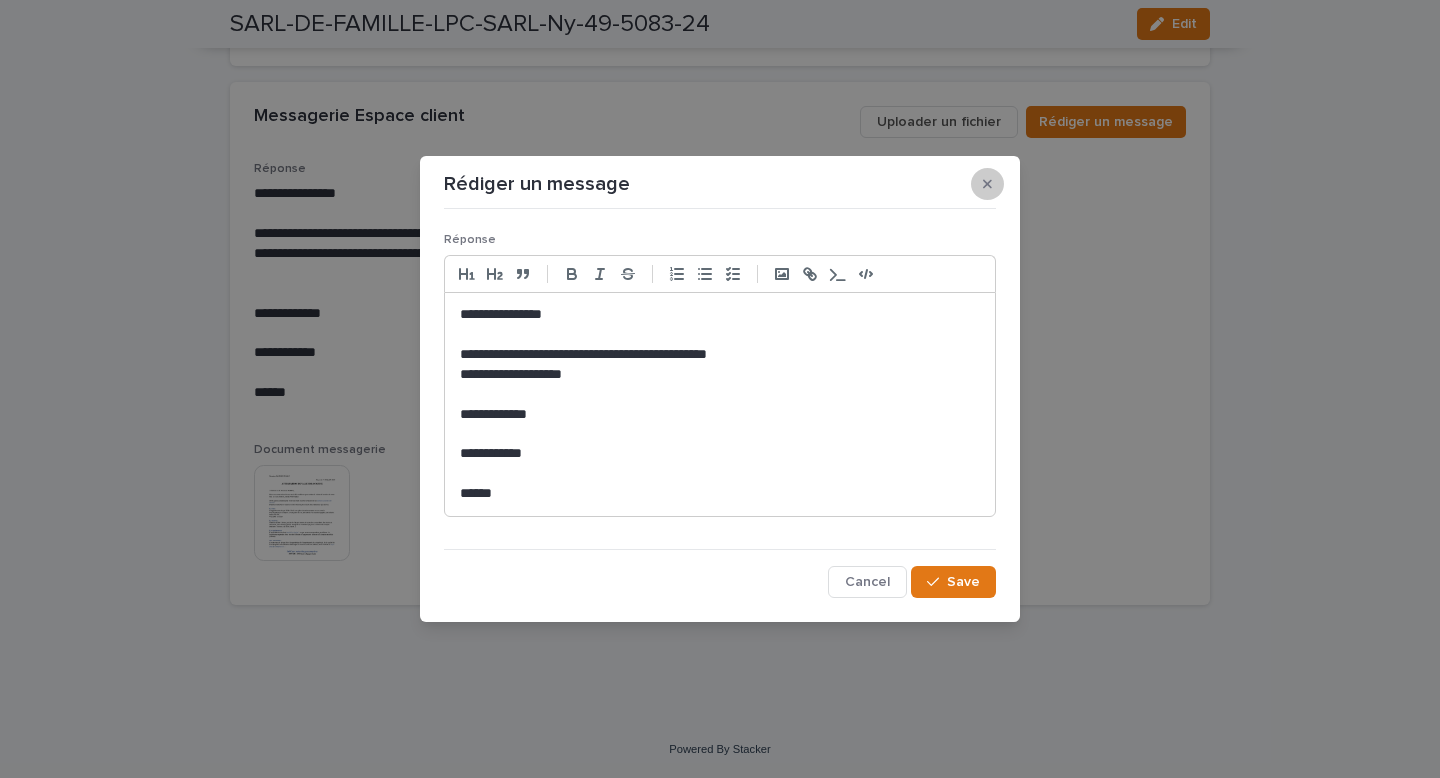 click 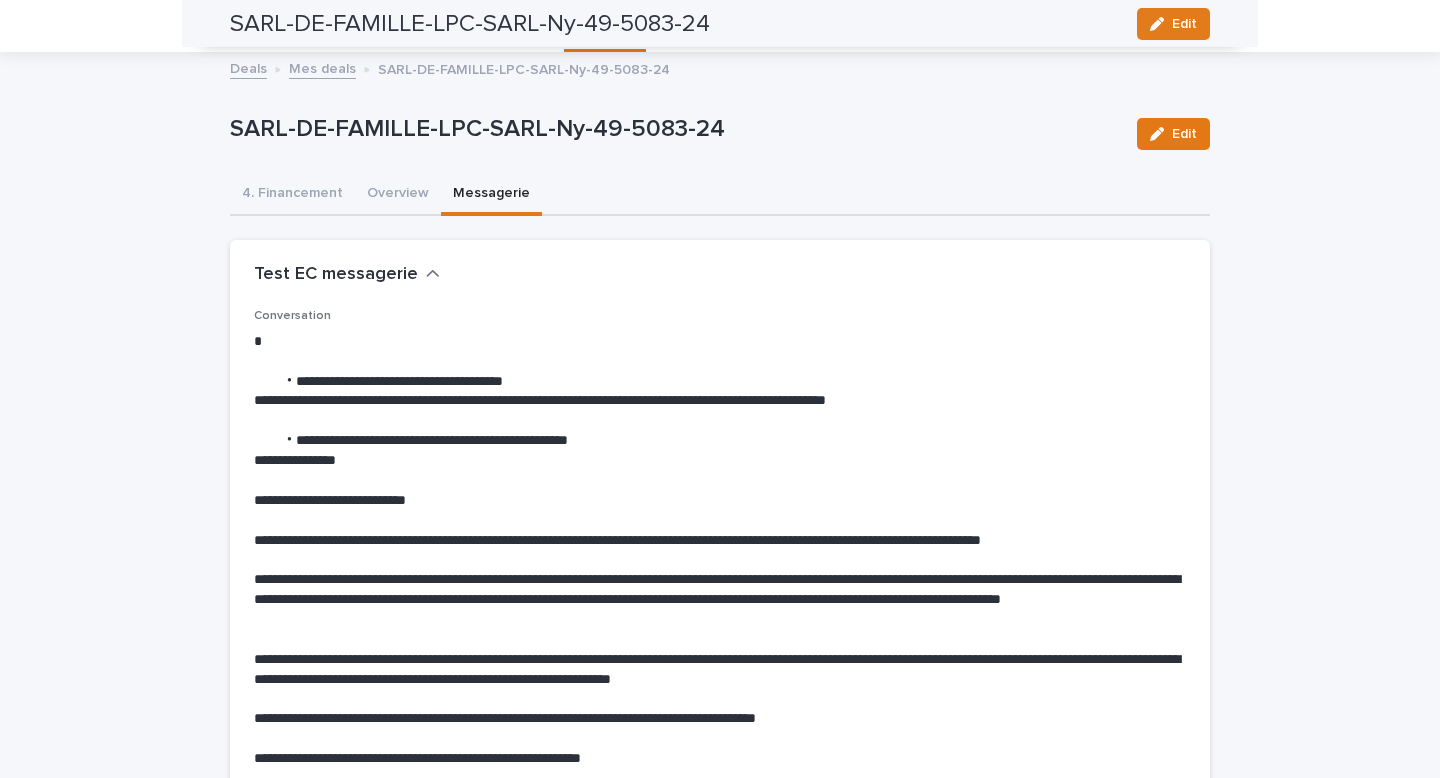 scroll, scrollTop: 0, scrollLeft: 0, axis: both 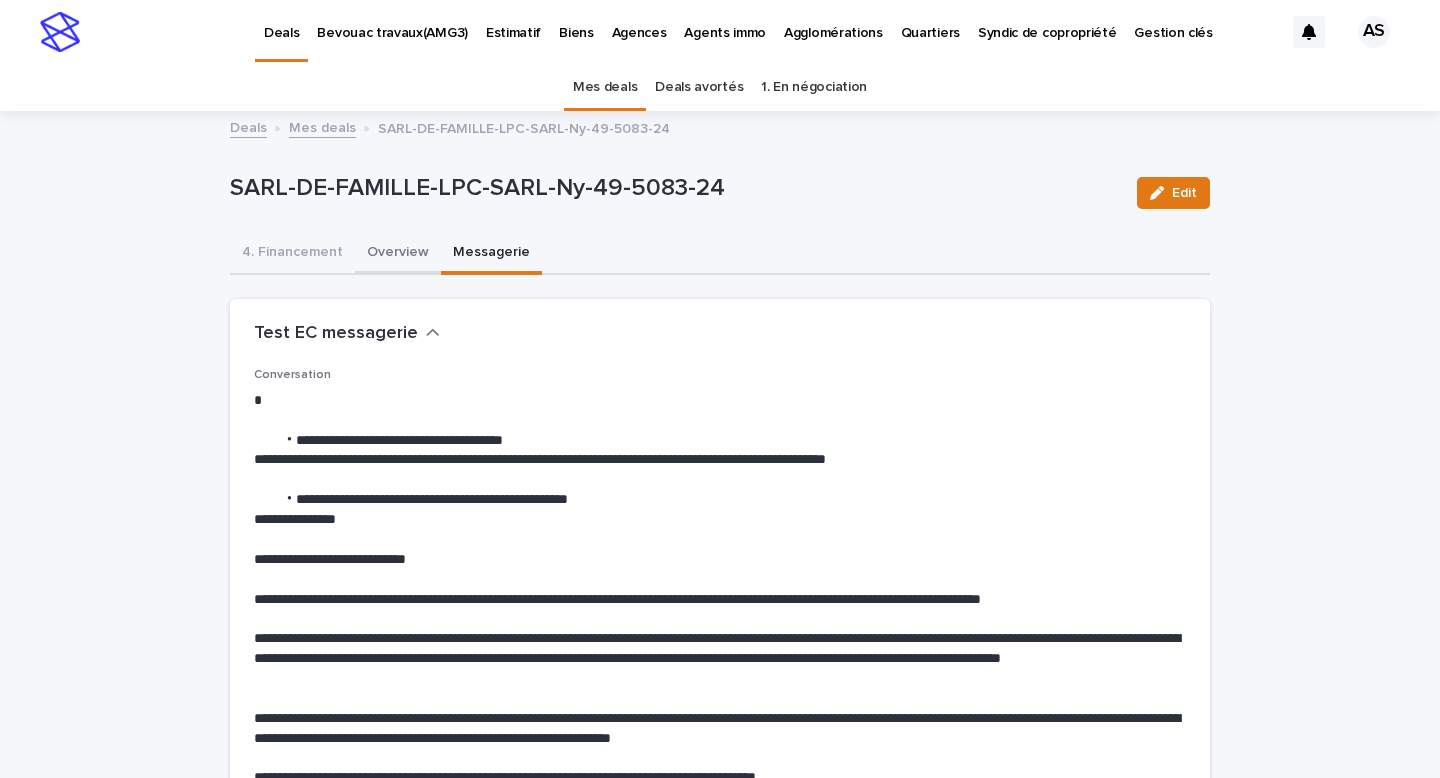 click on "Overview" at bounding box center [398, 254] 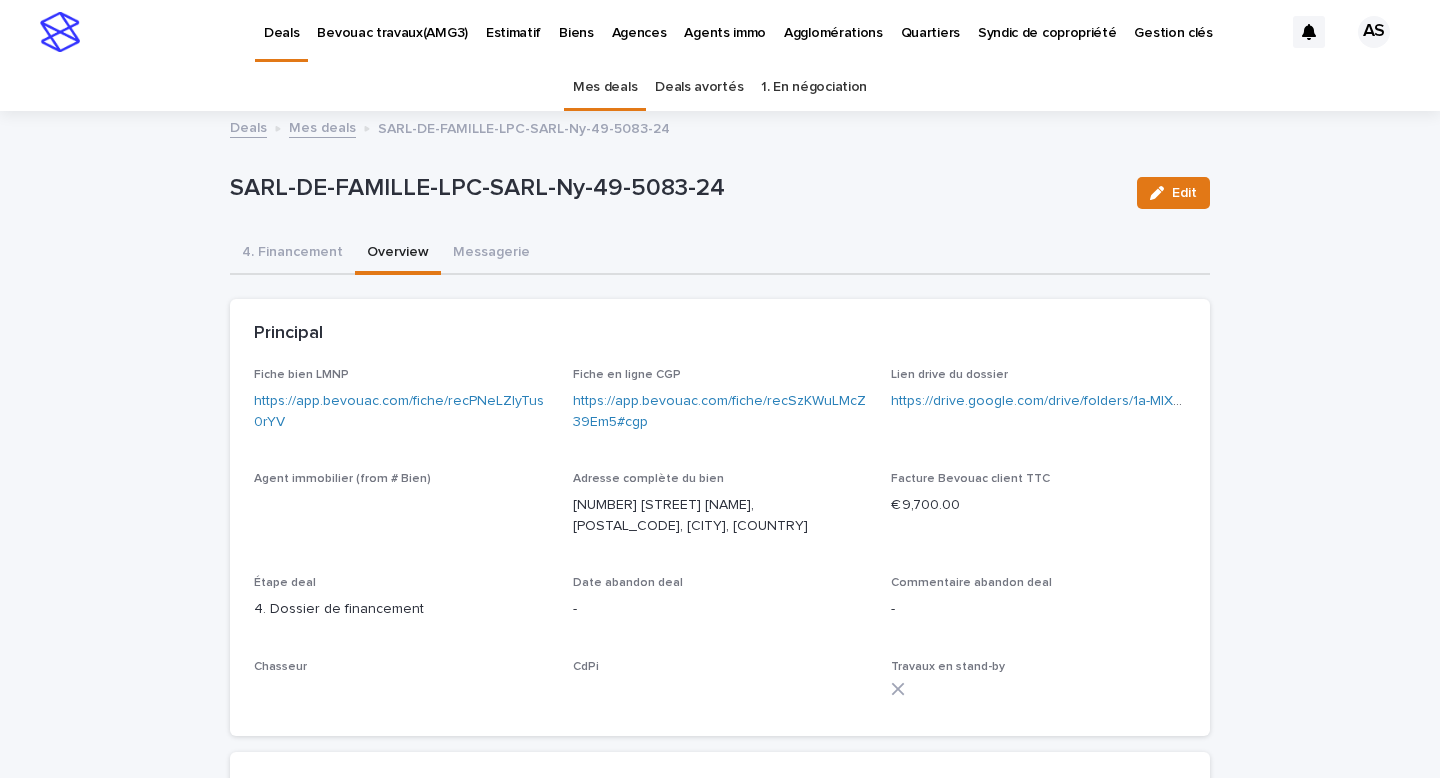 click on "Overview" at bounding box center (398, 254) 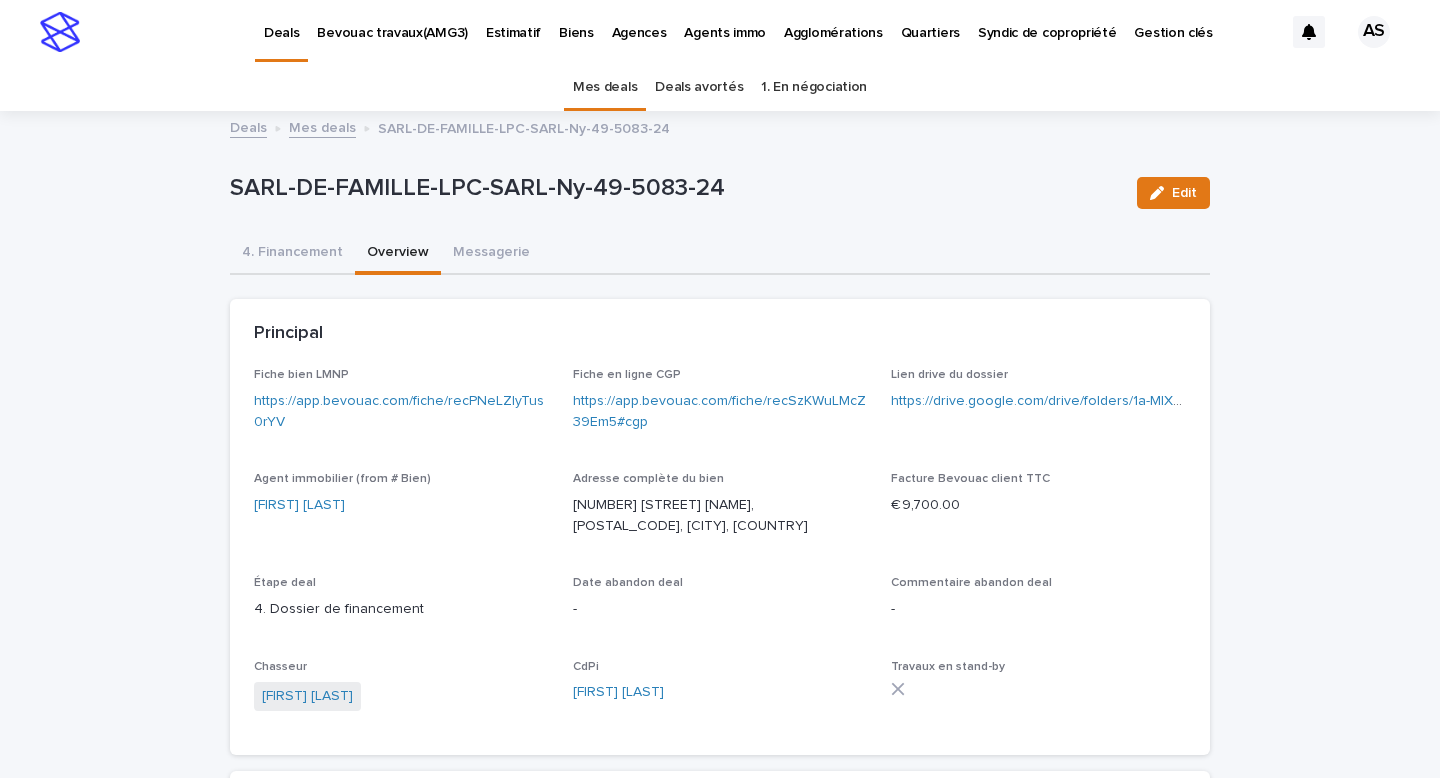 scroll, scrollTop: 27, scrollLeft: 0, axis: vertical 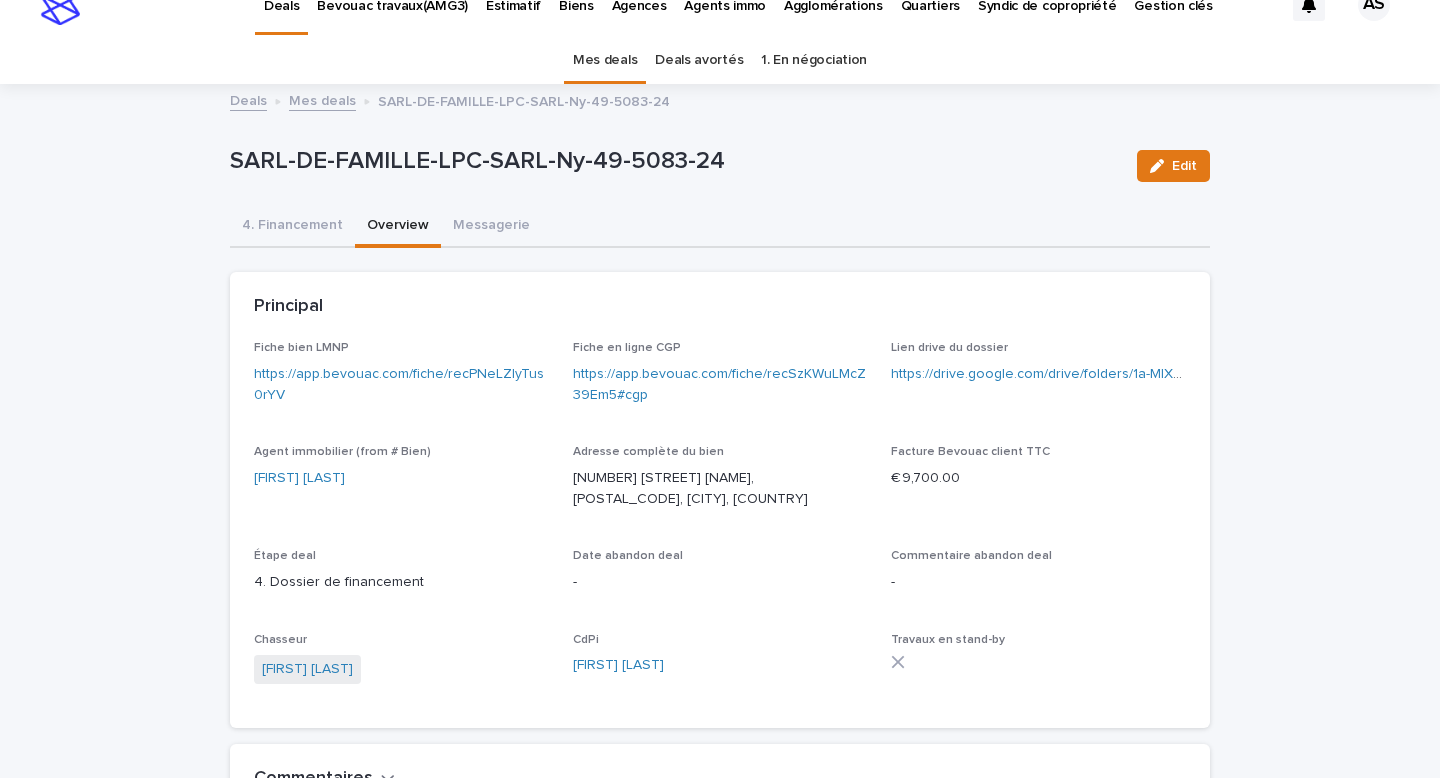 type 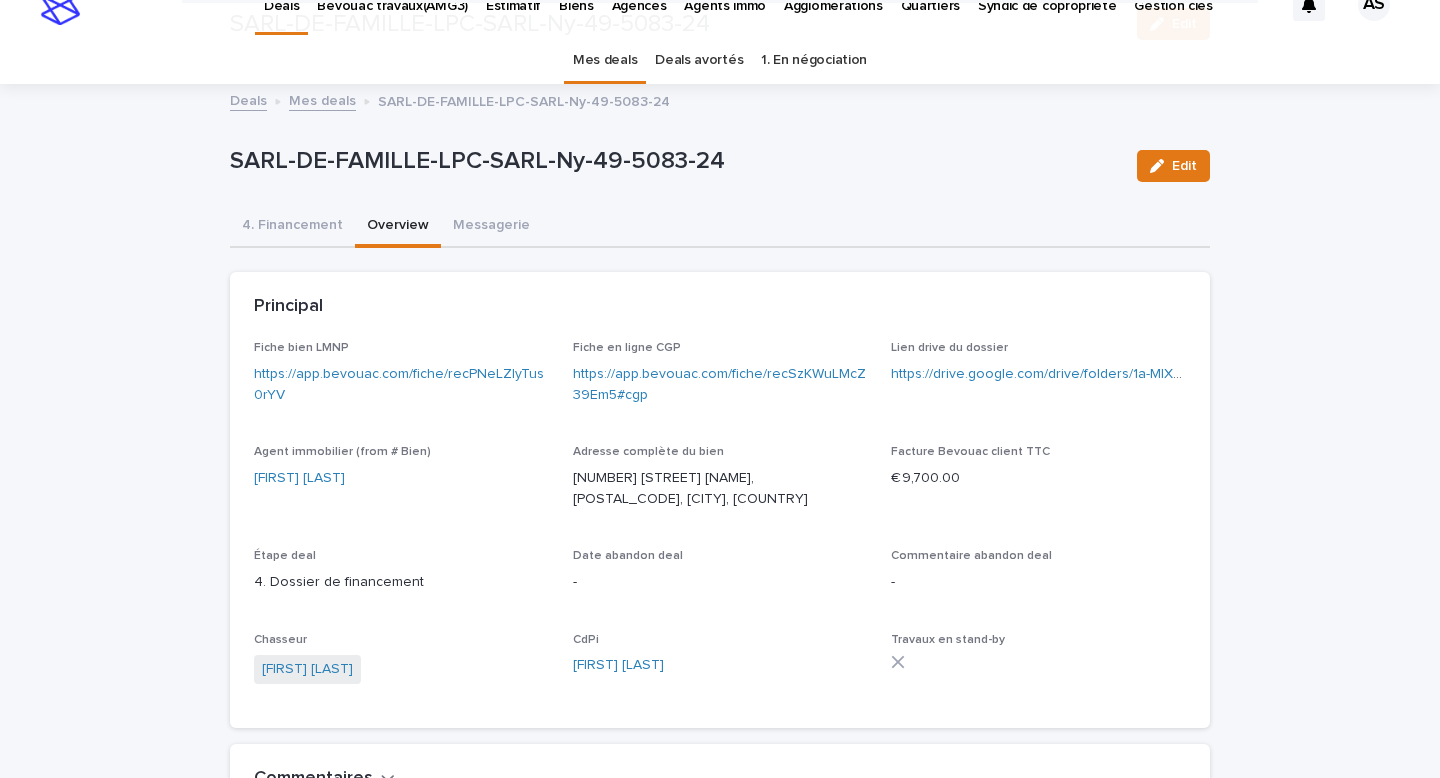 scroll, scrollTop: 823, scrollLeft: 0, axis: vertical 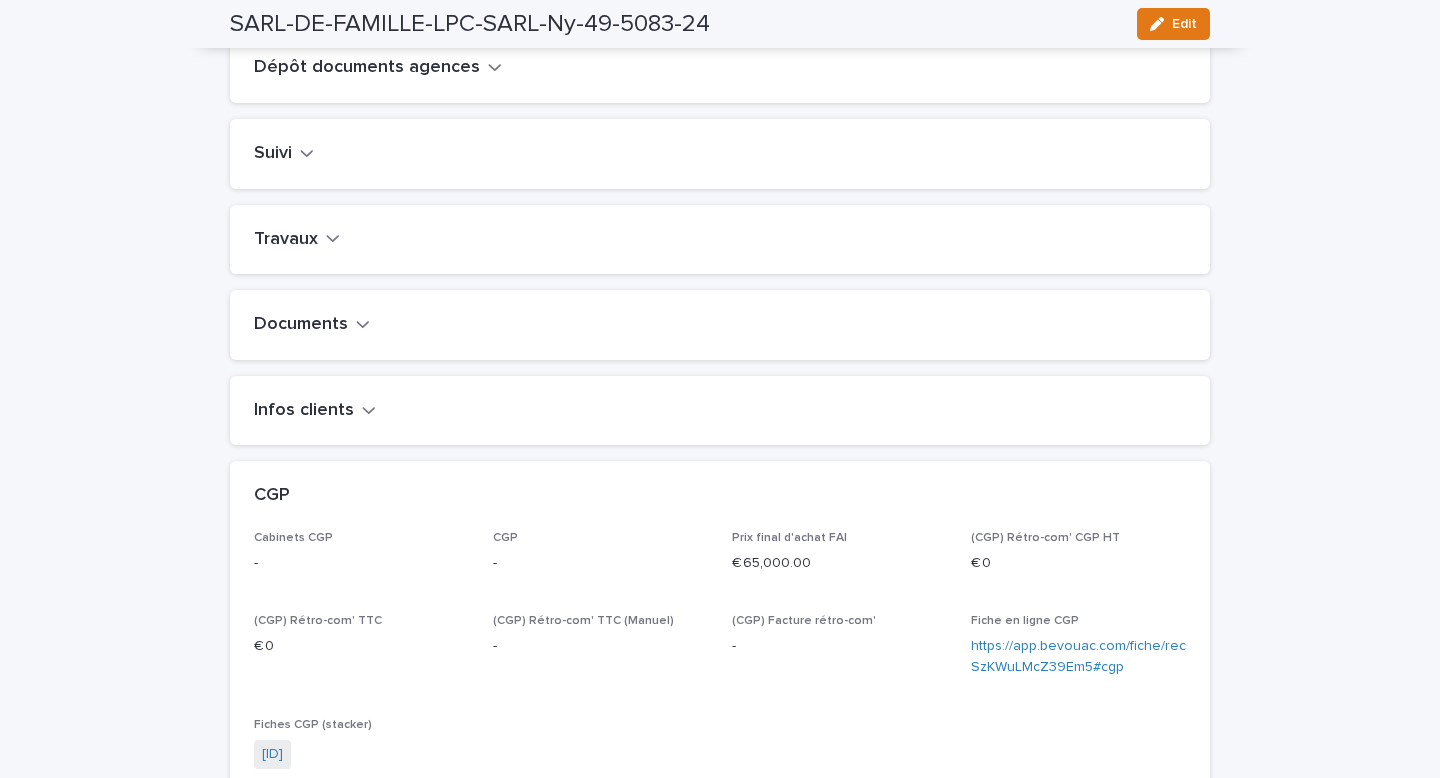 click 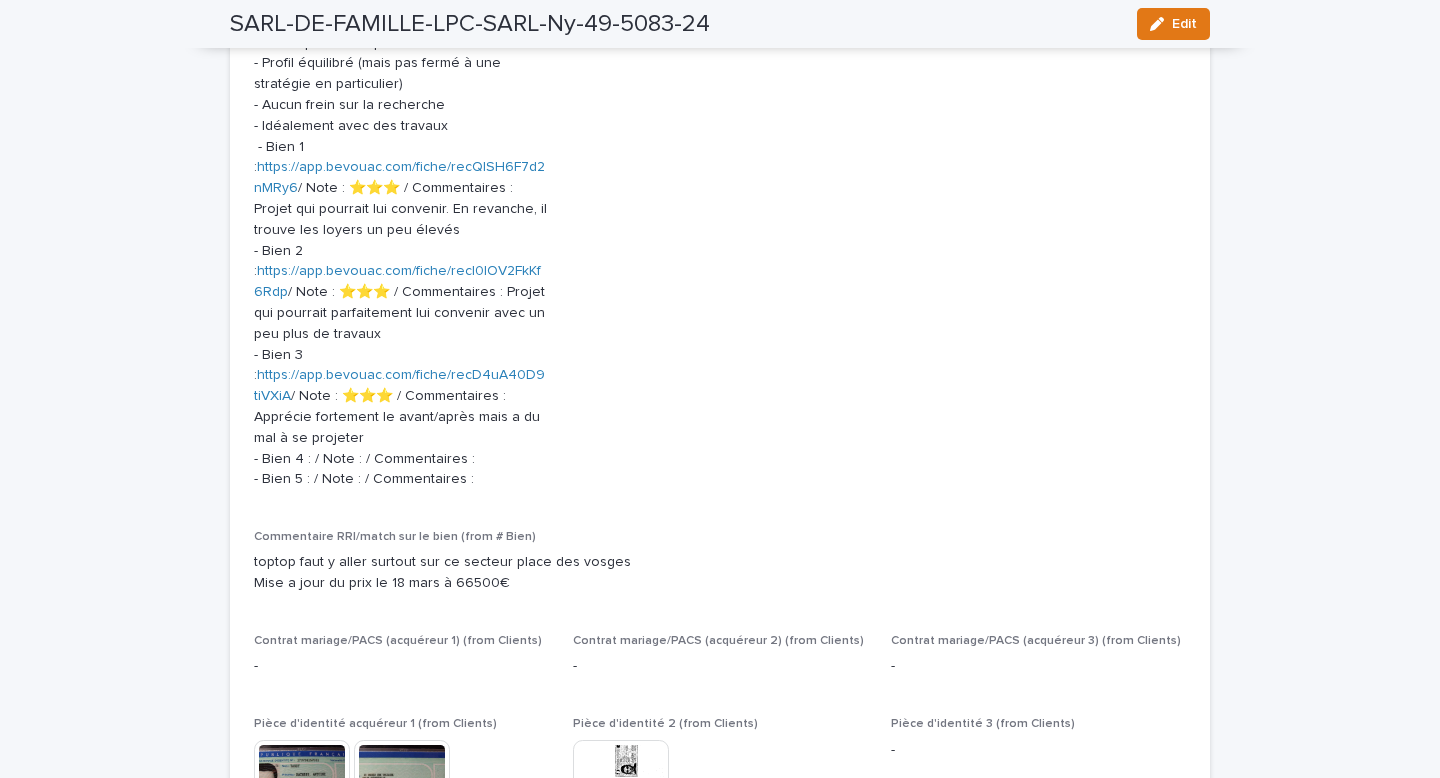 scroll, scrollTop: 2218, scrollLeft: 0, axis: vertical 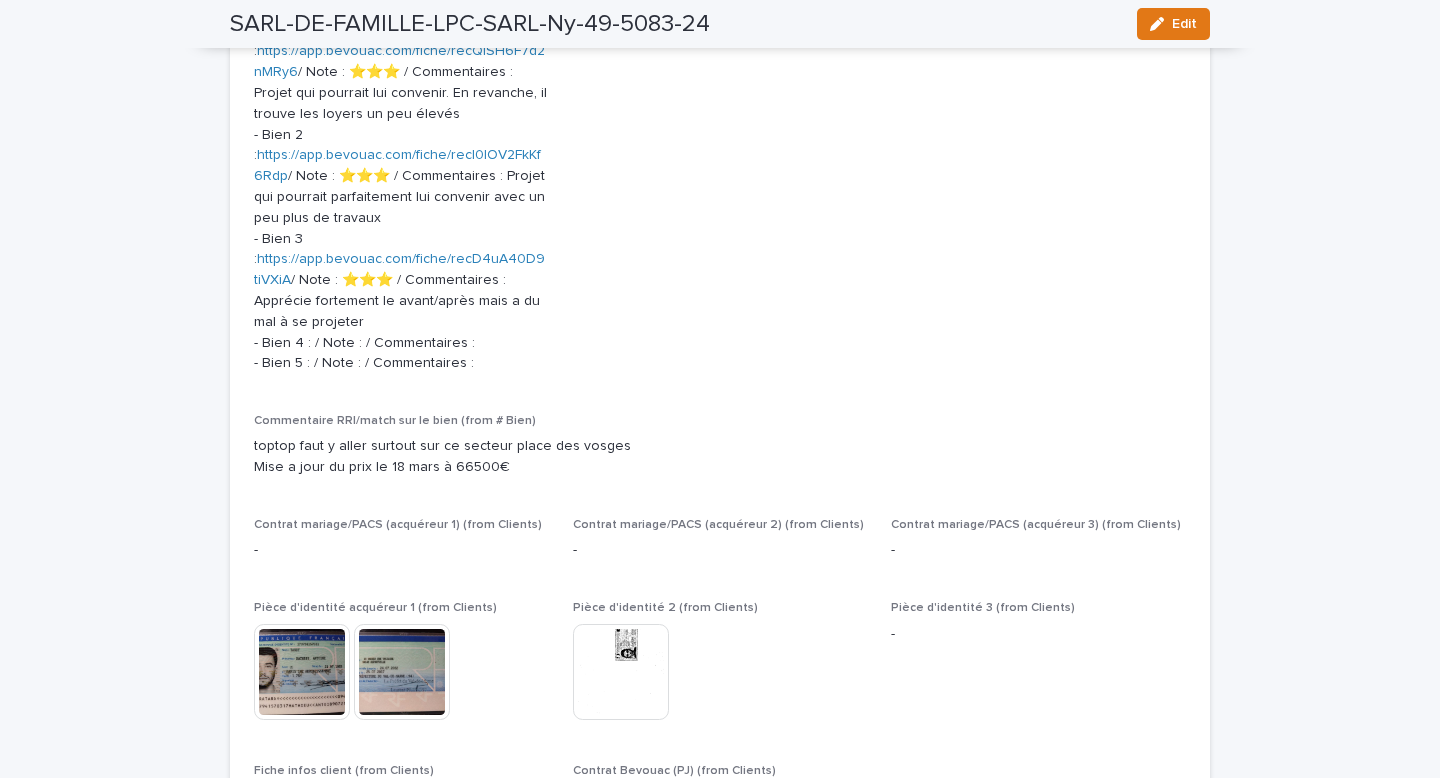 click at bounding box center [302, 672] 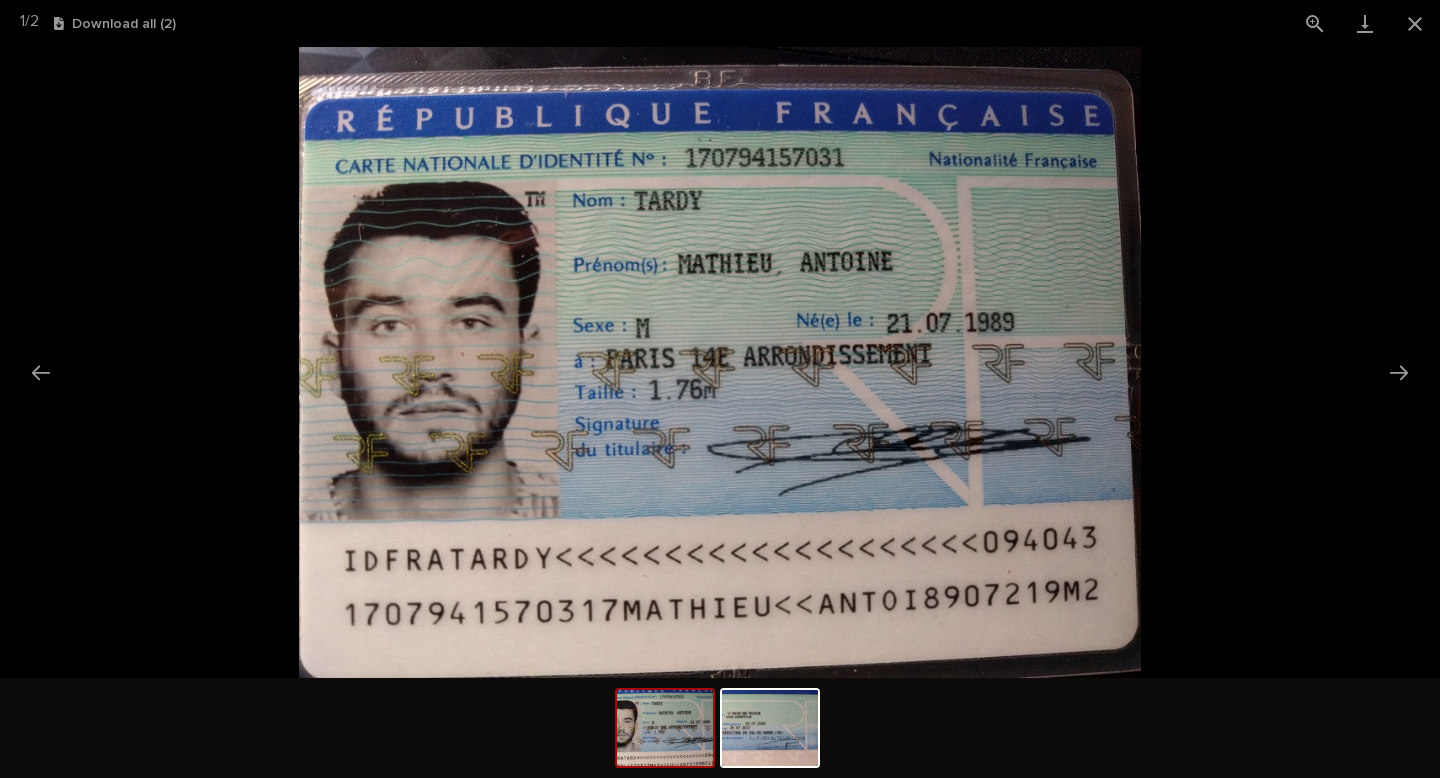 click at bounding box center (720, 362) 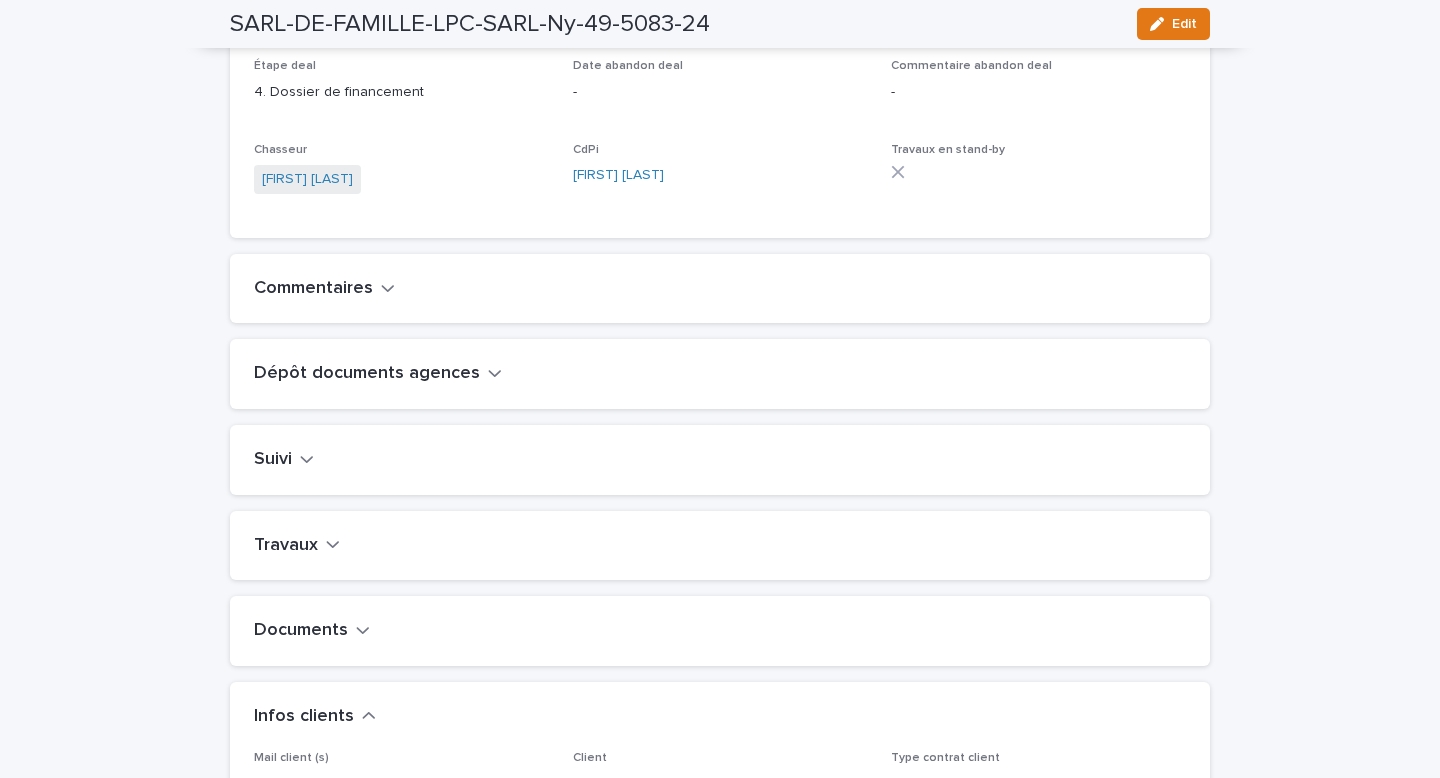 scroll, scrollTop: 0, scrollLeft: 0, axis: both 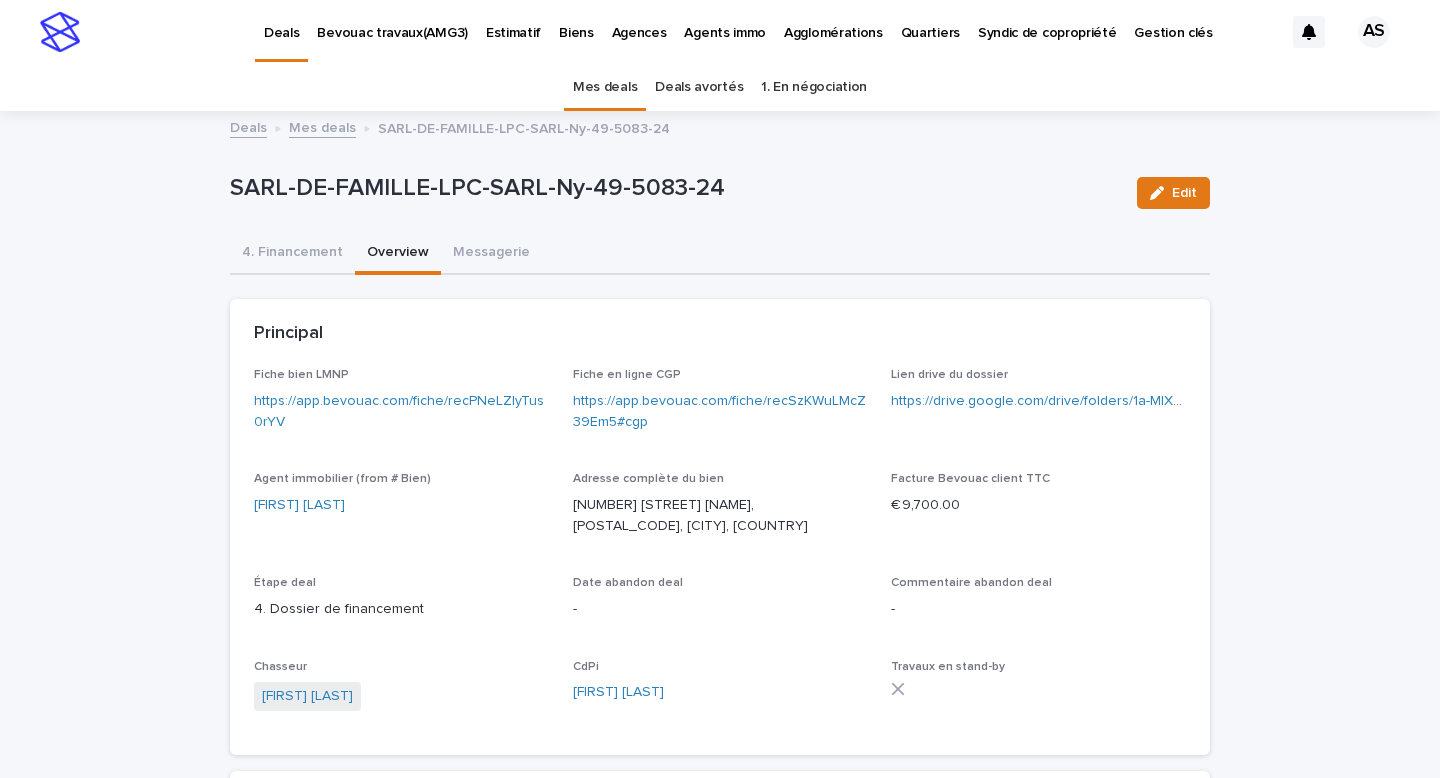 click on "https://drive.google.com/drive/folders/1a-MlXmZpGDcCl9APju54kaaZdJHik_ar" at bounding box center (1038, 401) 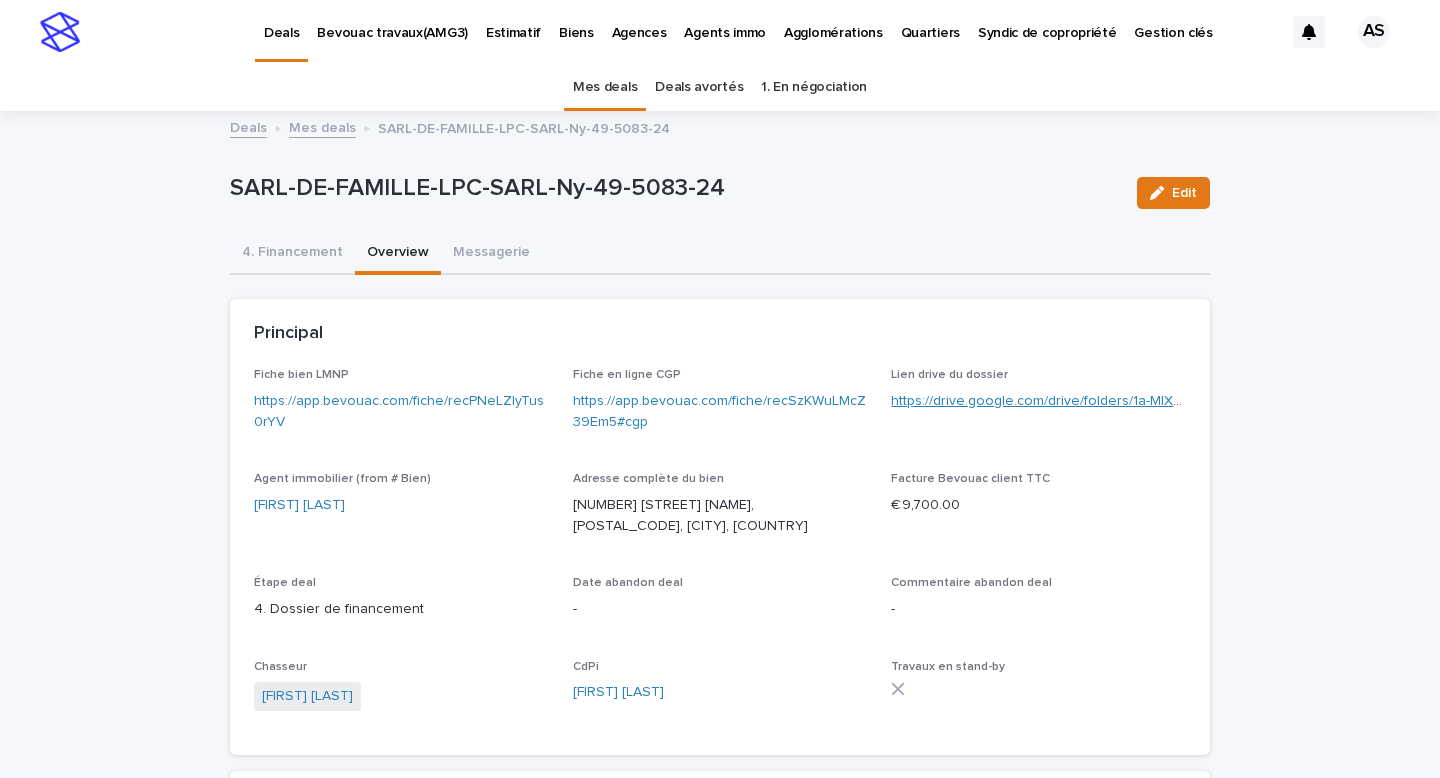 click on "https://drive.google.com/drive/folders/1a-MlXmZpGDcCl9APju54kaaZdJHik_ar" at bounding box center [1137, 401] 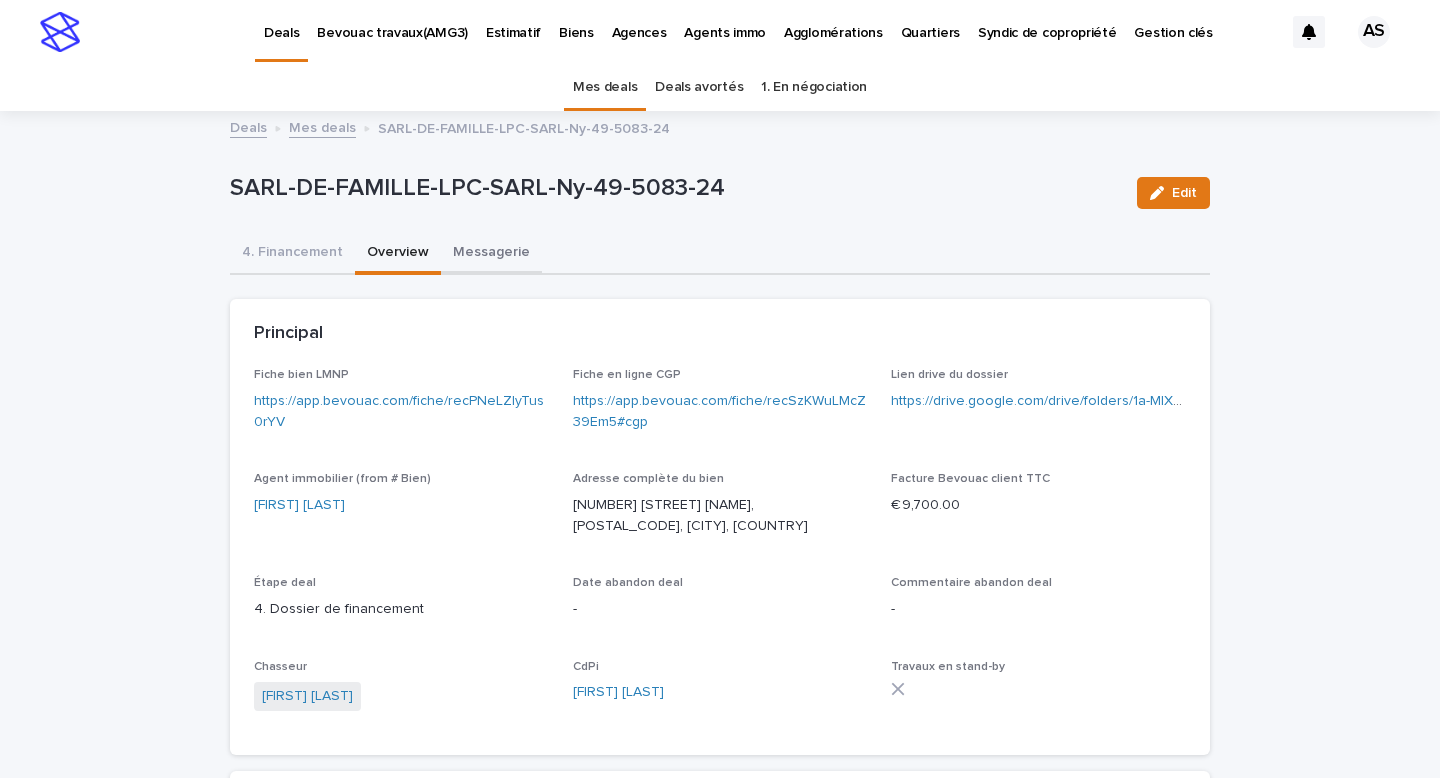 click on "Messagerie" at bounding box center (491, 254) 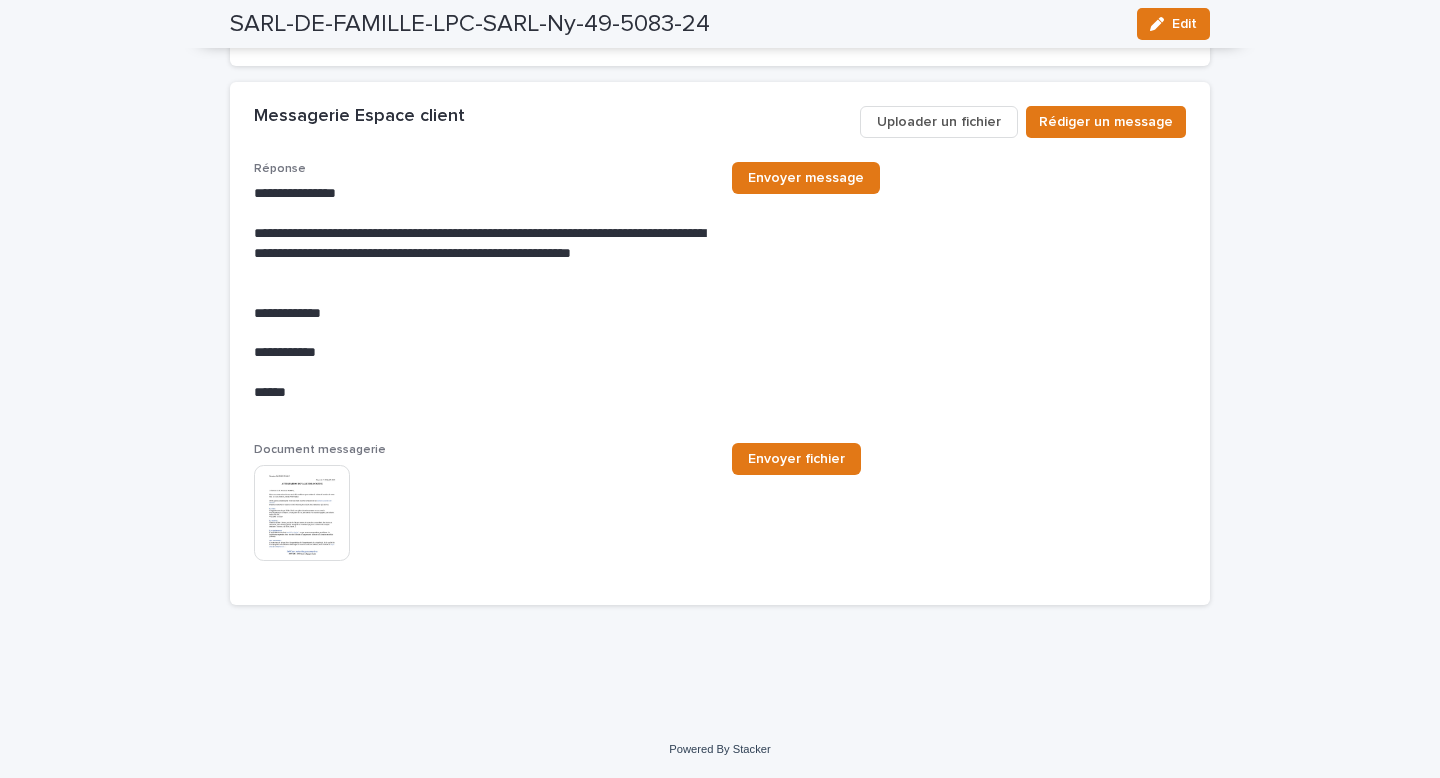 scroll, scrollTop: 9163, scrollLeft: 0, axis: vertical 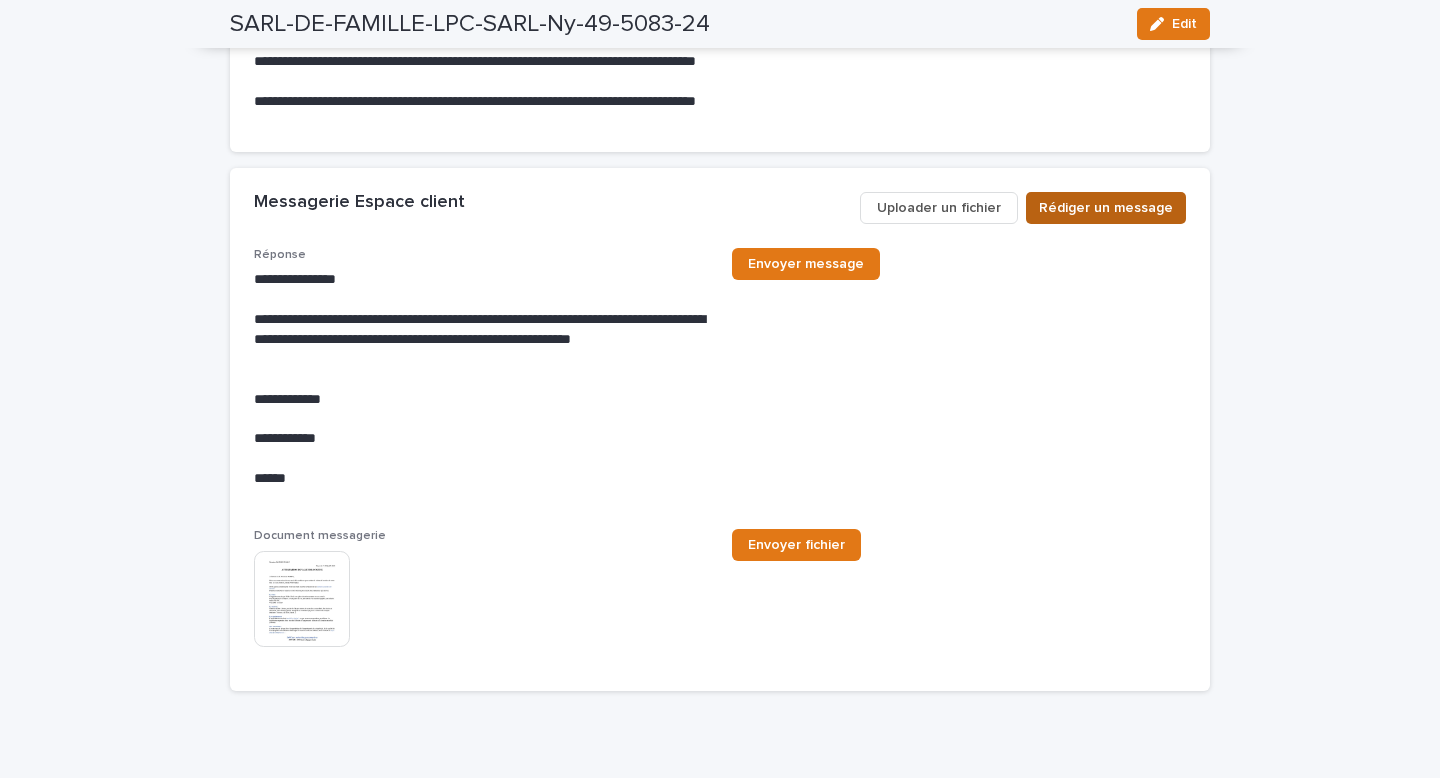 click on "Rédiger un message" at bounding box center [1106, 208] 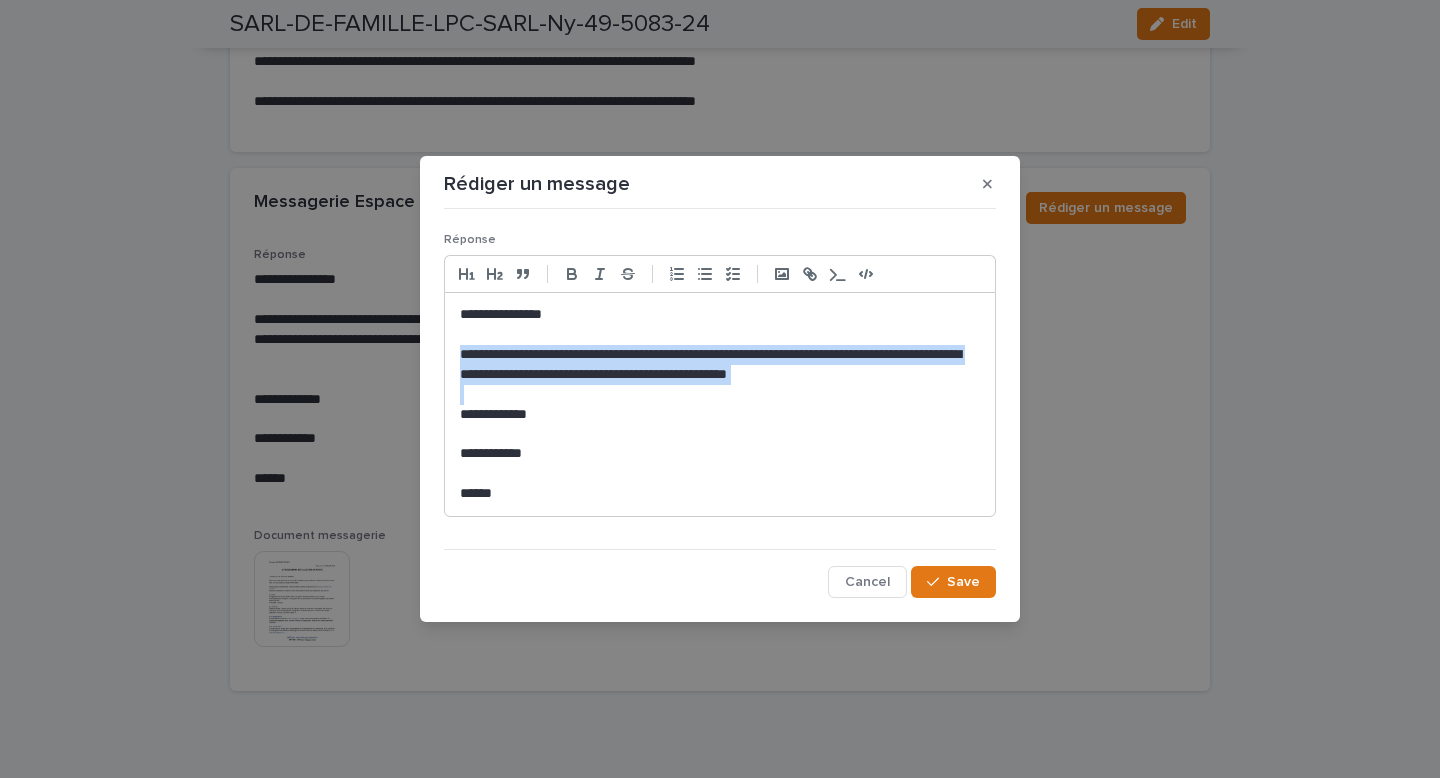 drag, startPoint x: 898, startPoint y: 389, endPoint x: 443, endPoint y: 353, distance: 456.42197 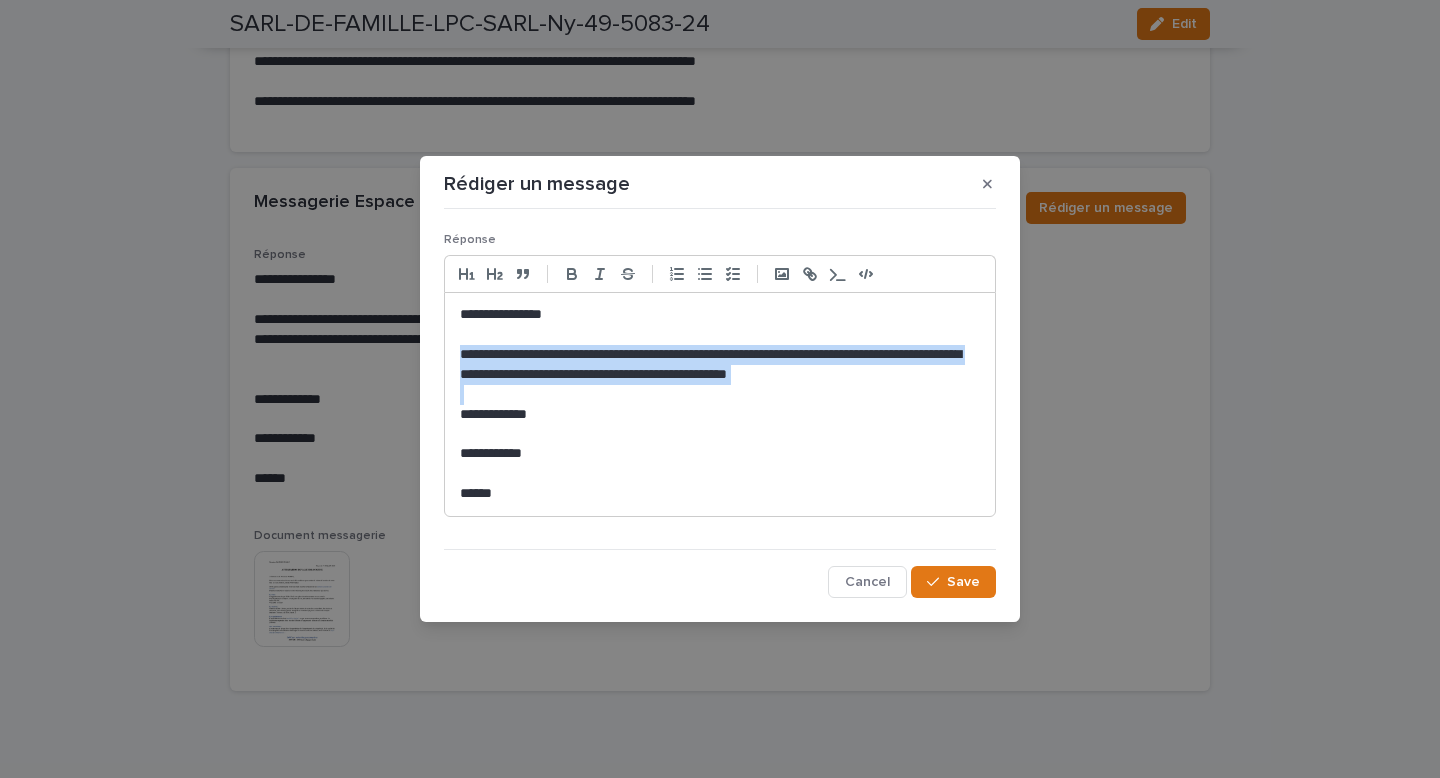 click on "**********" at bounding box center [720, 404] 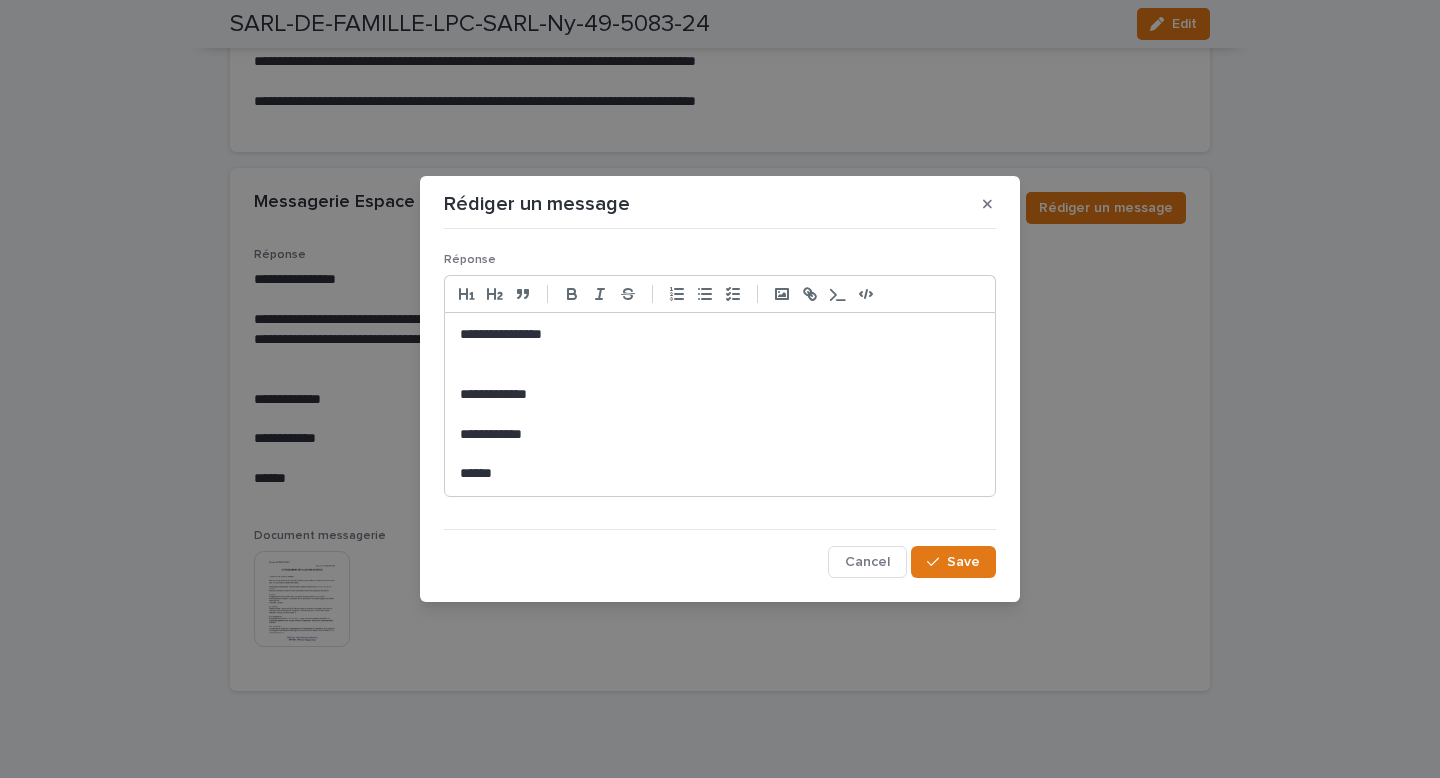 type 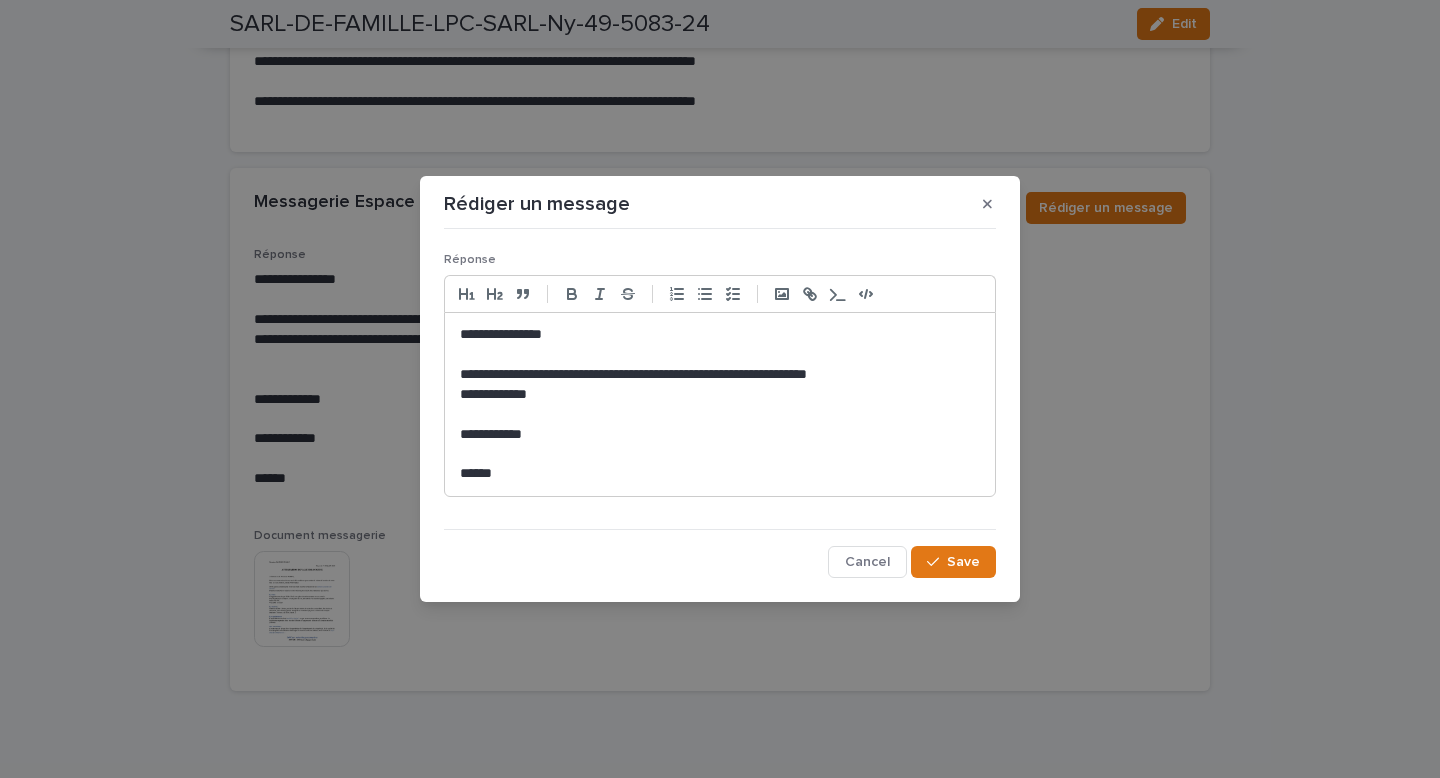 click on "**********" at bounding box center (720, 375) 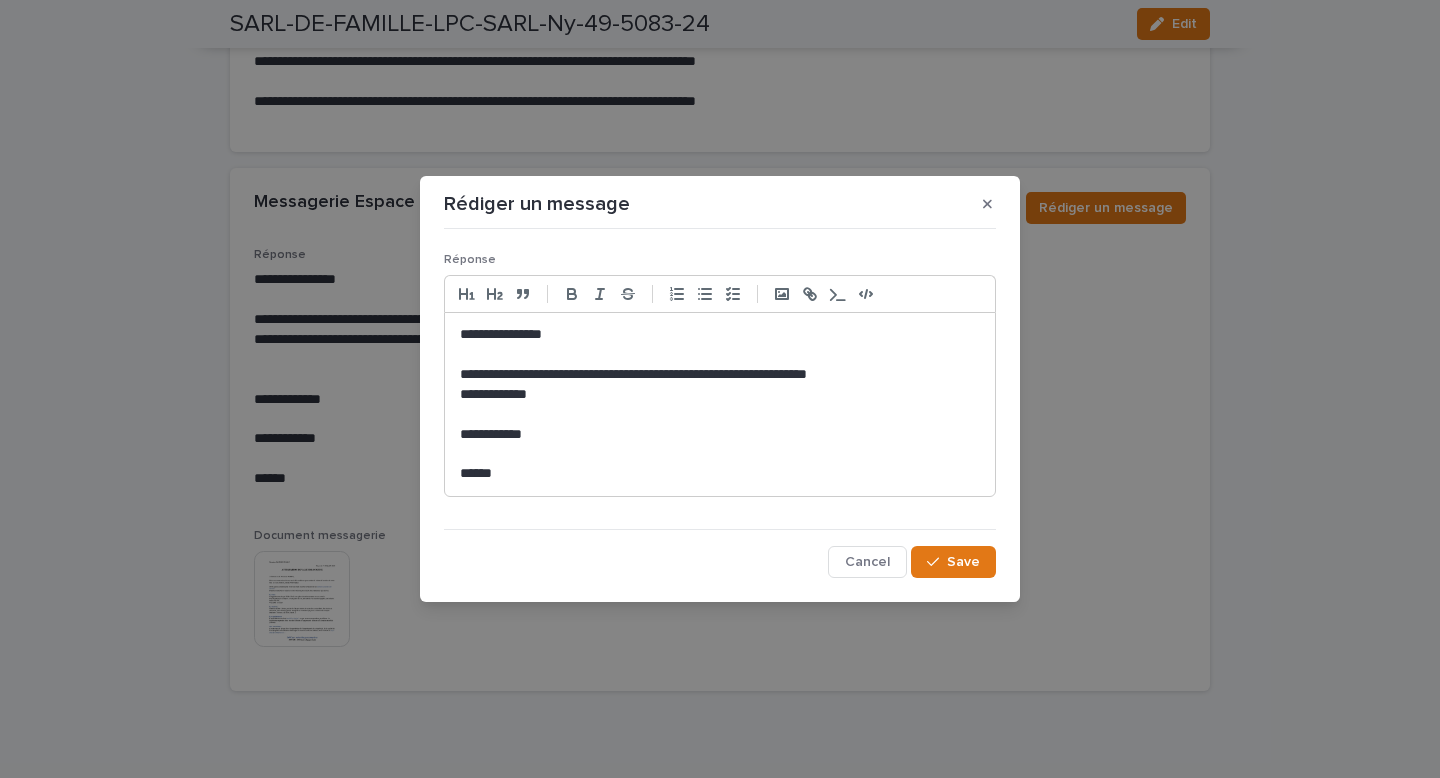 click on "**** *" 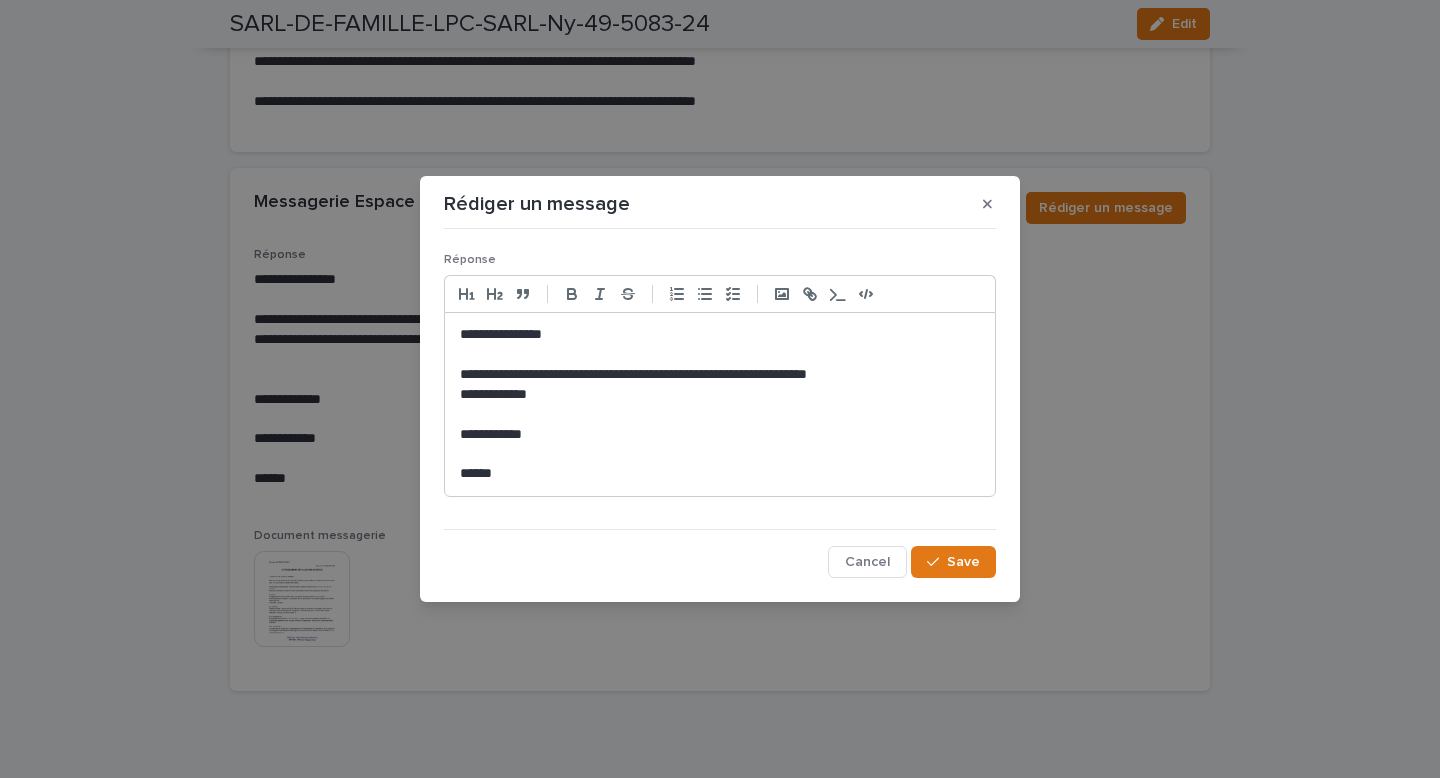 click on "**********" at bounding box center [720, 375] 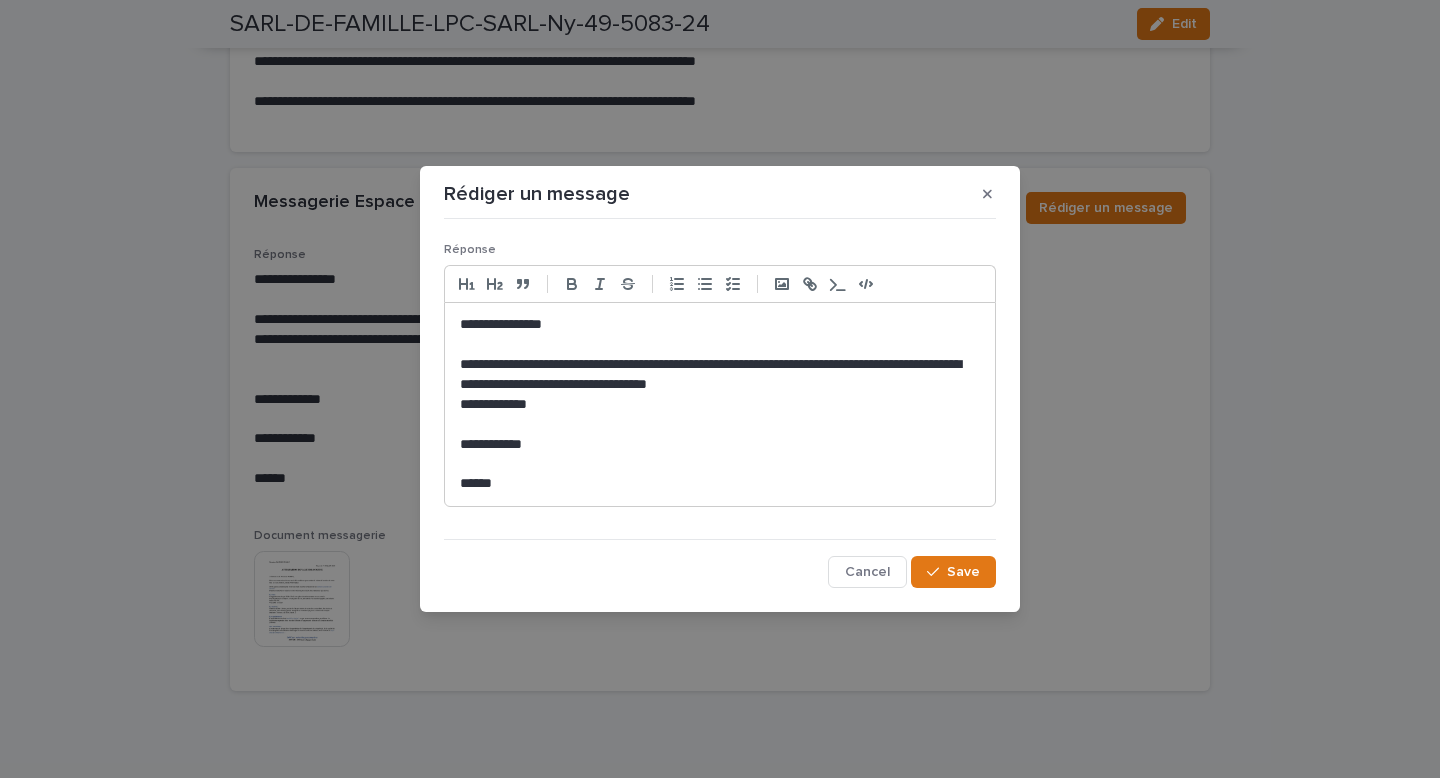 click on "**********" at bounding box center [720, 375] 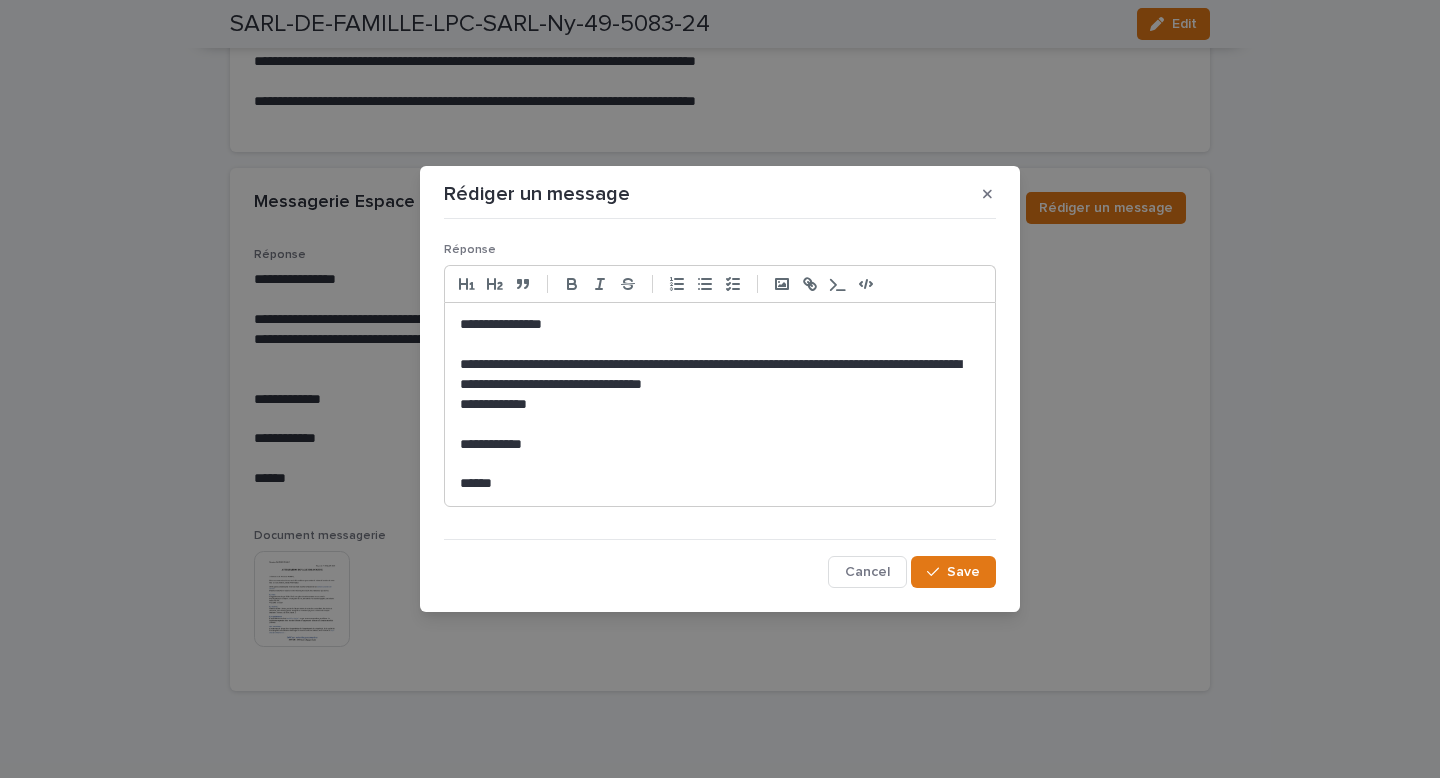 click on "**********" at bounding box center [720, 405] 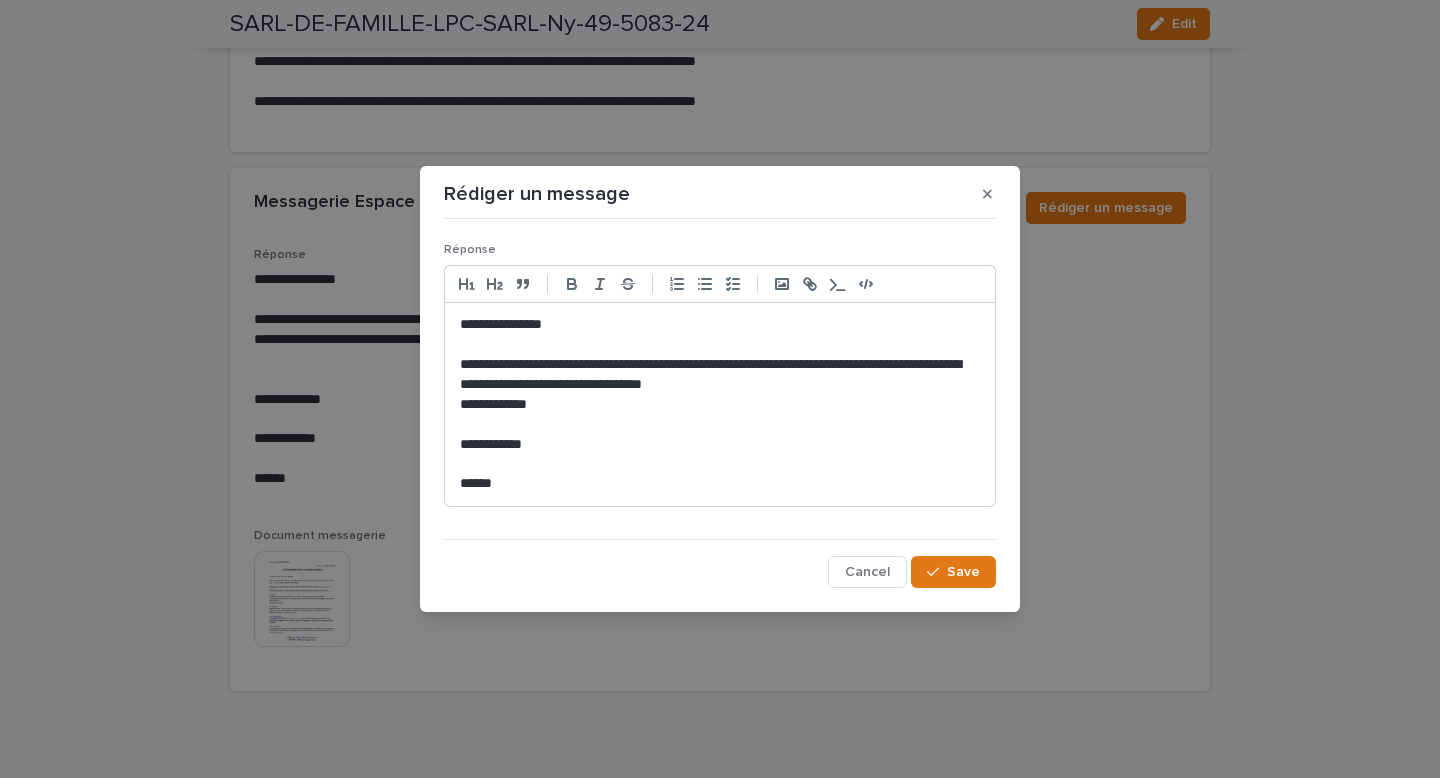 click on "* ****" 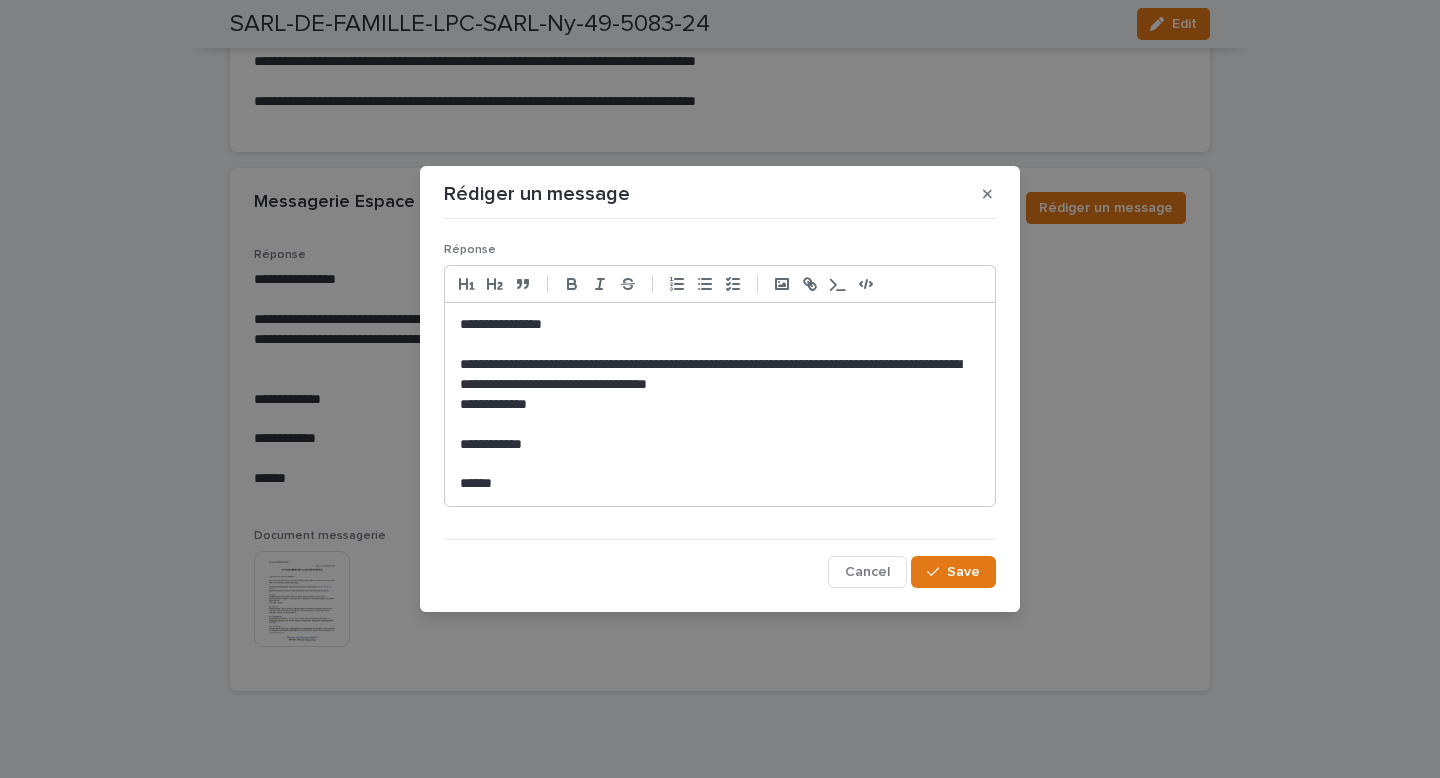 click on "**********" at bounding box center (720, 375) 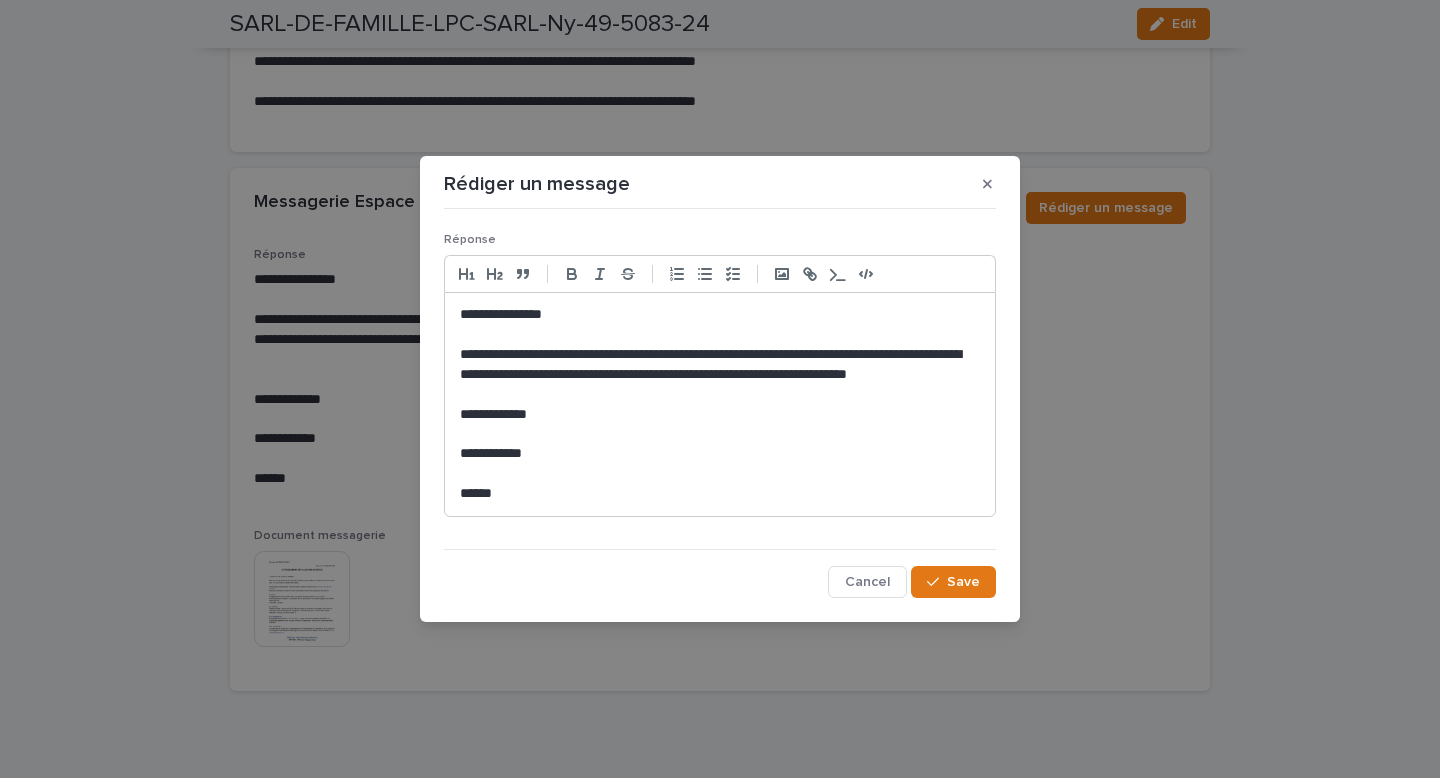 click on "**********" at bounding box center [720, 375] 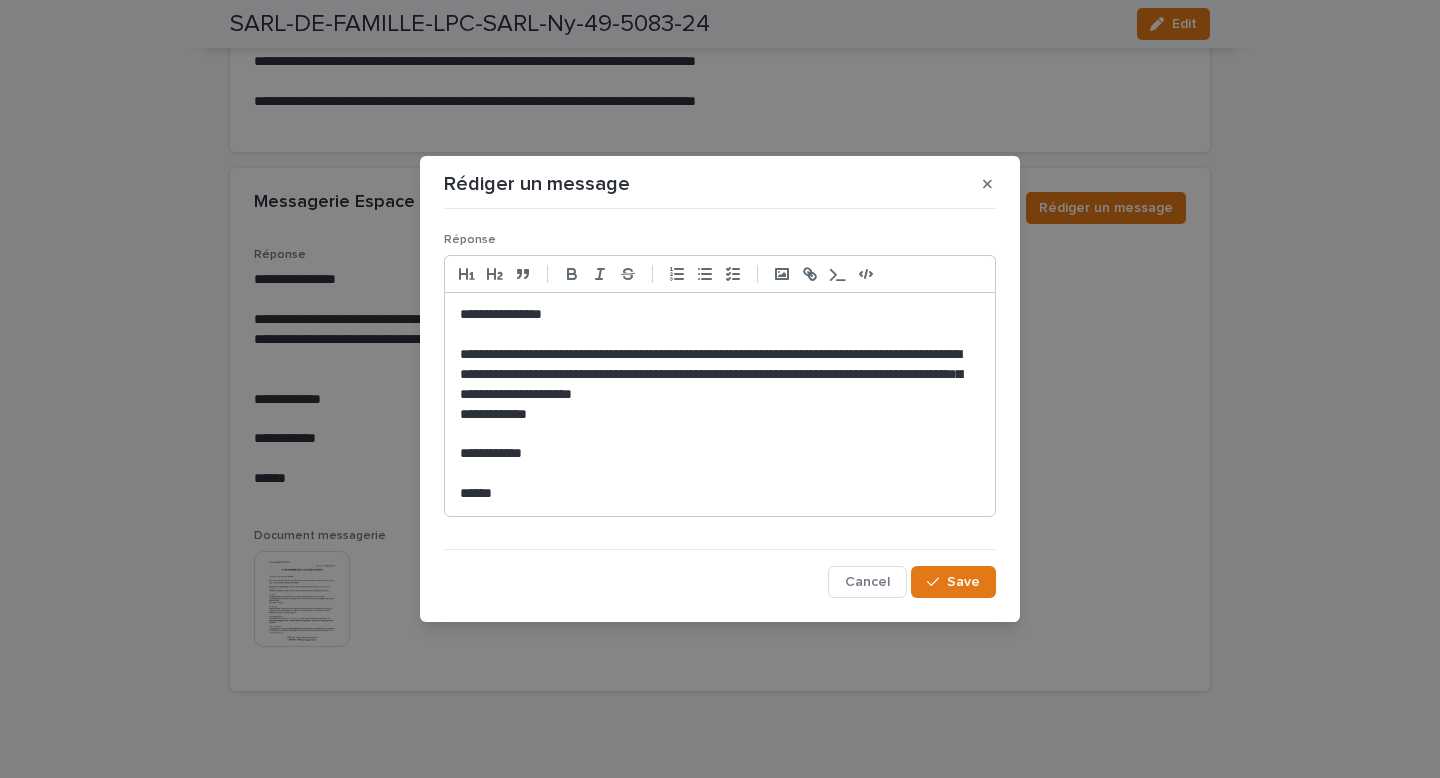 click on "**********" at bounding box center [720, 375] 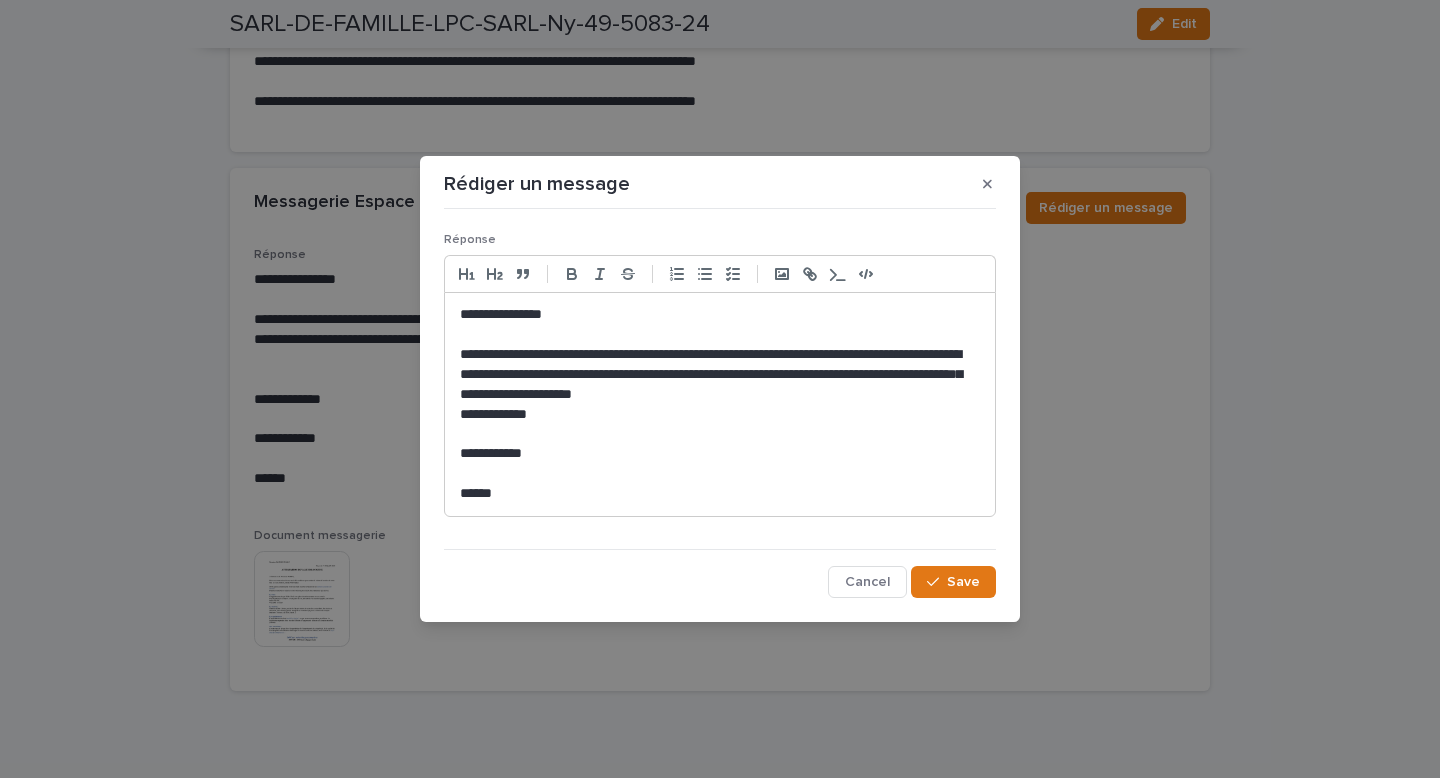 click on "***** * **" 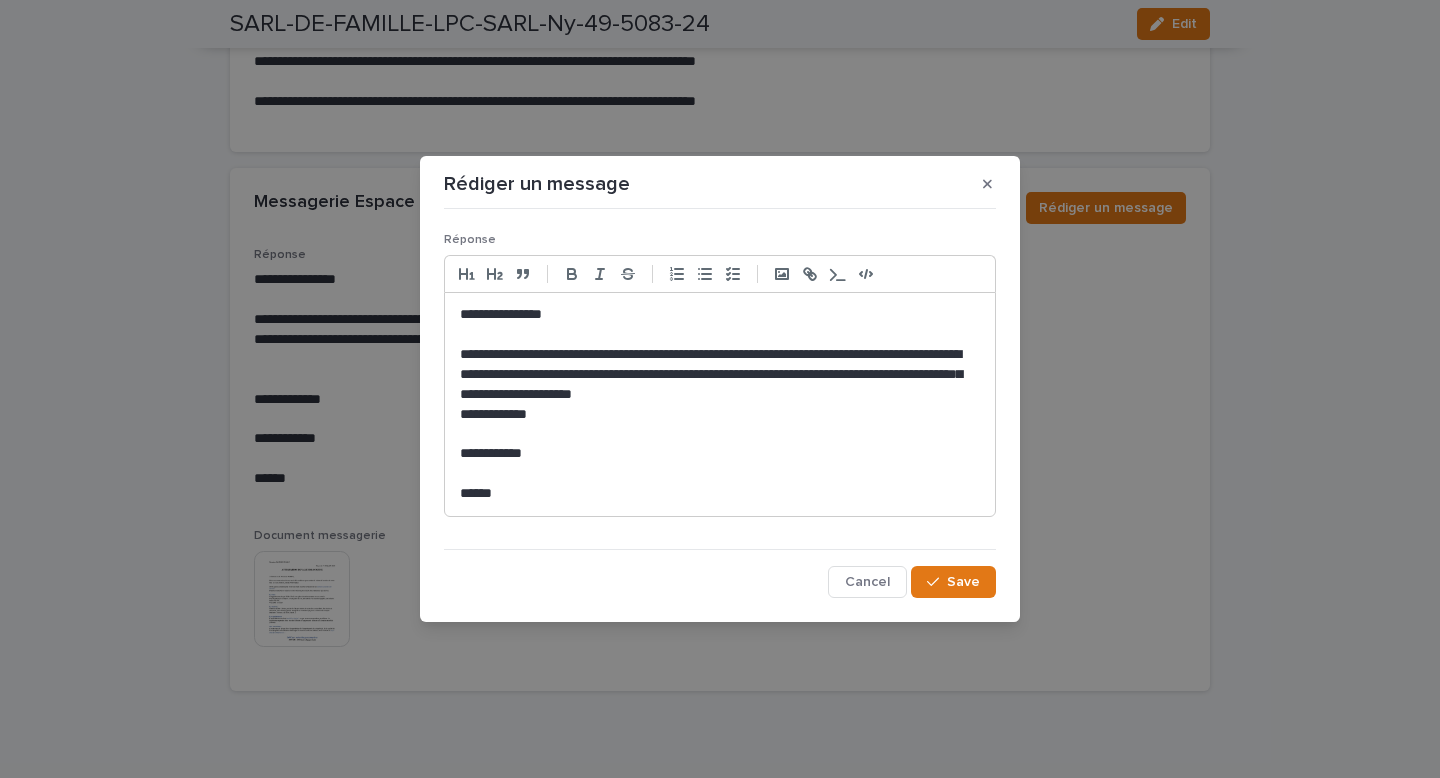 click on "**********" at bounding box center [720, 375] 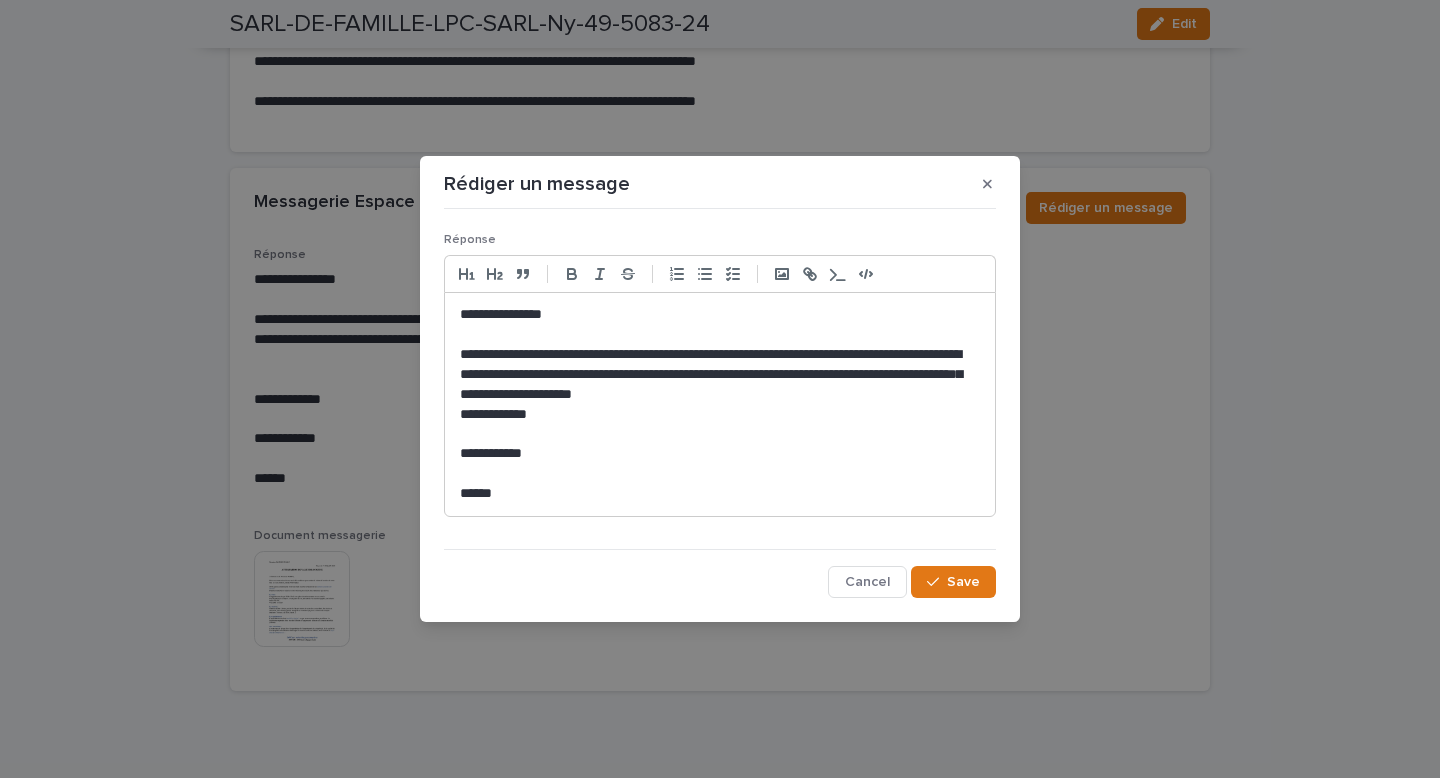 click on "****** *" 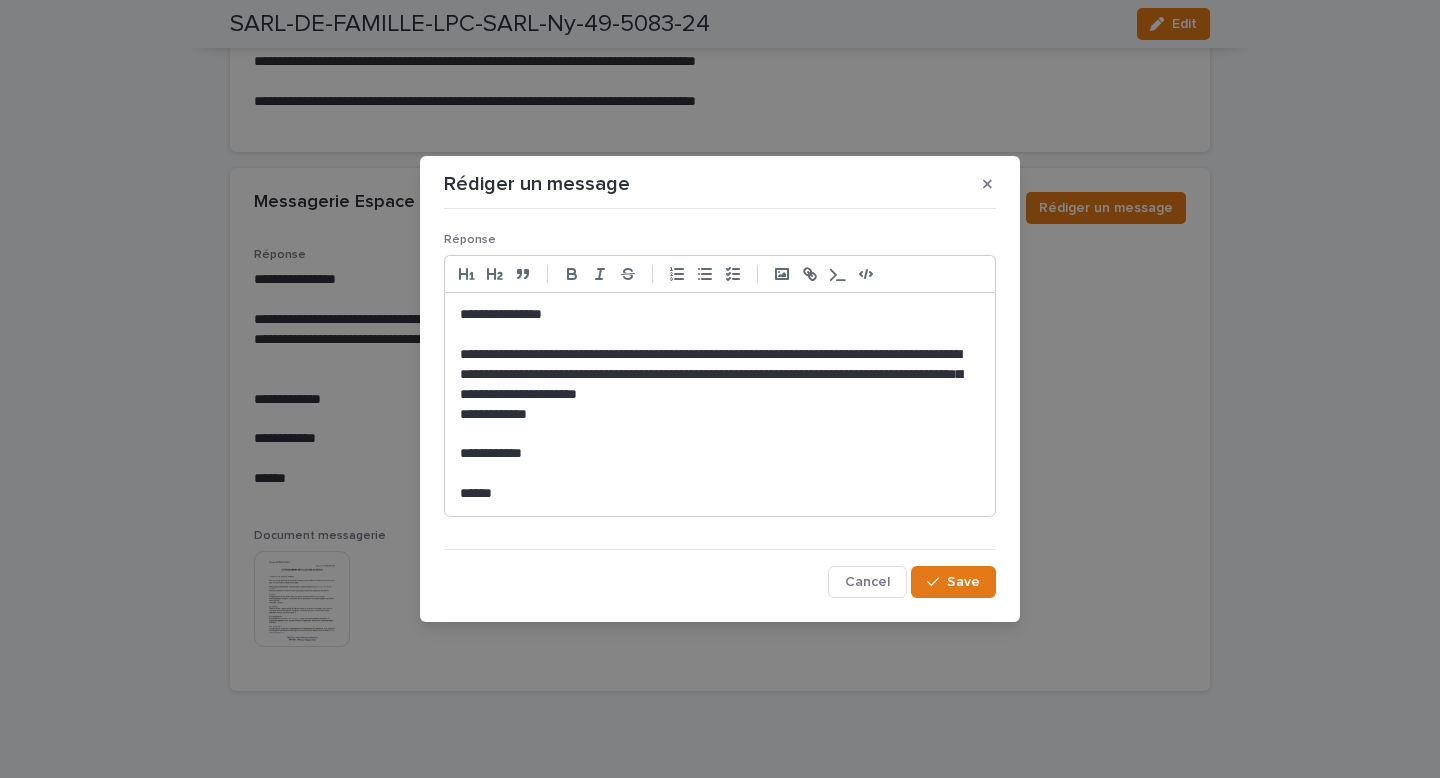 click on "**********" at bounding box center (720, 375) 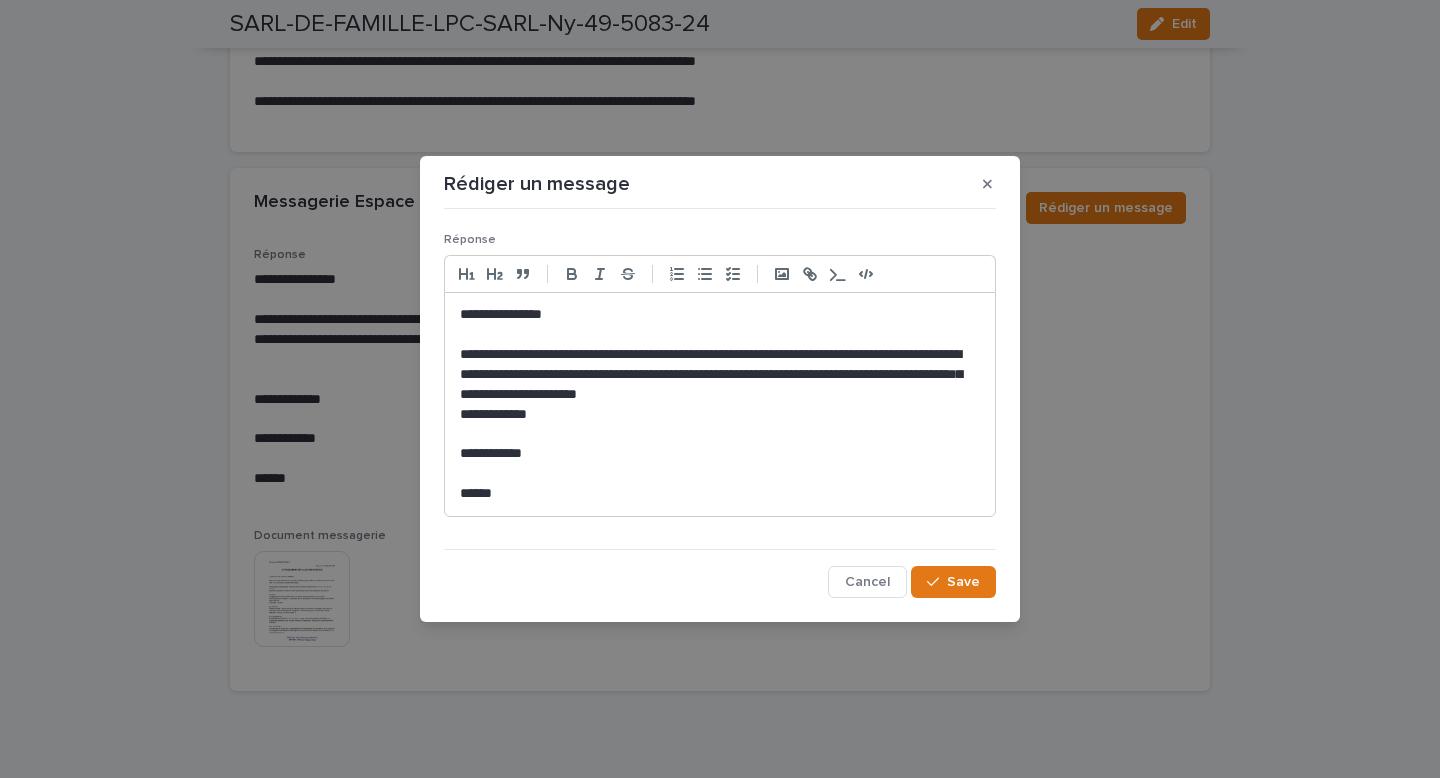 click on "**" 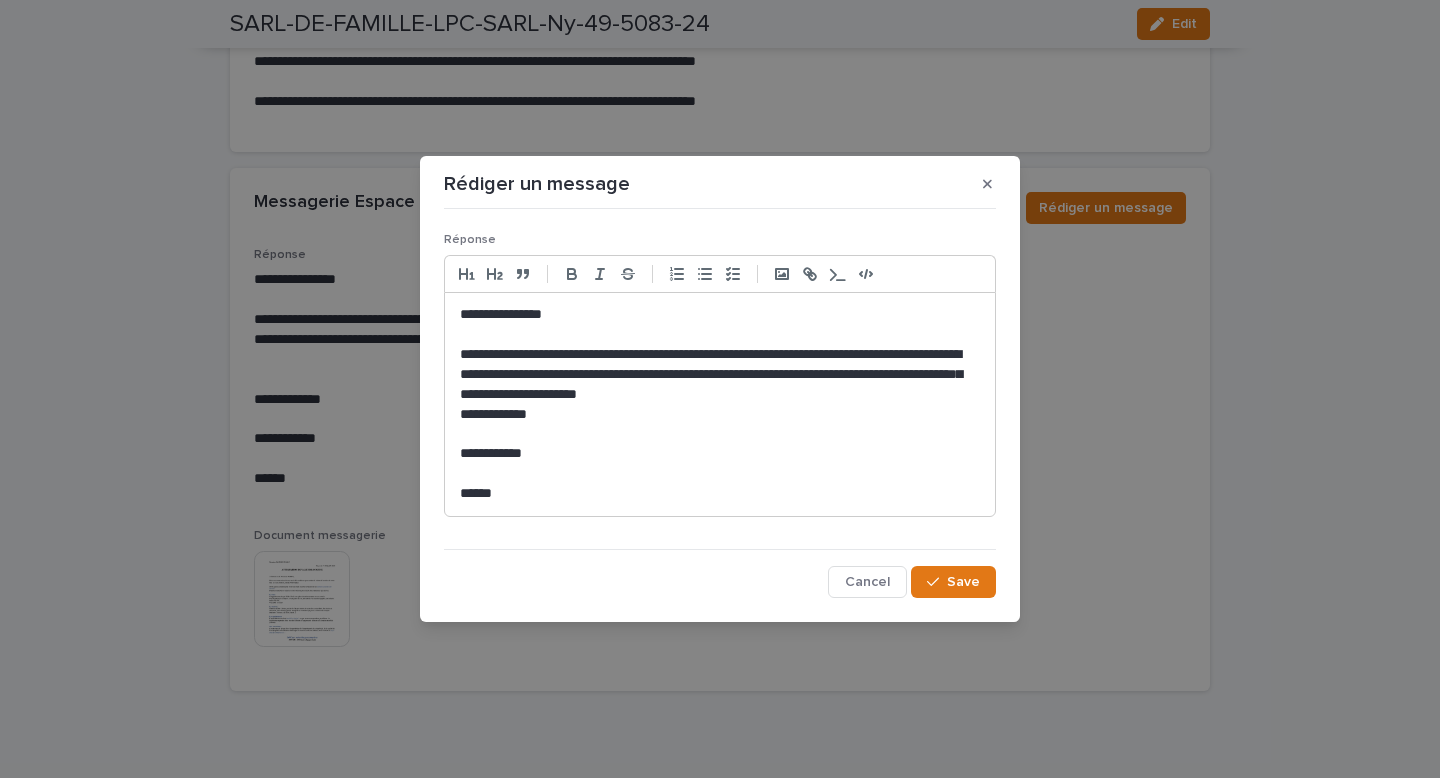 click on "**********" at bounding box center (720, 375) 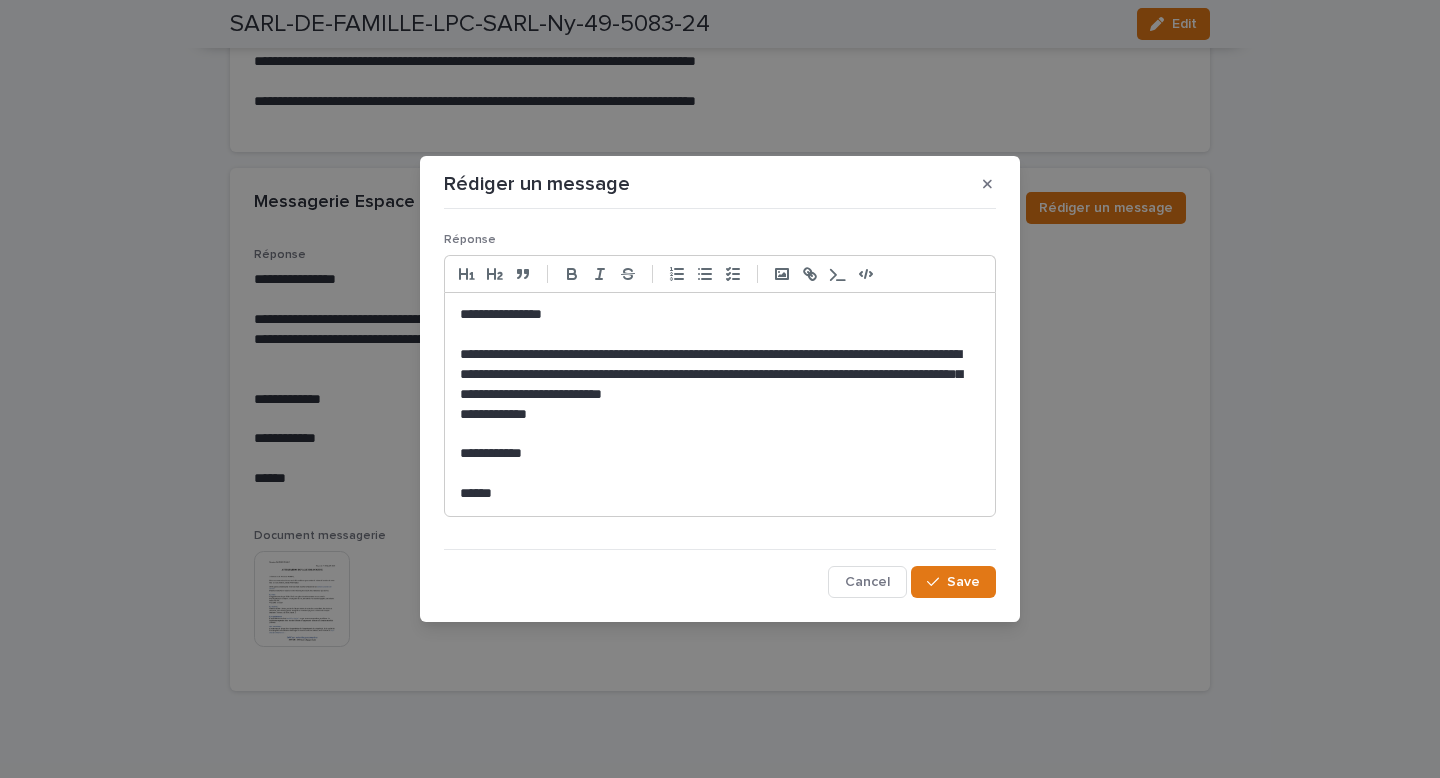 click on "**********" at bounding box center [720, 375] 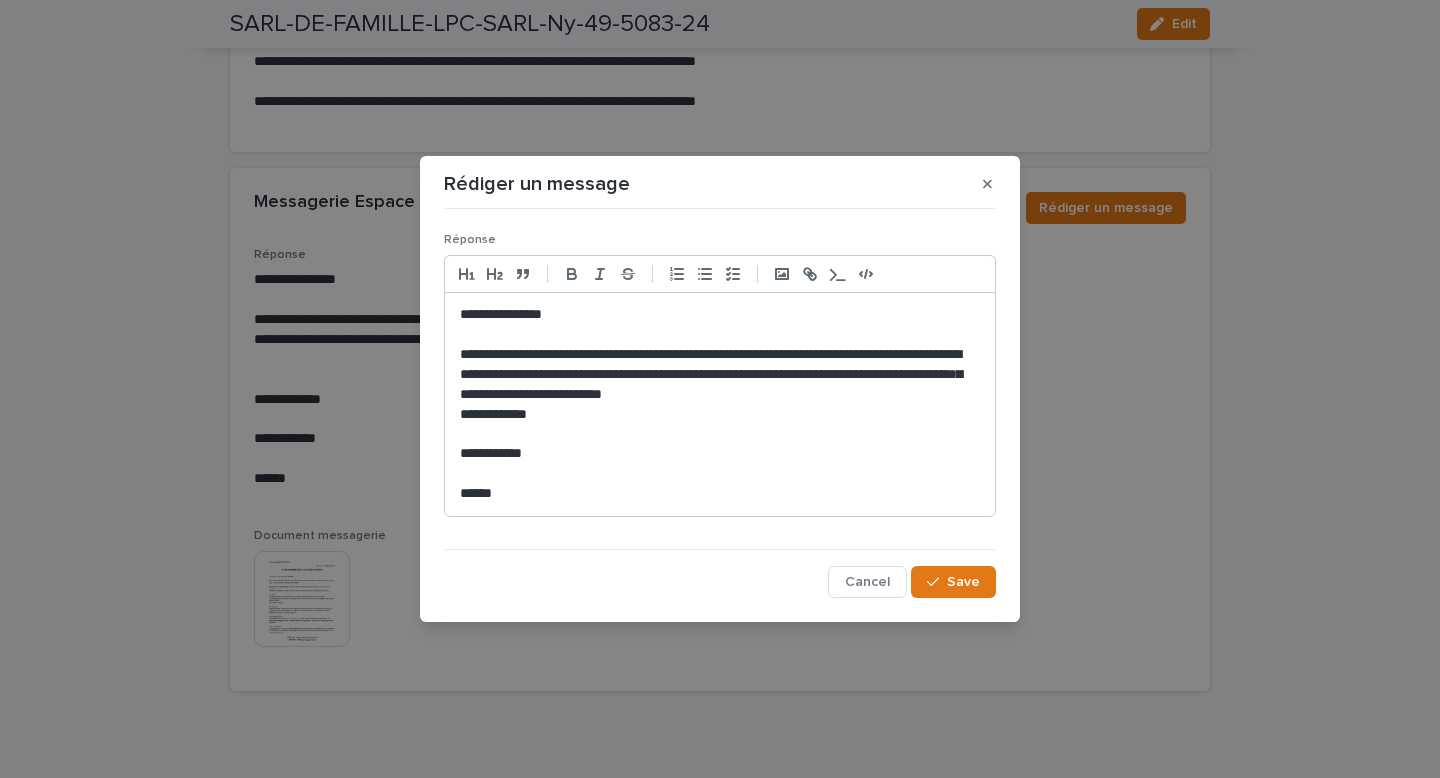 click on "* ****" 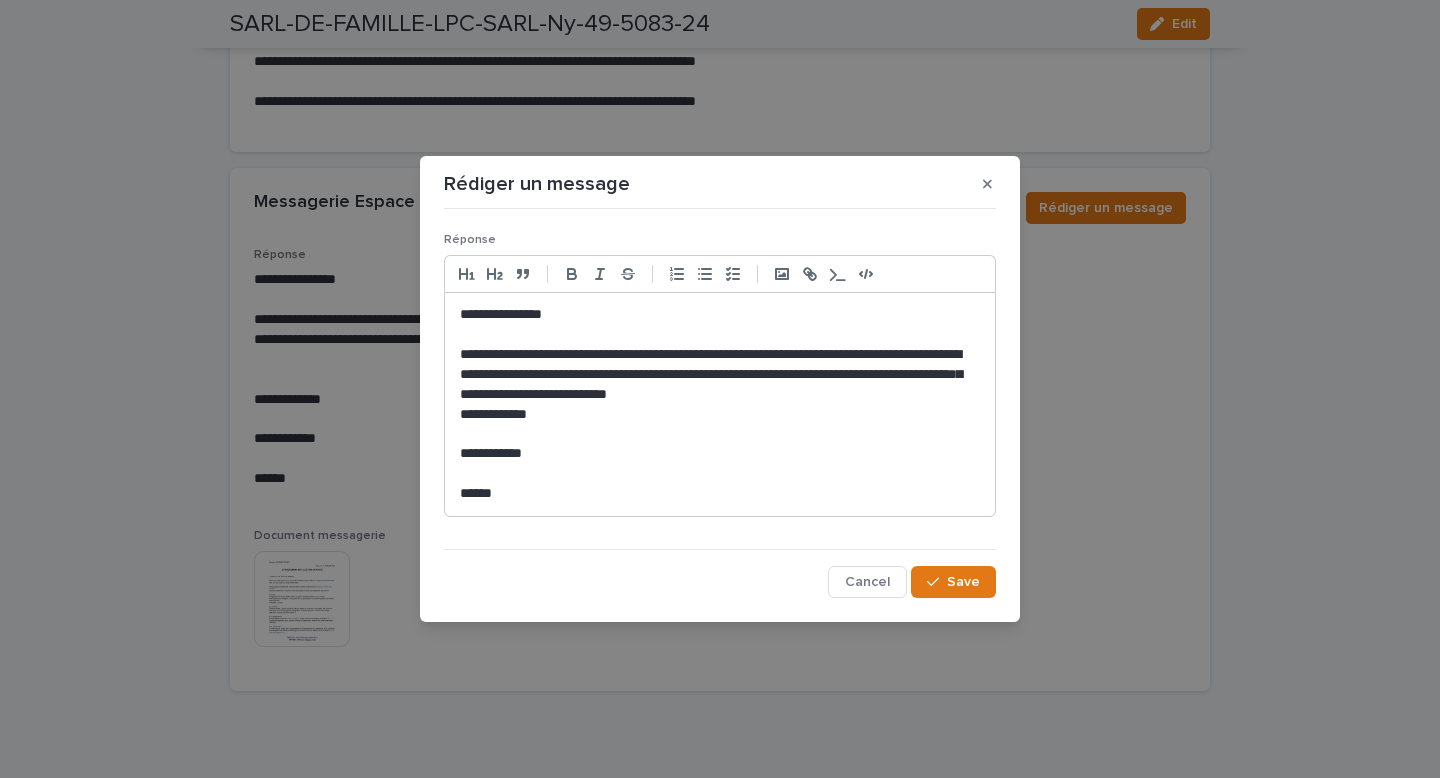 click on "**********" at bounding box center (720, 415) 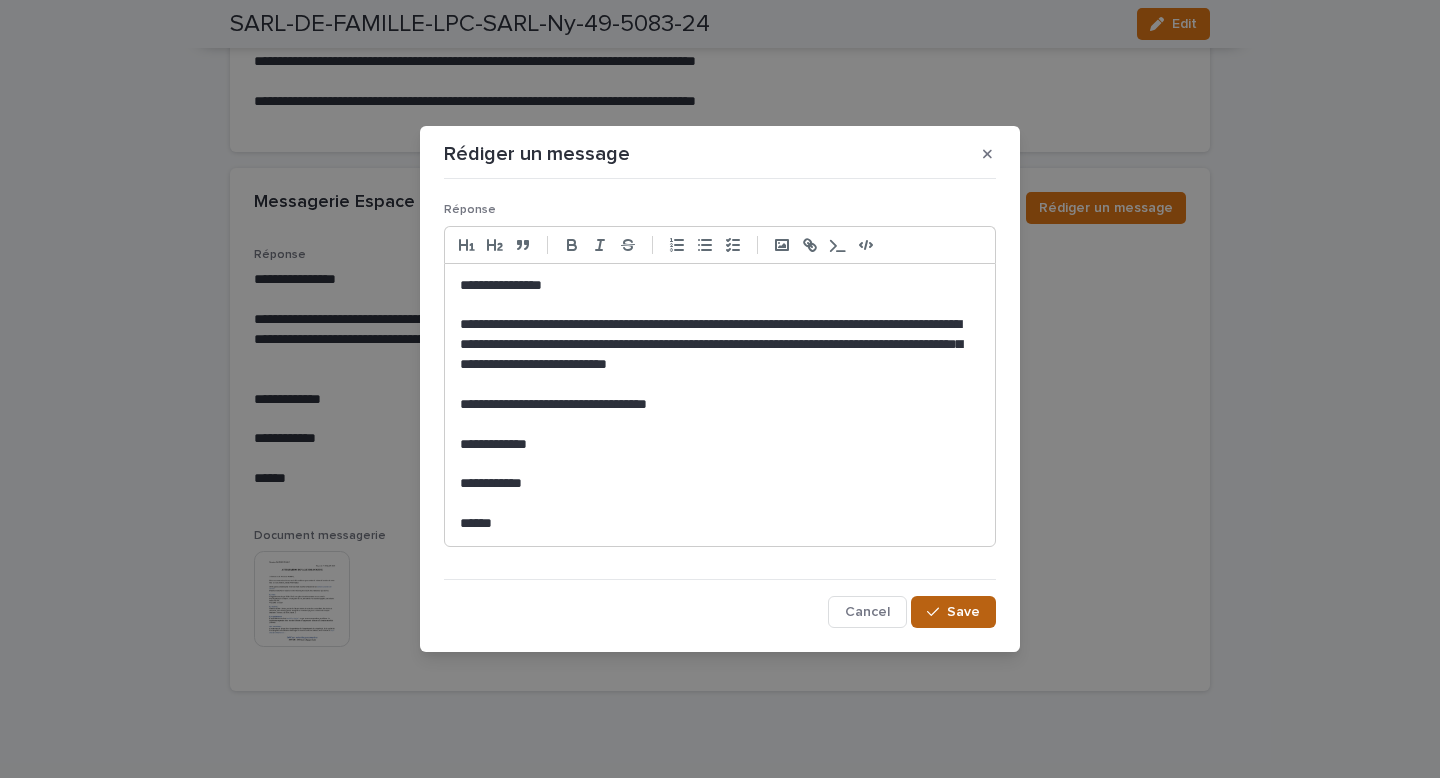click on "Save" at bounding box center (963, 612) 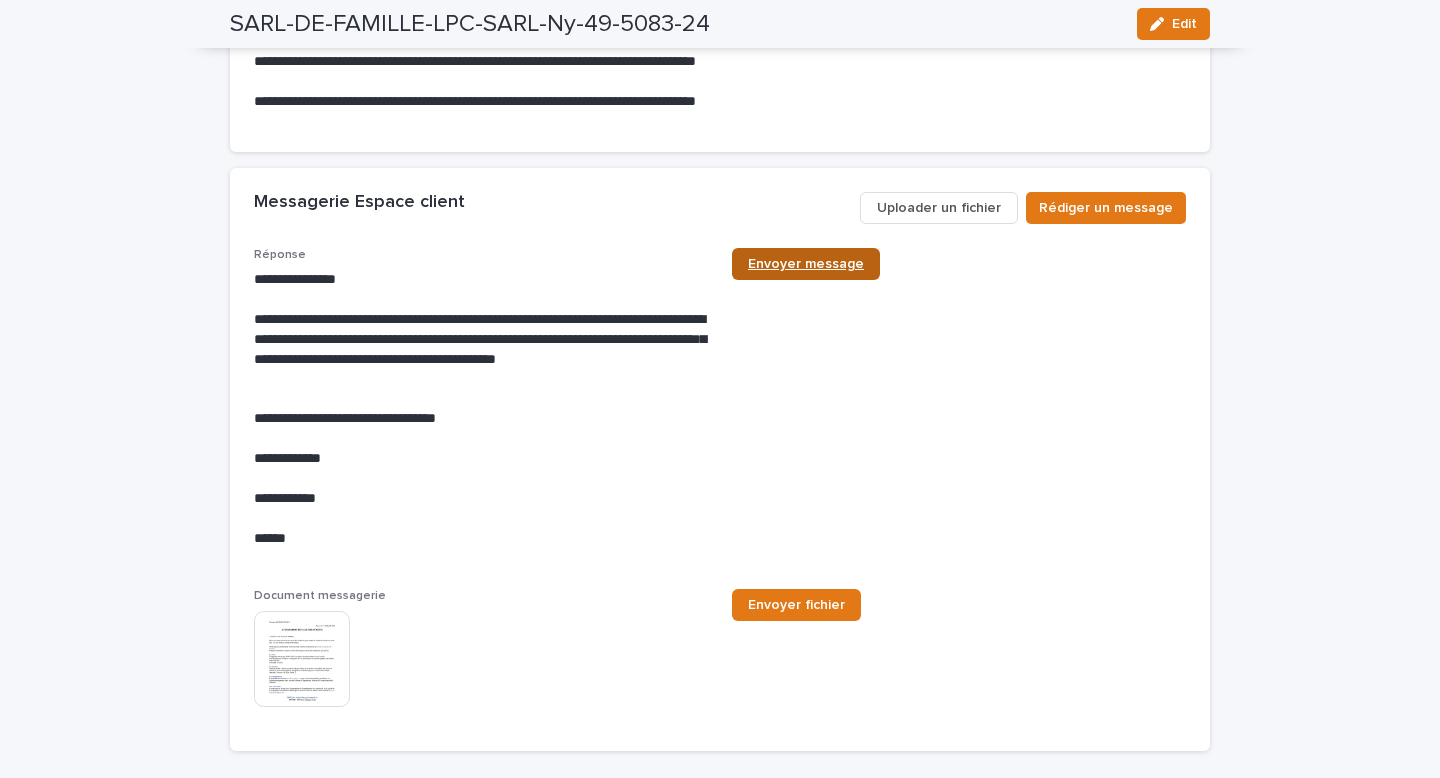 click on "Envoyer message" at bounding box center (806, 264) 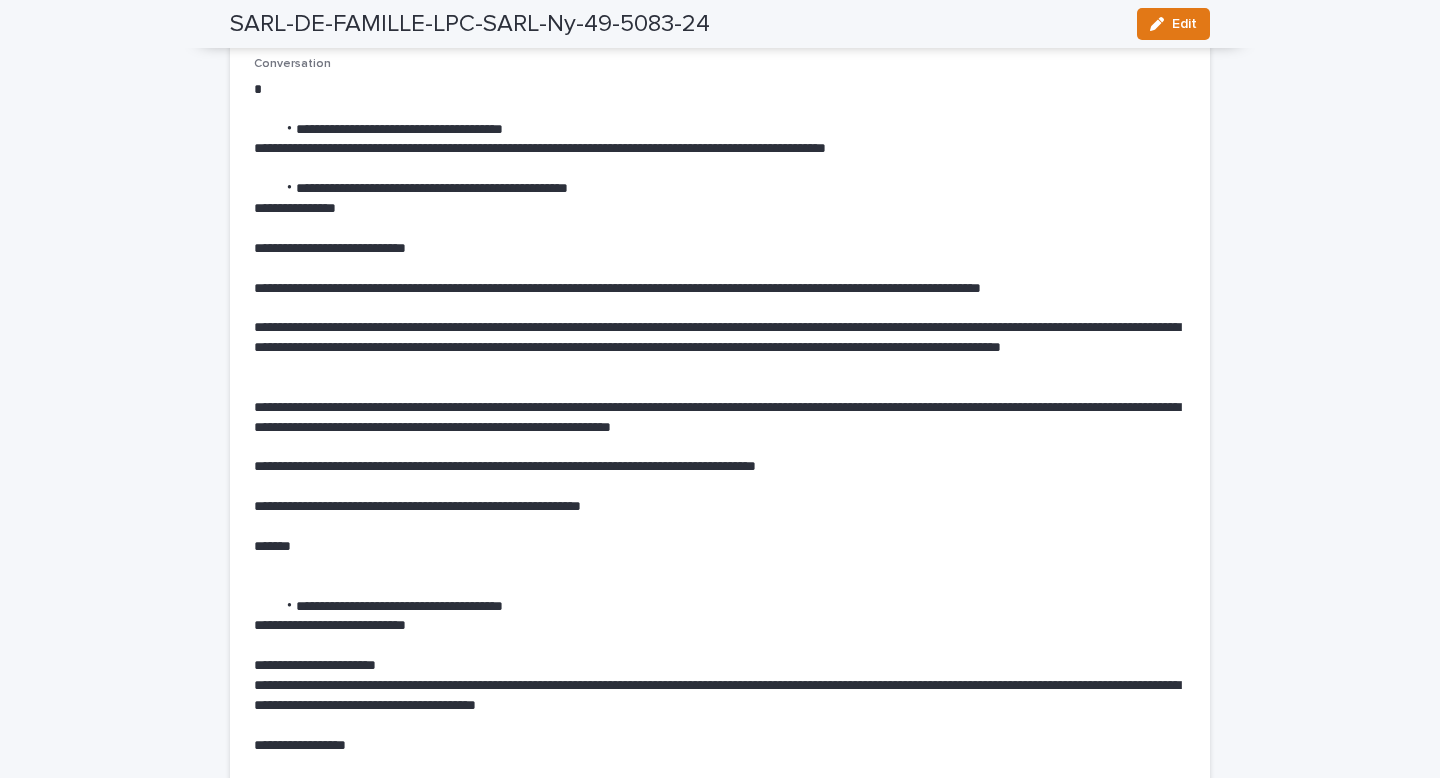 scroll, scrollTop: 0, scrollLeft: 0, axis: both 